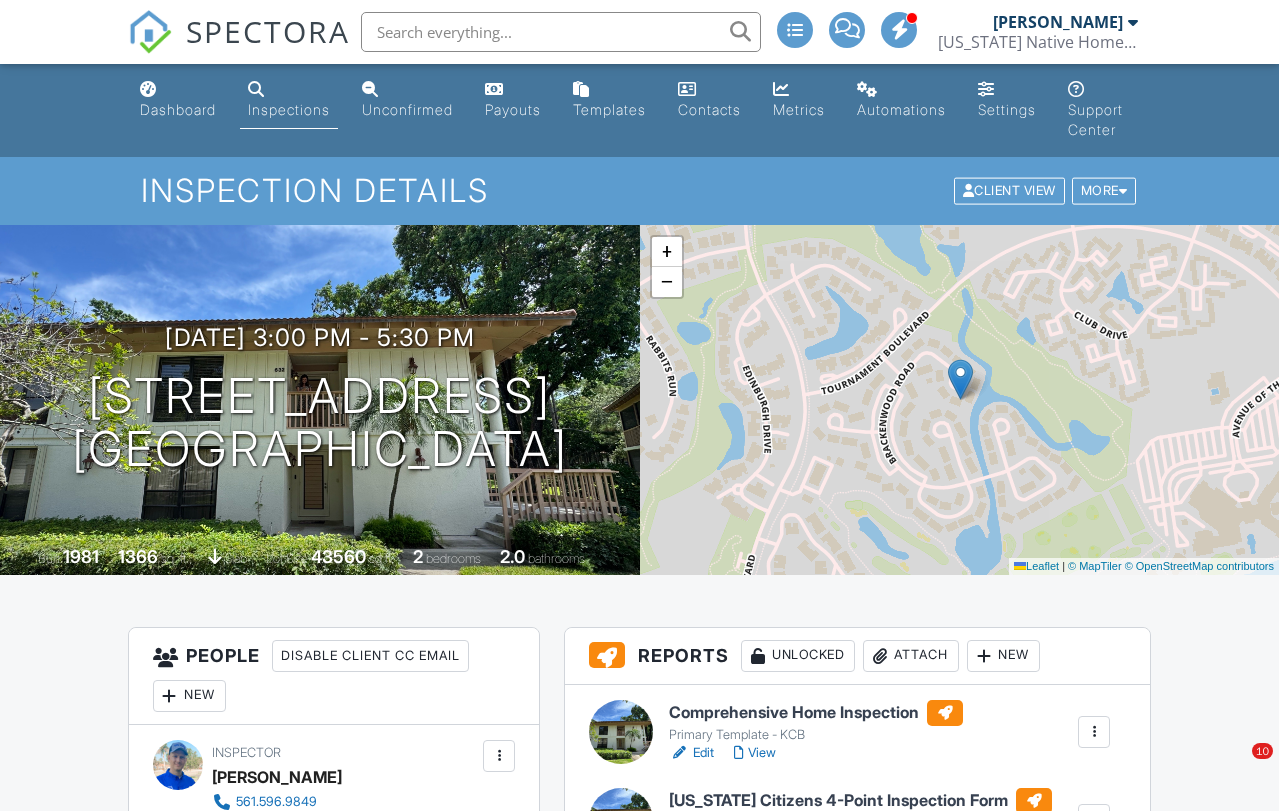 scroll, scrollTop: 0, scrollLeft: 0, axis: both 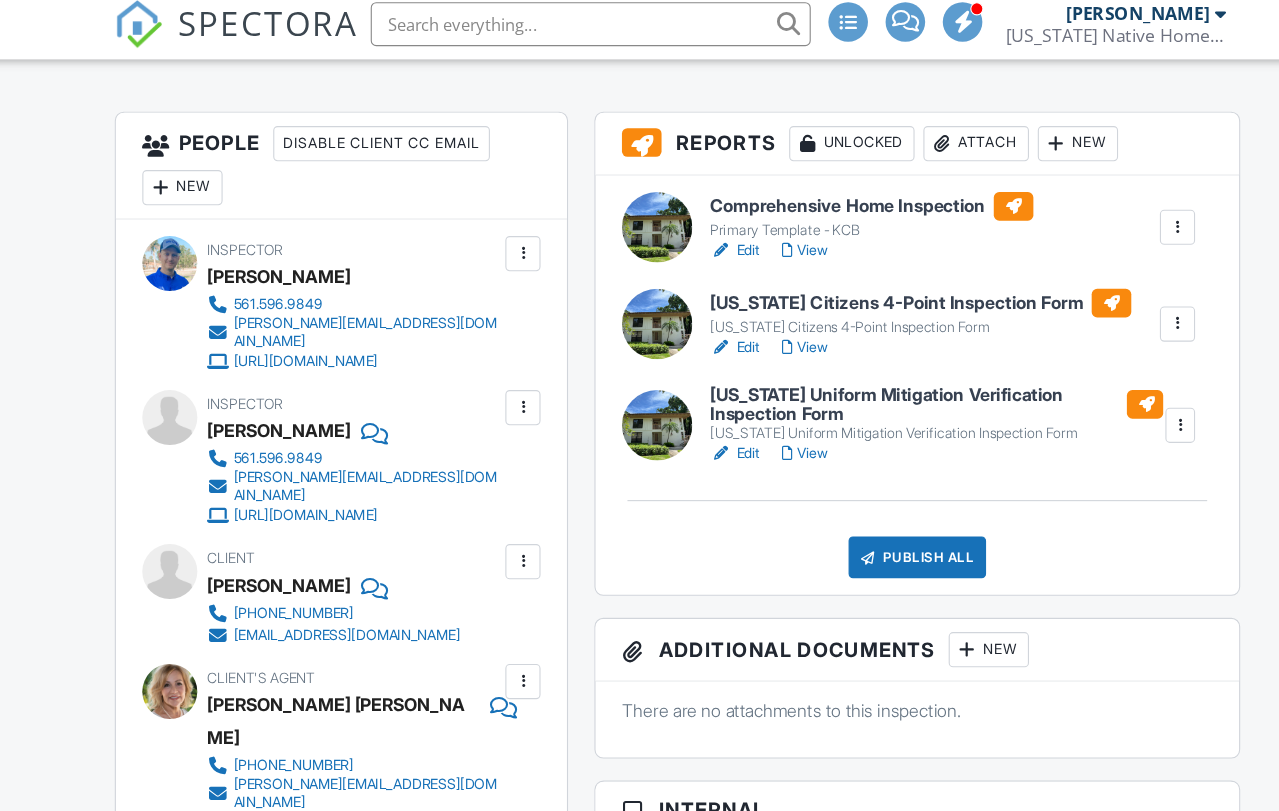click on "New" at bounding box center (1003, 141) 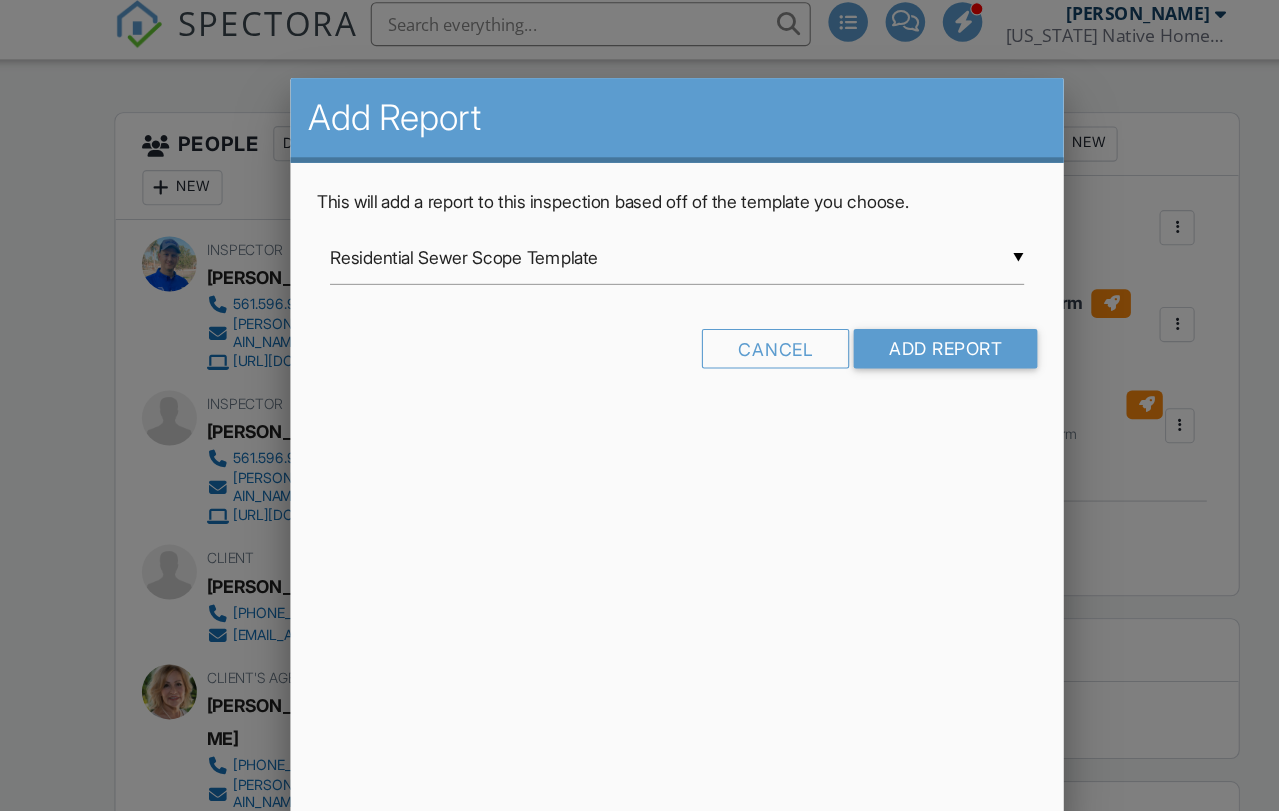 click on "Residential Sewer Scope Template" at bounding box center (639, 244) 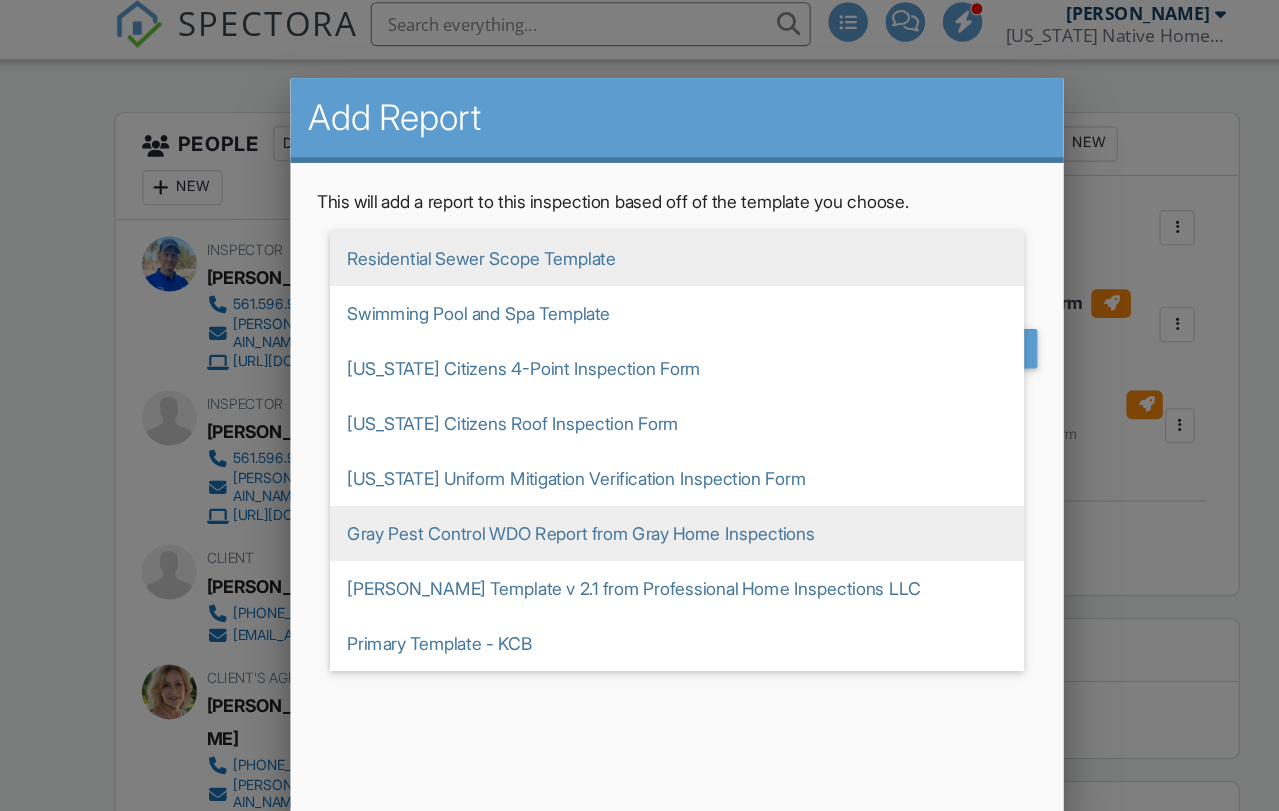 click on "Gray Pest Control WDO Report from Gray Home Inspections" at bounding box center (639, 495) 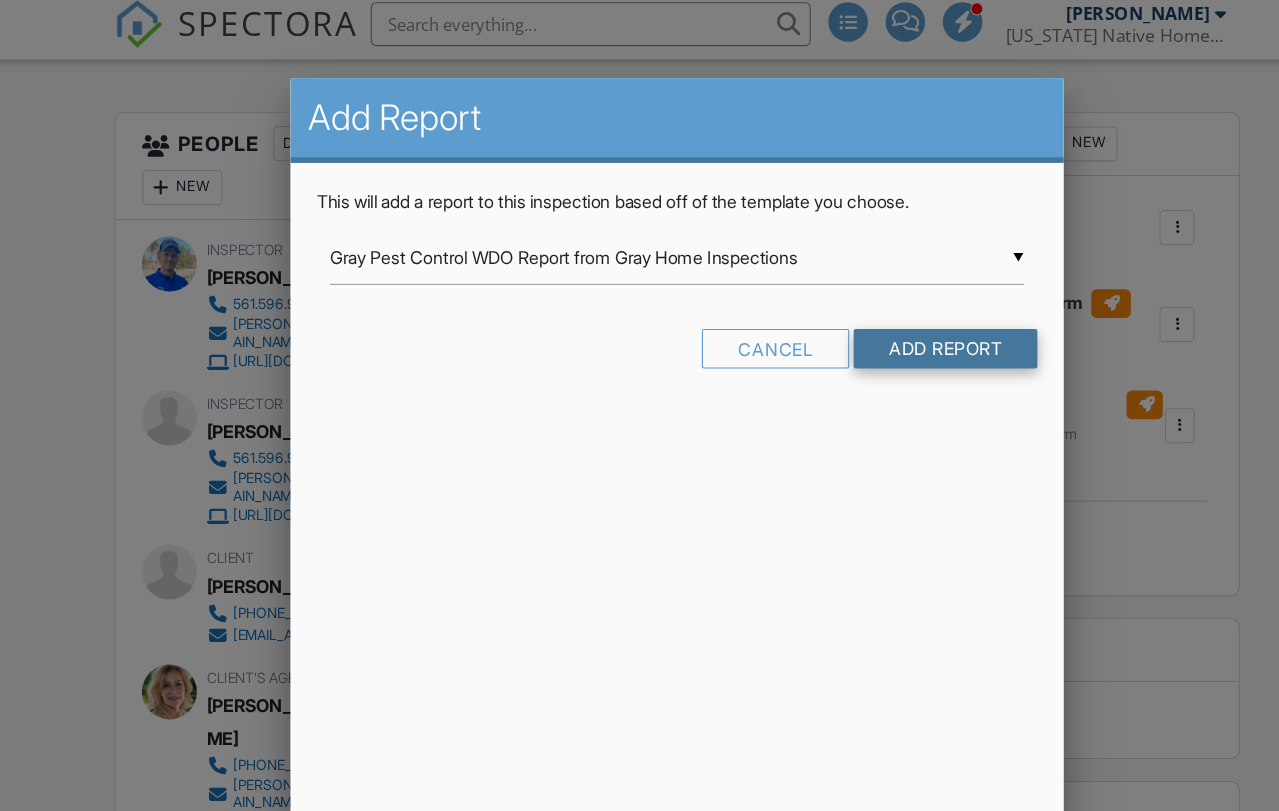 click on "Add Report" at bounding box center [883, 327] 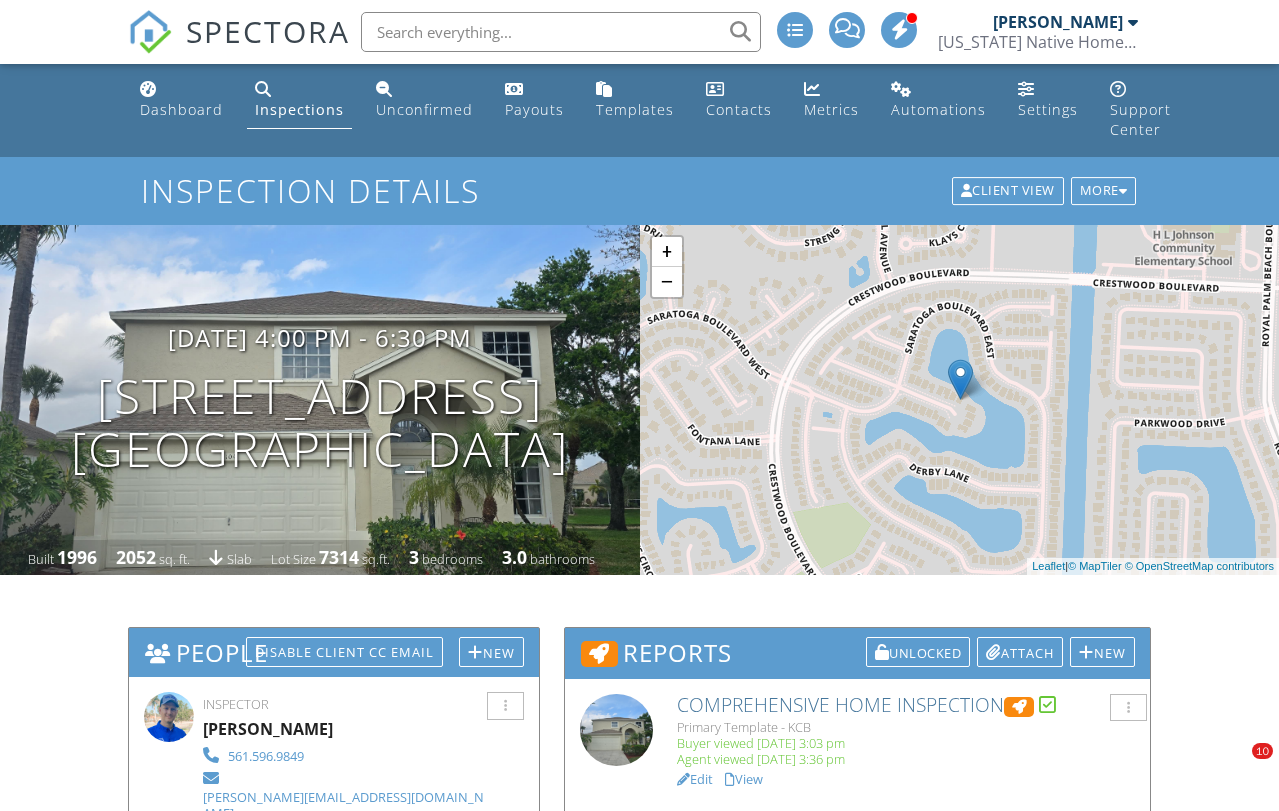 scroll, scrollTop: 0, scrollLeft: 0, axis: both 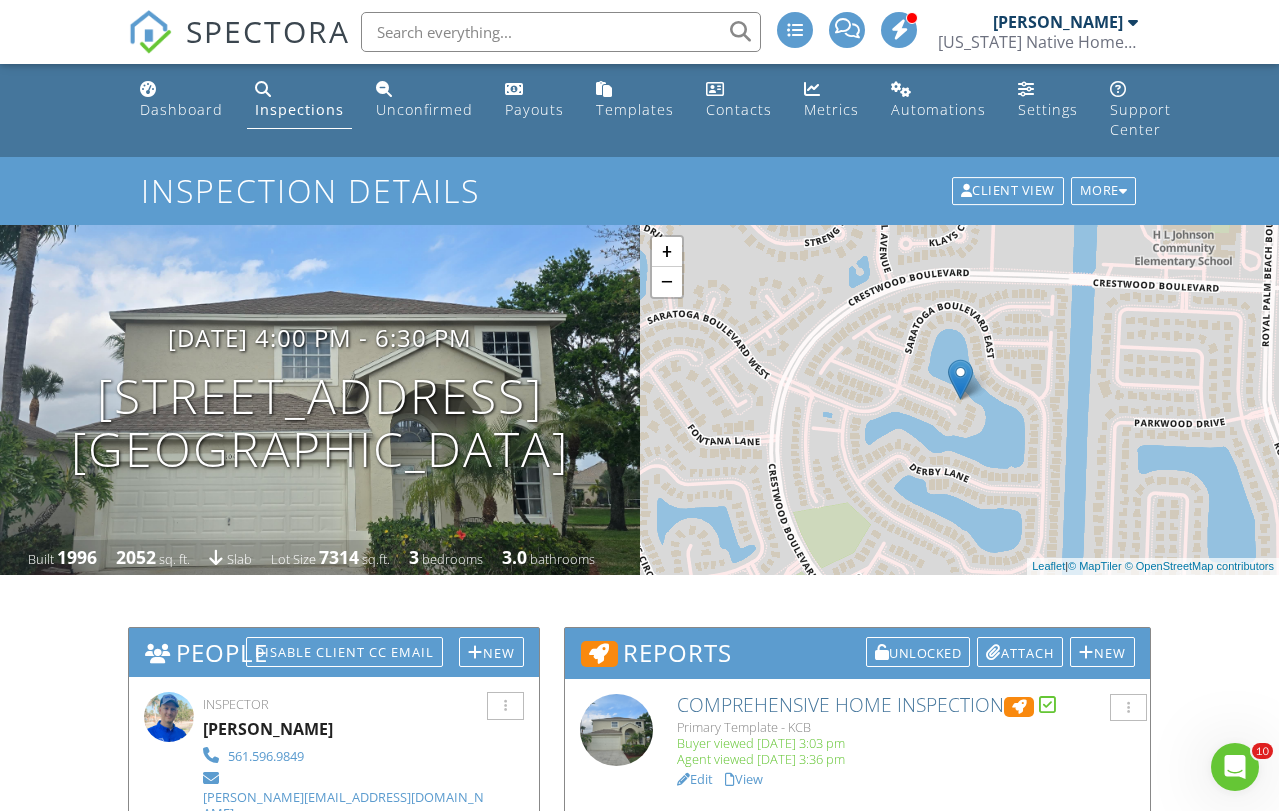 click at bounding box center (561, 32) 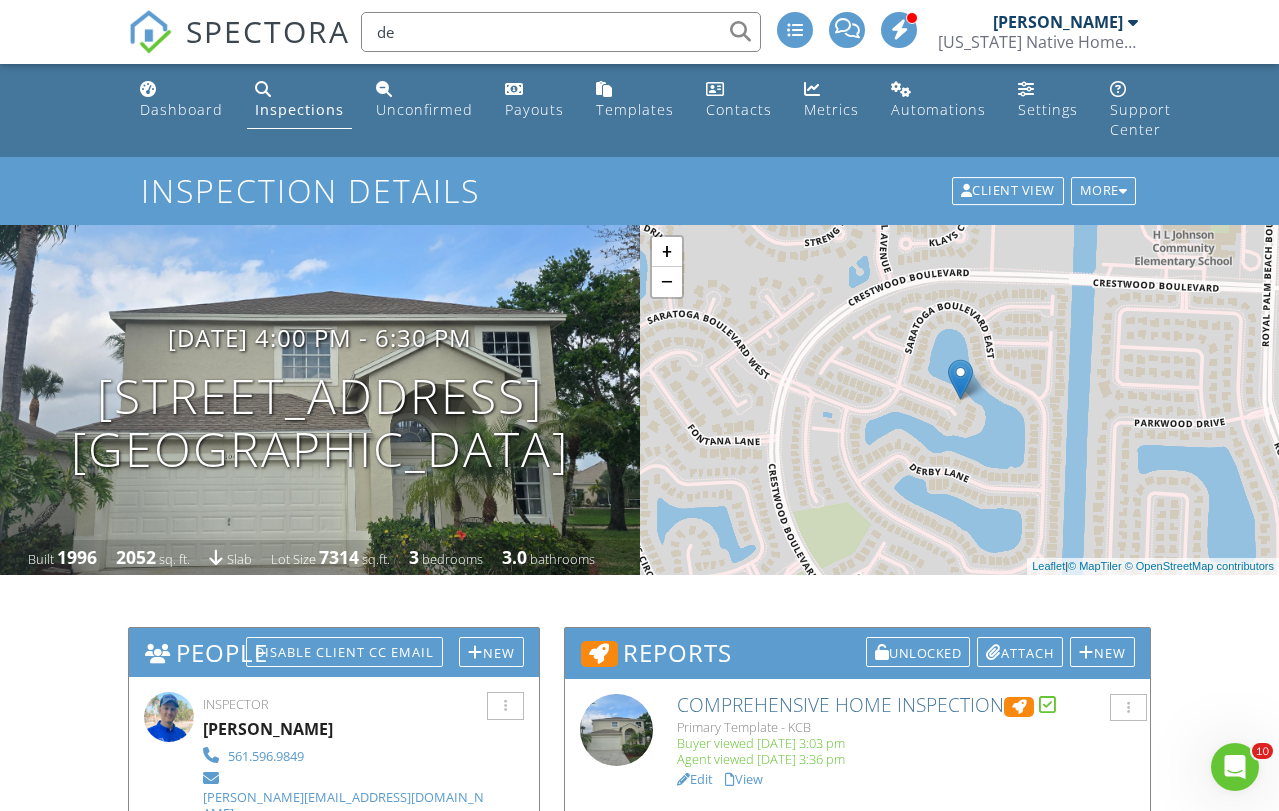 type on "d" 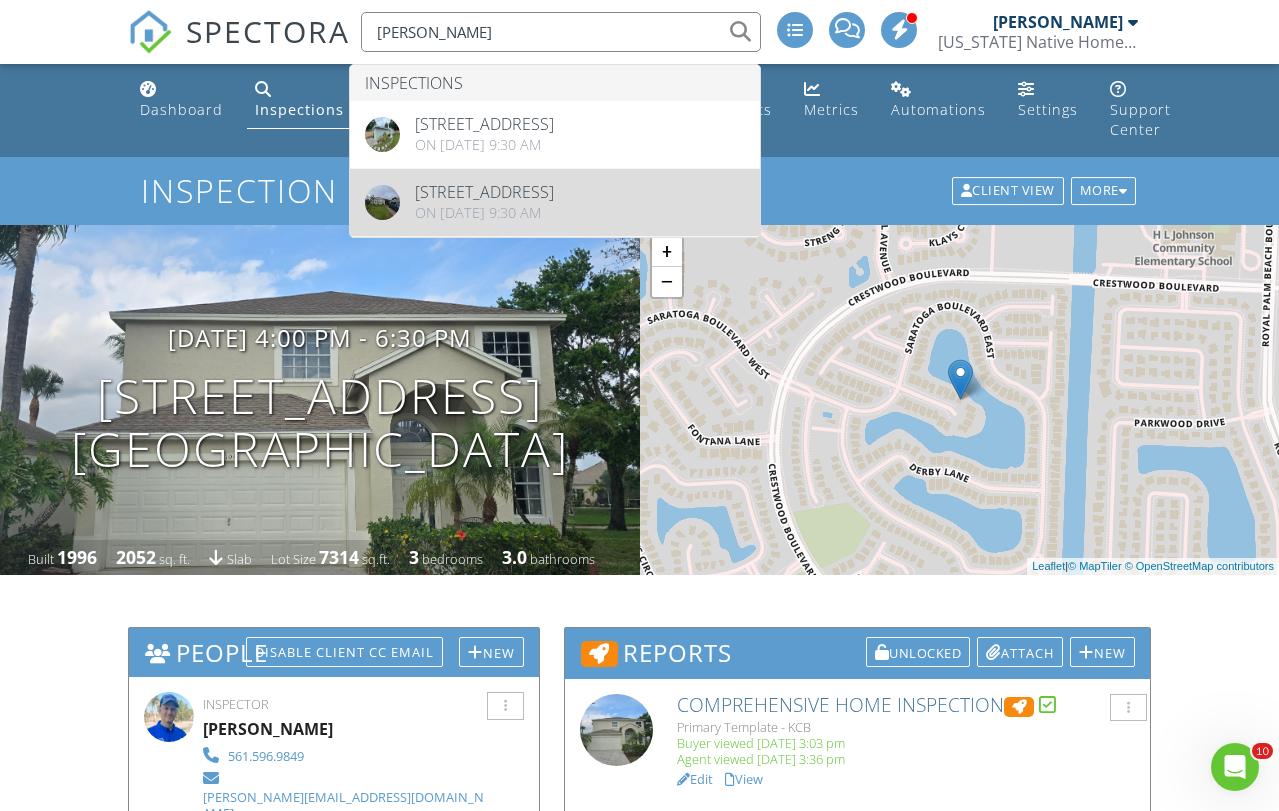 type on "josh de" 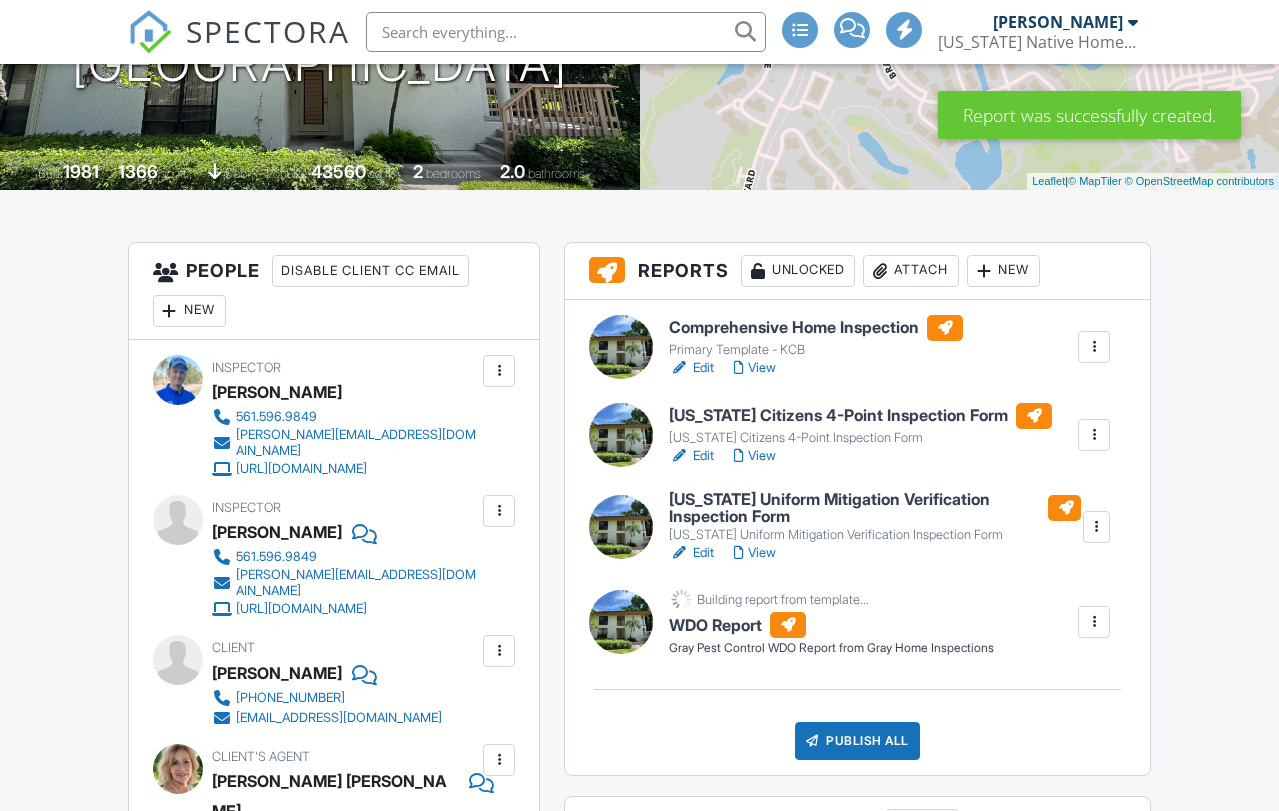 scroll, scrollTop: 385, scrollLeft: 0, axis: vertical 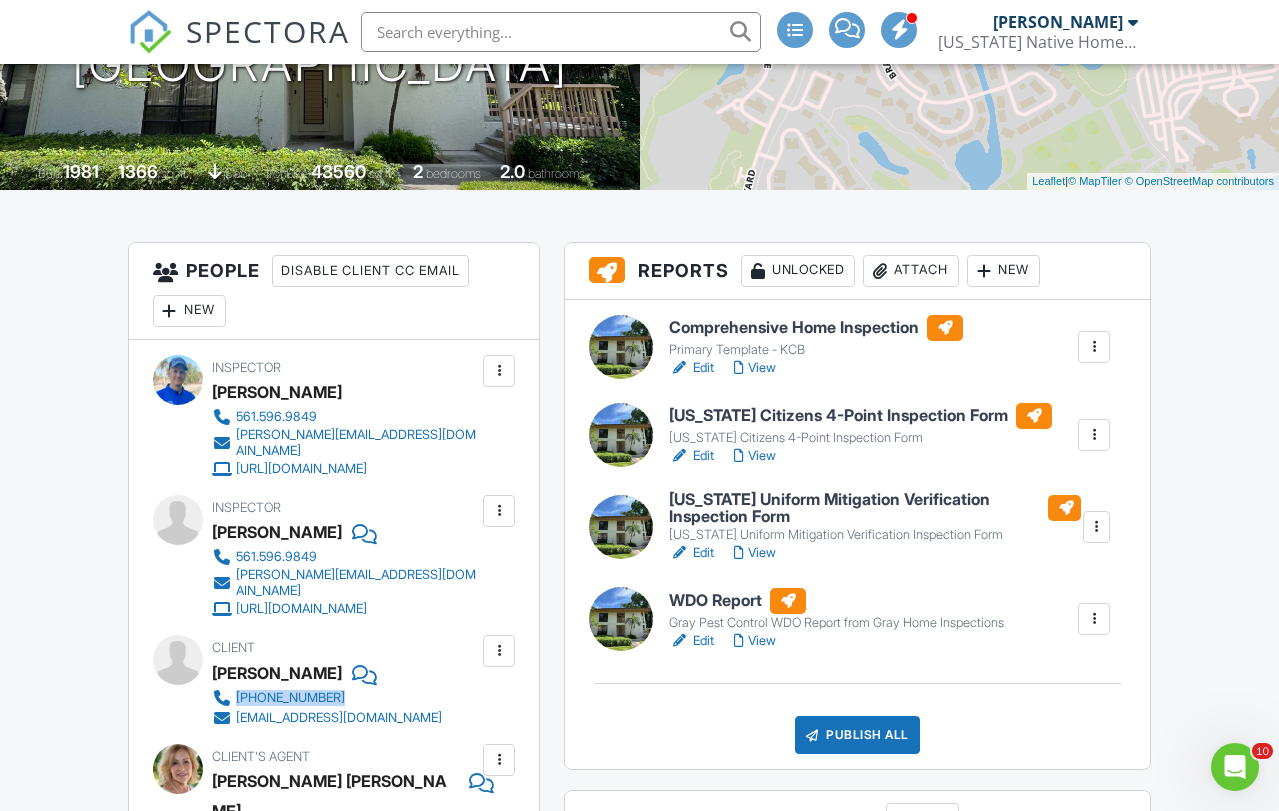 click on "Edit" at bounding box center (691, 641) 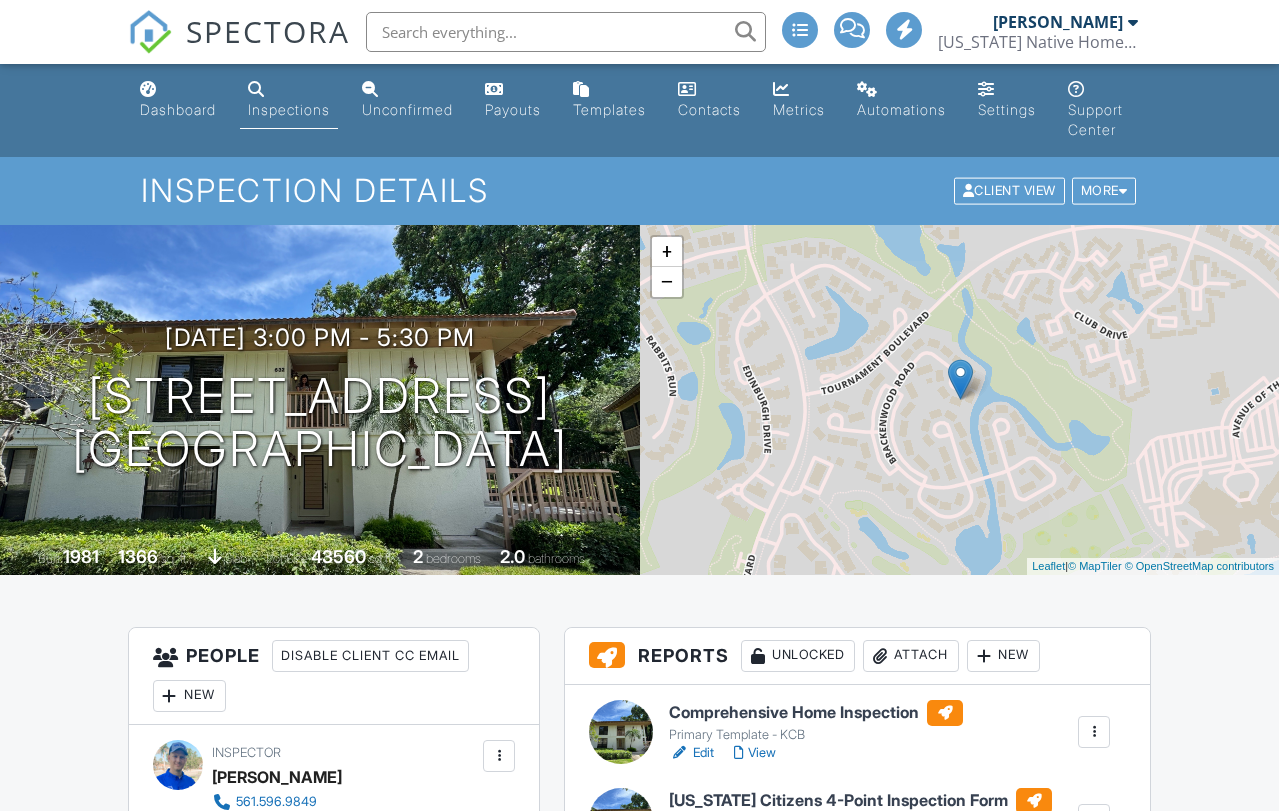 scroll, scrollTop: 0, scrollLeft: 0, axis: both 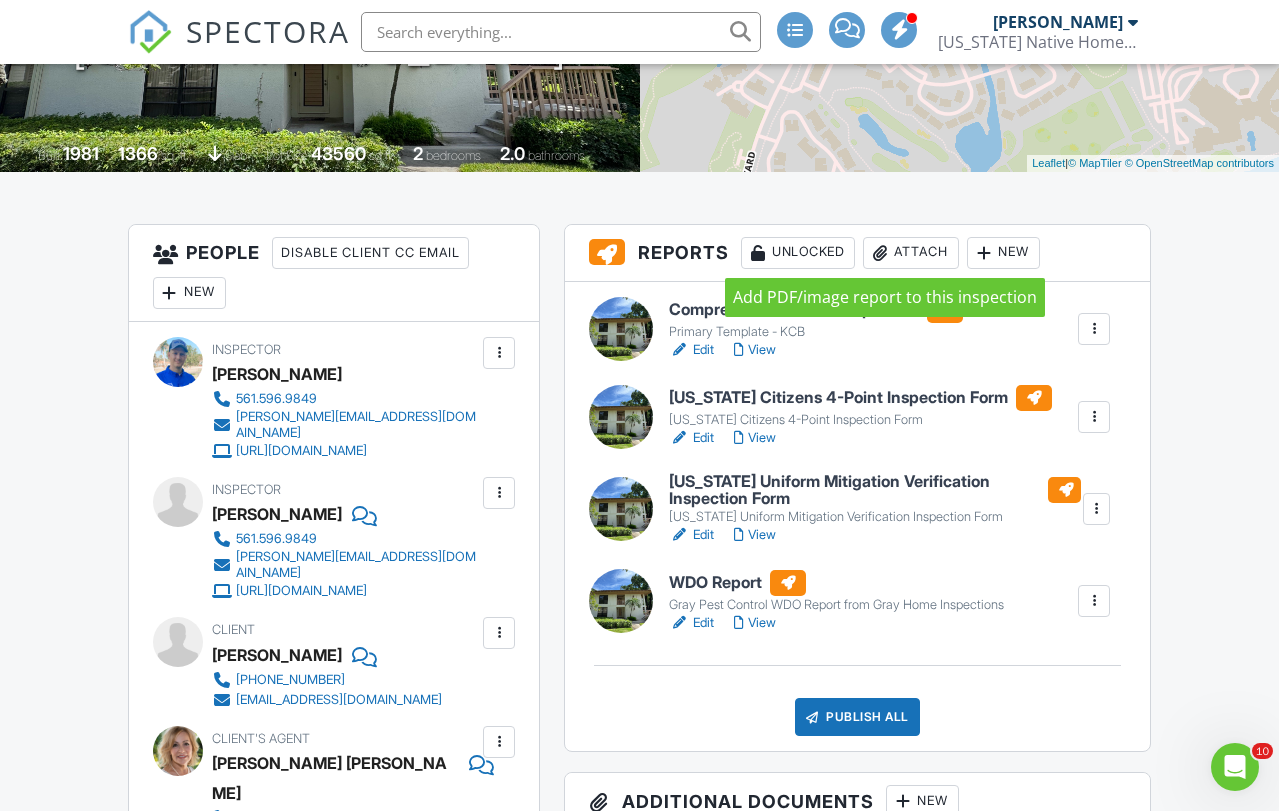 click at bounding box center (880, 253) 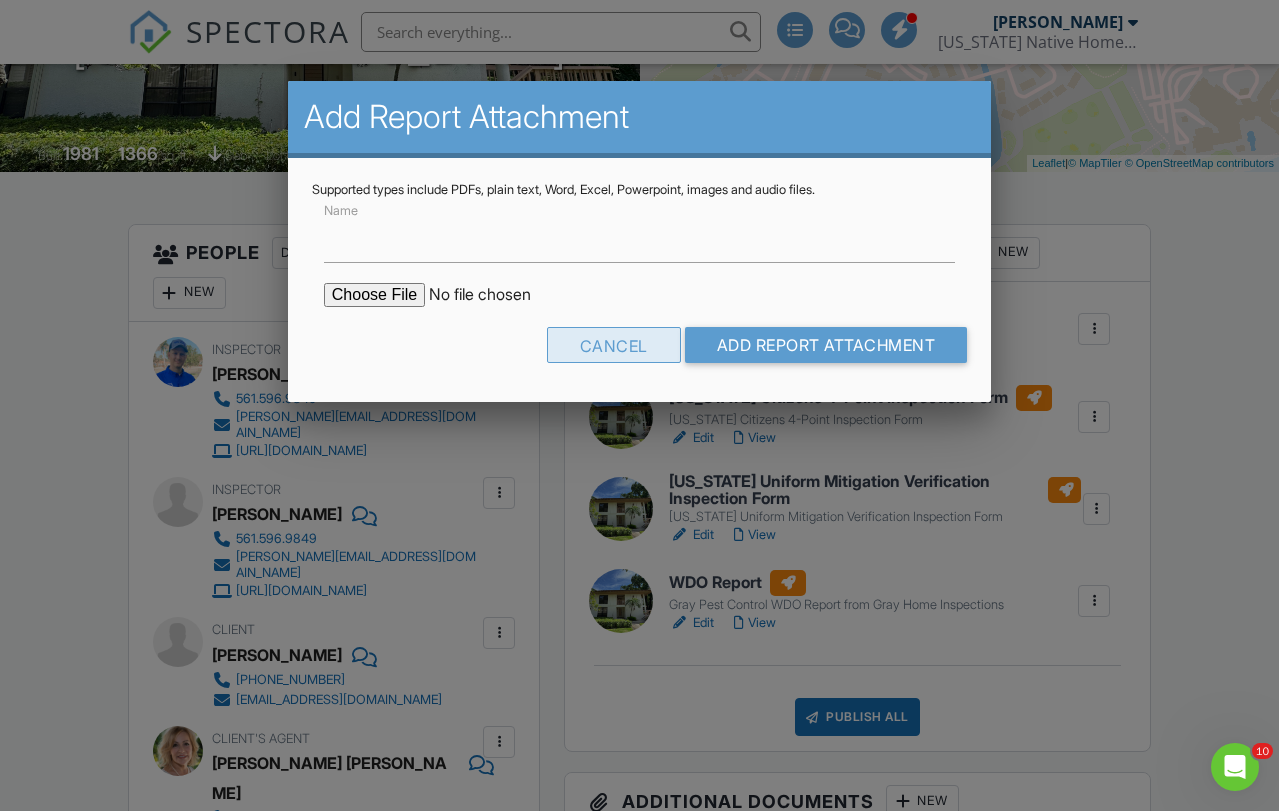 click on "Cancel" at bounding box center [614, 345] 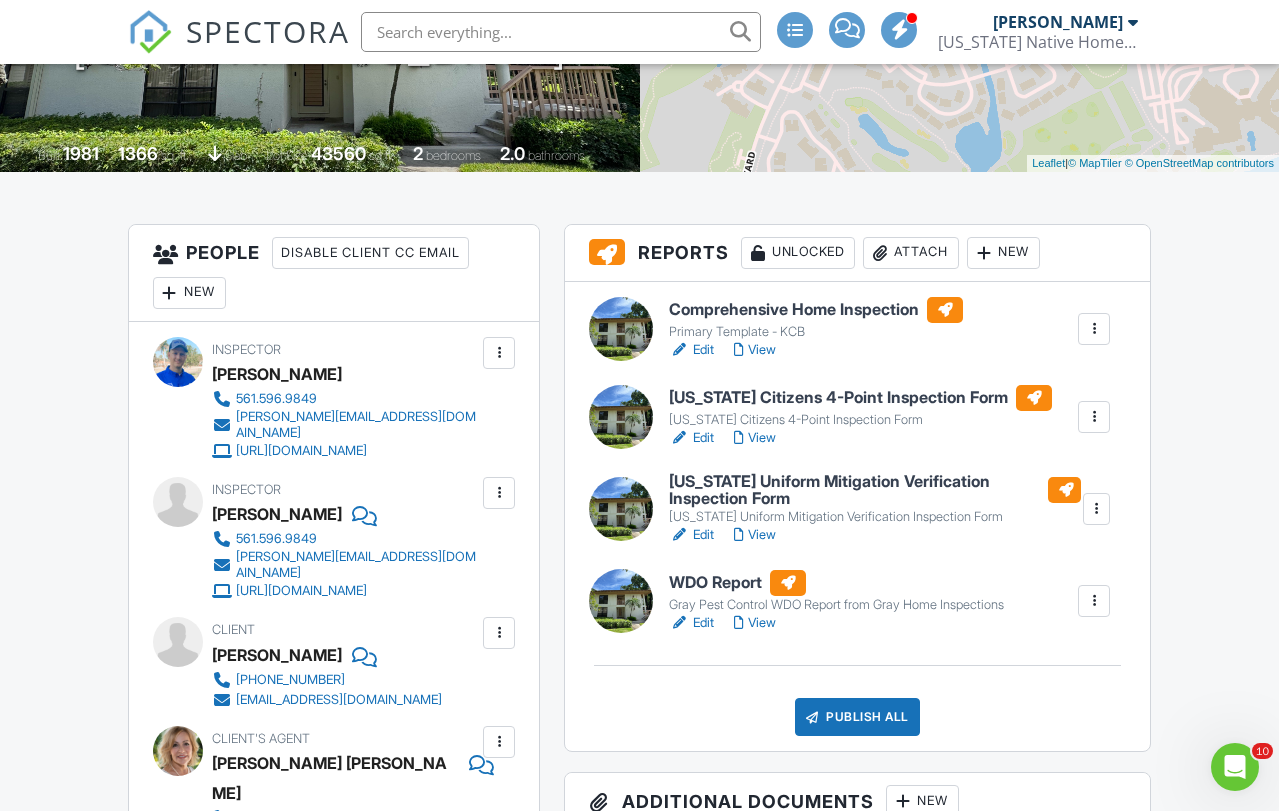 click on "Attach" at bounding box center (911, 253) 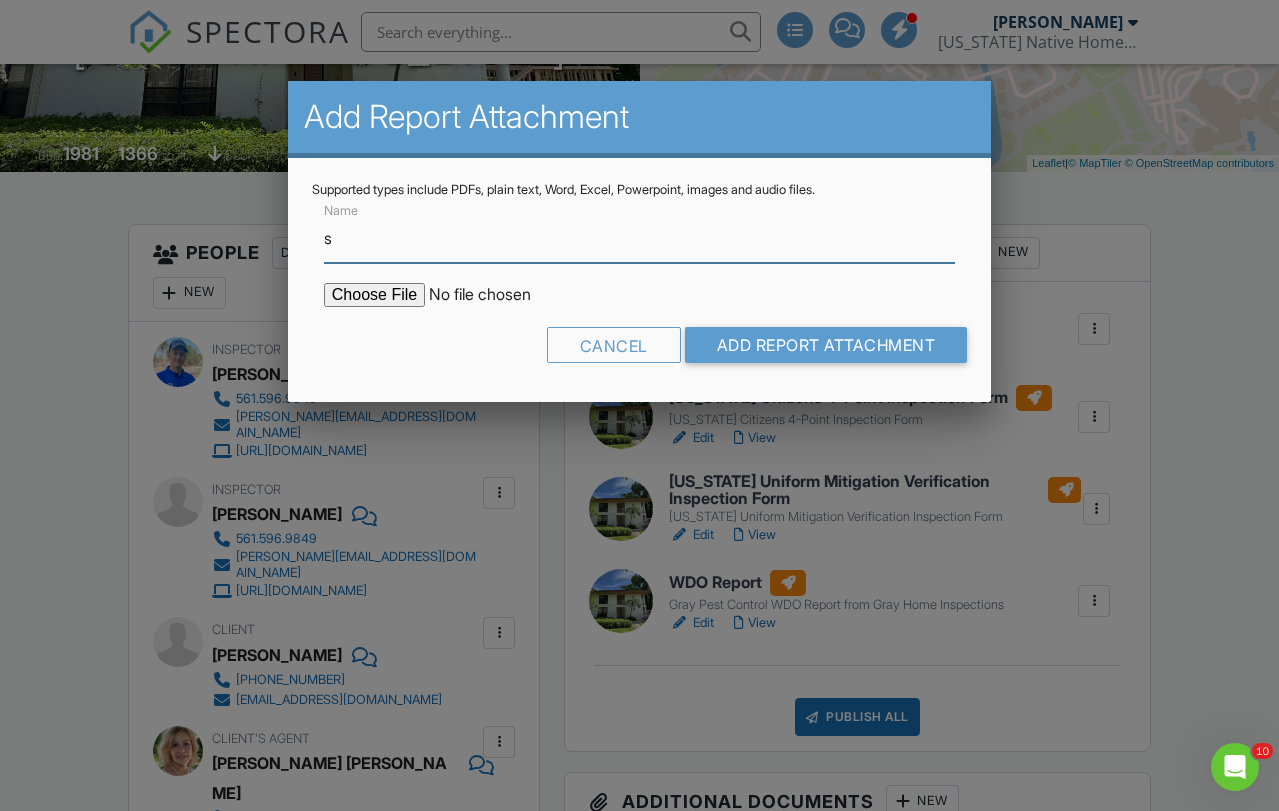 type on "Summary - VIEW FIRST!" 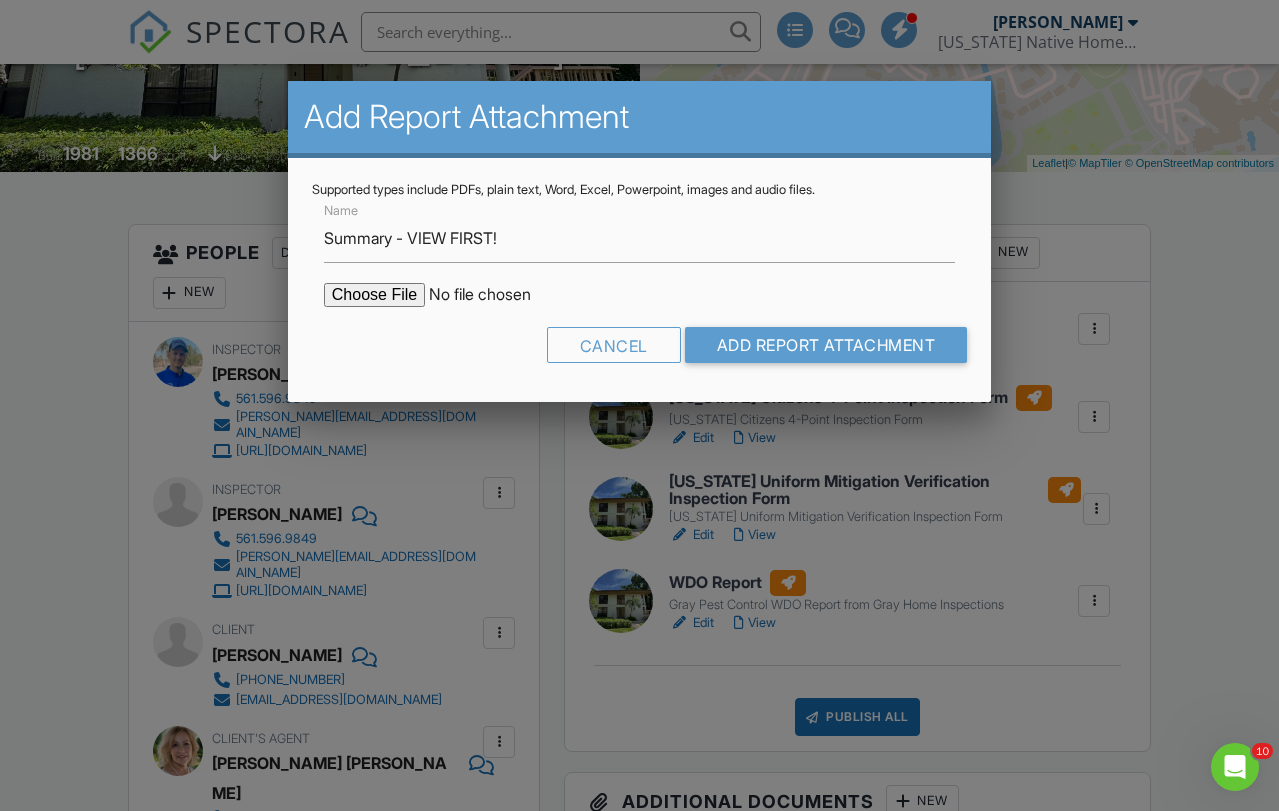 click at bounding box center (494, 295) 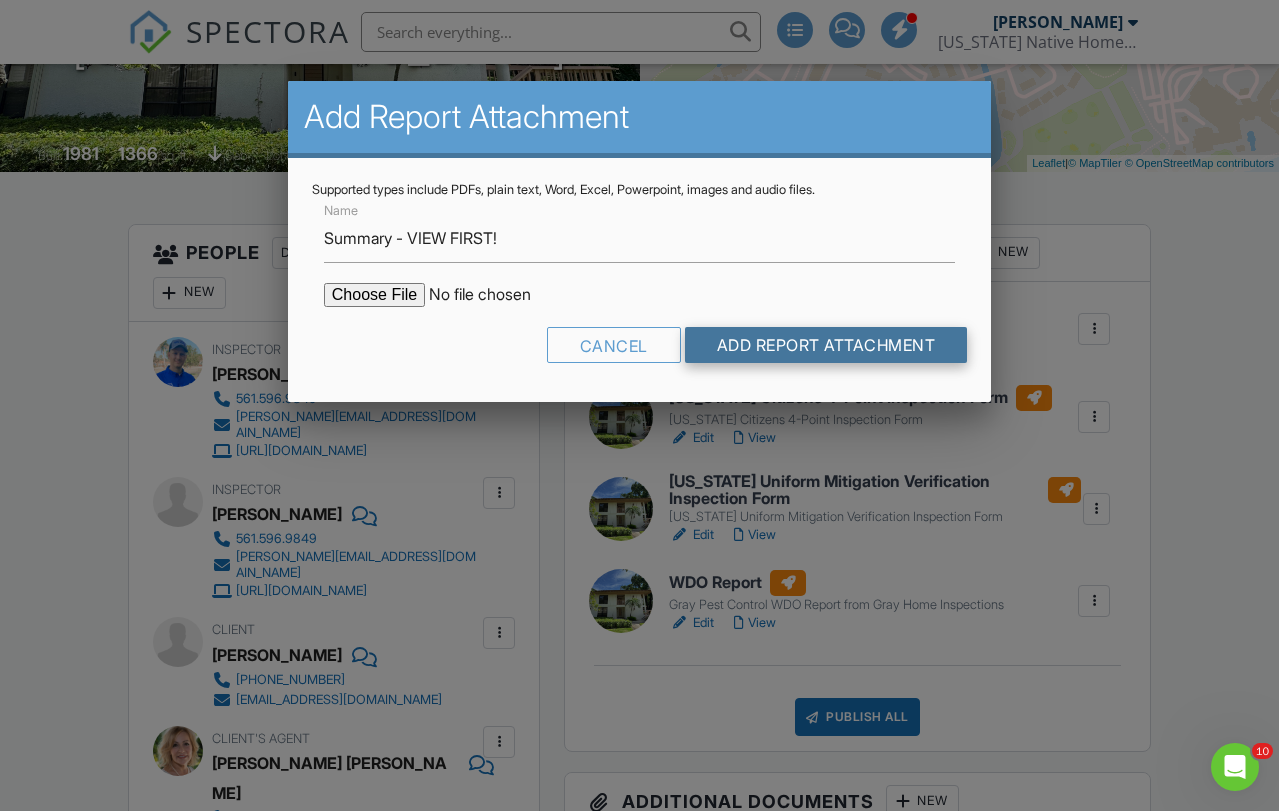 click on "Add Report Attachment" at bounding box center (826, 345) 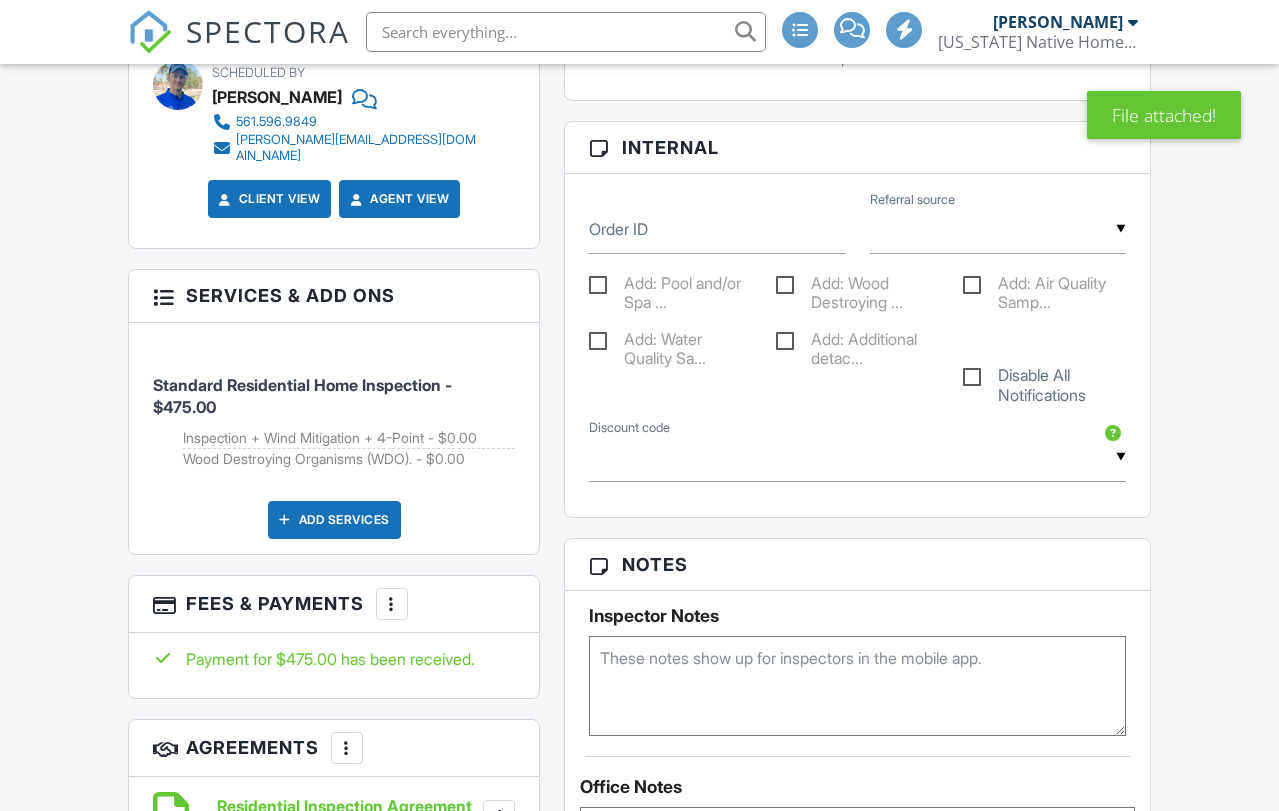 scroll, scrollTop: 1722, scrollLeft: 0, axis: vertical 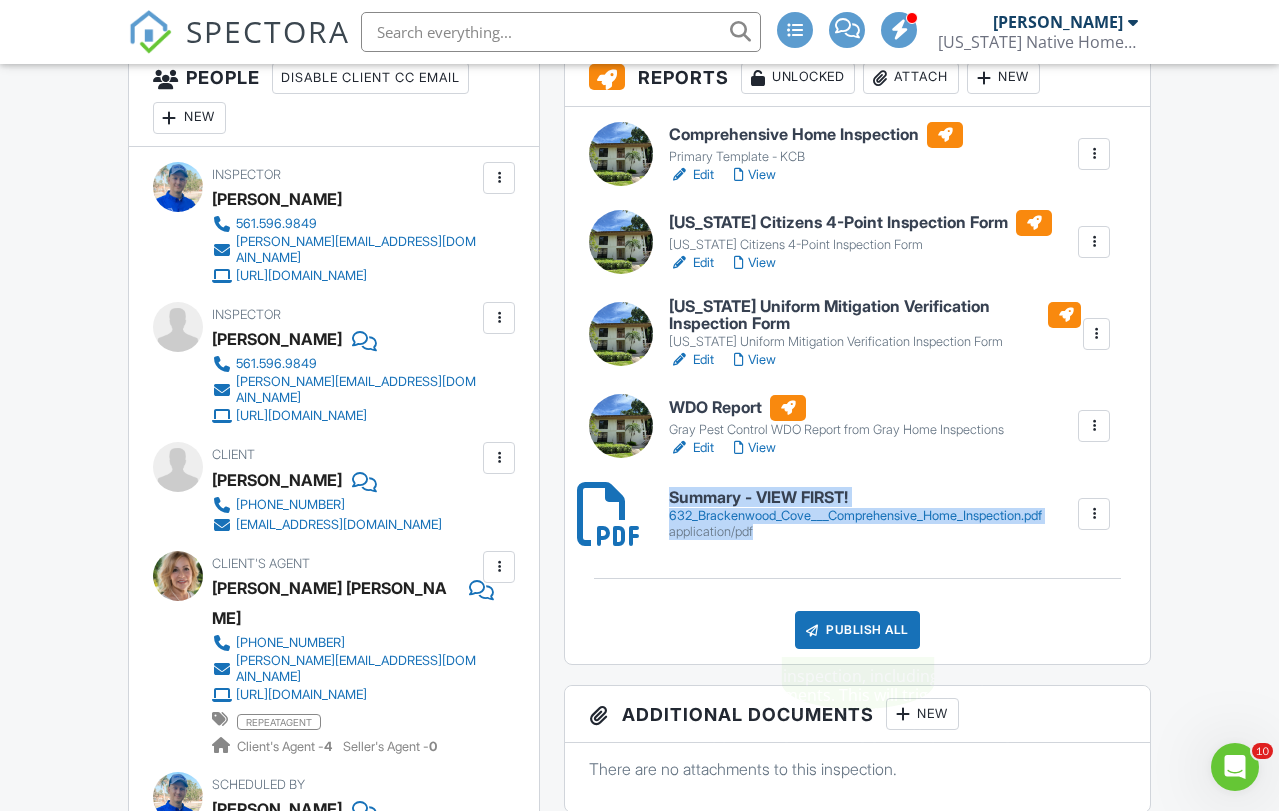 click on "Publish All" at bounding box center (857, 630) 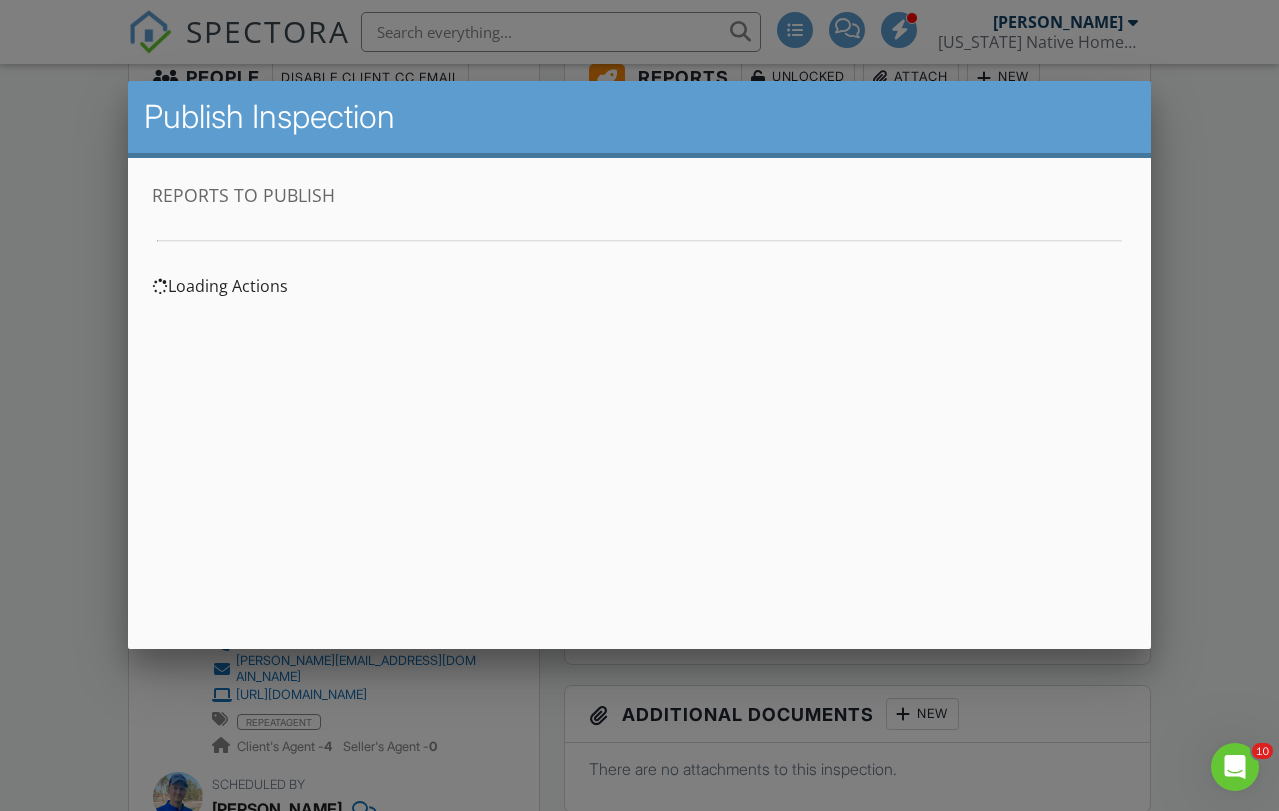 scroll, scrollTop: 0, scrollLeft: 0, axis: both 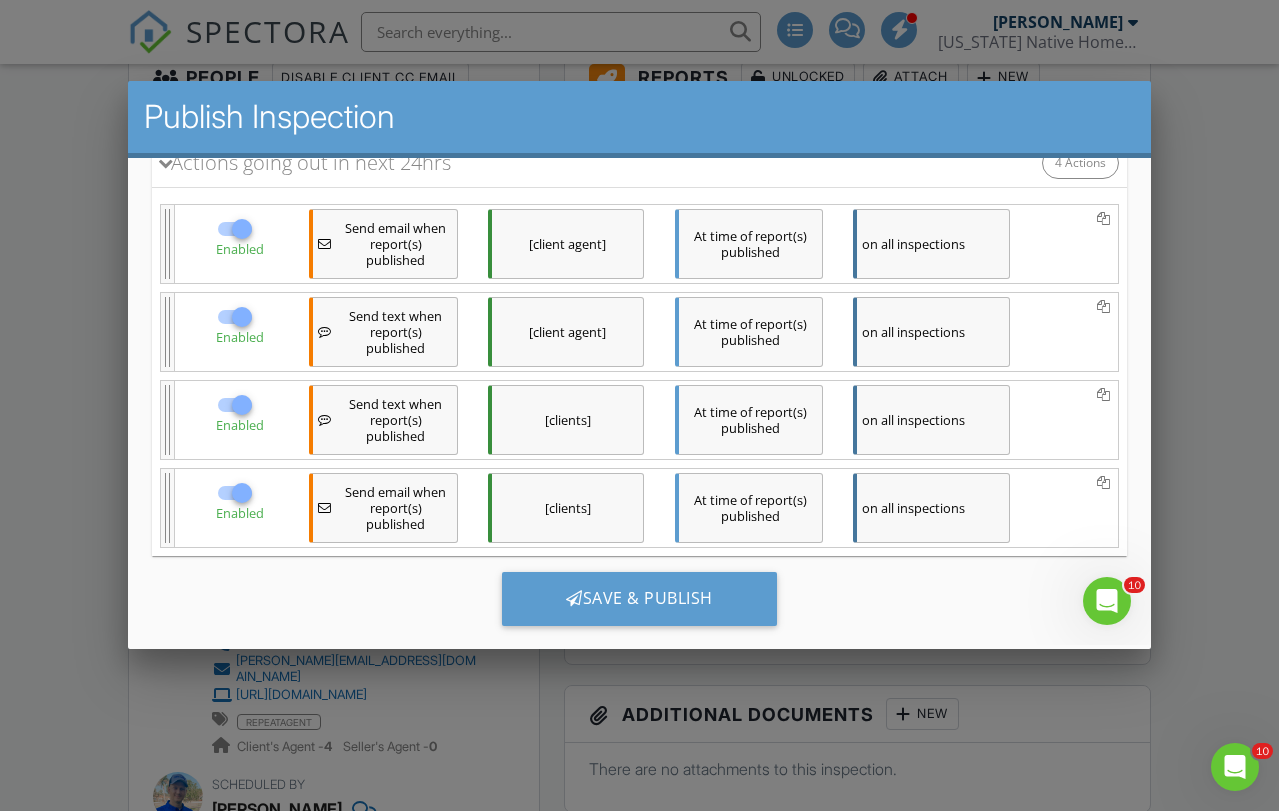 click on "on all inspections" at bounding box center (930, 244) 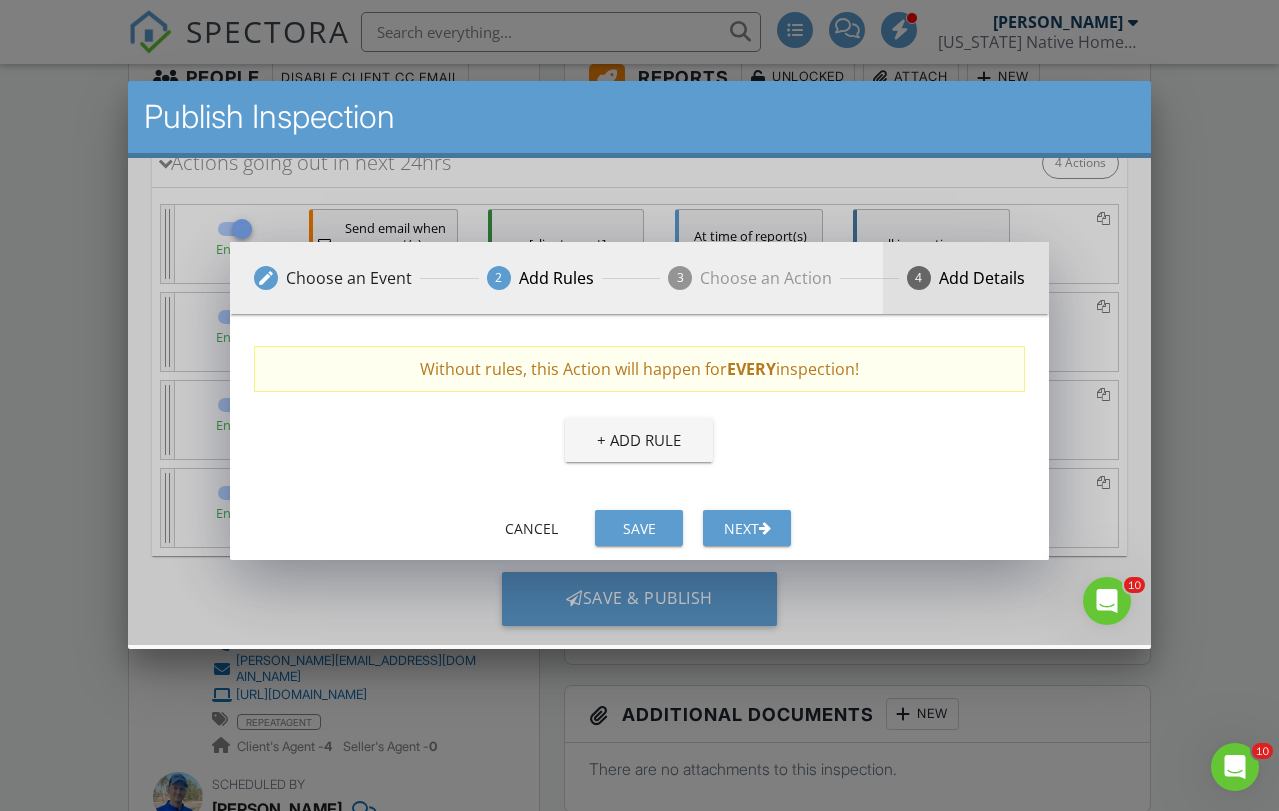 click on "Add Details" at bounding box center (981, 278) 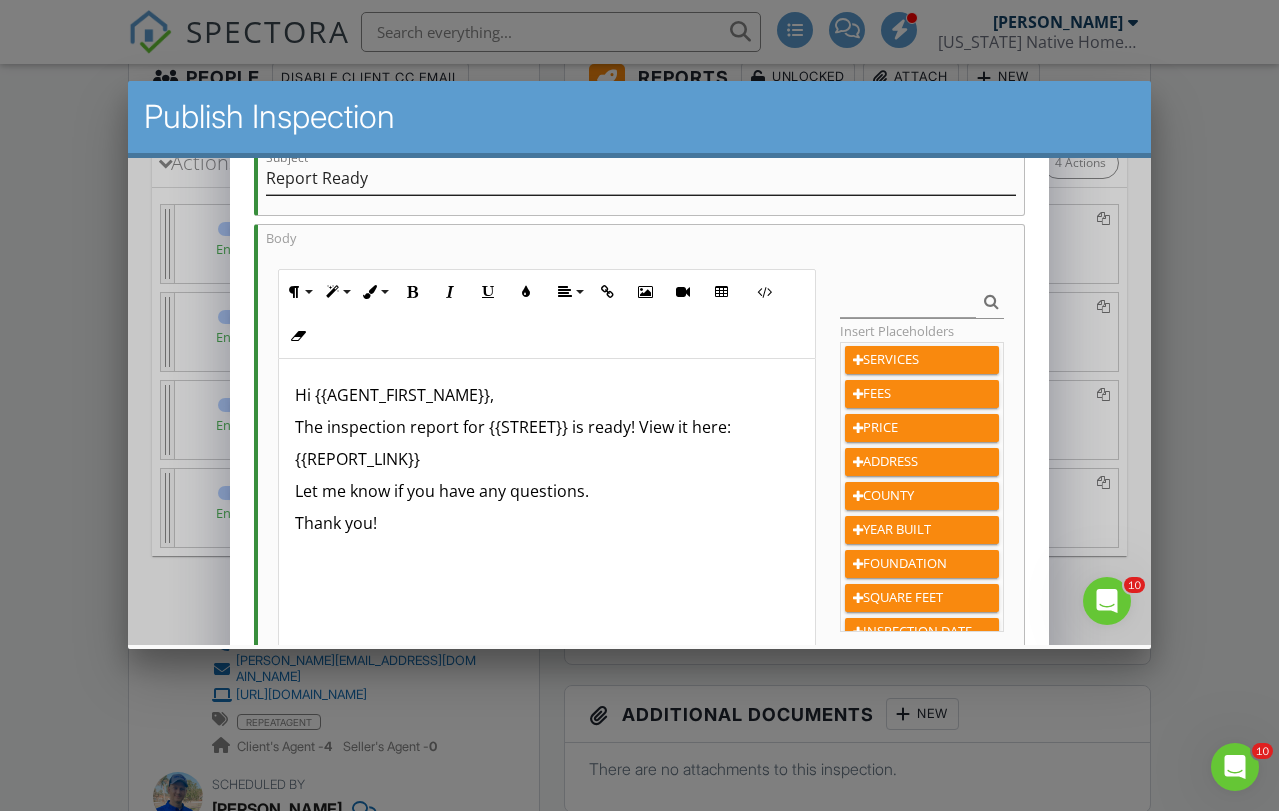 scroll, scrollTop: 307, scrollLeft: 0, axis: vertical 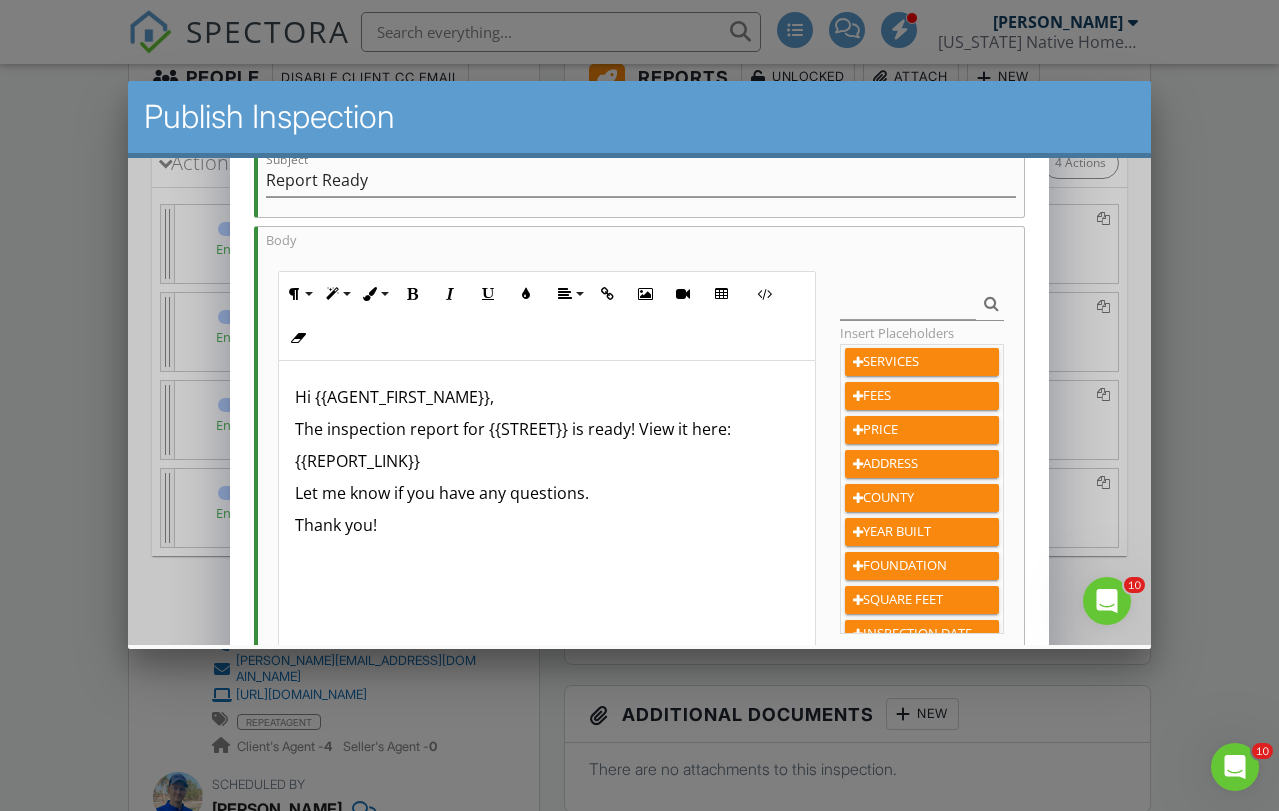 click on "The inspection report for {{STREET}} is ready! View it here:" at bounding box center (546, 429) 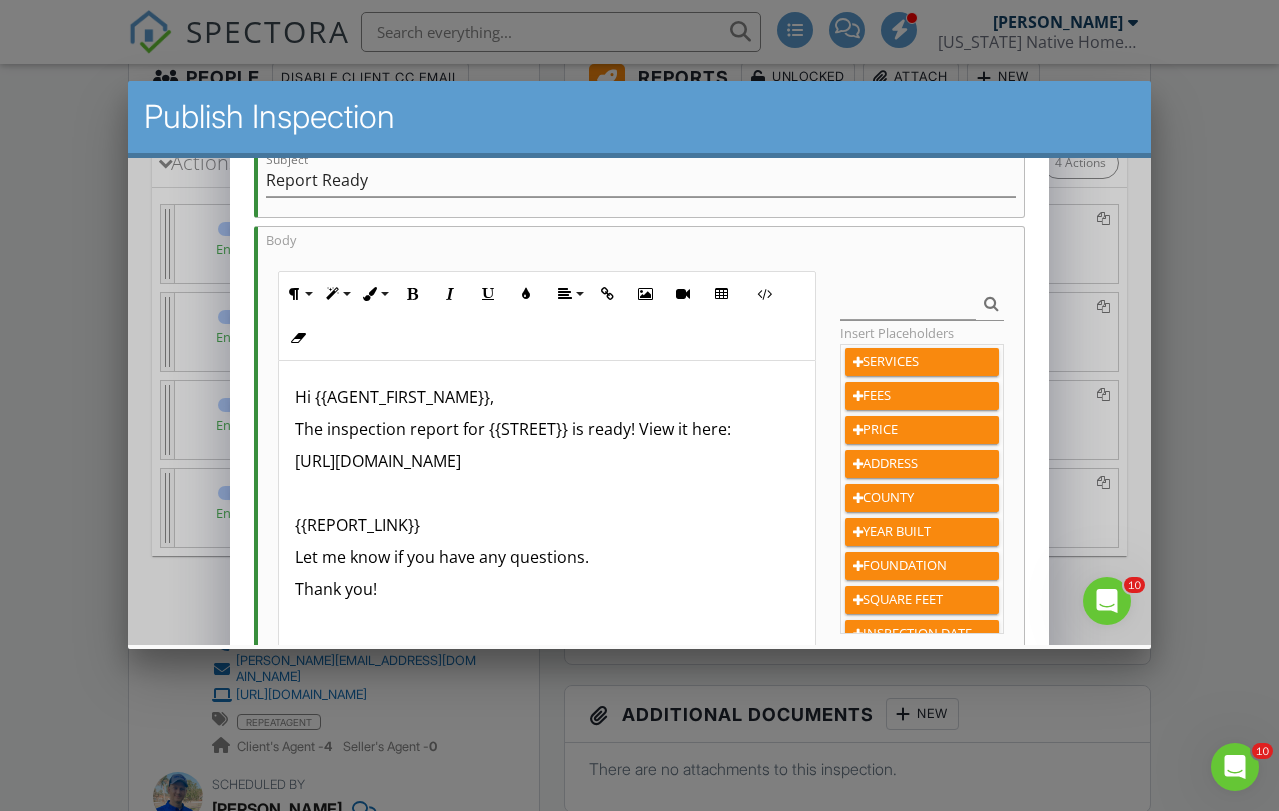 scroll, scrollTop: 1, scrollLeft: 0, axis: vertical 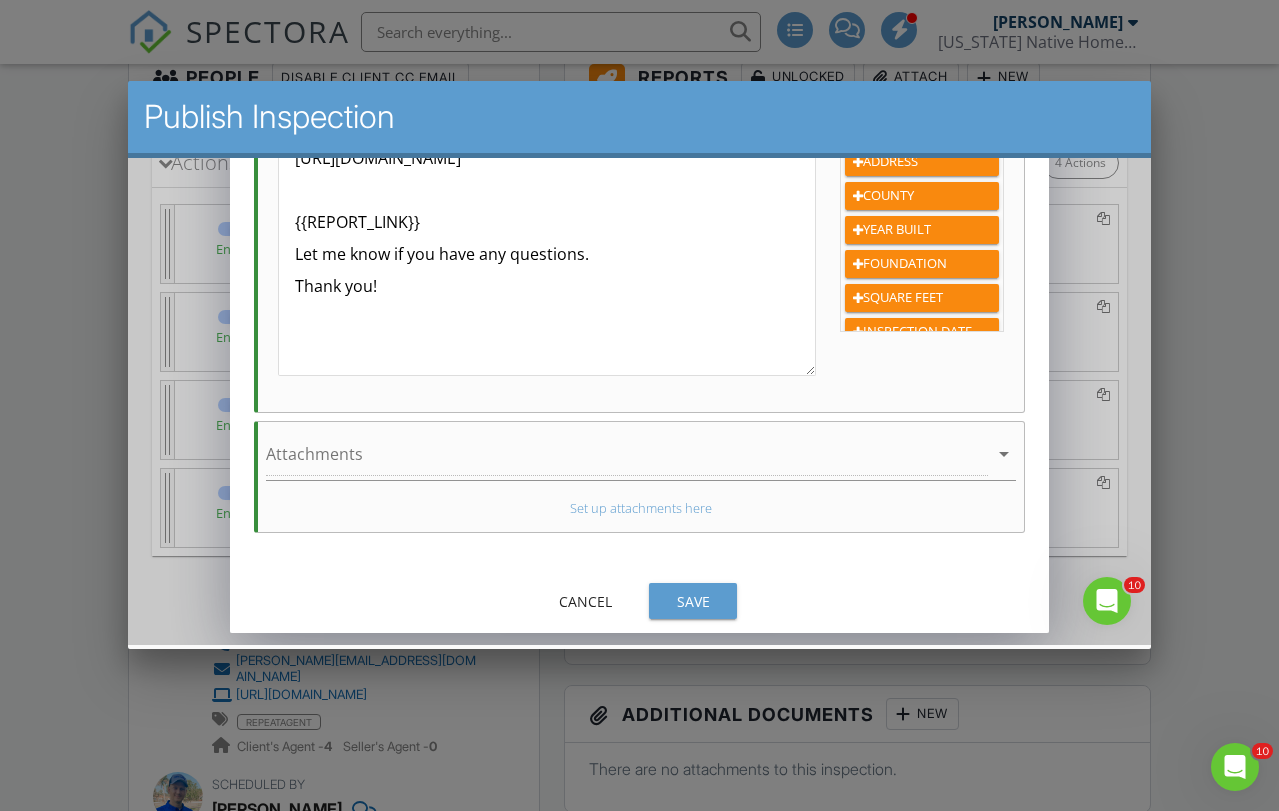 click on "Save" at bounding box center [692, 601] 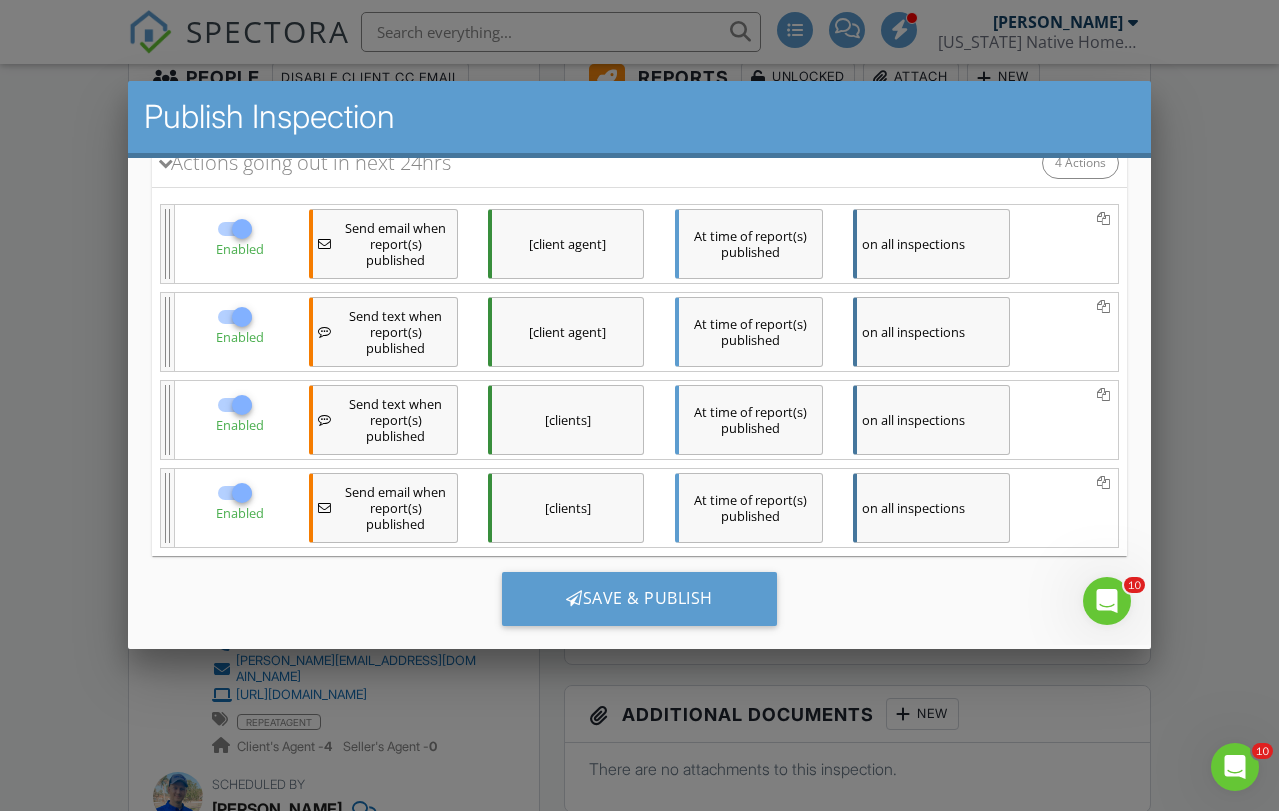scroll, scrollTop: 565, scrollLeft: 0, axis: vertical 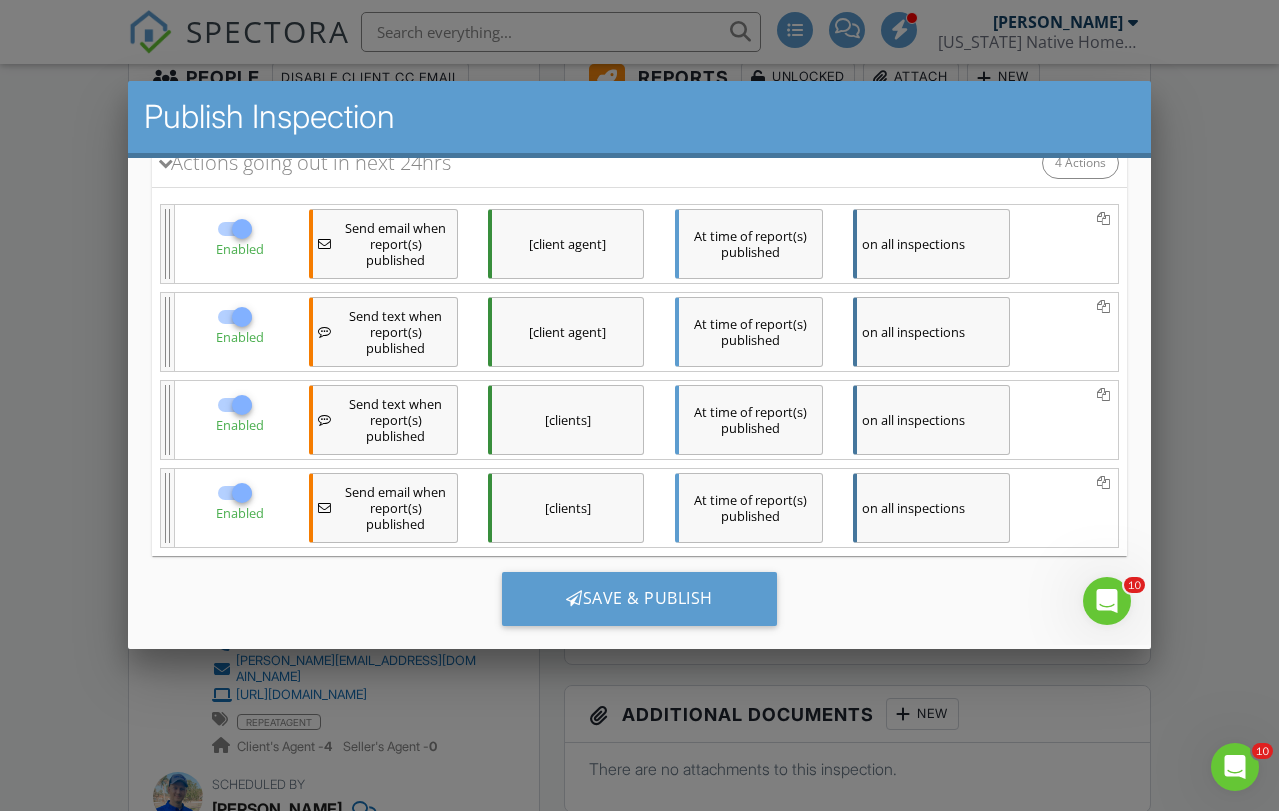click on "on all inspections" at bounding box center (930, 508) 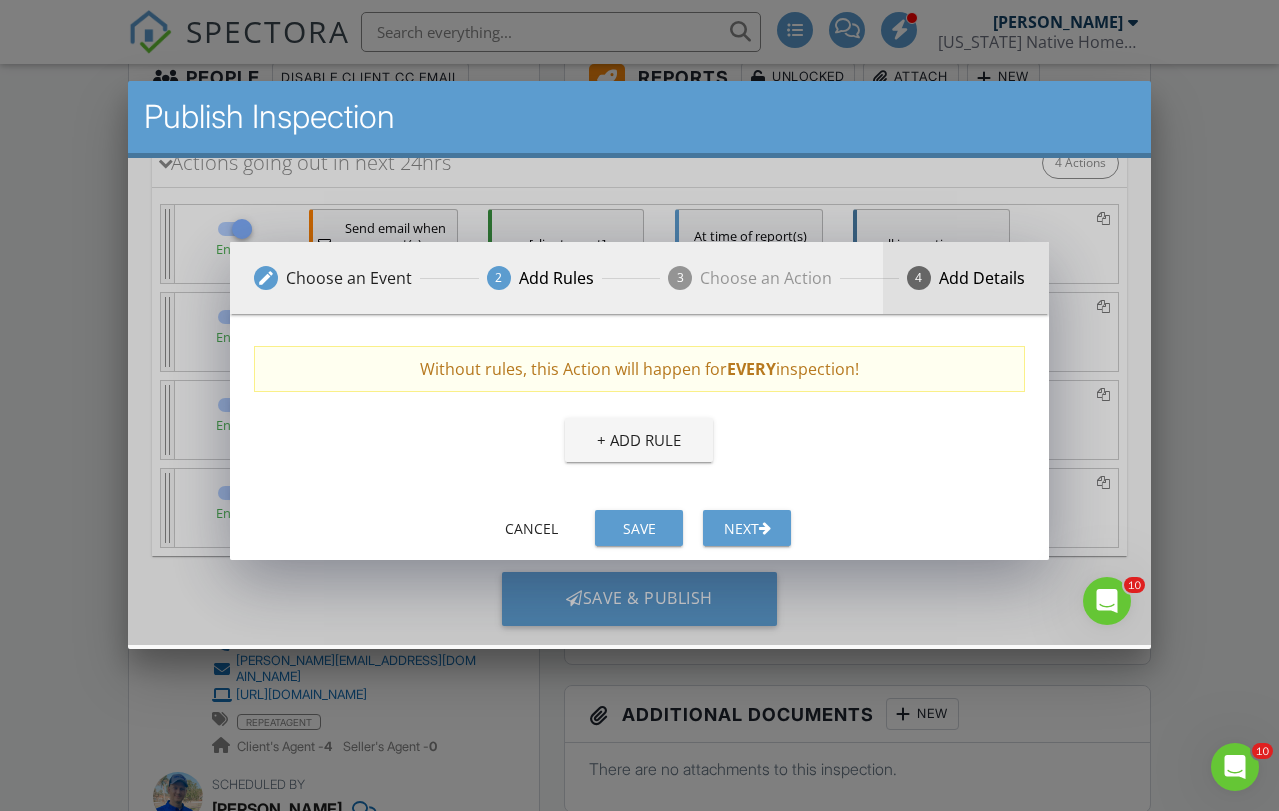 click on "Add Details" at bounding box center (981, 278) 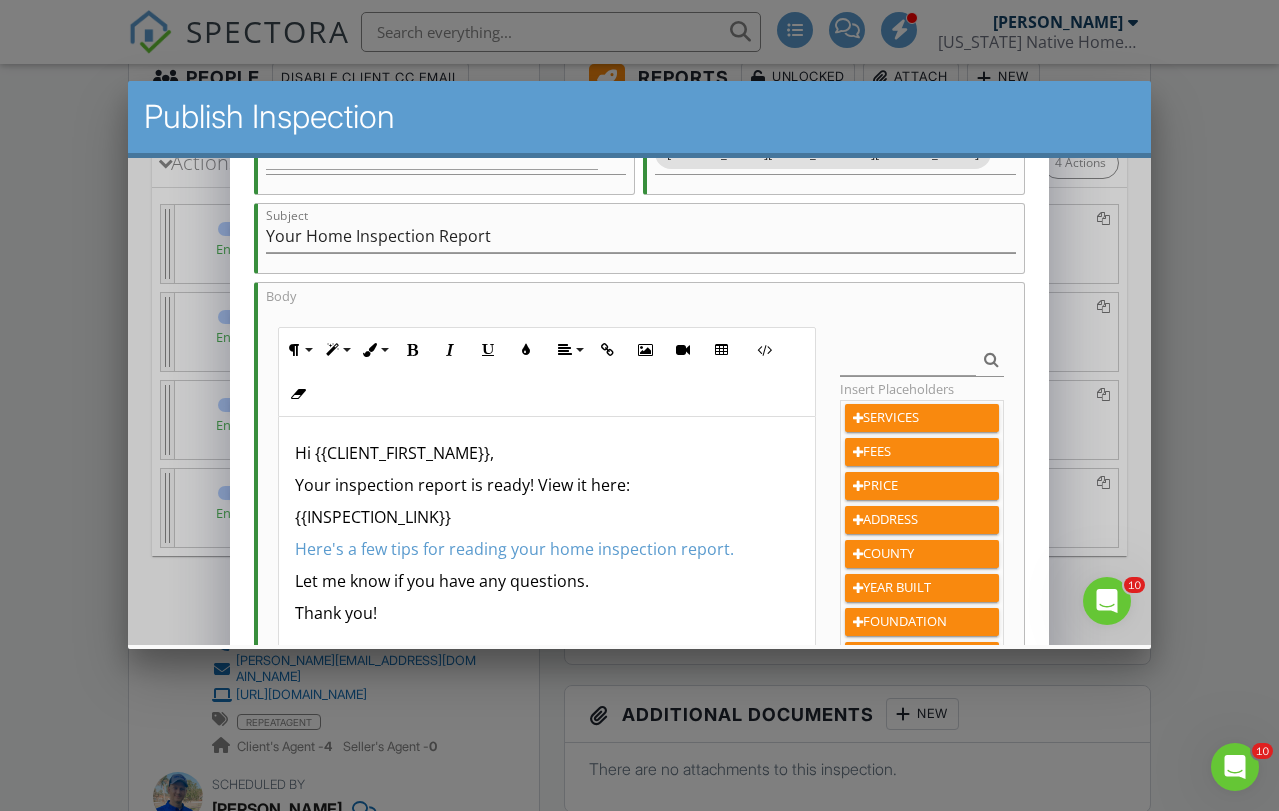 scroll, scrollTop: 256, scrollLeft: 0, axis: vertical 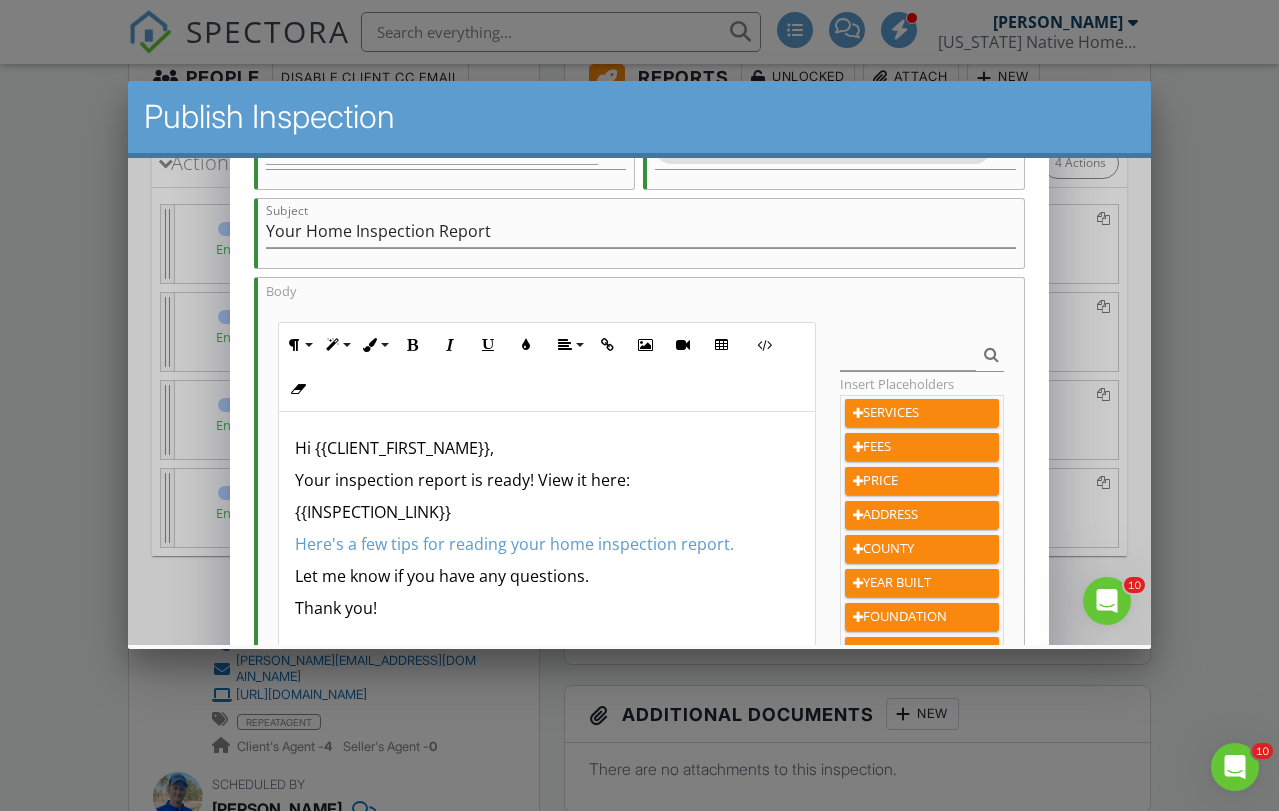 click on "Your inspection report is ready! View it here:" at bounding box center [546, 480] 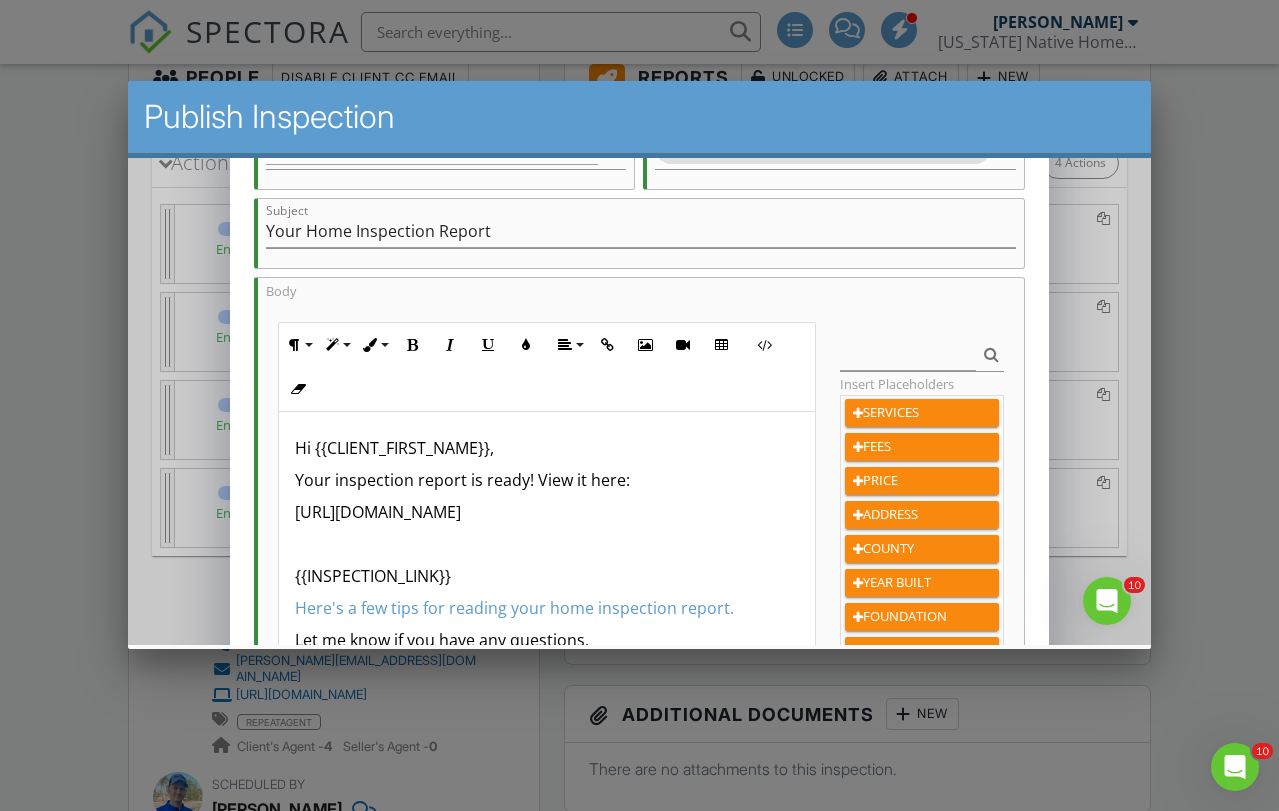 click at bounding box center [920, 348] 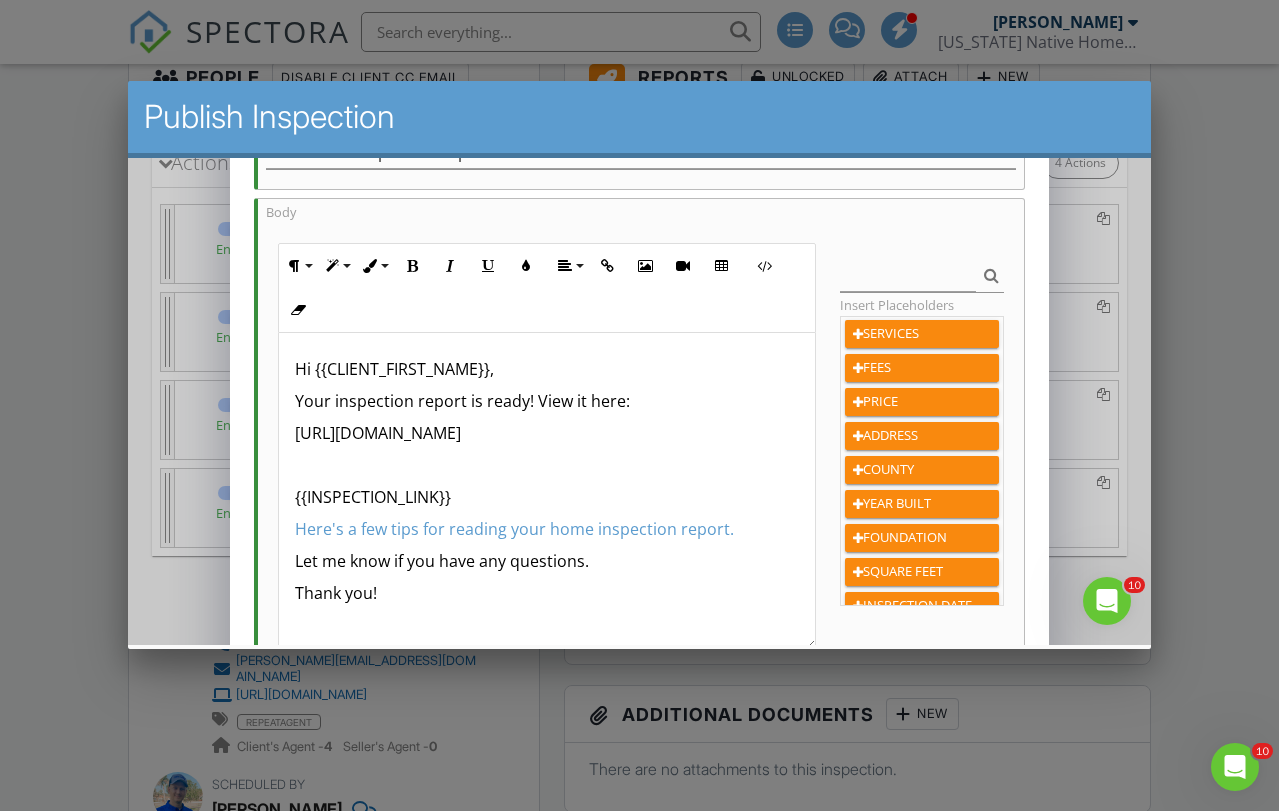 scroll, scrollTop: 609, scrollLeft: 0, axis: vertical 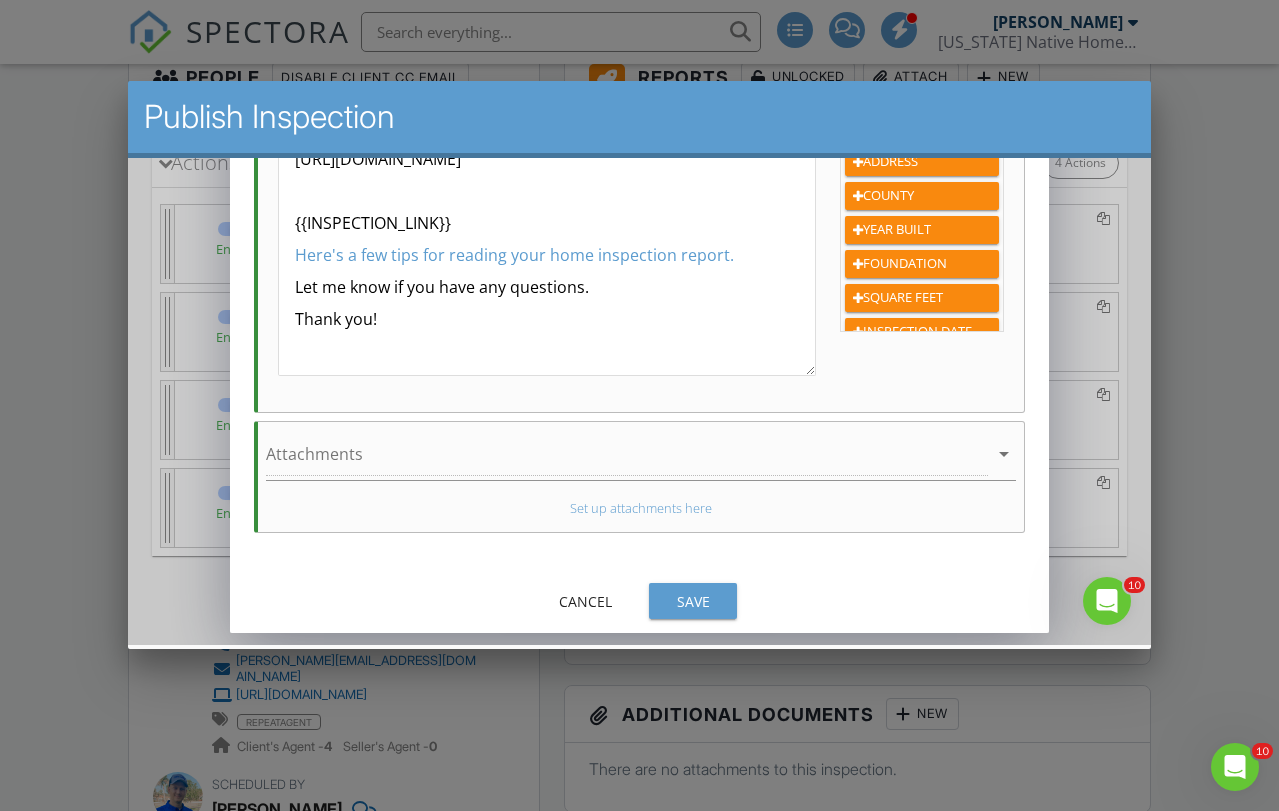 click on "Save" at bounding box center [692, 601] 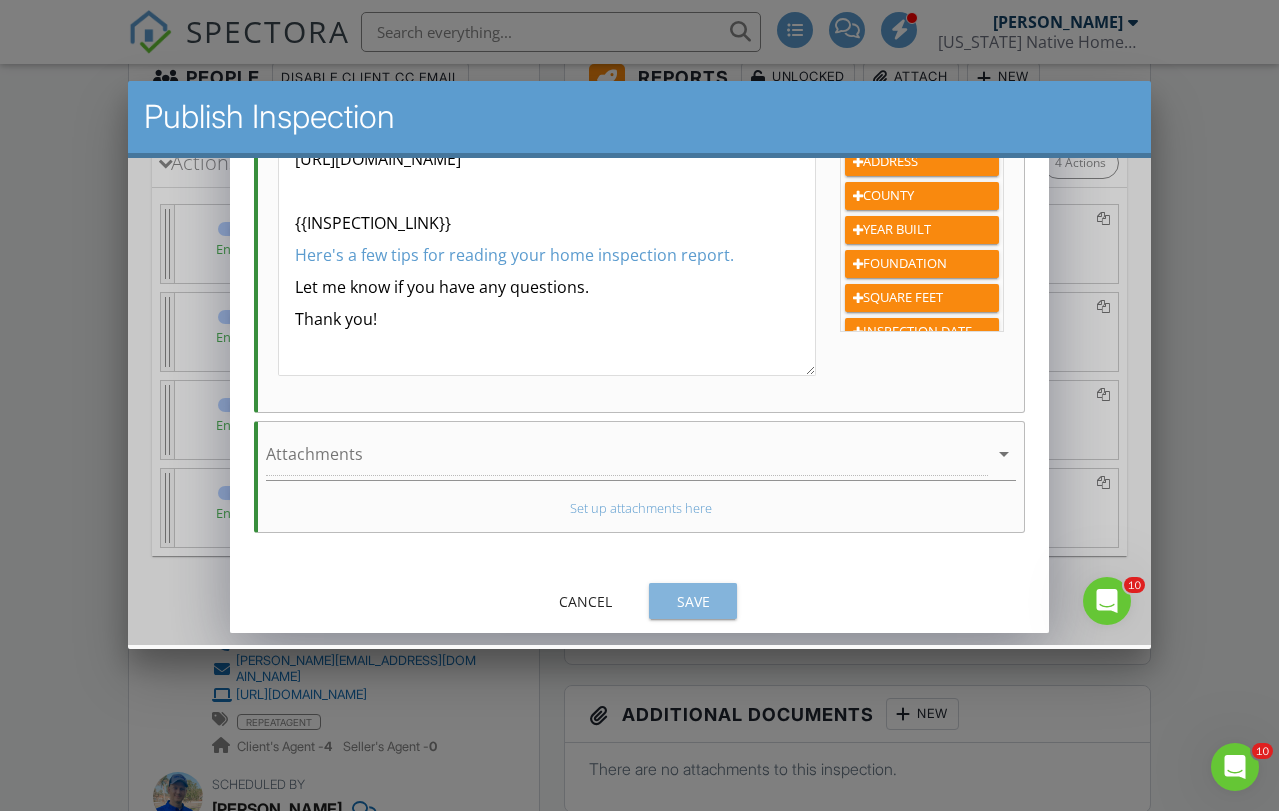 scroll, scrollTop: 565, scrollLeft: 0, axis: vertical 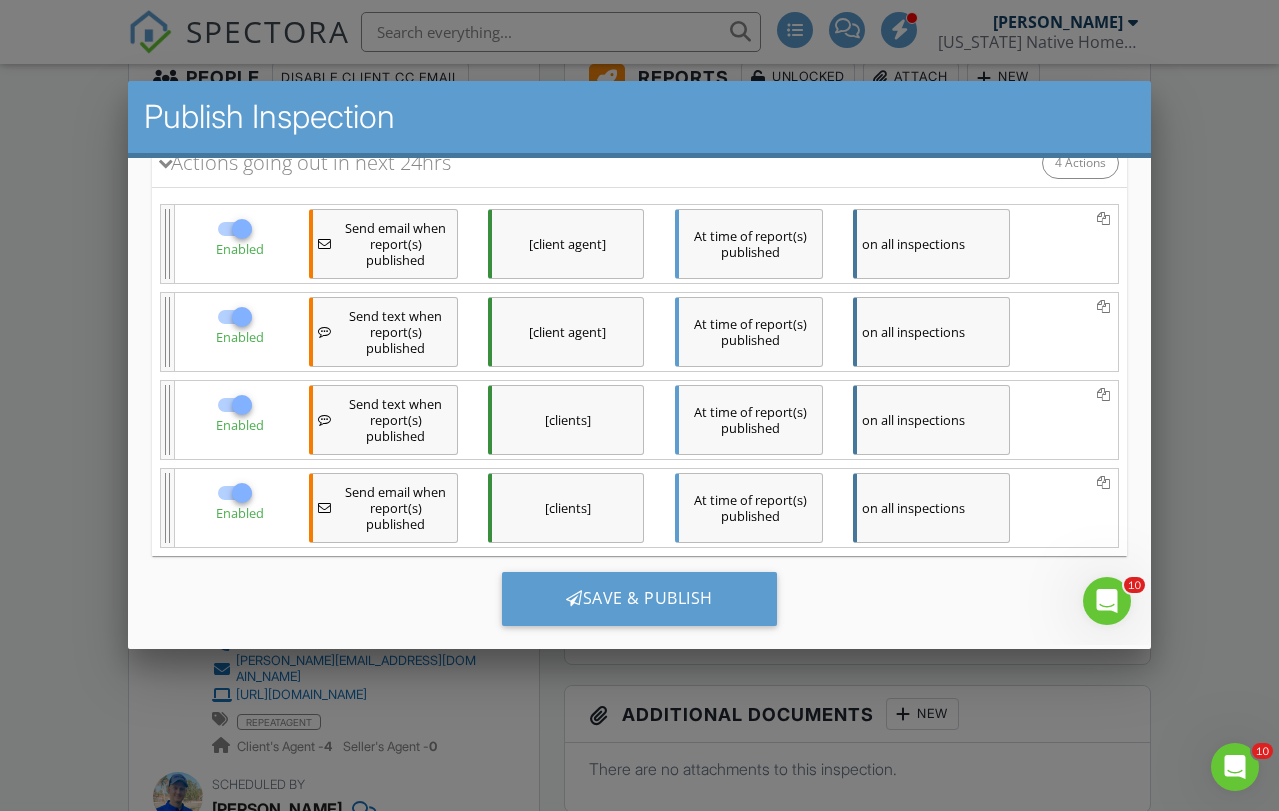 click on "Save & Publish" at bounding box center (638, 599) 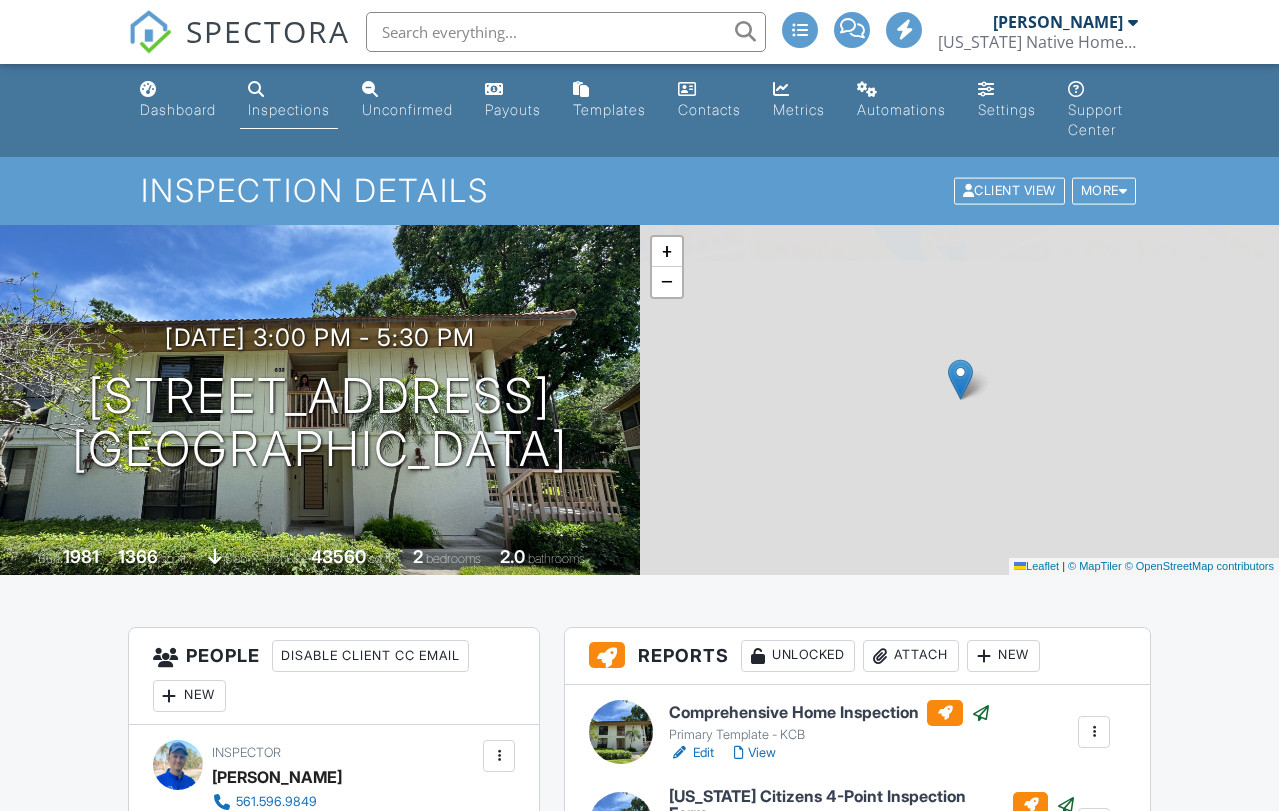 scroll, scrollTop: 0, scrollLeft: 0, axis: both 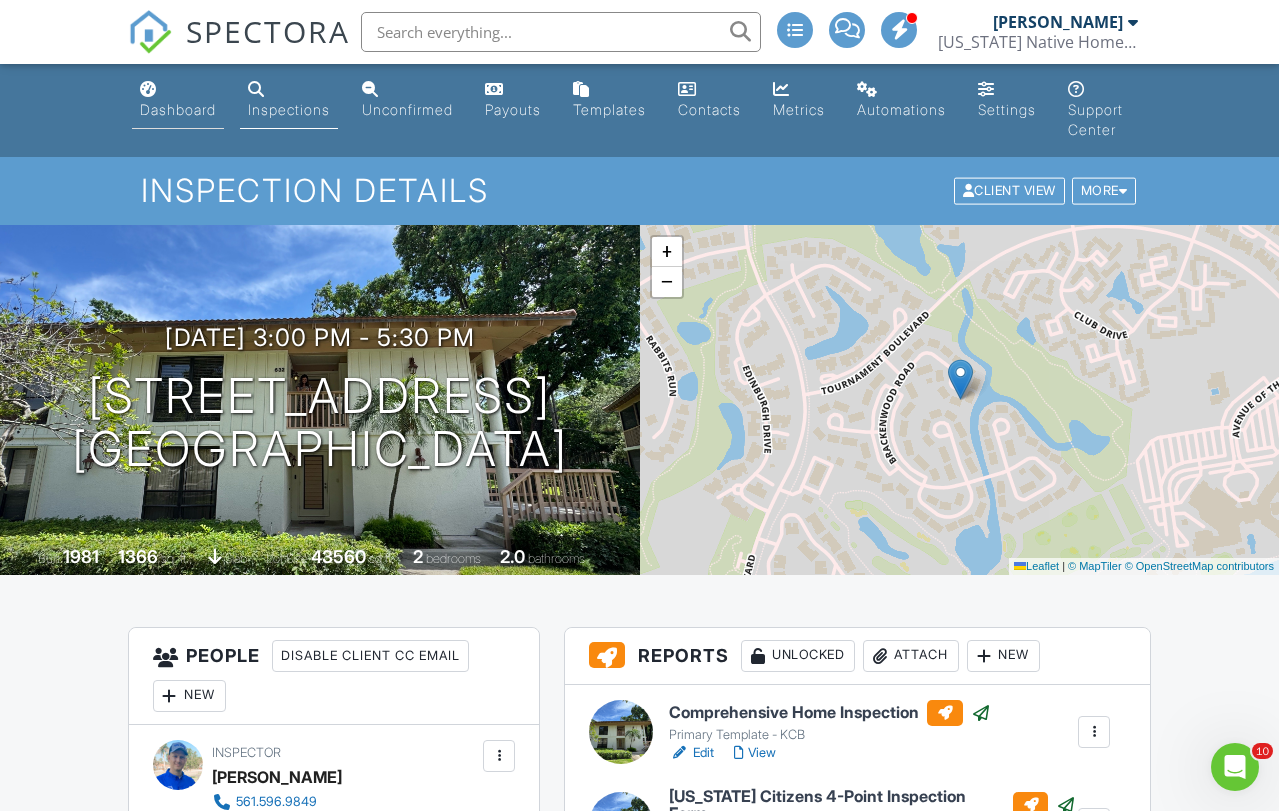 click on "Dashboard" at bounding box center (178, 109) 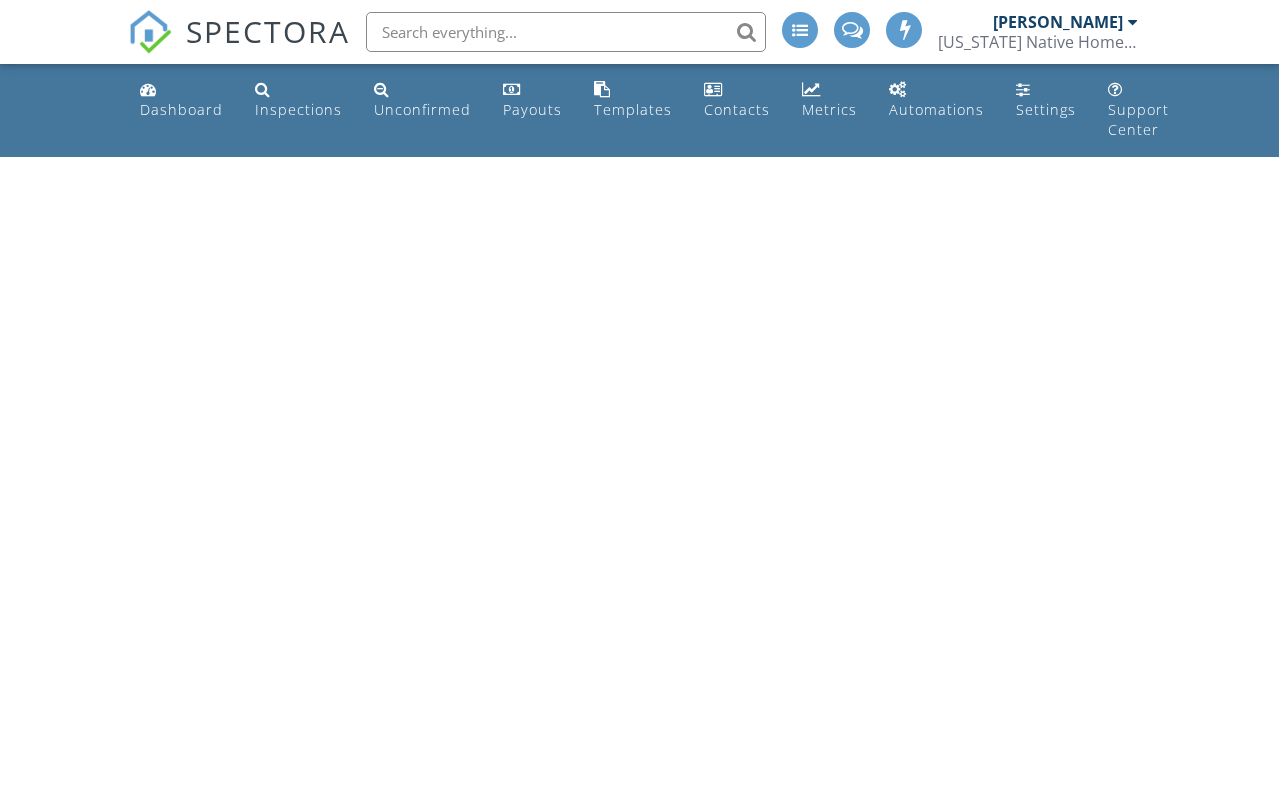 scroll, scrollTop: 0, scrollLeft: 0, axis: both 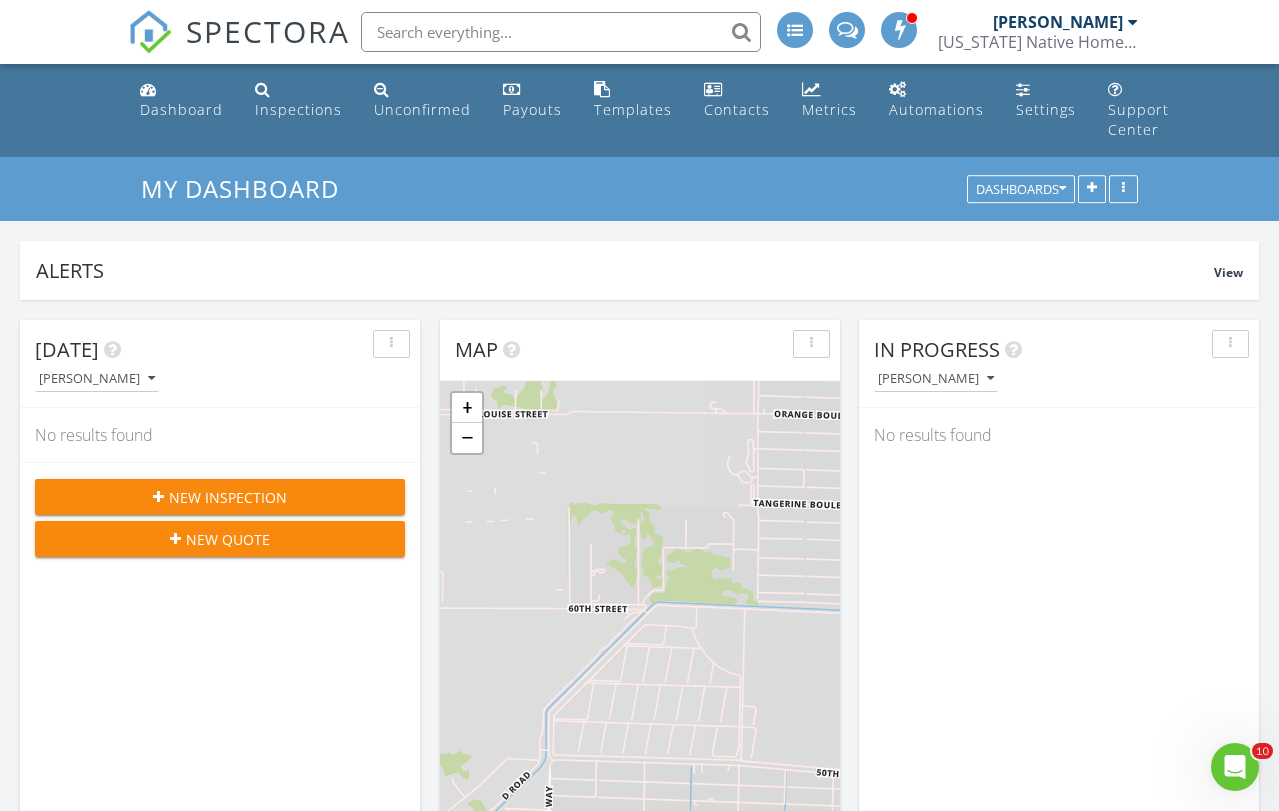 click on "New Inspection" at bounding box center (220, 497) 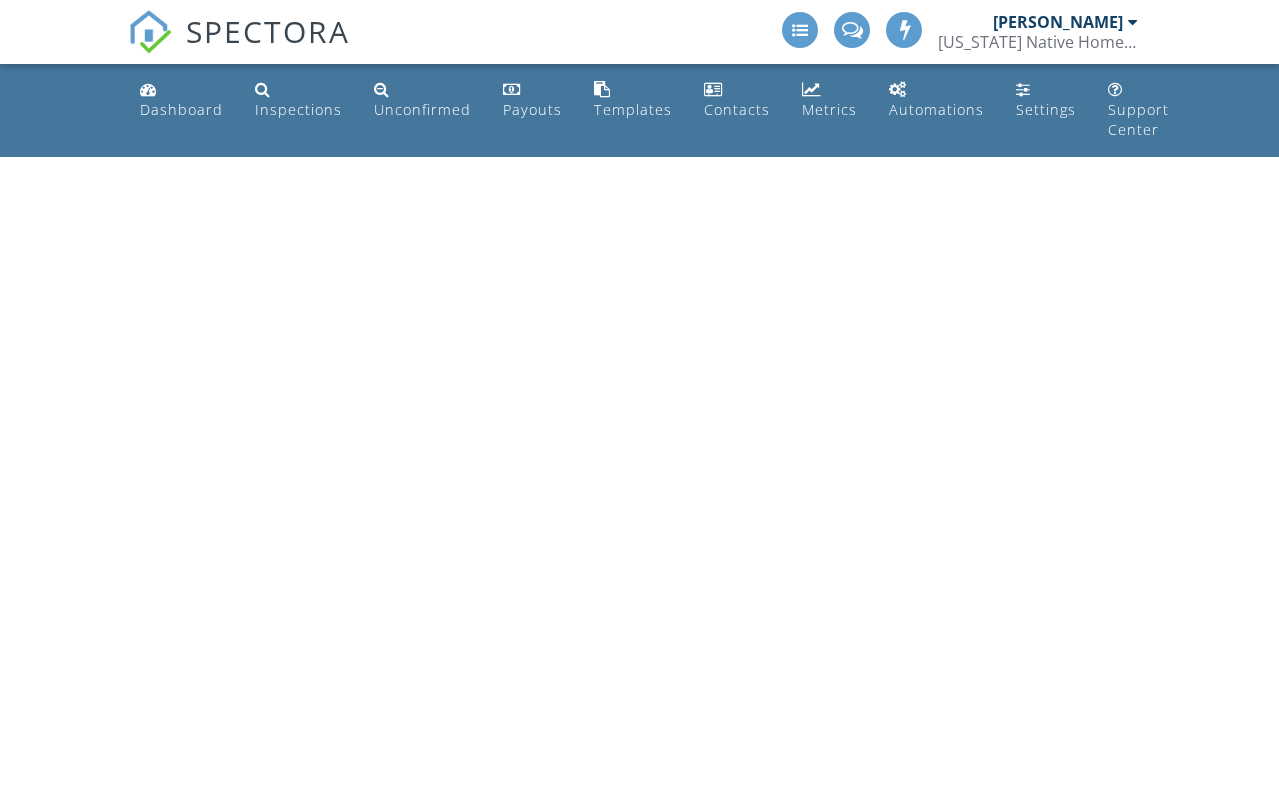 scroll, scrollTop: 0, scrollLeft: 0, axis: both 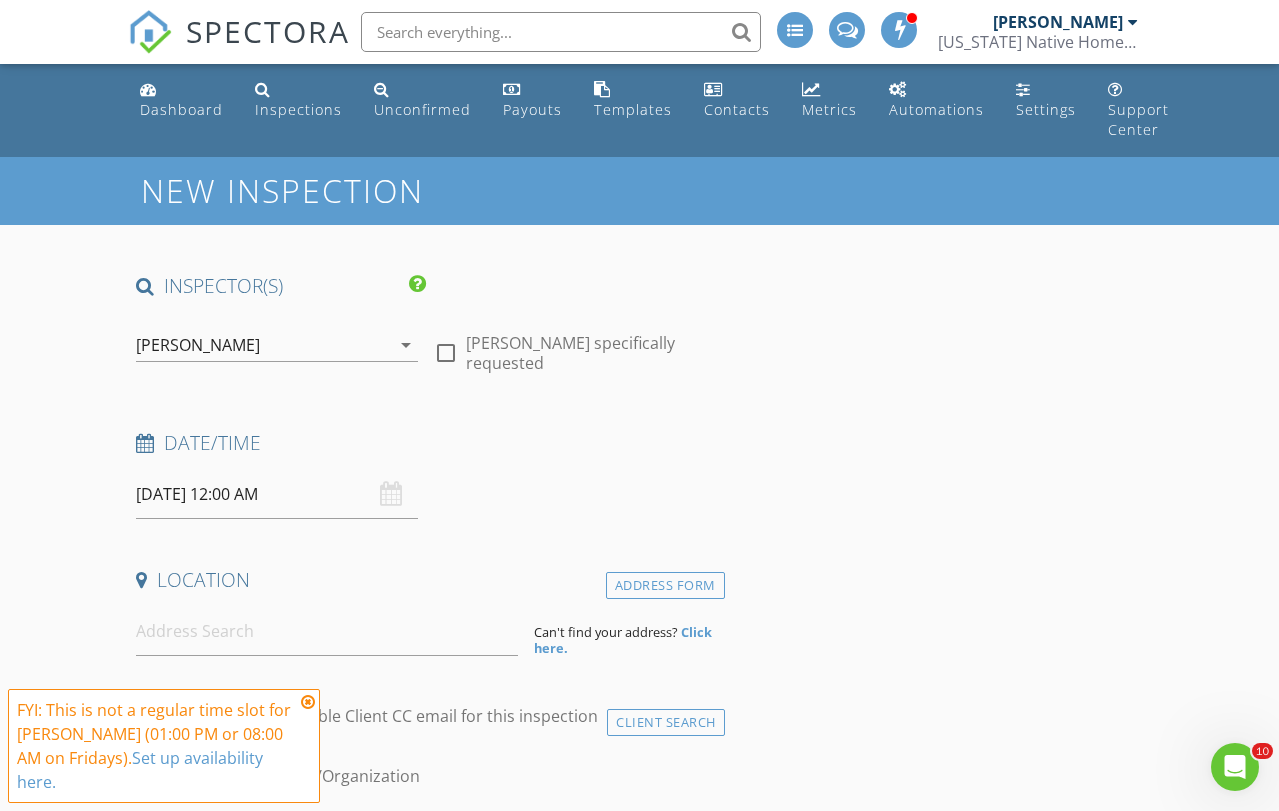 click on "[PERSON_NAME]" at bounding box center (263, 345) 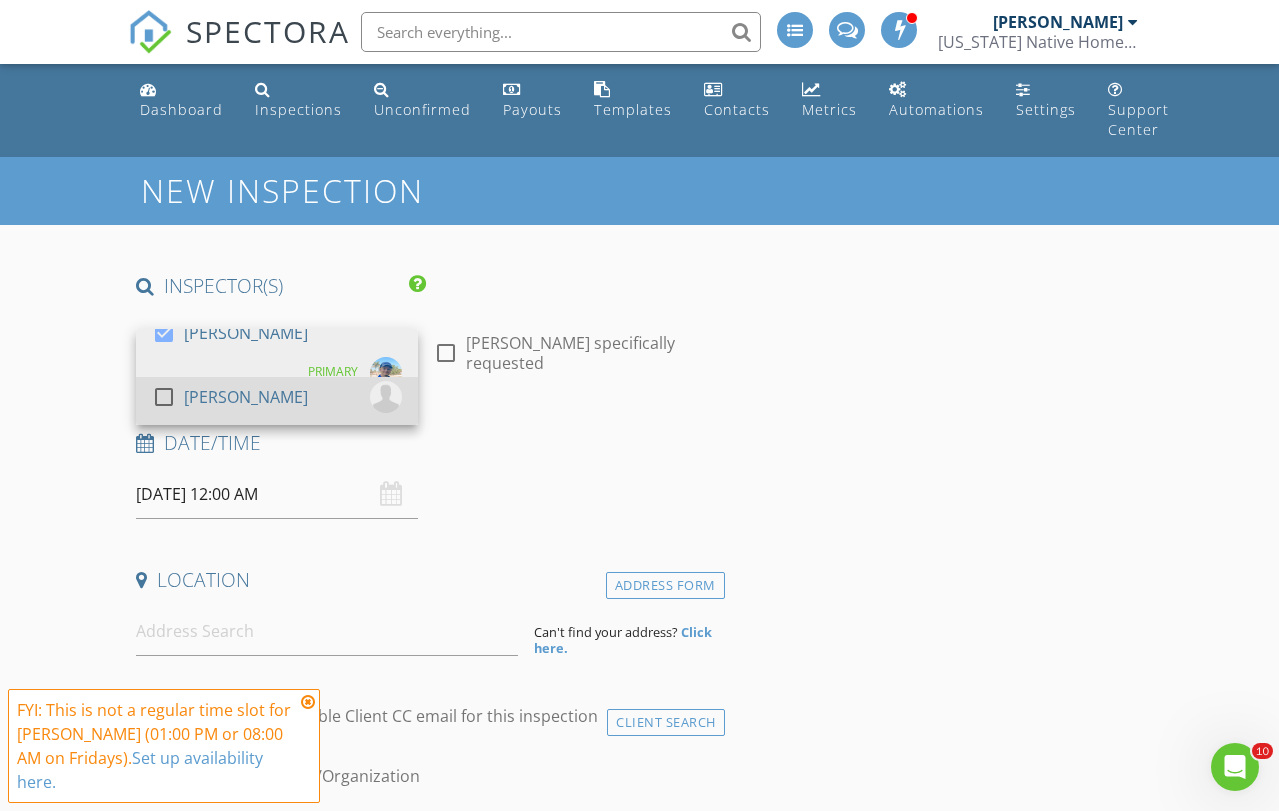 click on "[PERSON_NAME]" at bounding box center (246, 397) 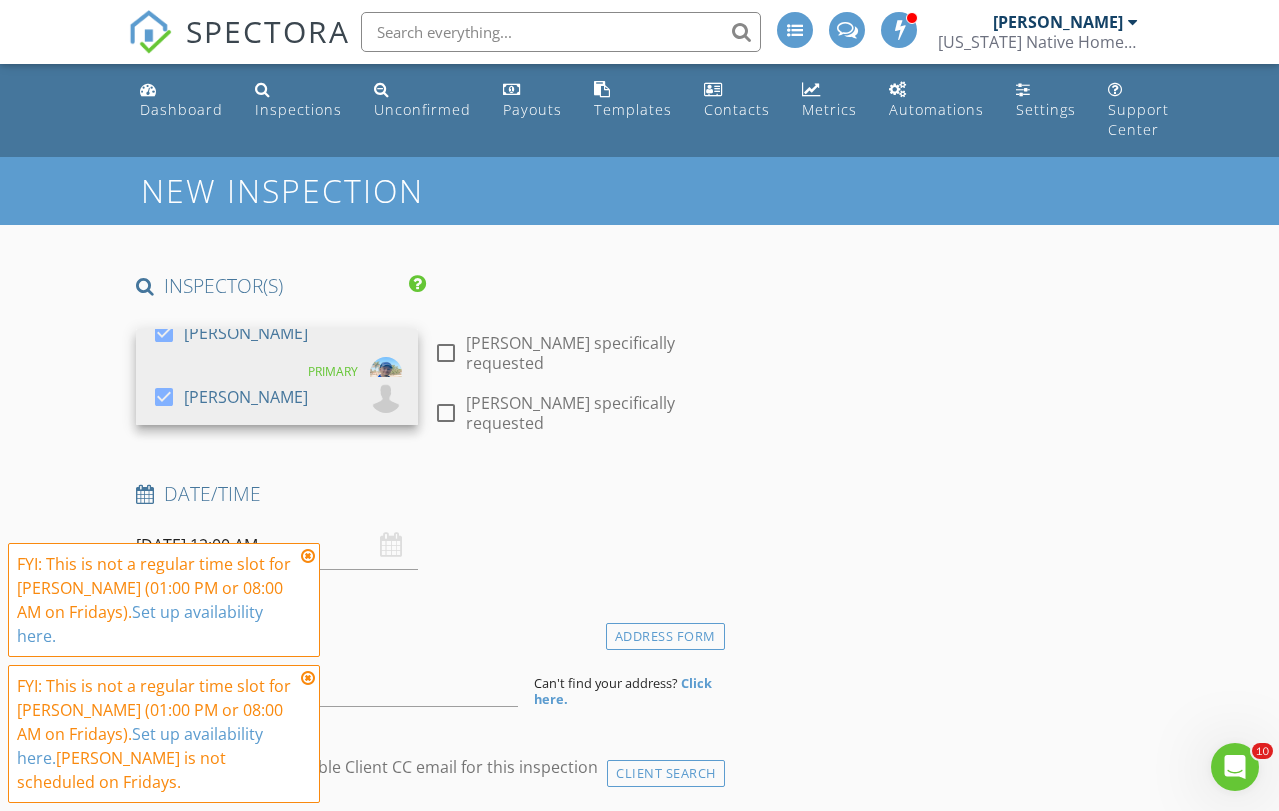 click on "[DATE] 12:00 AM" at bounding box center (277, 545) 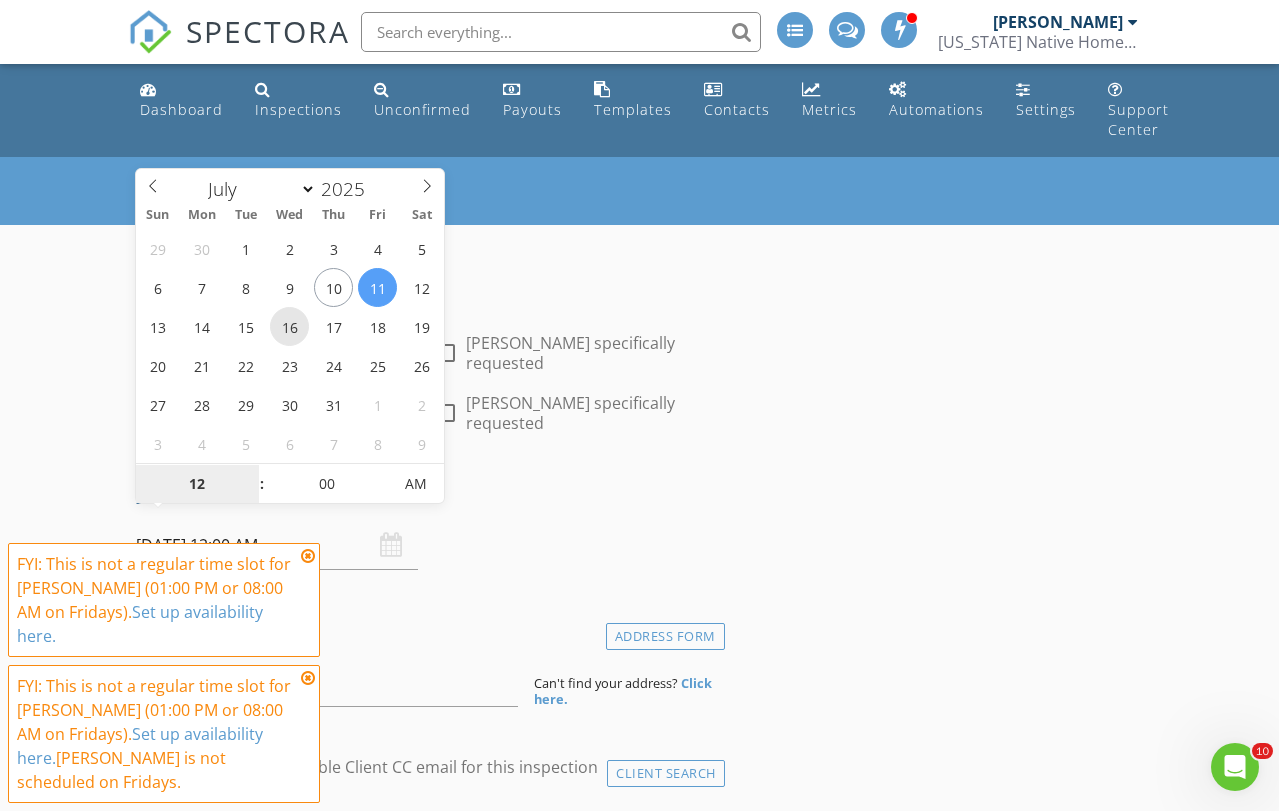 type on "[DATE] 12:00 AM" 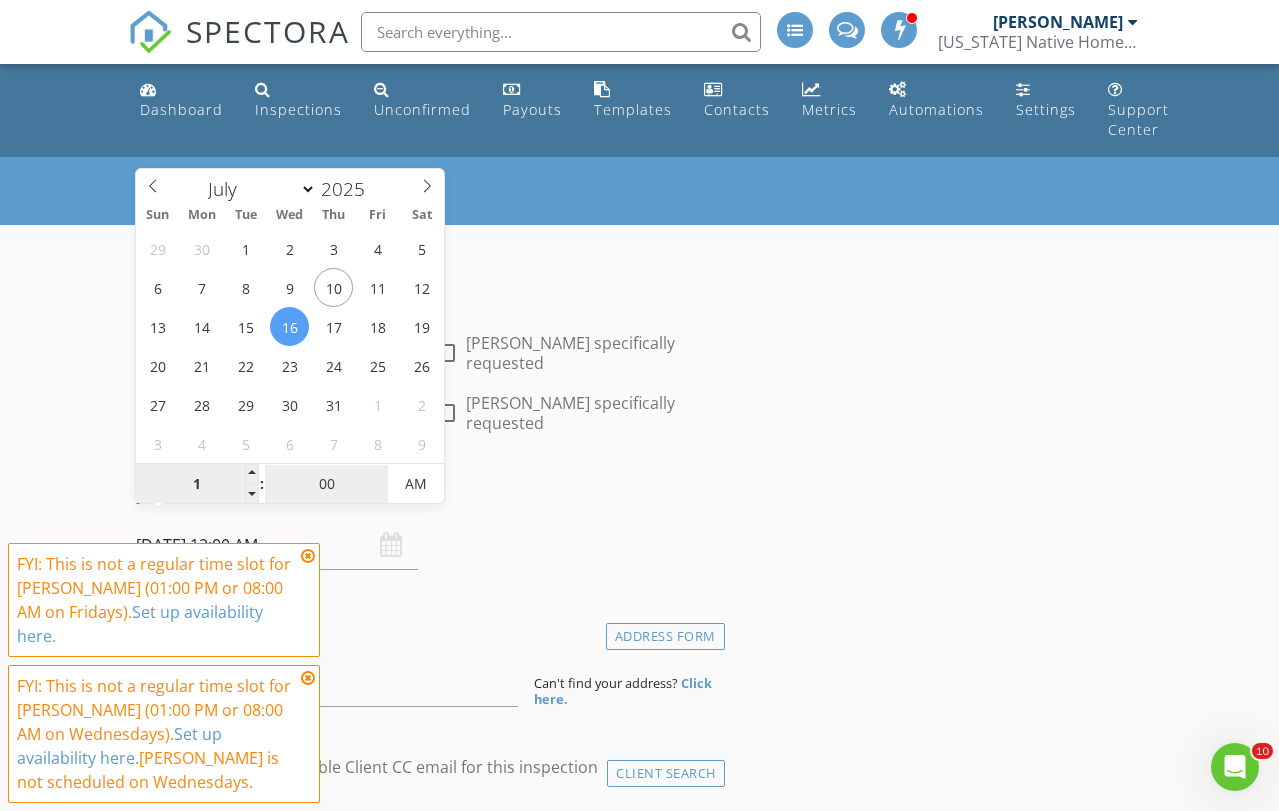 type on "01" 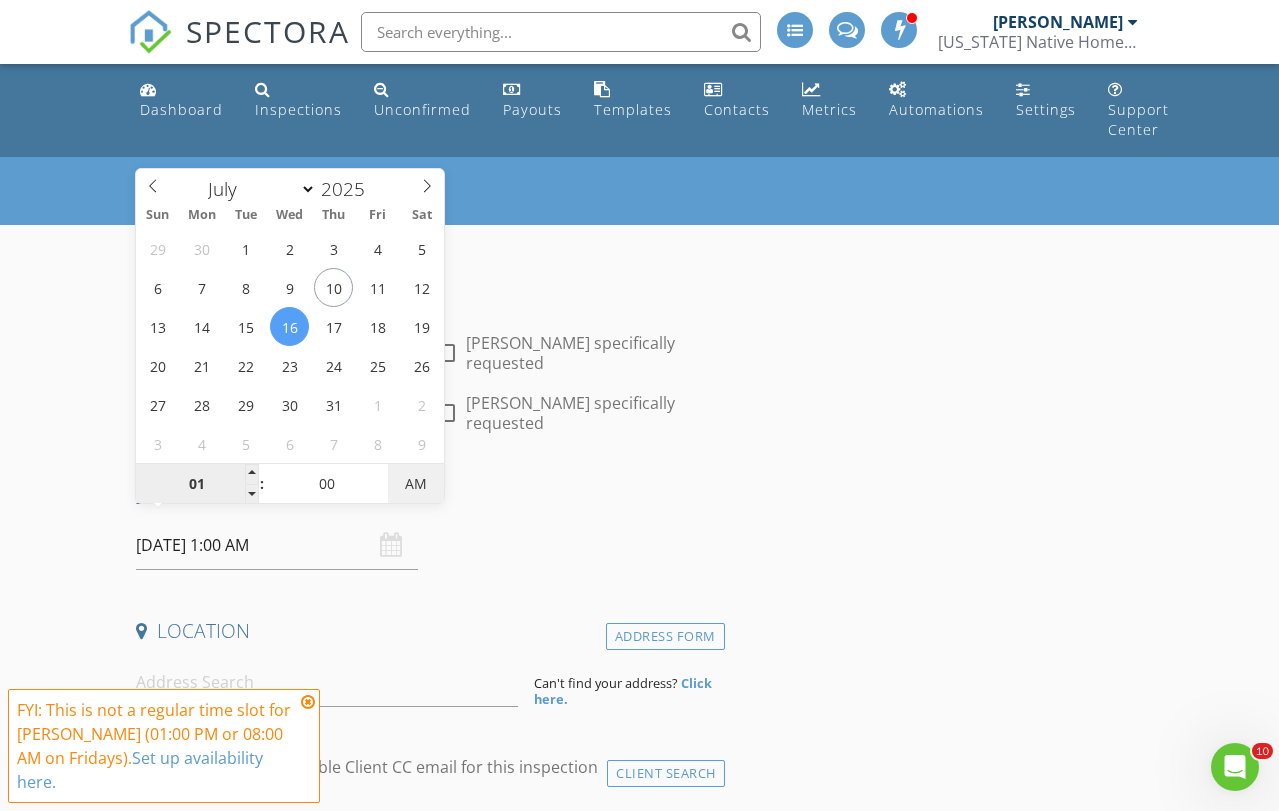 type on "[DATE] 1:00 PM" 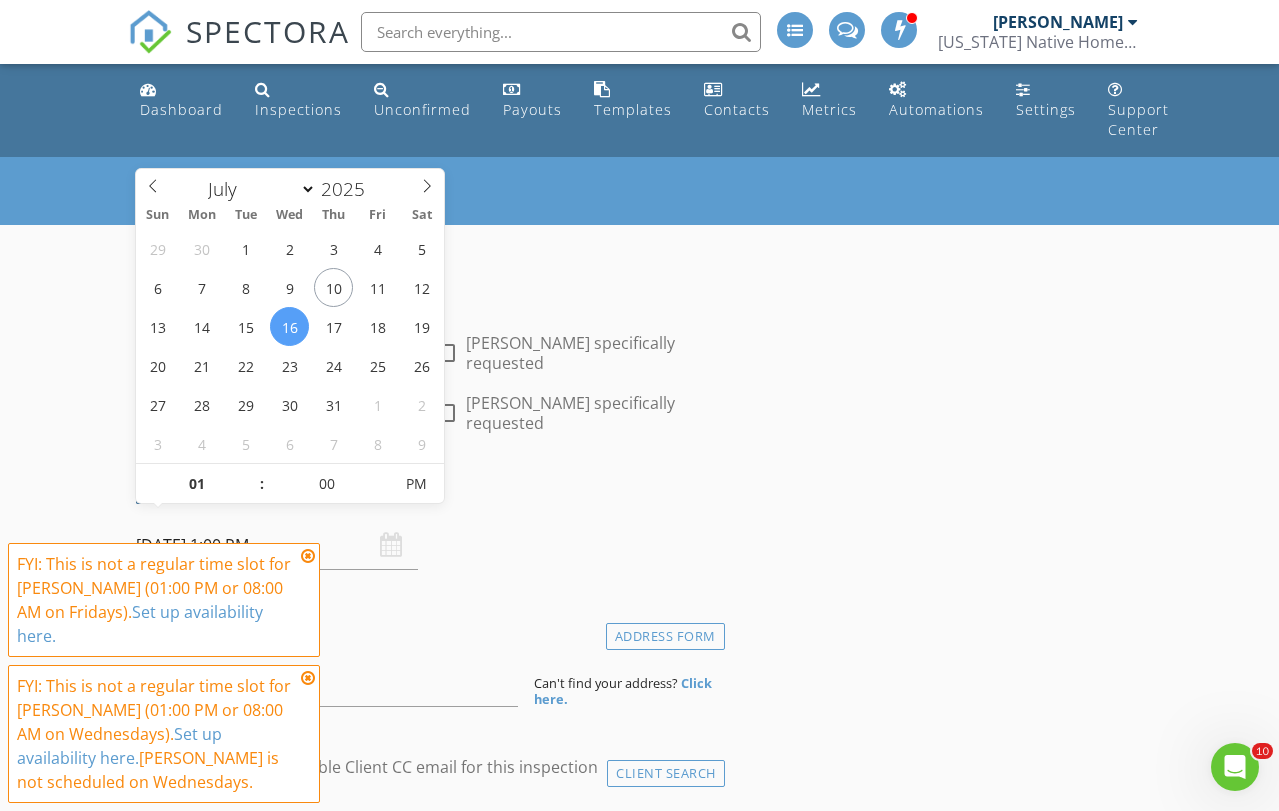 click on "INSPECTOR(S)
check_box   [PERSON_NAME]   PRIMARY   check_box   [PERSON_NAME]     [PERSON_NAME],  [PERSON_NAME] arrow_drop_down   check_box_outline_blank [PERSON_NAME] specifically requested check_box_outline_blank [PERSON_NAME] specifically requested
Date/Time
[DATE] 1:00 PM
Location
Address Form       Can't find your address?   Click here.
client
check_box Enable Client CC email for this inspection   Client Search     check_box_outline_blank Client is a Company/Organization     First Name   Last Name   Email   CC Email   Phone   Address   City   State   Zip     Tags         Notes   Private Notes
ADD ADDITIONAL client
SERVICES
check_box_outline_blank   Standard Residential Home Inspection   check_box_outline_blank   4-Point/Wind Mitigation Bundle (w/o General Home Inspection)" at bounding box center (426, 2155) 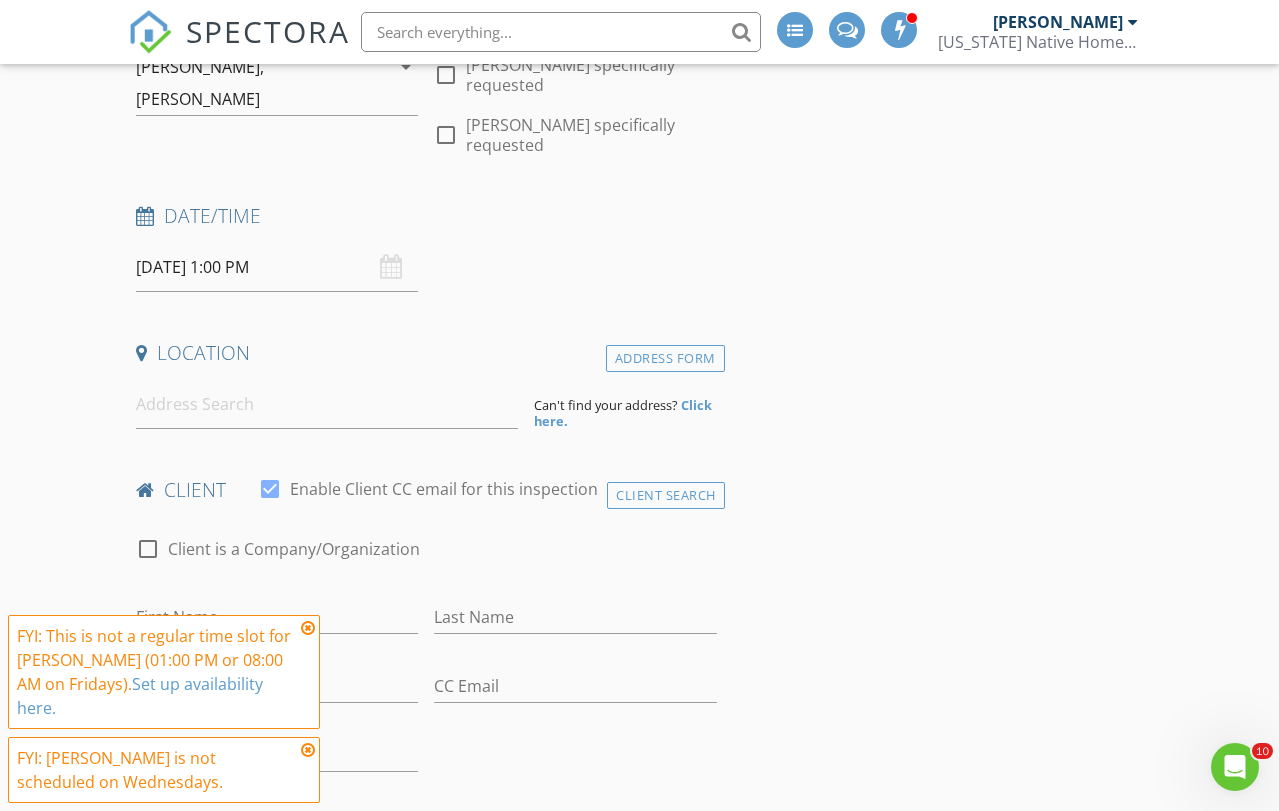 scroll, scrollTop: 292, scrollLeft: 0, axis: vertical 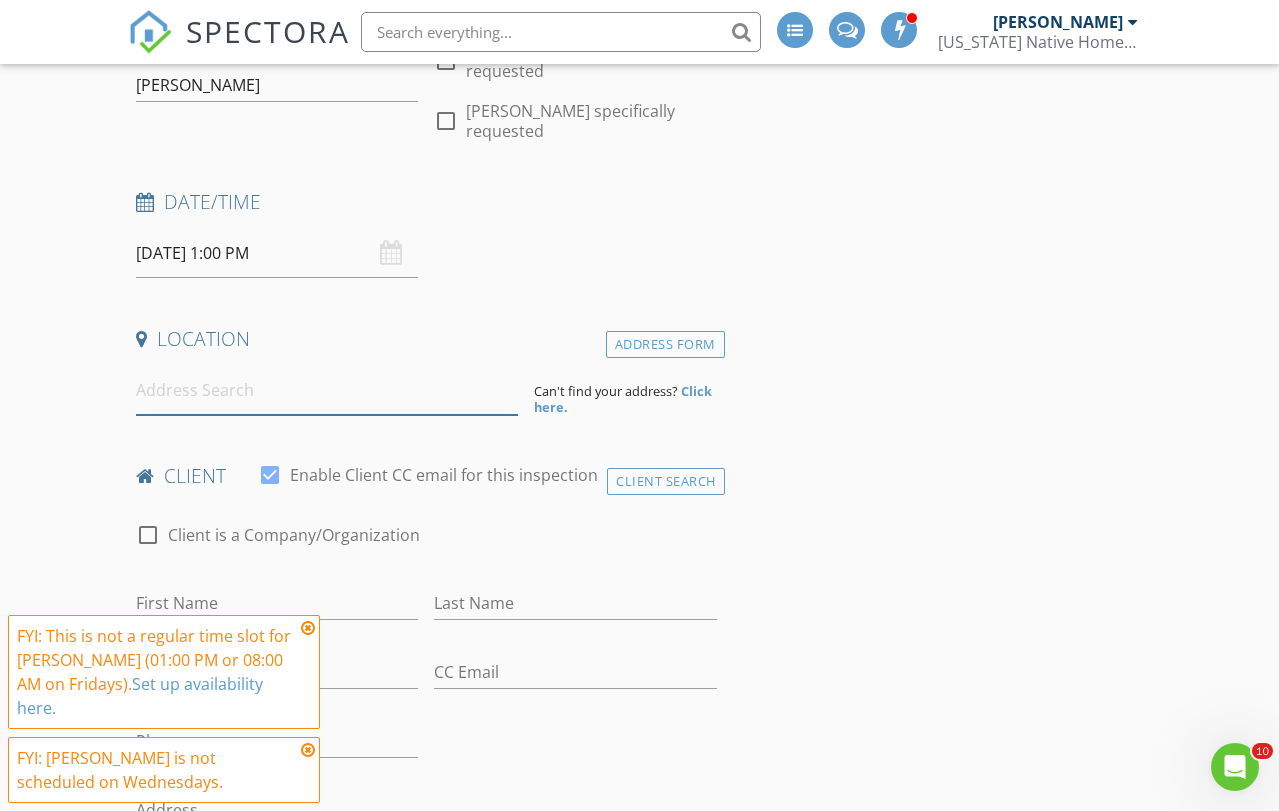 click at bounding box center [327, 390] 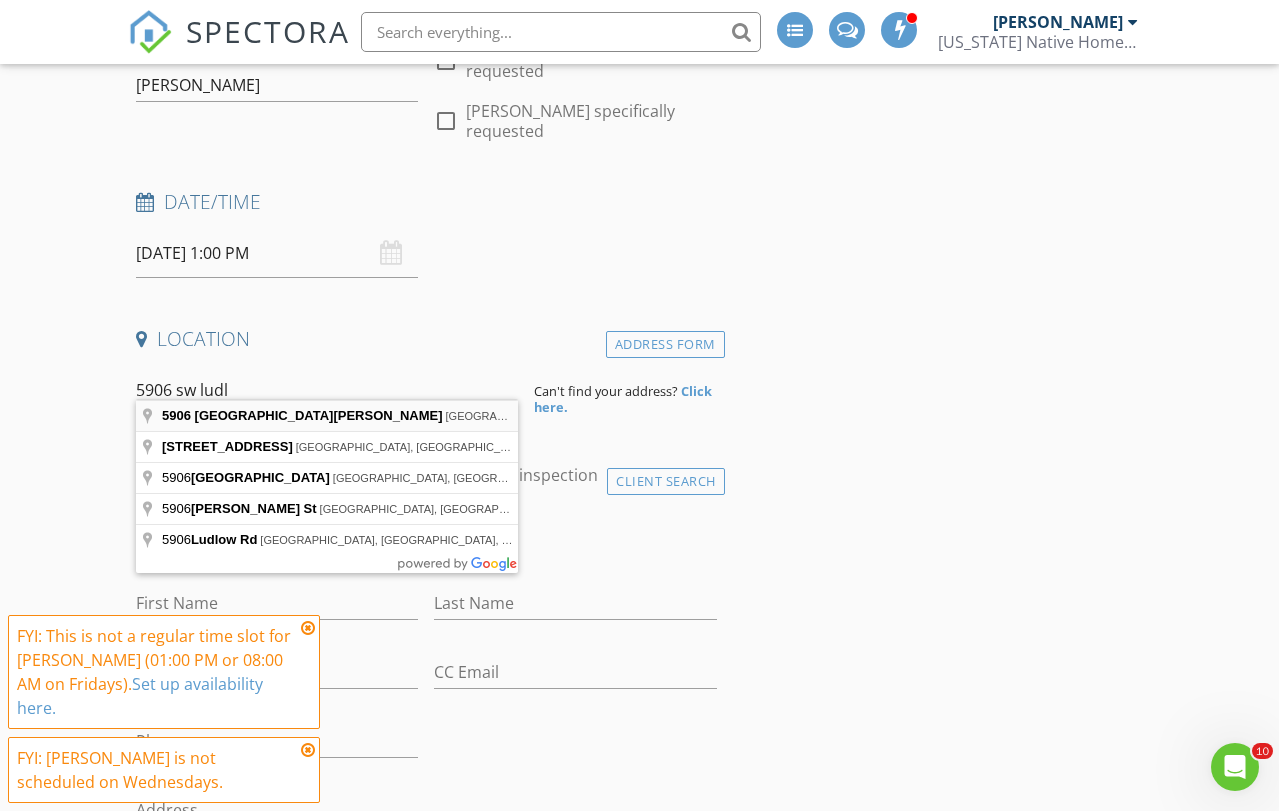 type on "[STREET_ADDRESS][PERSON_NAME]" 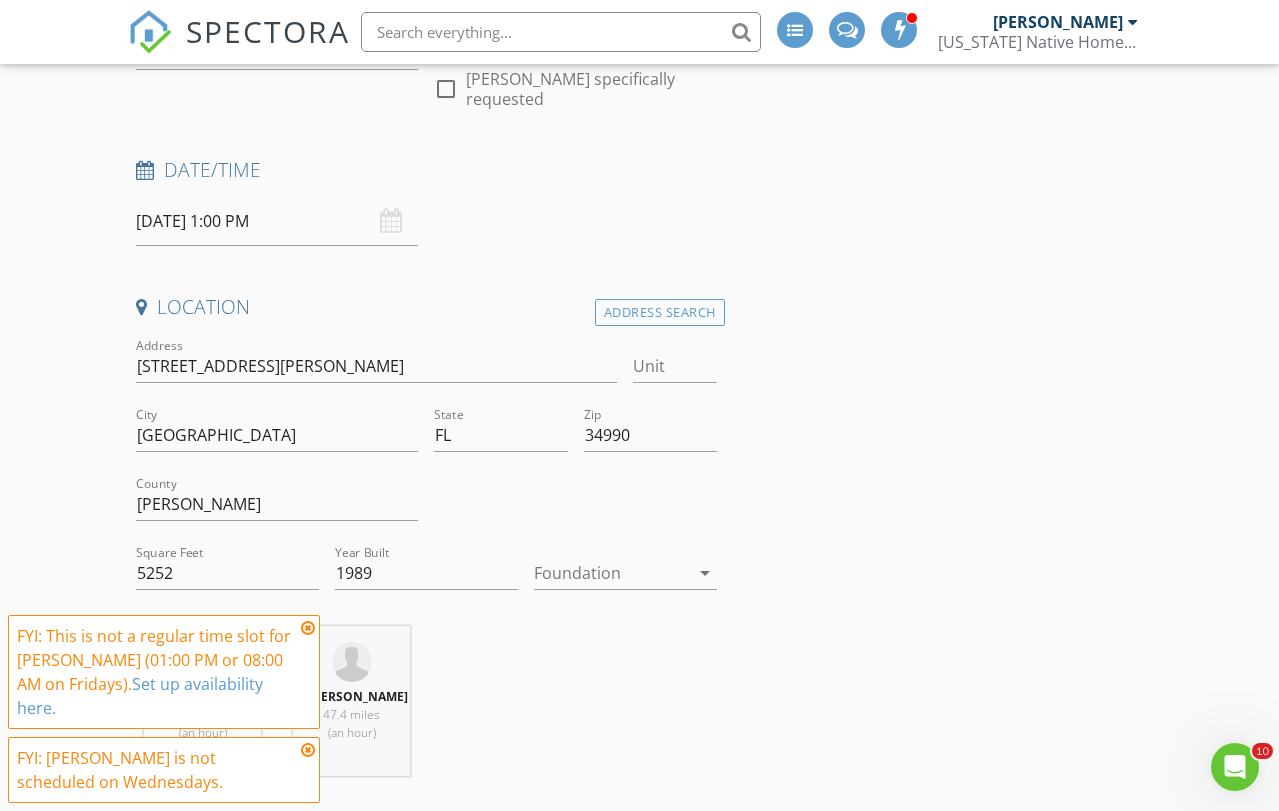 scroll, scrollTop: 337, scrollLeft: 0, axis: vertical 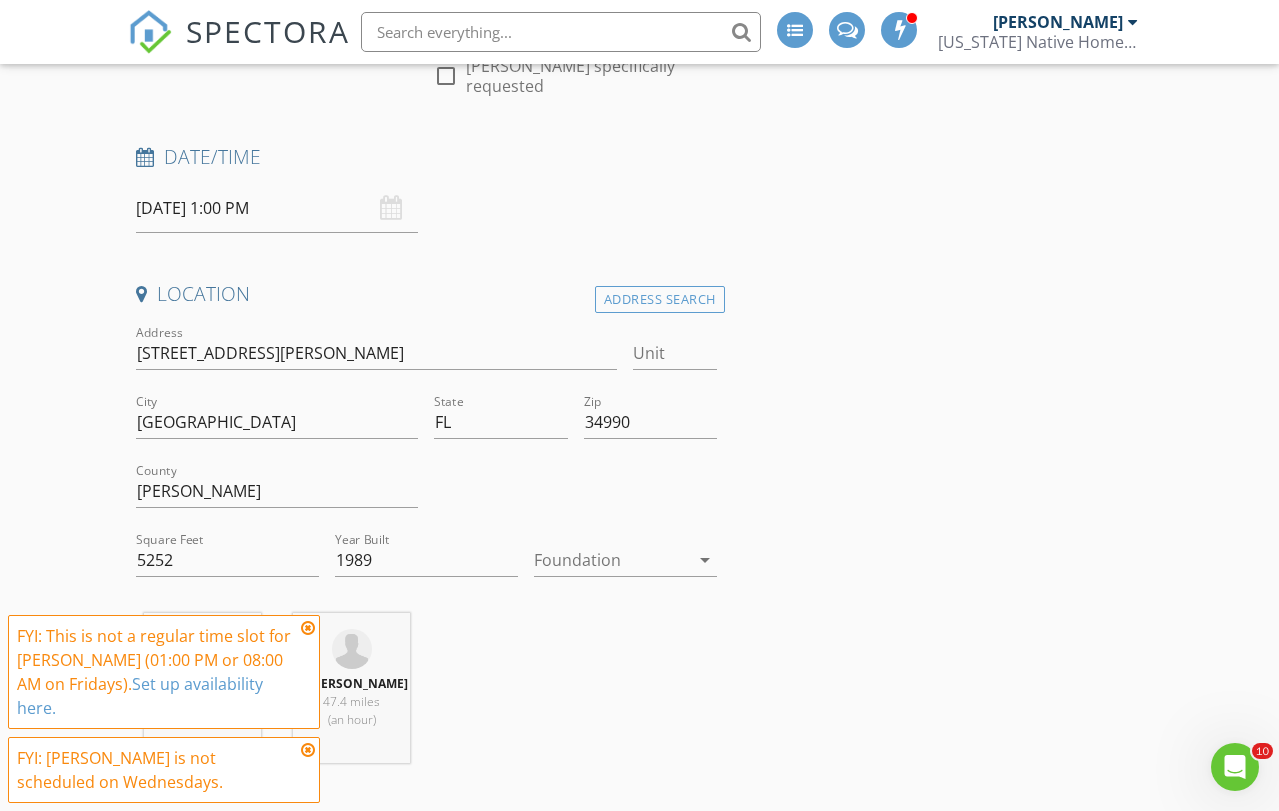 click at bounding box center [611, 560] 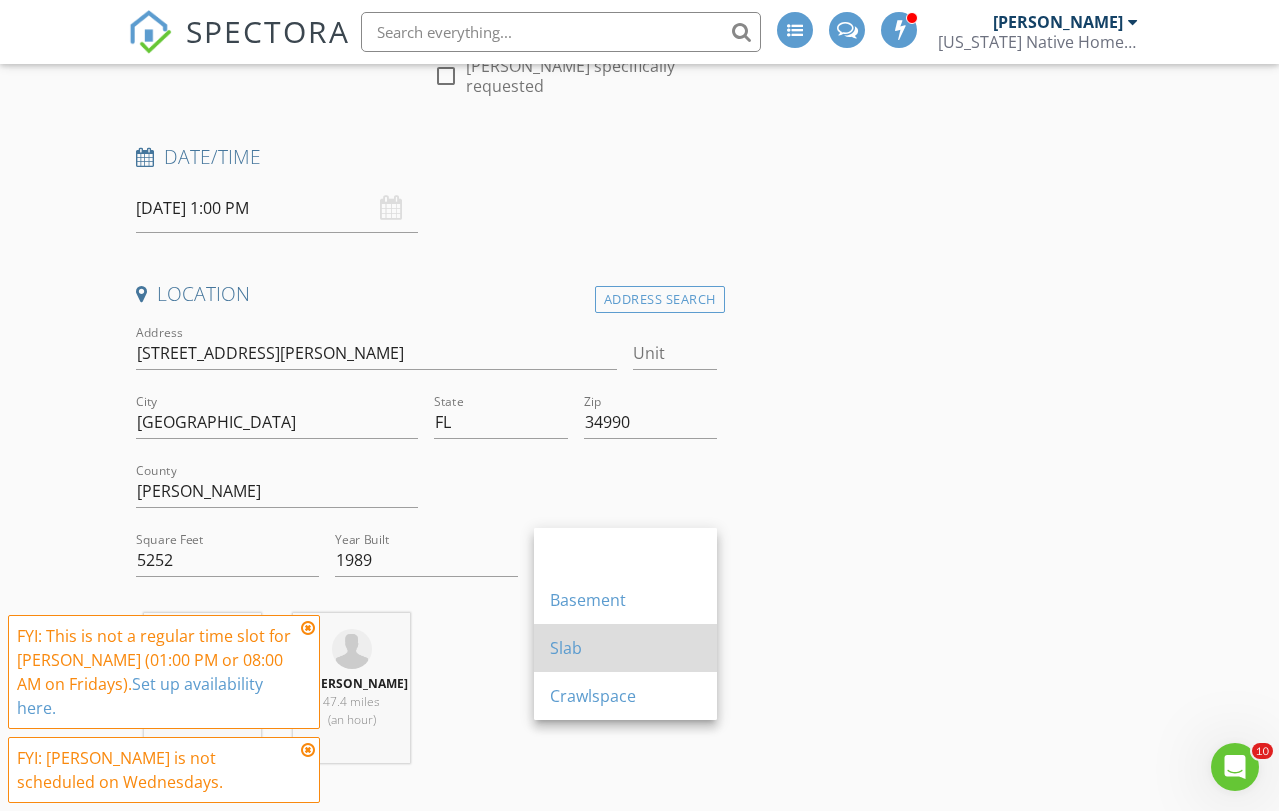 click on "Slab" at bounding box center (625, 648) 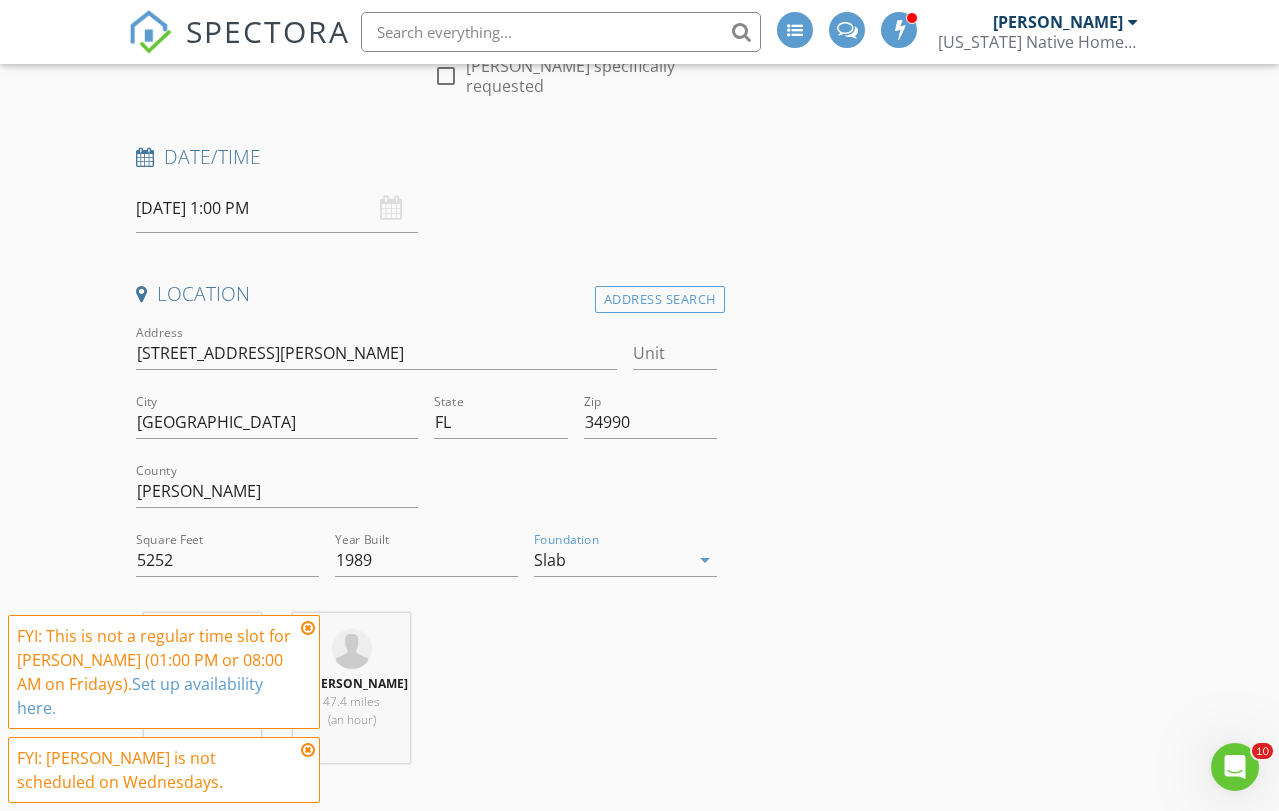 click at bounding box center (561, 32) 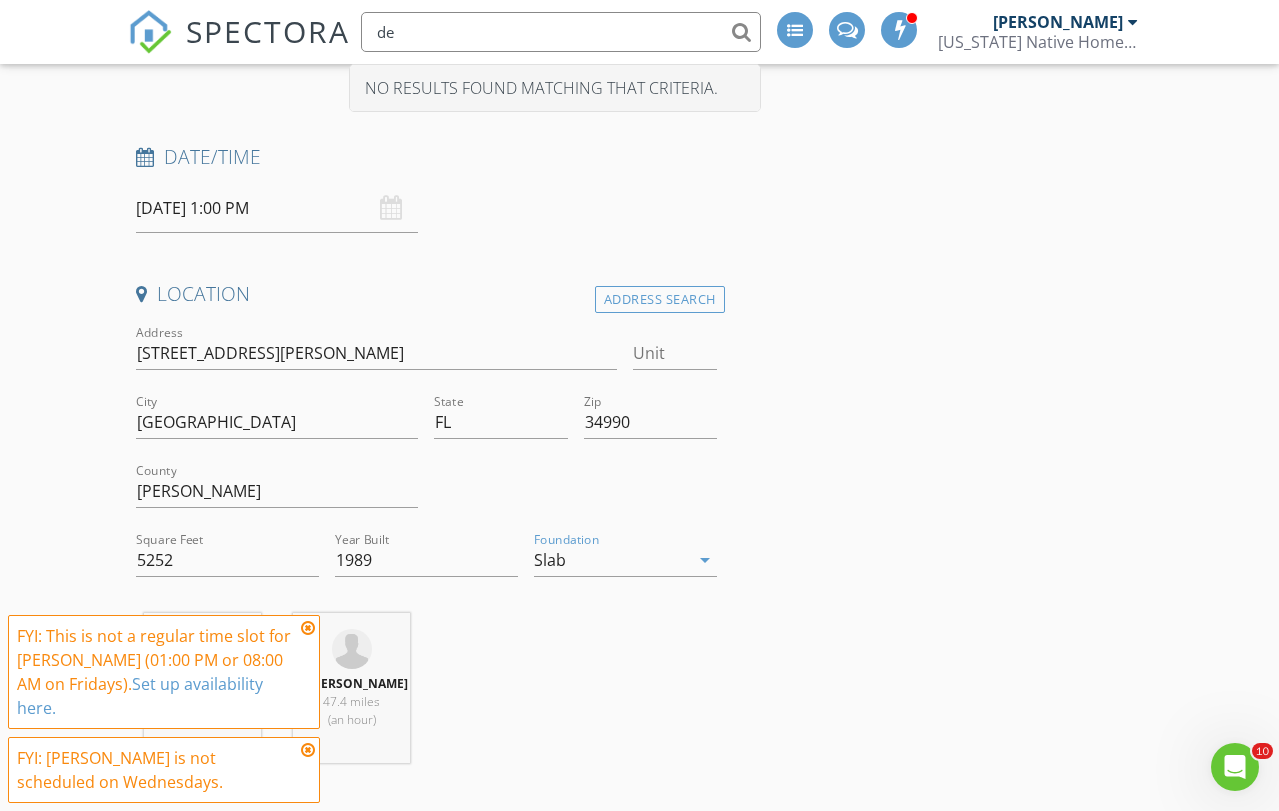 type on "d" 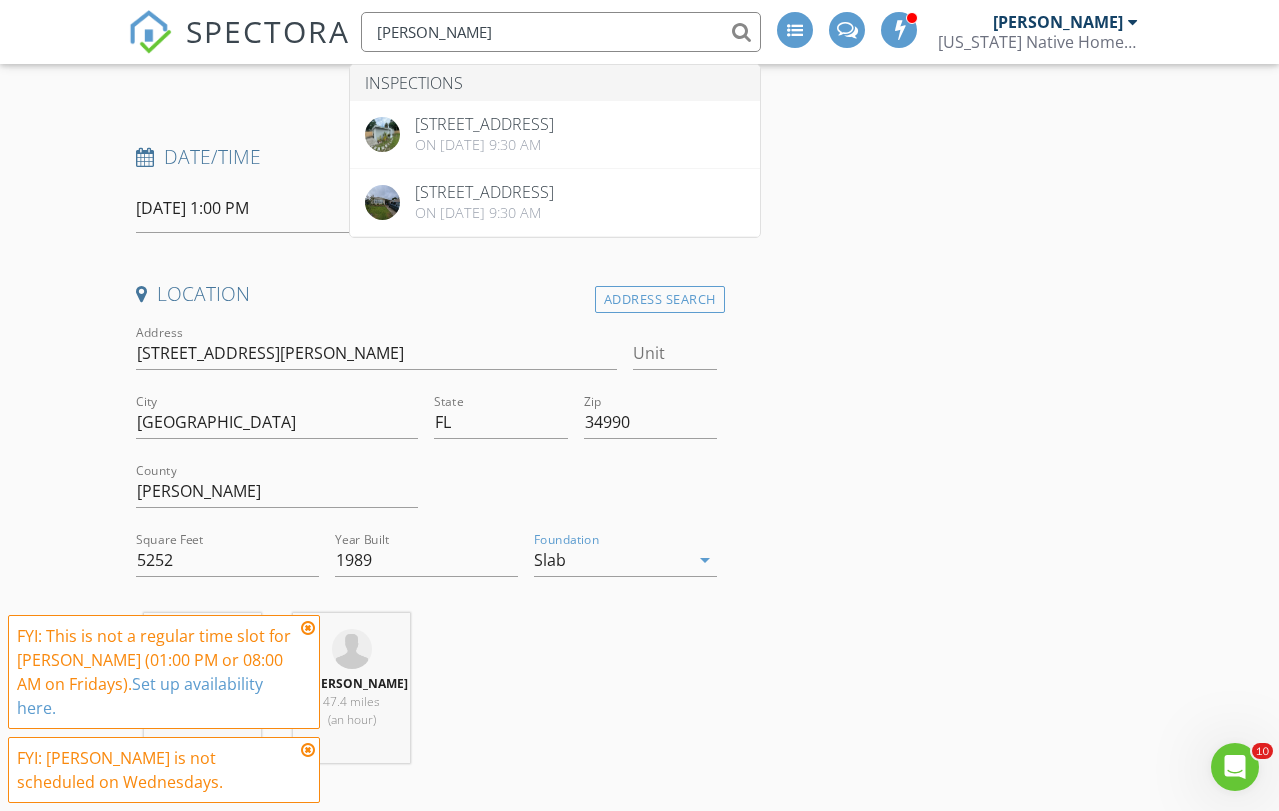 click on "[PERSON_NAME]" at bounding box center (561, 32) 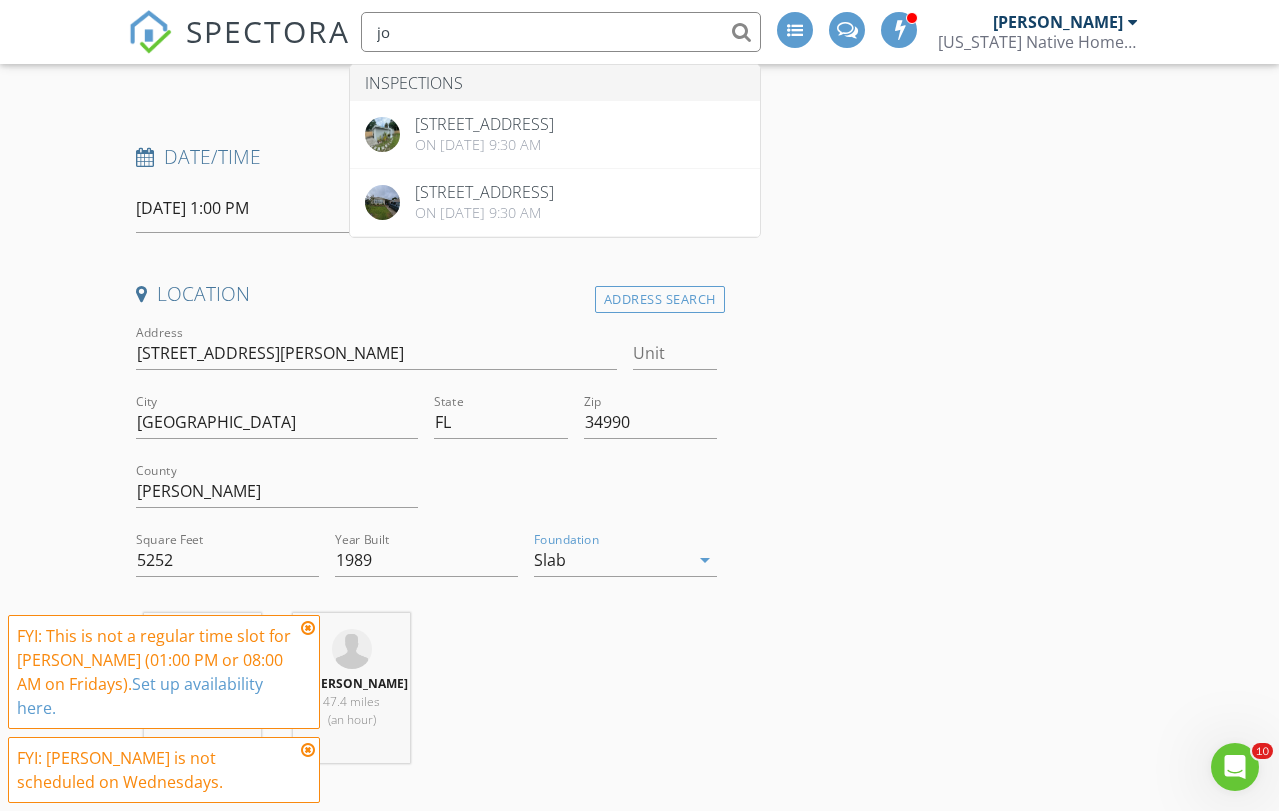 type on "j" 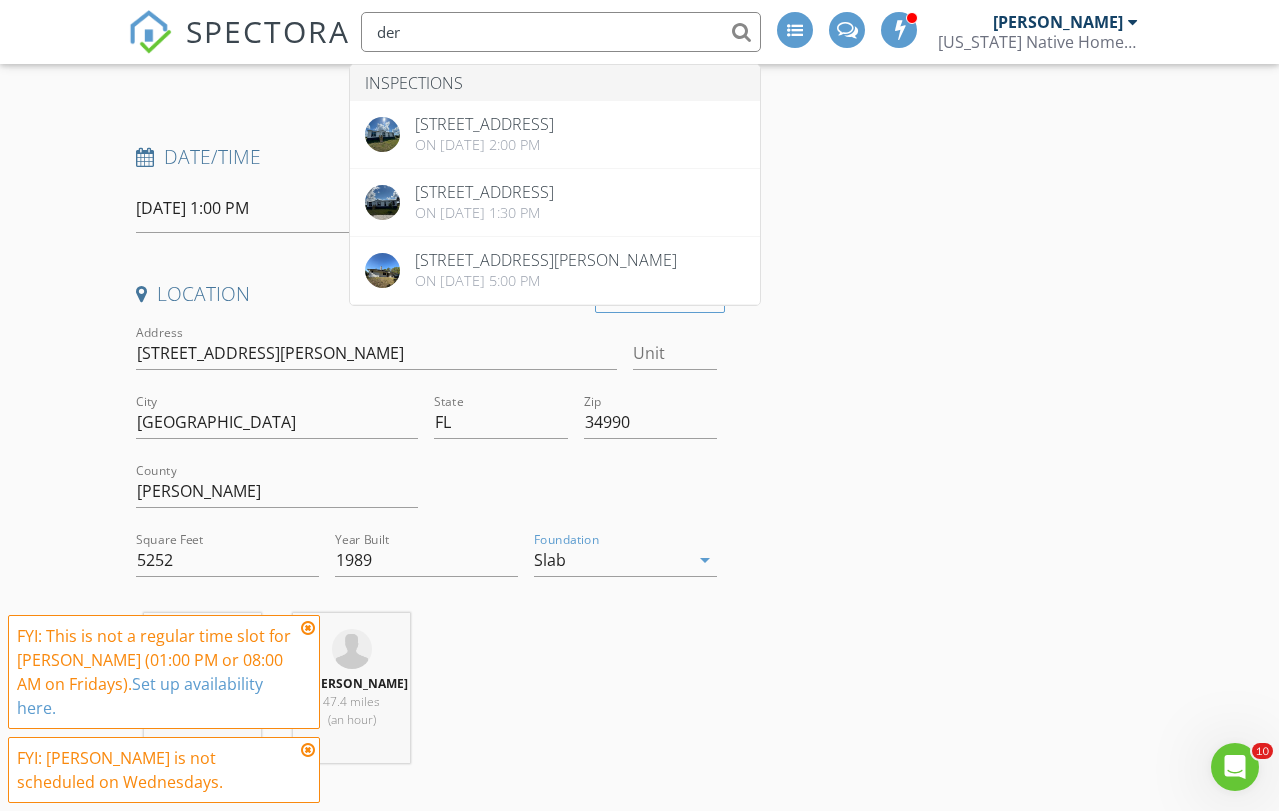 type on "der" 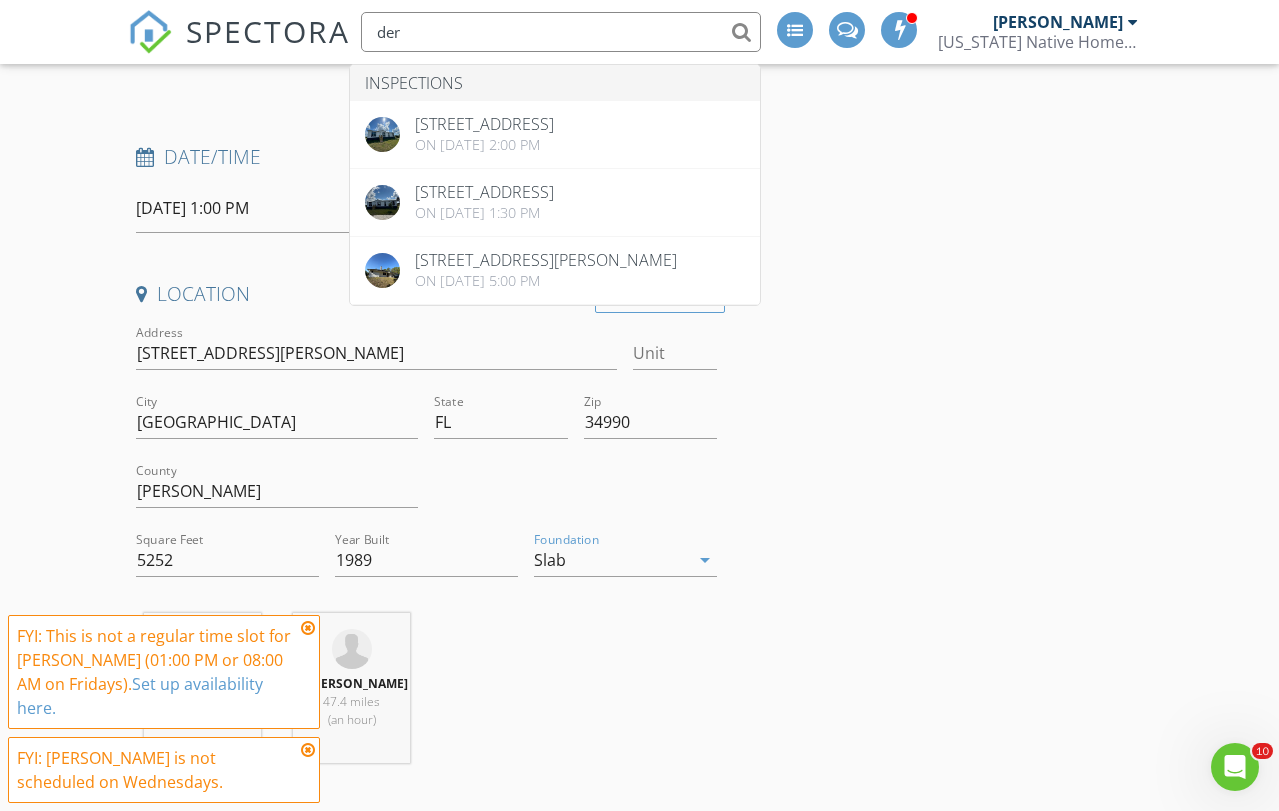 click on "Erik Edison     47.4 miles     (an hour)         Omar Rodriguez     47.4 miles     (an hour)" at bounding box center [426, 696] 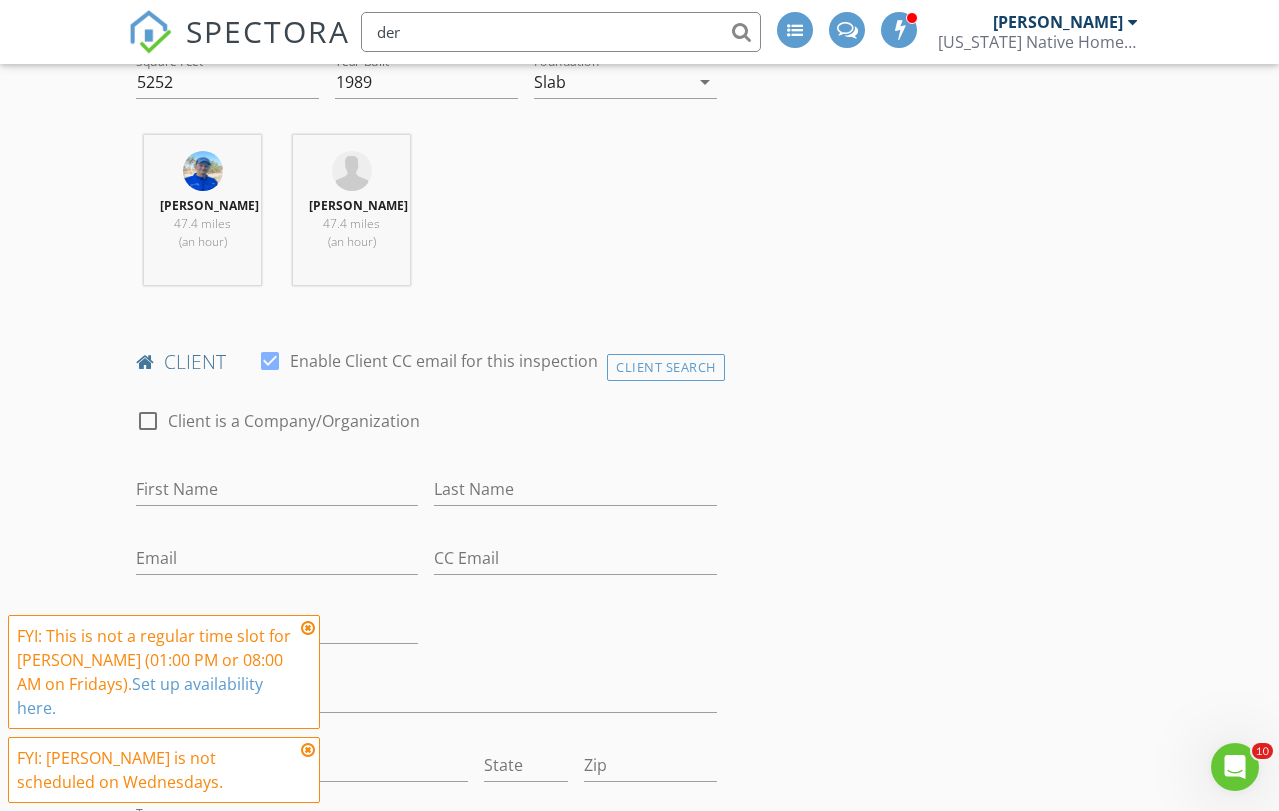 scroll, scrollTop: 831, scrollLeft: 0, axis: vertical 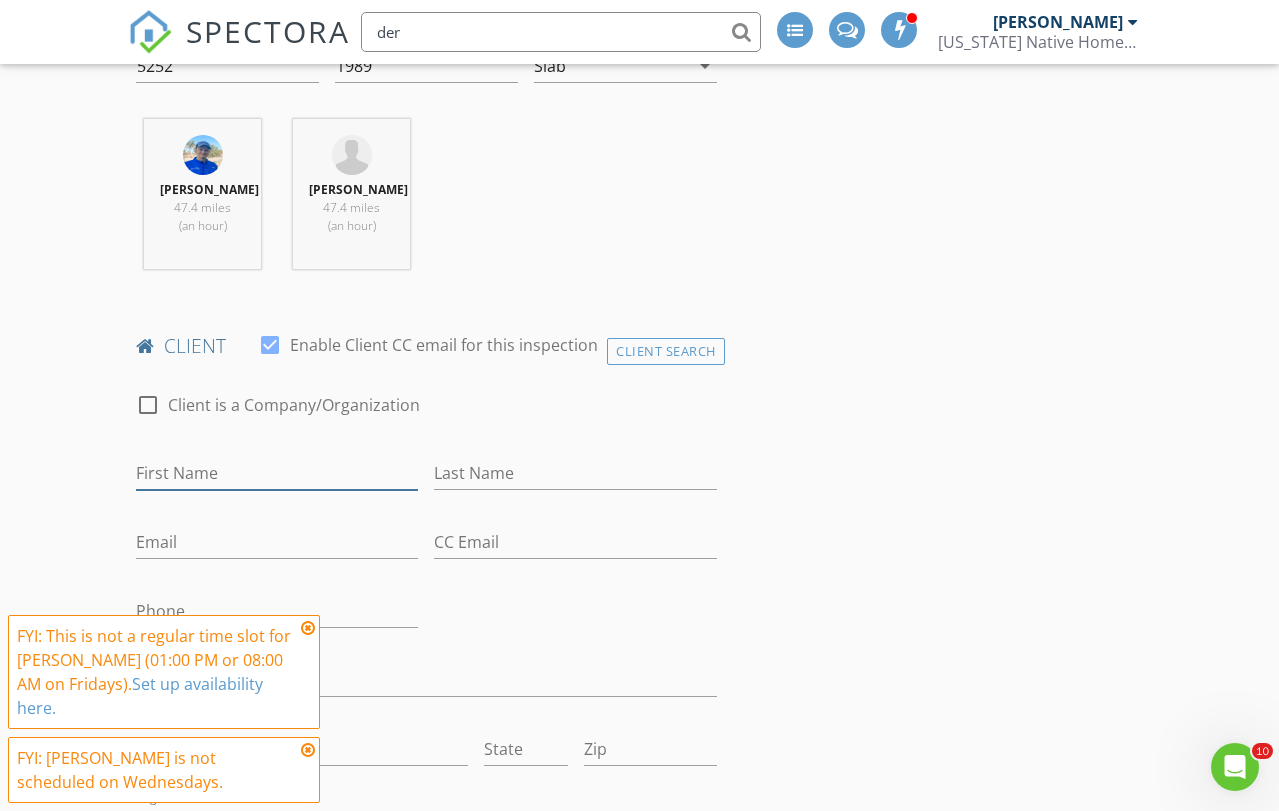 click on "First Name" at bounding box center [277, 473] 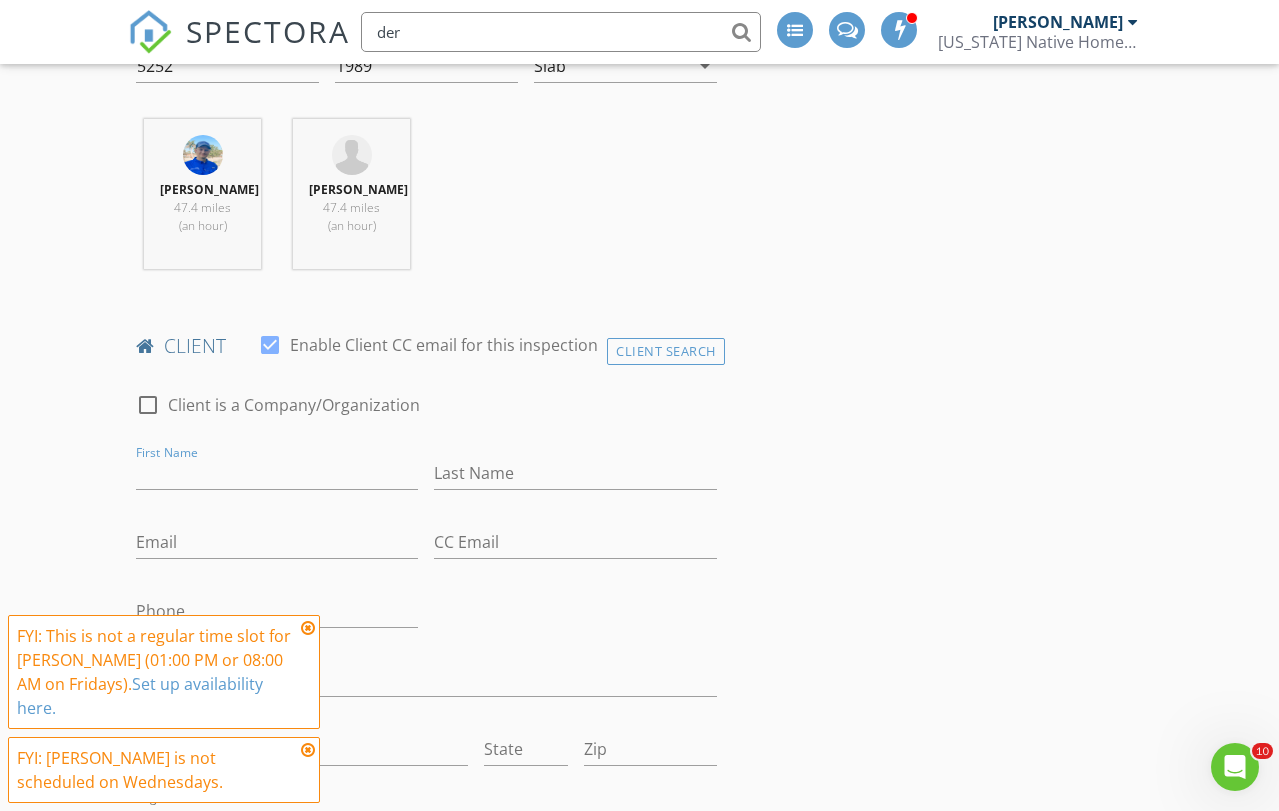 click on "New Inspection
INSPECTOR(S)
check_box   Erik Edison   PRIMARY   check_box   Omar Rodriguez     Erik Edison,  Omar Rodriguez arrow_drop_down   check_box_outline_blank Erik Edison specifically requested check_box_outline_blank Omar Rodriguez specifically requested
Date/Time
07/16/2025 1:00 PM
Location
Address Search       Address 5906 SW Ludlum St   Unit   City Palm City   State FL   Zip 34990   County Martin     Square Feet 5252   Year Built 1989   Foundation Slab arrow_drop_down     Erik Edison     47.4 miles     (an hour)         Omar Rodriguez     47.4 miles     (an hour)
client
check_box Enable Client CC email for this inspection   Client Search     check_box_outline_blank Client is a Company/Organization     First Name   Last Name   Email   CC Email   Phone   Address   City   State   Zip     Tags         Notes   Private Notes" at bounding box center (639, 1553) 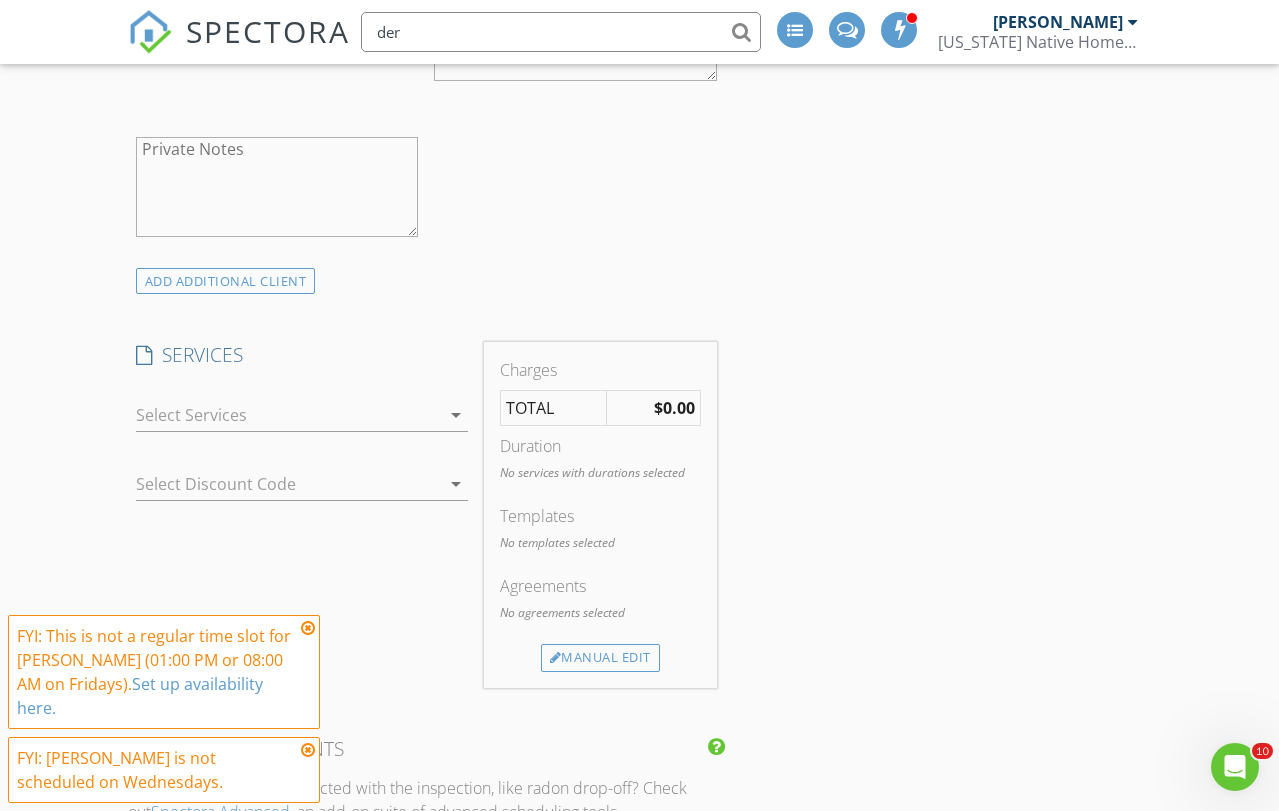 scroll, scrollTop: 1745, scrollLeft: 0, axis: vertical 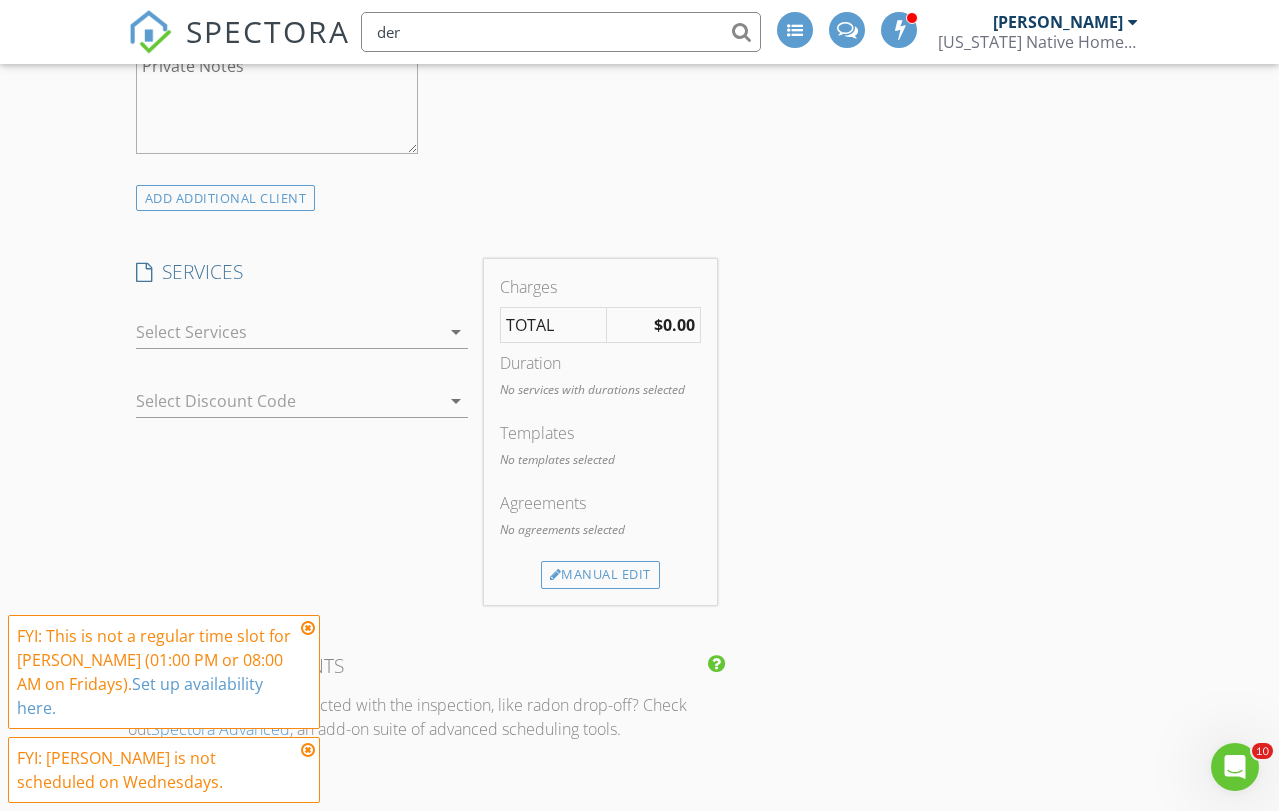 click at bounding box center [288, 332] 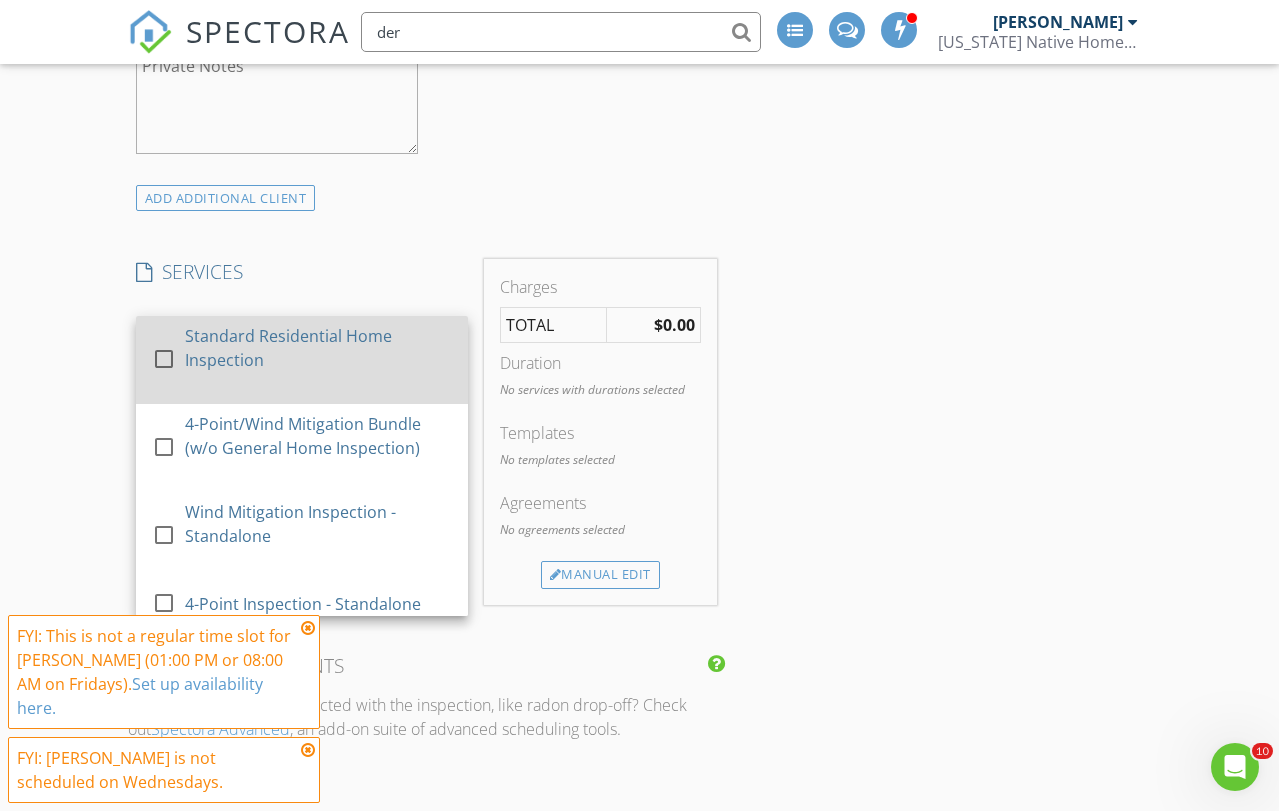 click at bounding box center [164, 358] 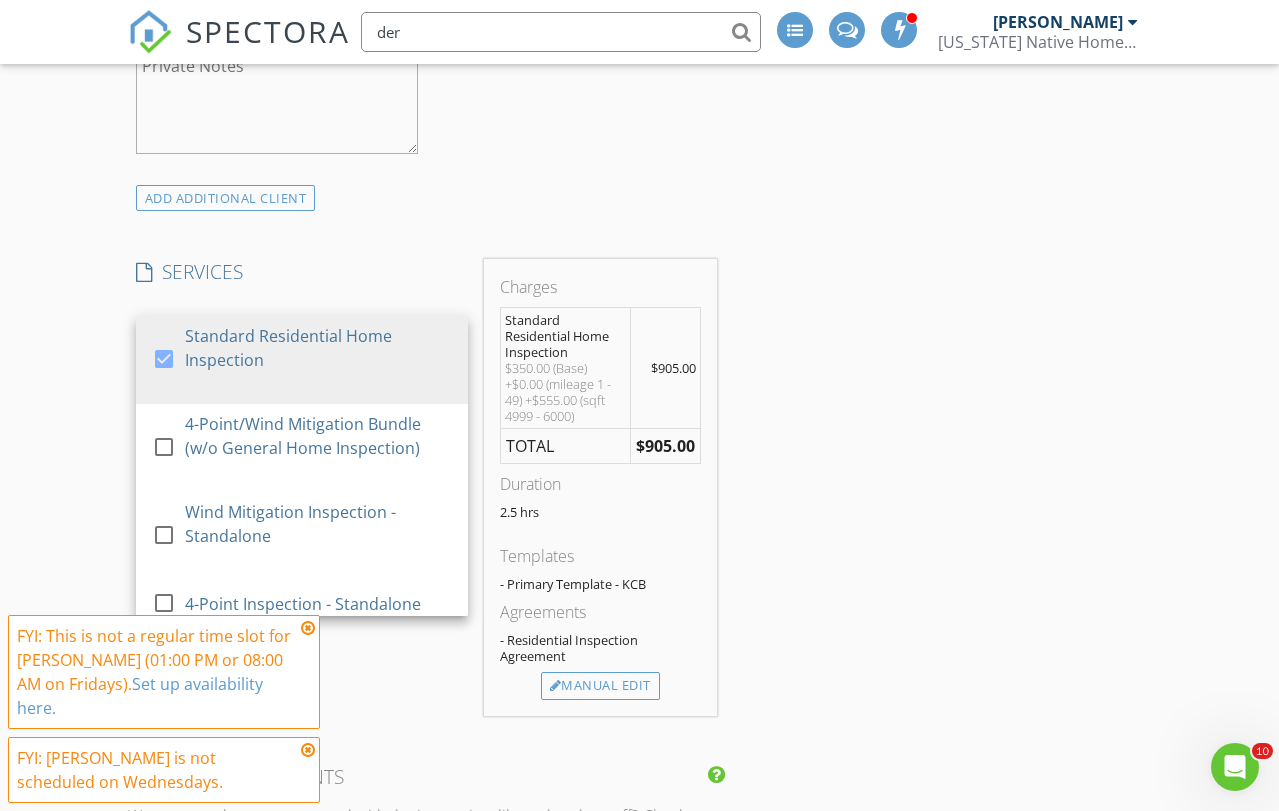 click on "New Inspection
INSPECTOR(S)
check_box   Erik Edison   PRIMARY   check_box   Omar Rodriguez     Erik Edison,  Omar Rodriguez arrow_drop_down   check_box_outline_blank Erik Edison specifically requested check_box_outline_blank Omar Rodriguez specifically requested
Date/Time
07/16/2025 1:00 PM
Location
Address Search       Address 5906 SW Ludlum St   Unit   City Palm City   State FL   Zip 34990   County Martin     Square Feet 5252   Year Built 1989   Foundation Slab arrow_drop_down     Erik Edison     47.4 miles     (an hour)         Omar Rodriguez     47.4 miles     (an hour)
client
check_box Enable Client CC email for this inspection   Client Search     check_box_outline_blank Client is a Company/Organization     First Name   Last Name   Email   CC Email   Phone   Address   City   State   Zip     Tags         Notes   Private Notes          check_box" at bounding box center (639, 694) 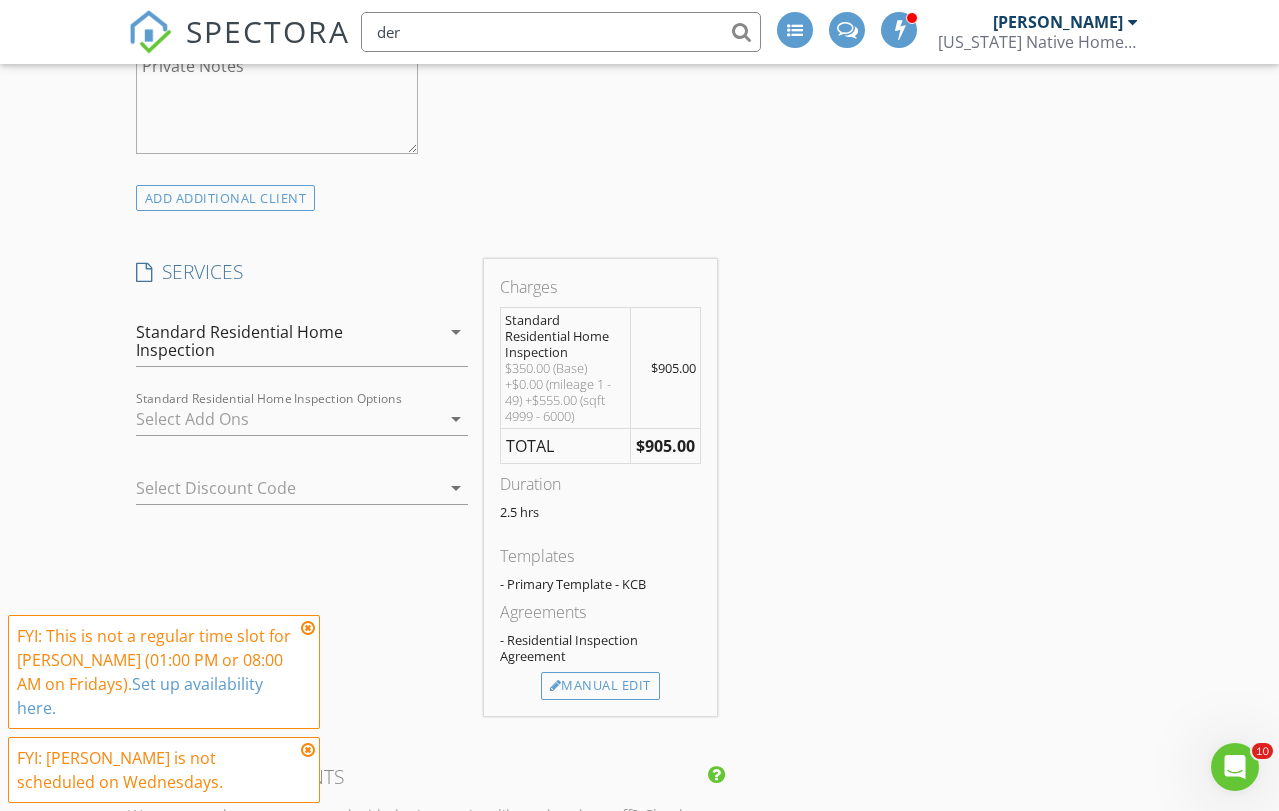 click at bounding box center (288, 419) 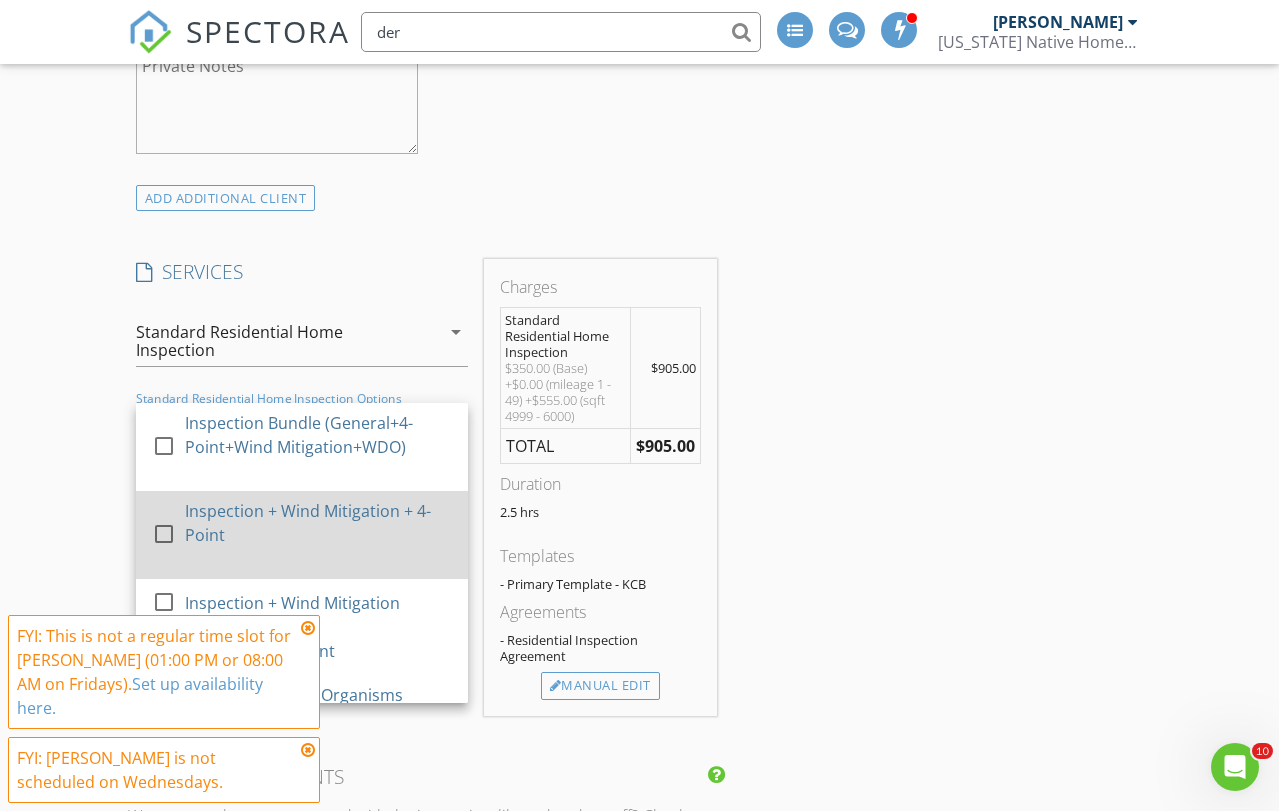click at bounding box center [164, 533] 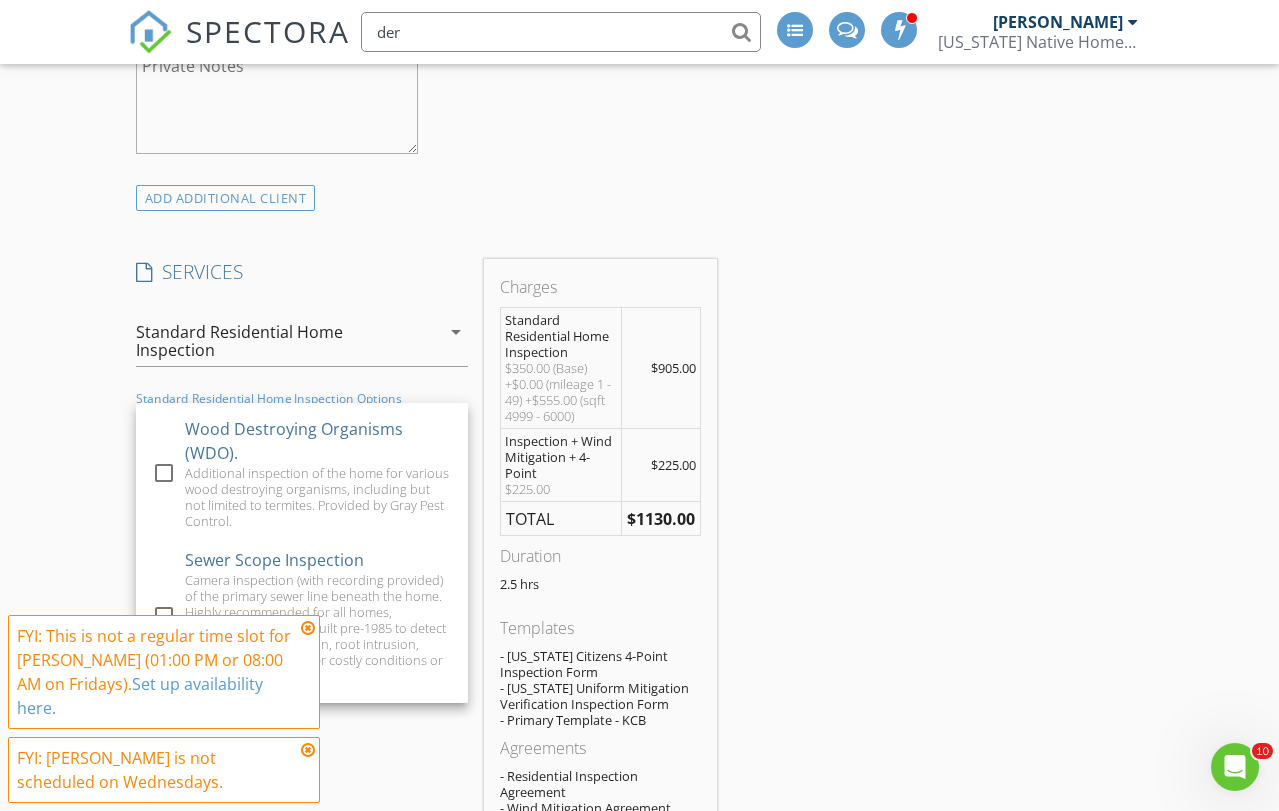 scroll, scrollTop: 269, scrollLeft: 0, axis: vertical 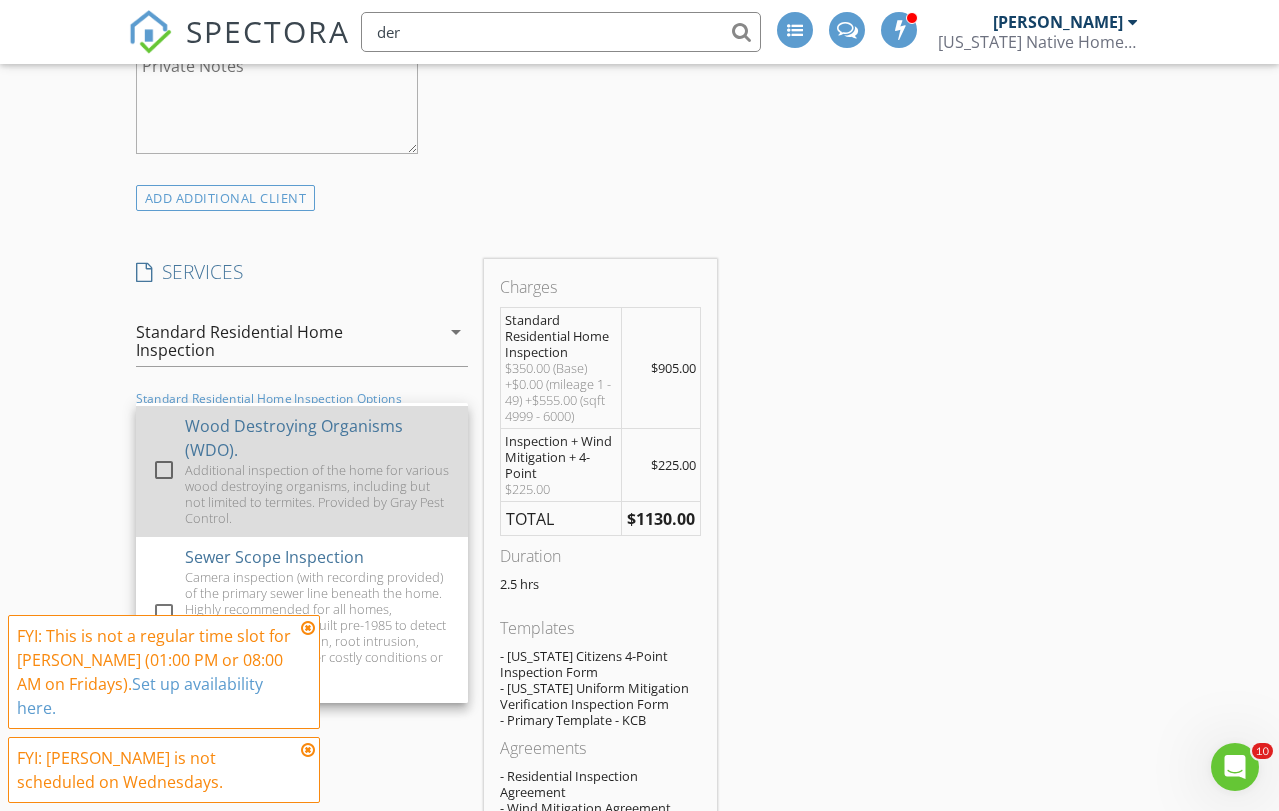click at bounding box center [164, 470] 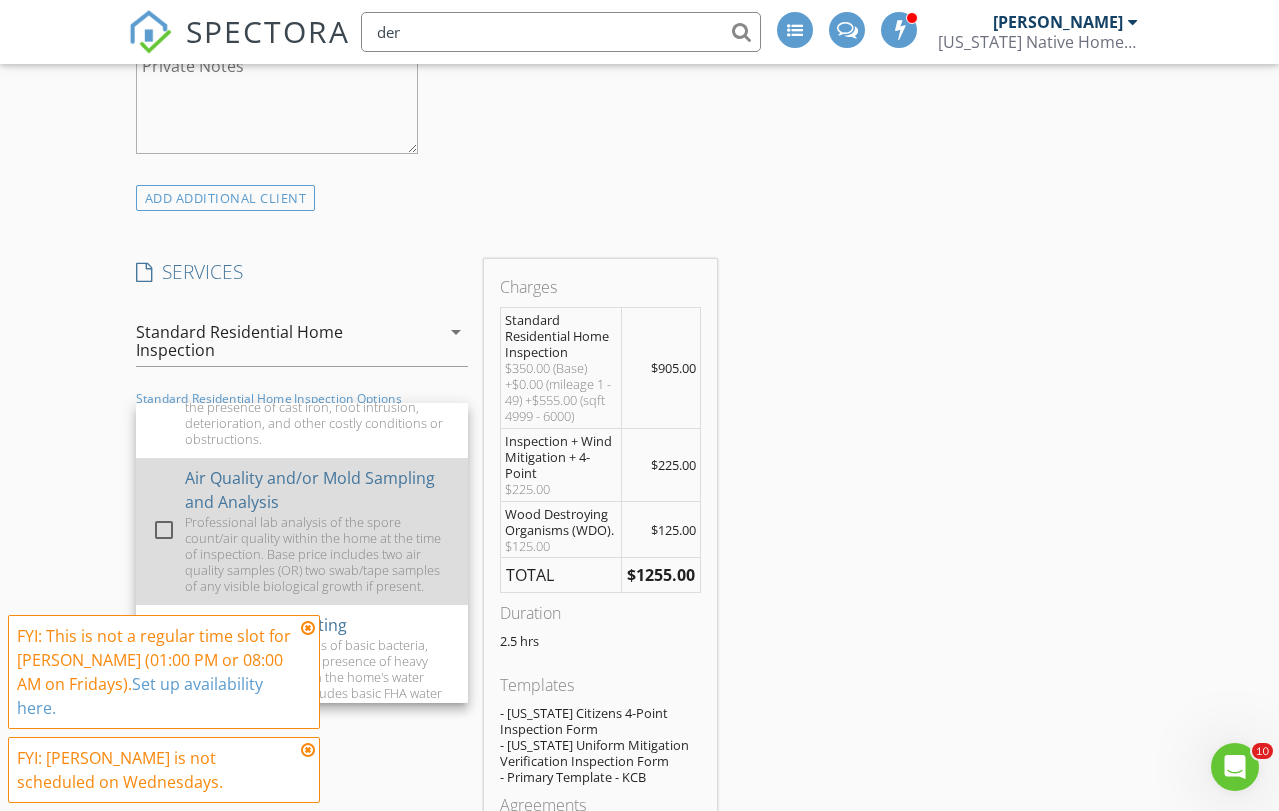 scroll, scrollTop: 616, scrollLeft: 0, axis: vertical 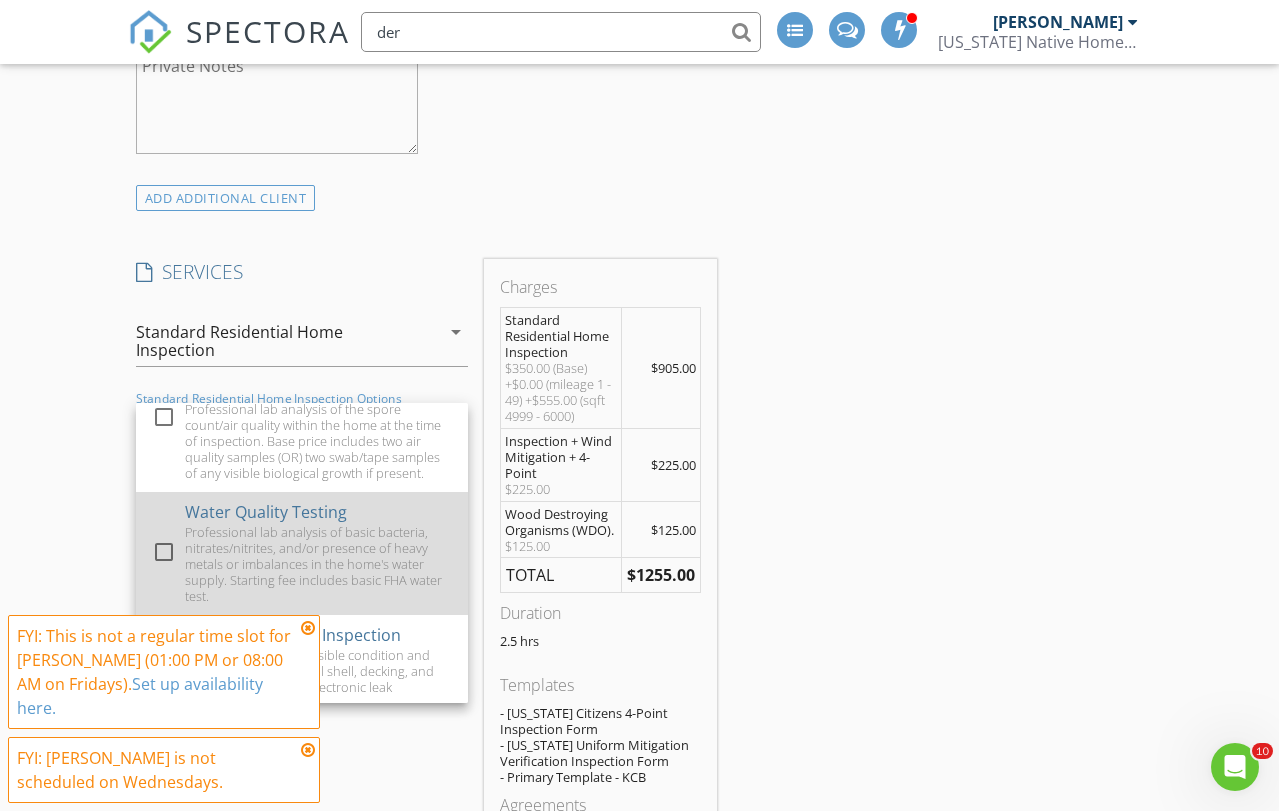click on "check_box_outline_blank" at bounding box center (164, 553) 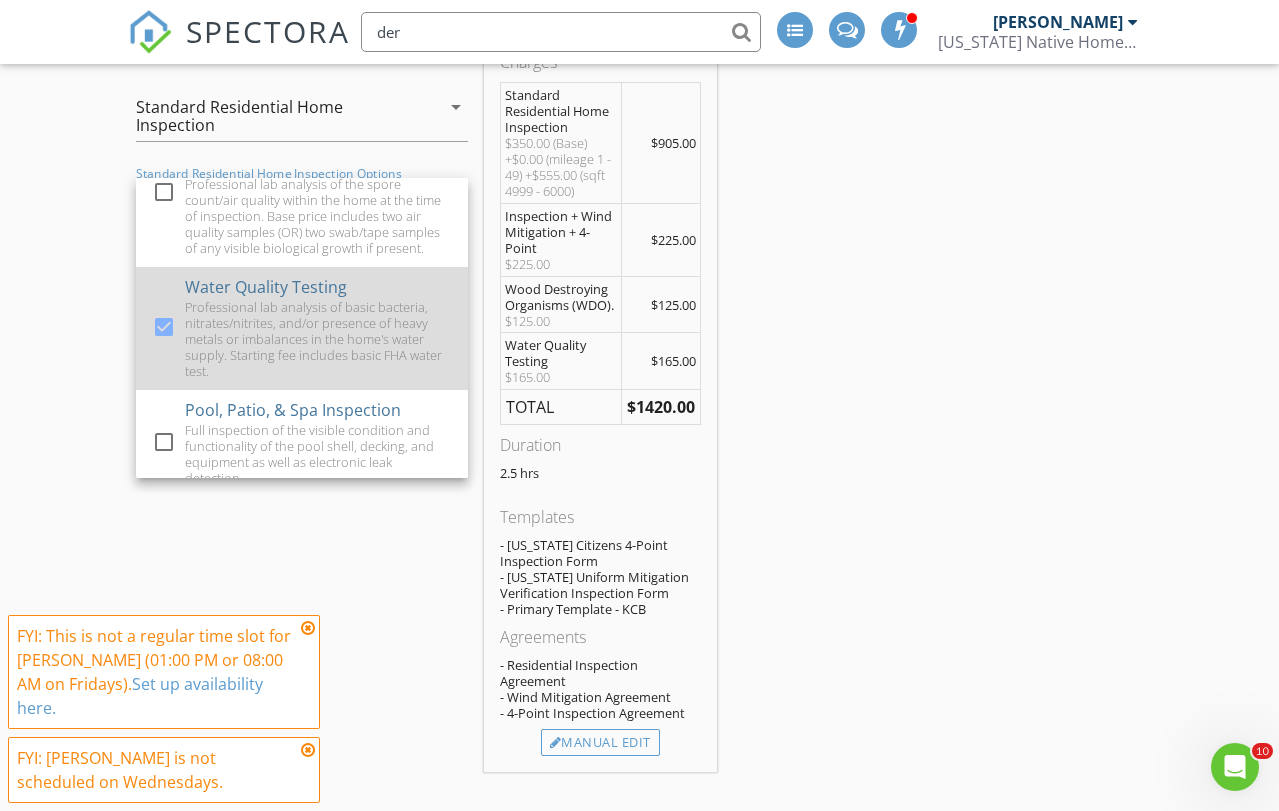 scroll, scrollTop: 1972, scrollLeft: 0, axis: vertical 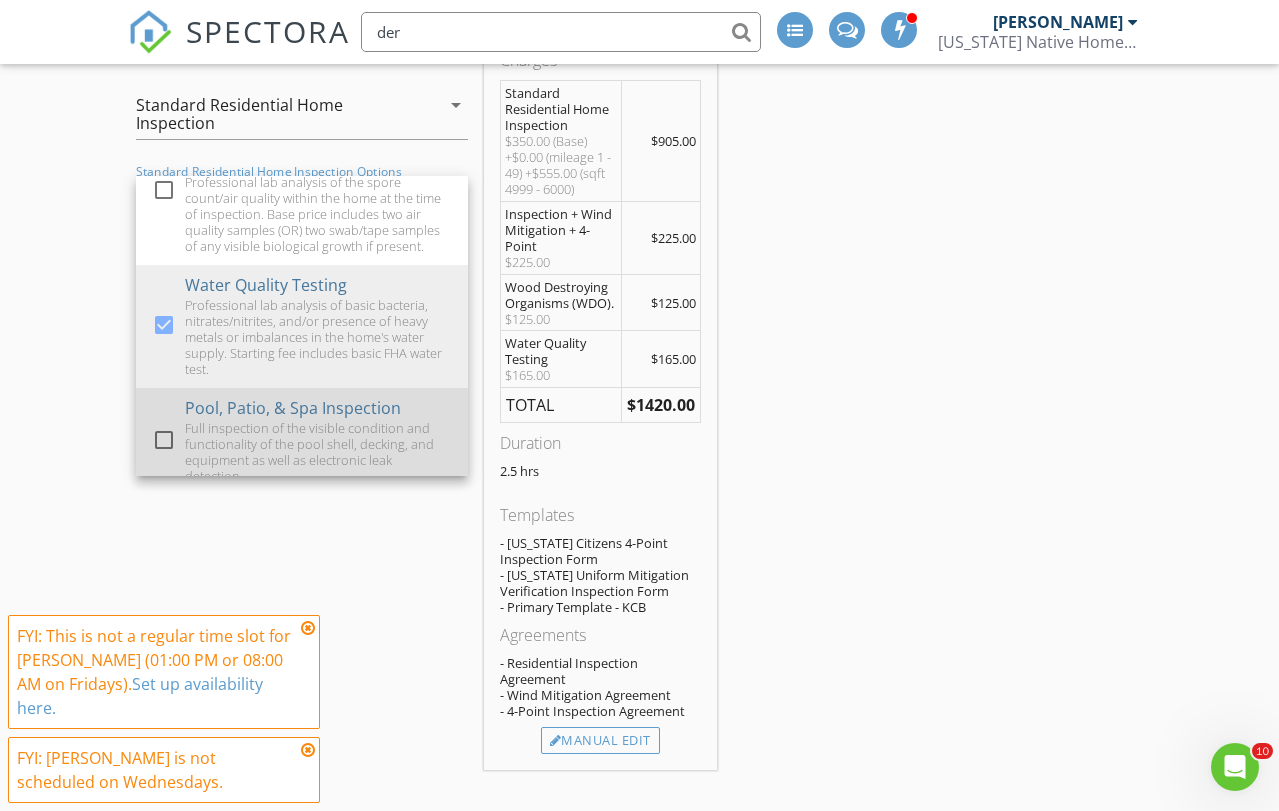 click at bounding box center [168, 458] 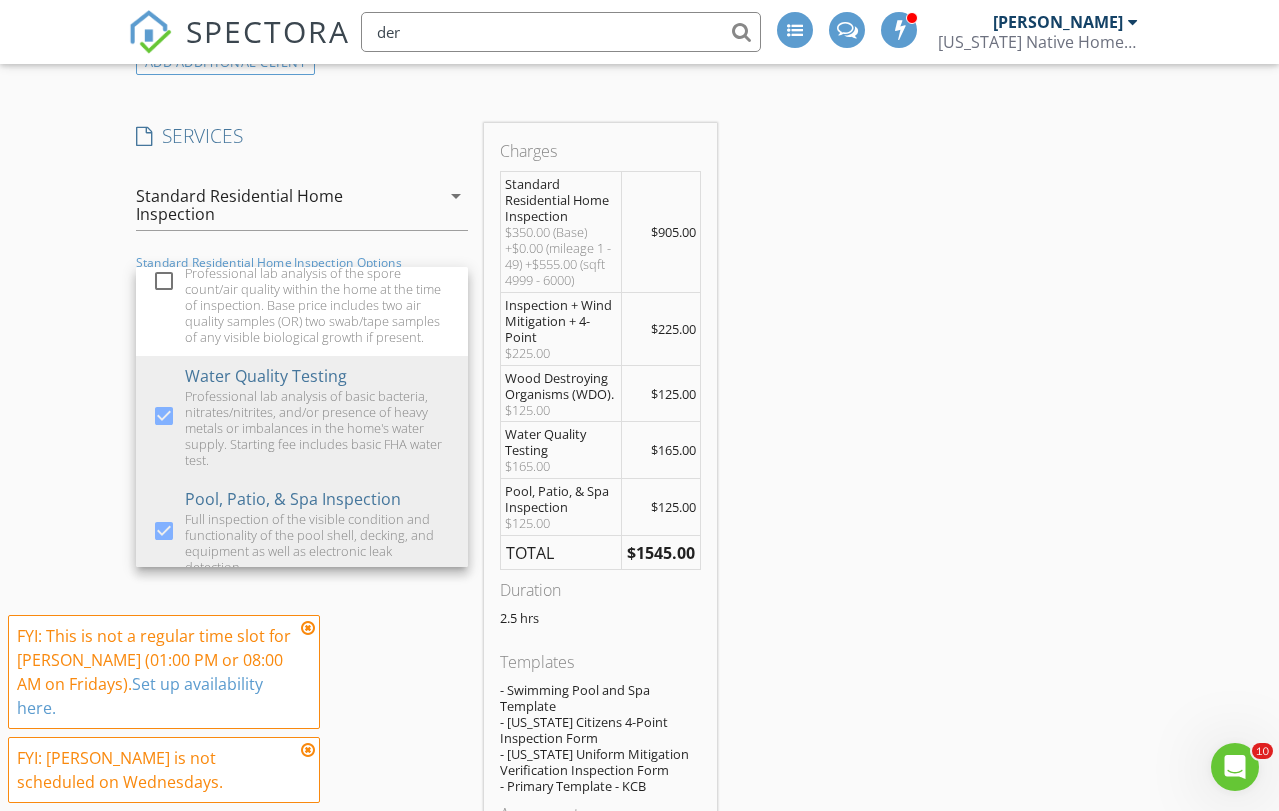 scroll, scrollTop: 1880, scrollLeft: 0, axis: vertical 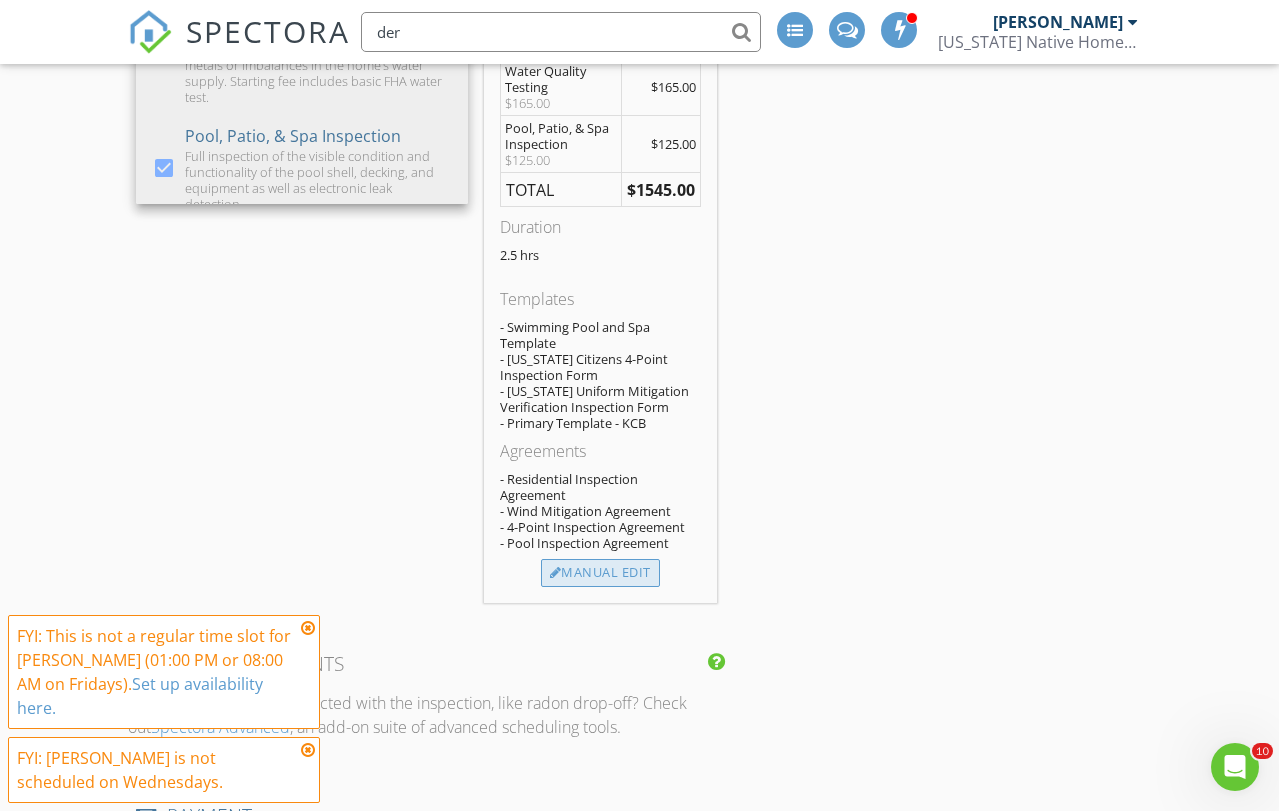 click on "Manual Edit" at bounding box center (600, 573) 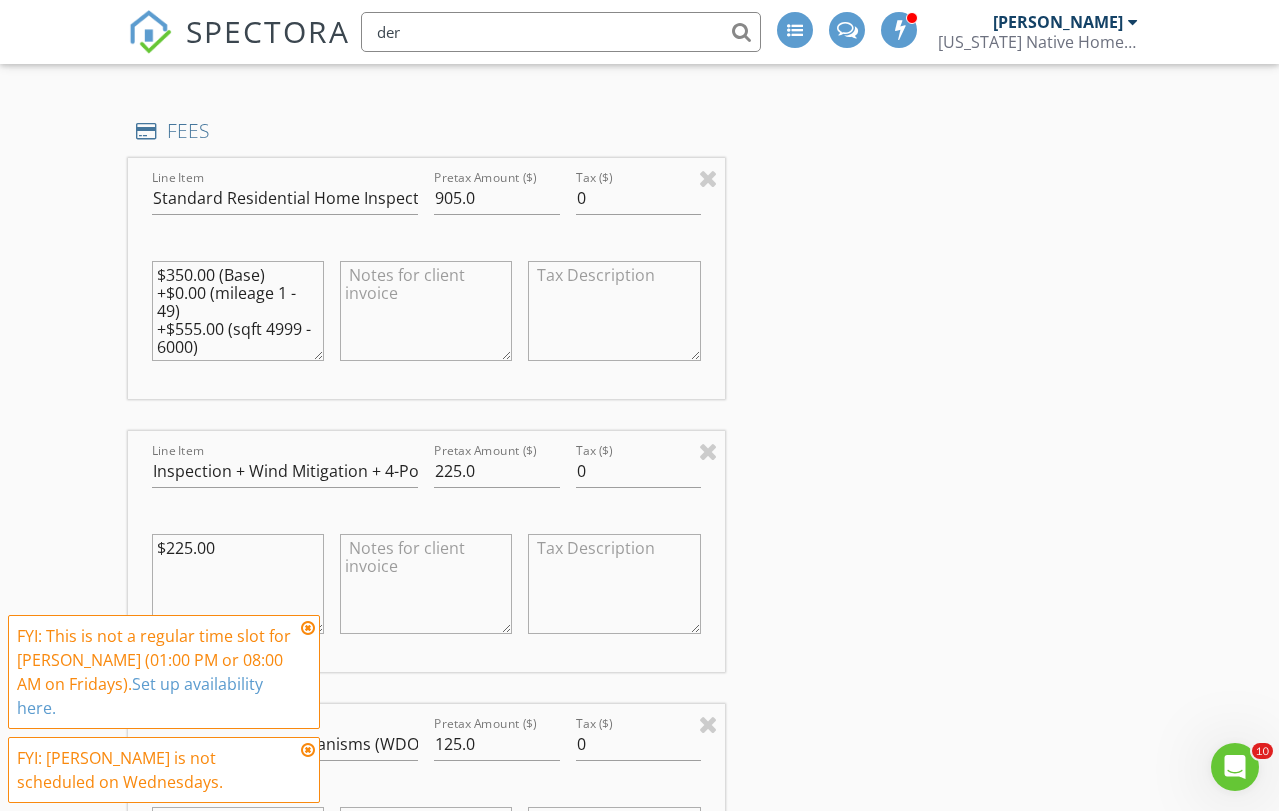 scroll, scrollTop: 2214, scrollLeft: 0, axis: vertical 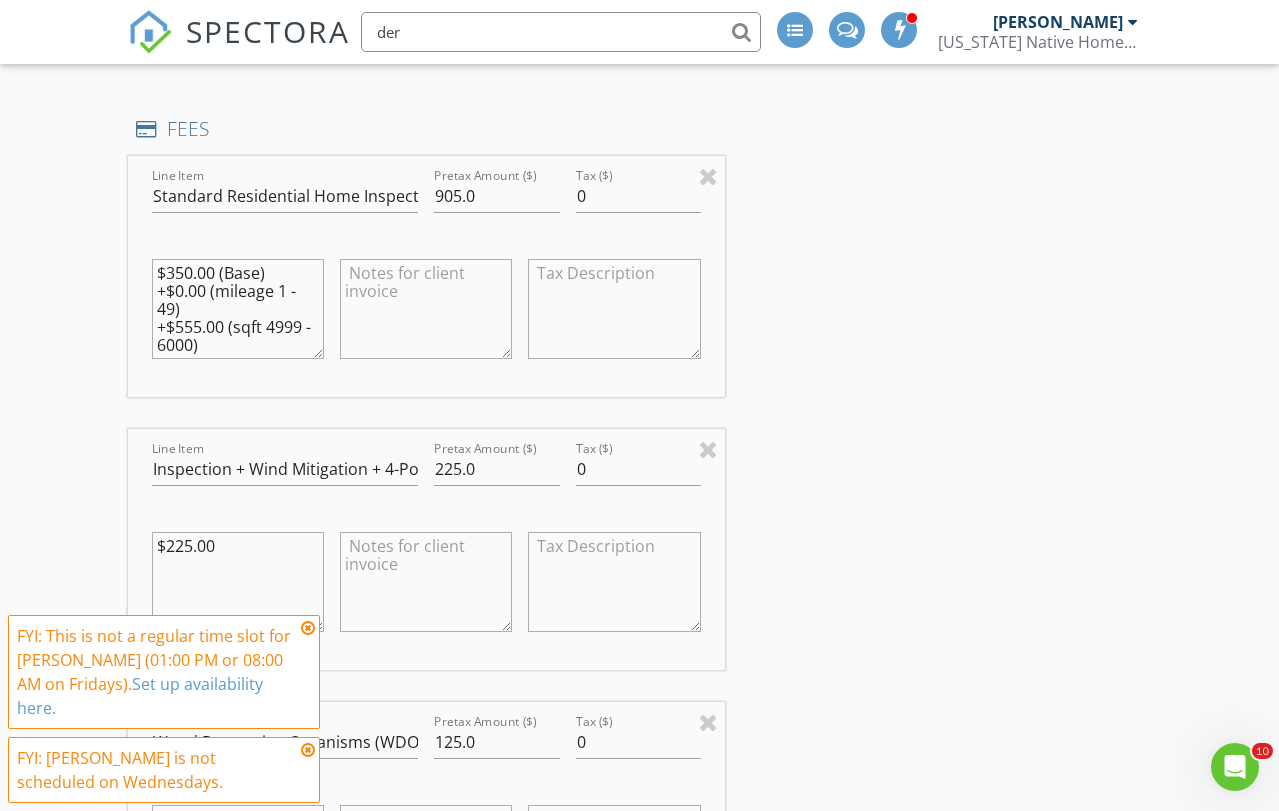 click on "$350.00 (Base)
+$0.00 (mileage 1 - 49)
+$555.00 (sqft 4999 - 6000)" at bounding box center (238, 309) 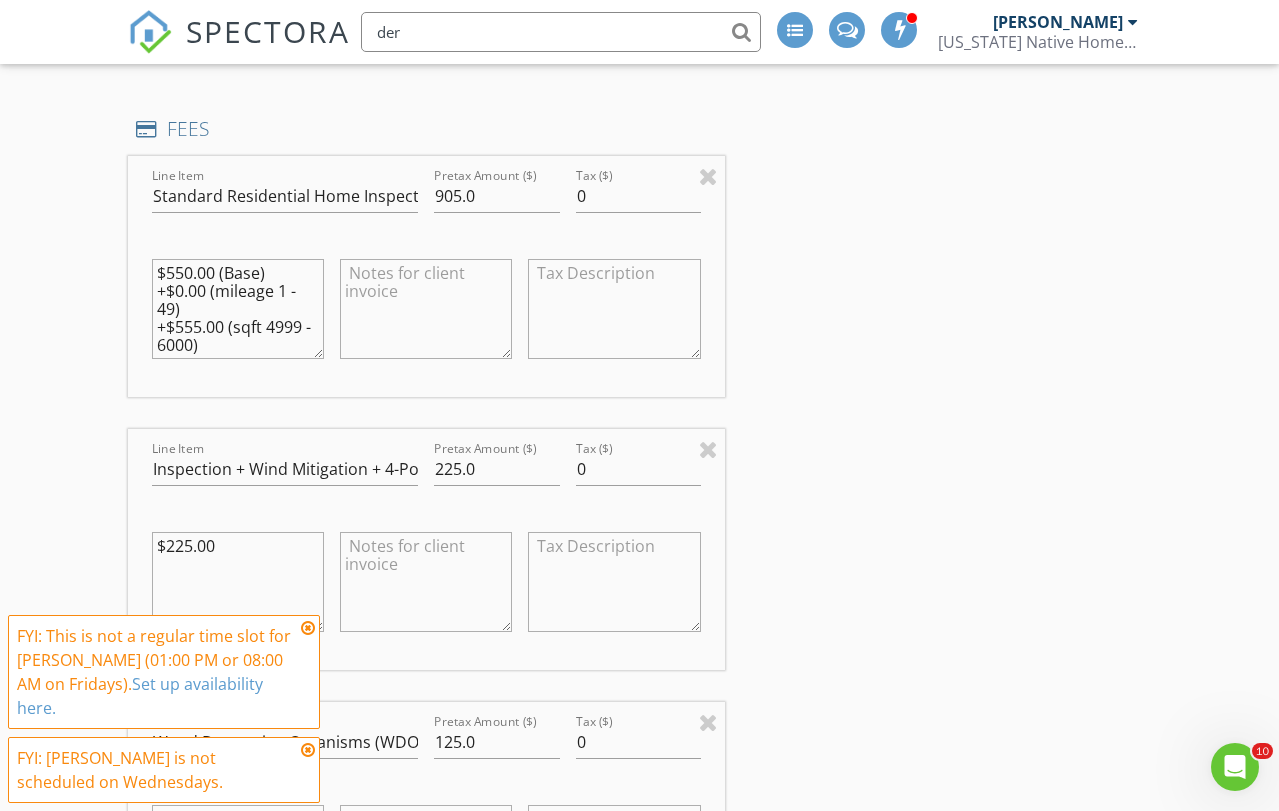 type on "$550.00 (Base)
+$0.00 (mileage 1 - 49)
+$555.00 (sqft 4999 - 6000)" 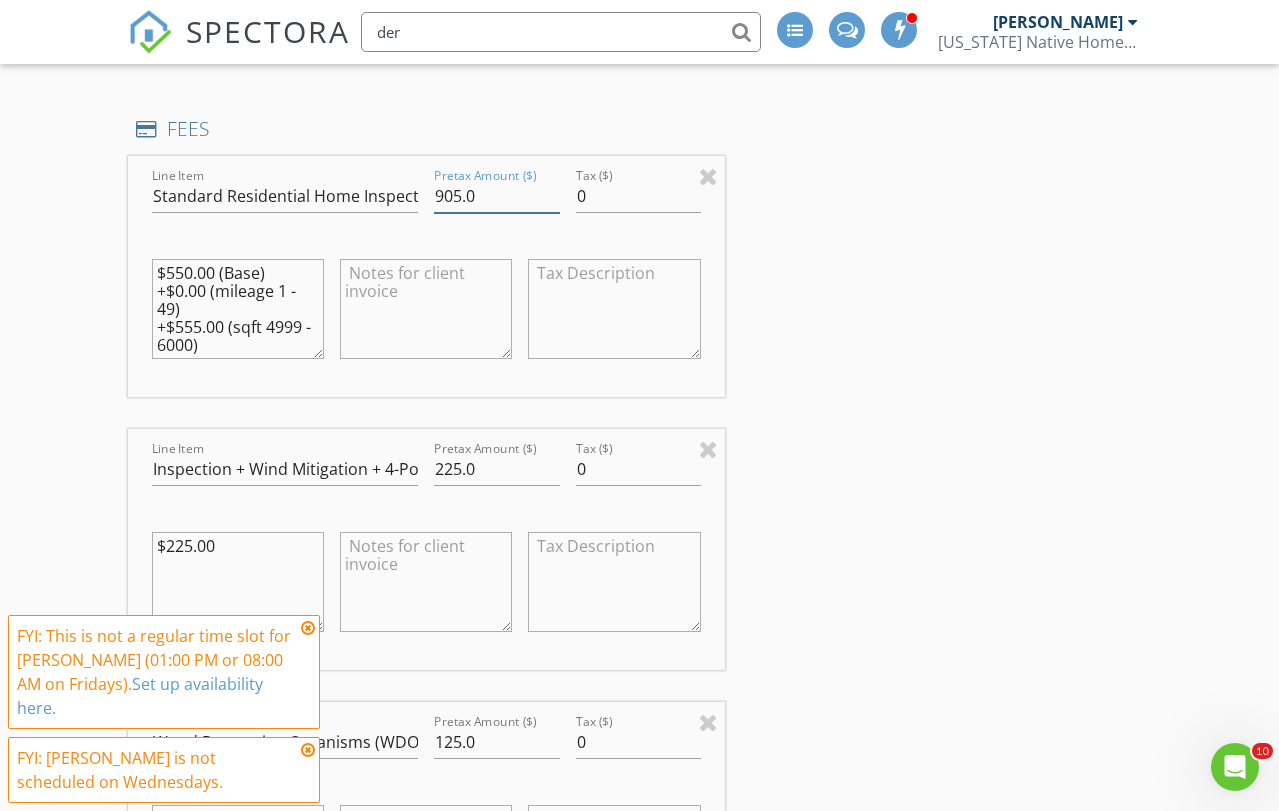 click on "905.0" at bounding box center [496, 196] 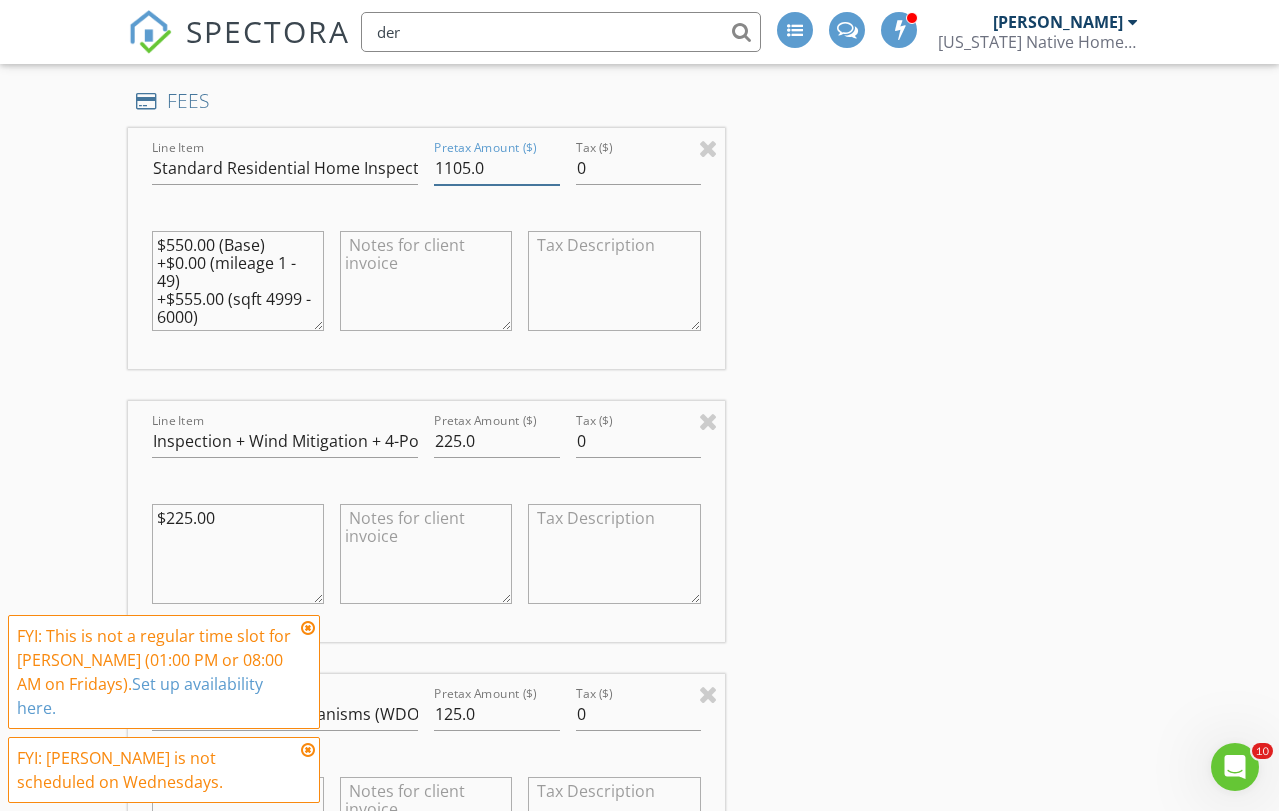 scroll, scrollTop: 2251, scrollLeft: 0, axis: vertical 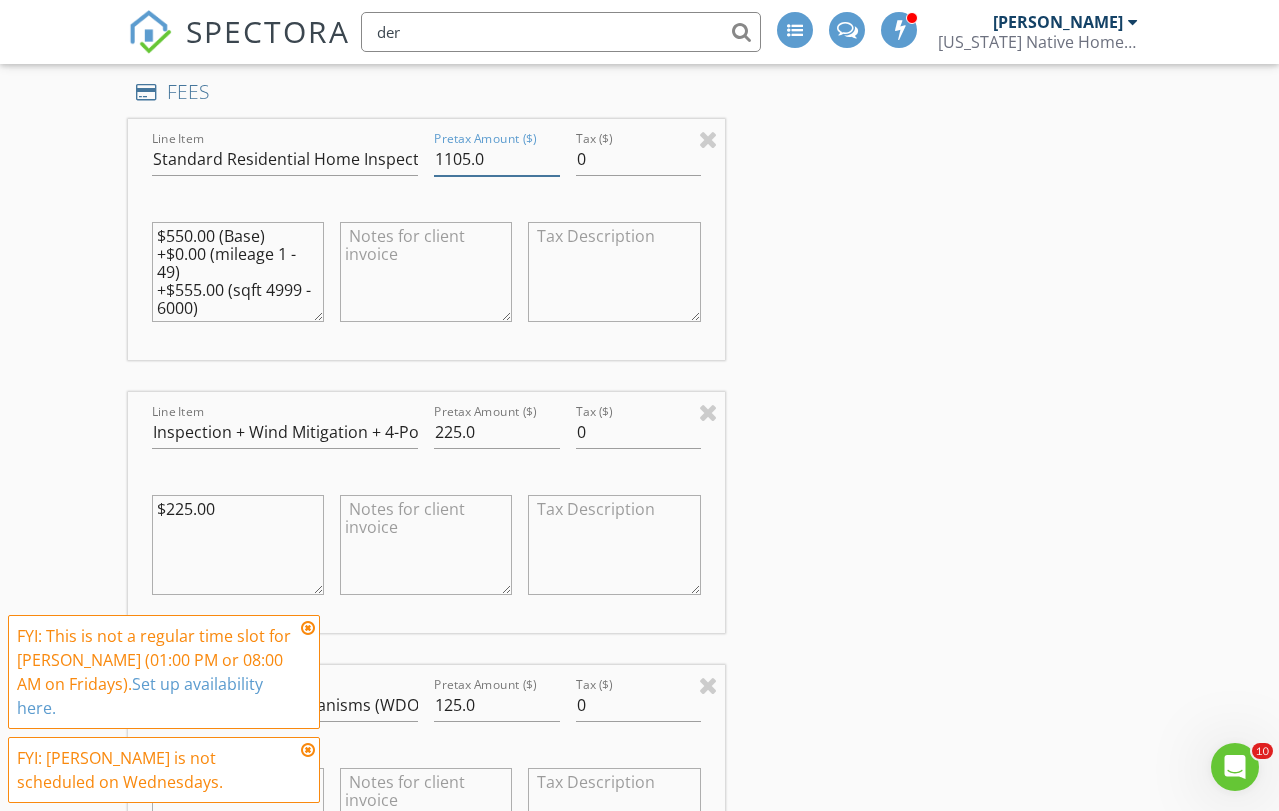 type on "1105.0" 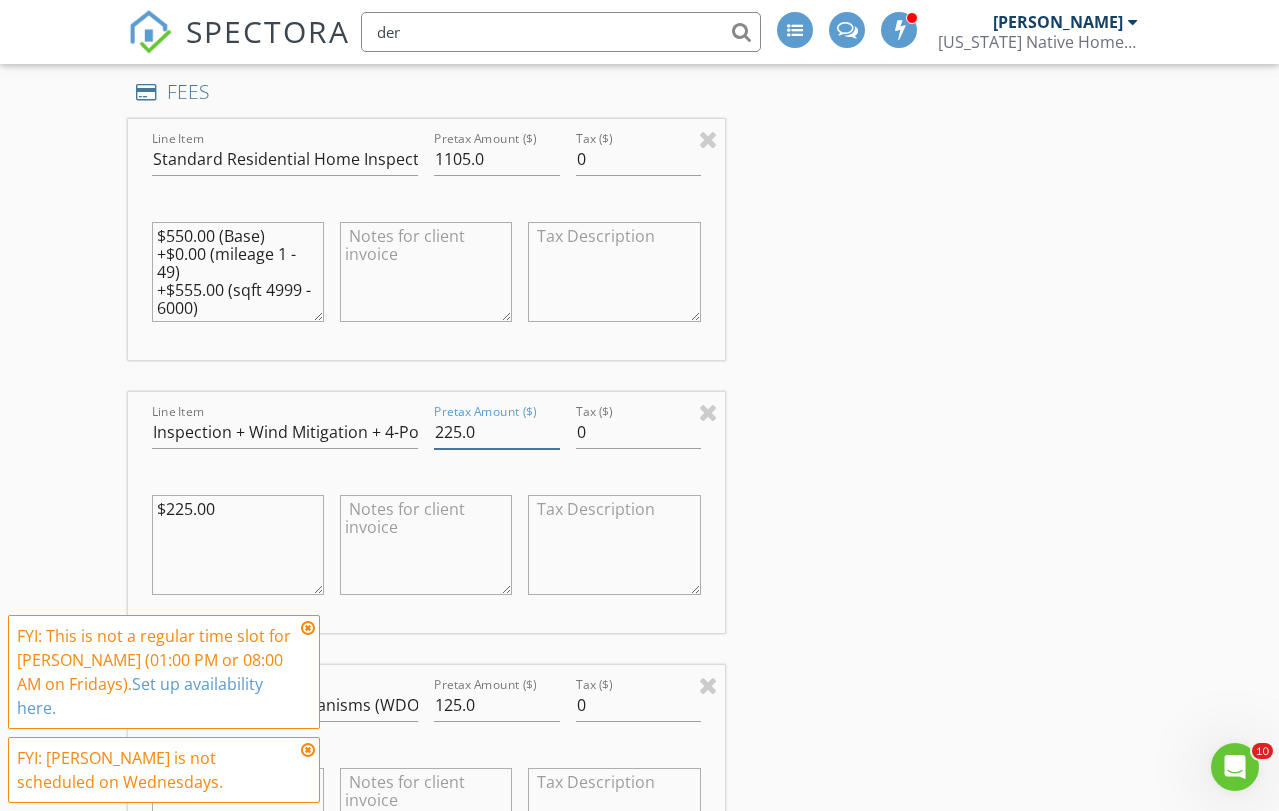 drag, startPoint x: 461, startPoint y: 432, endPoint x: 340, endPoint y: 410, distance: 122.98374 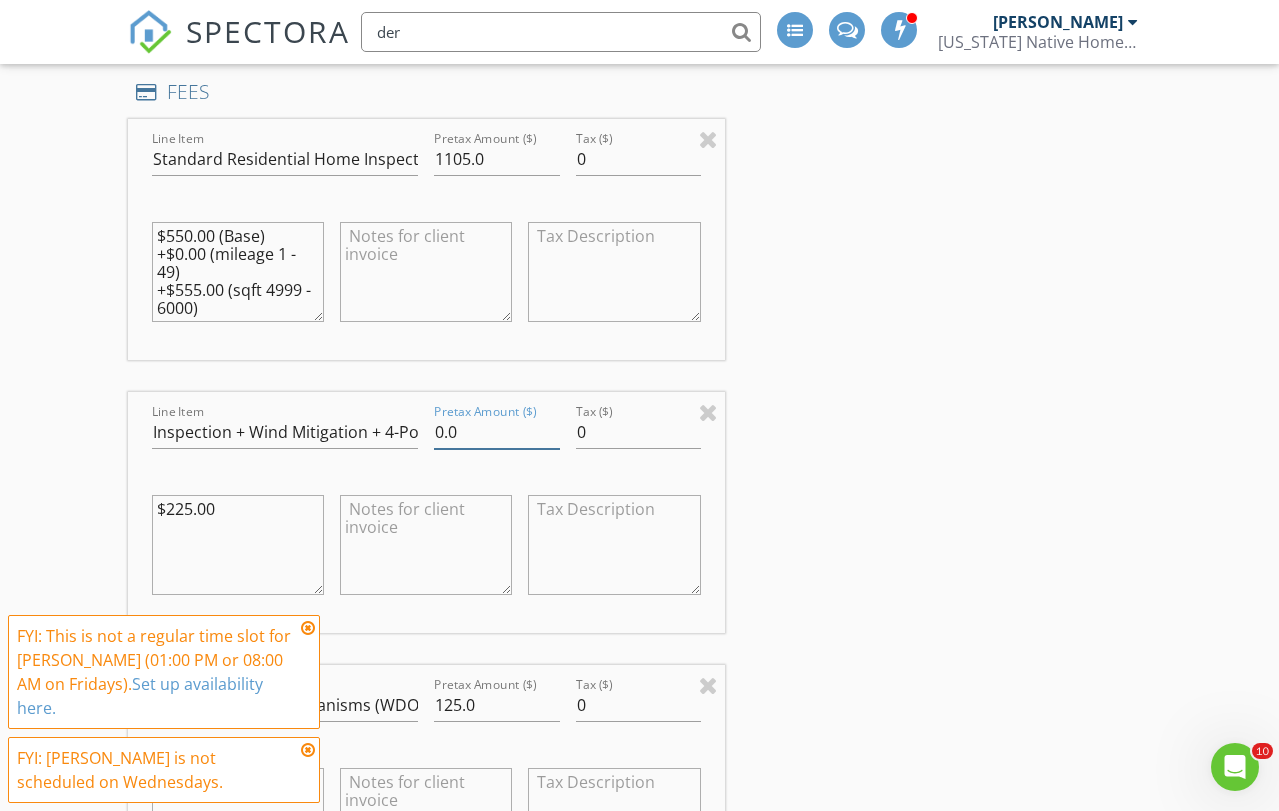 type on "0.0" 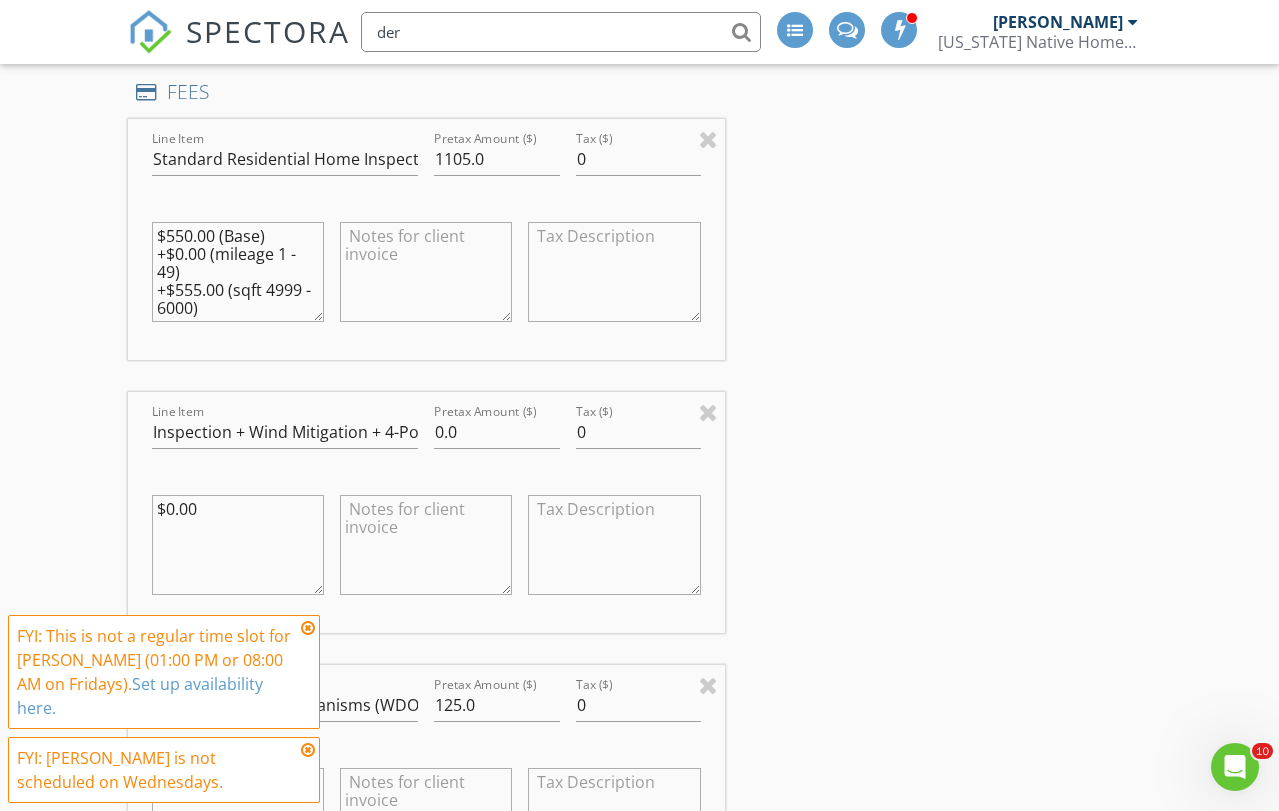 type on "$0.00" 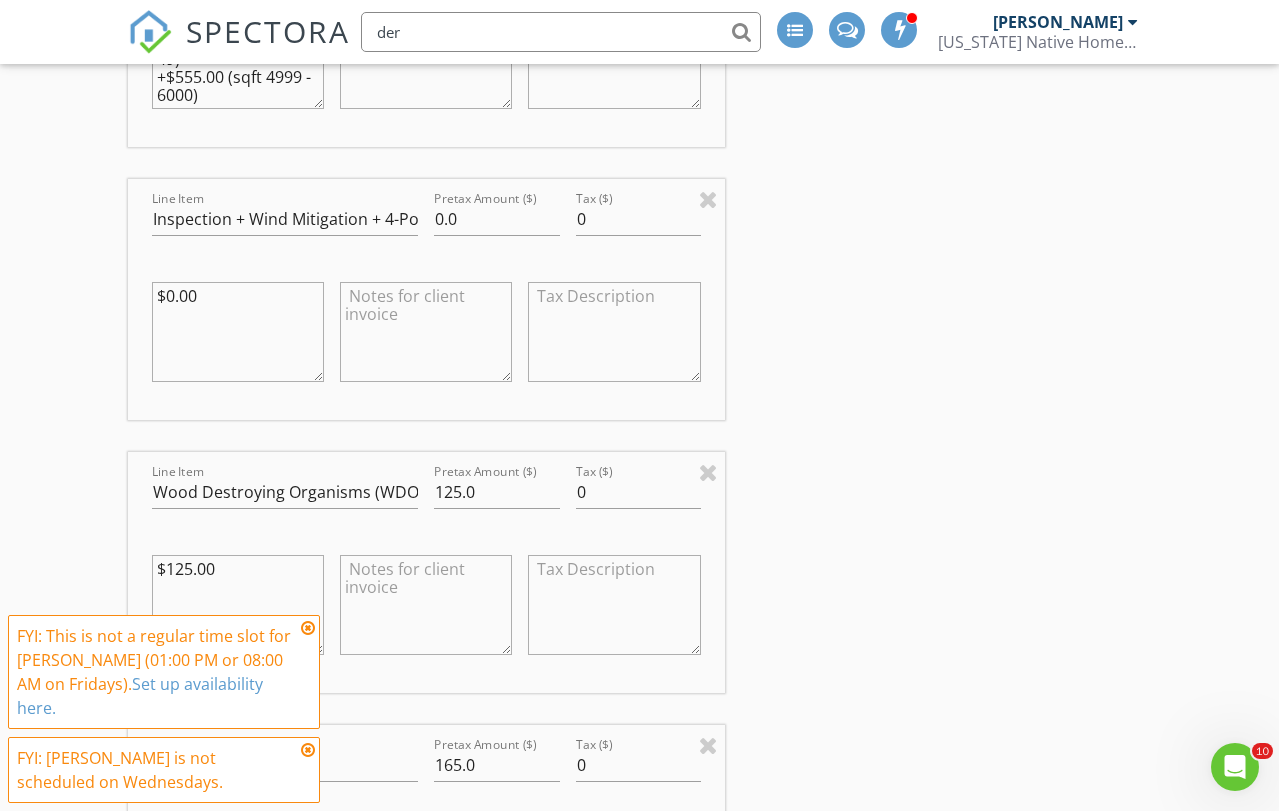 scroll, scrollTop: 2617, scrollLeft: 0, axis: vertical 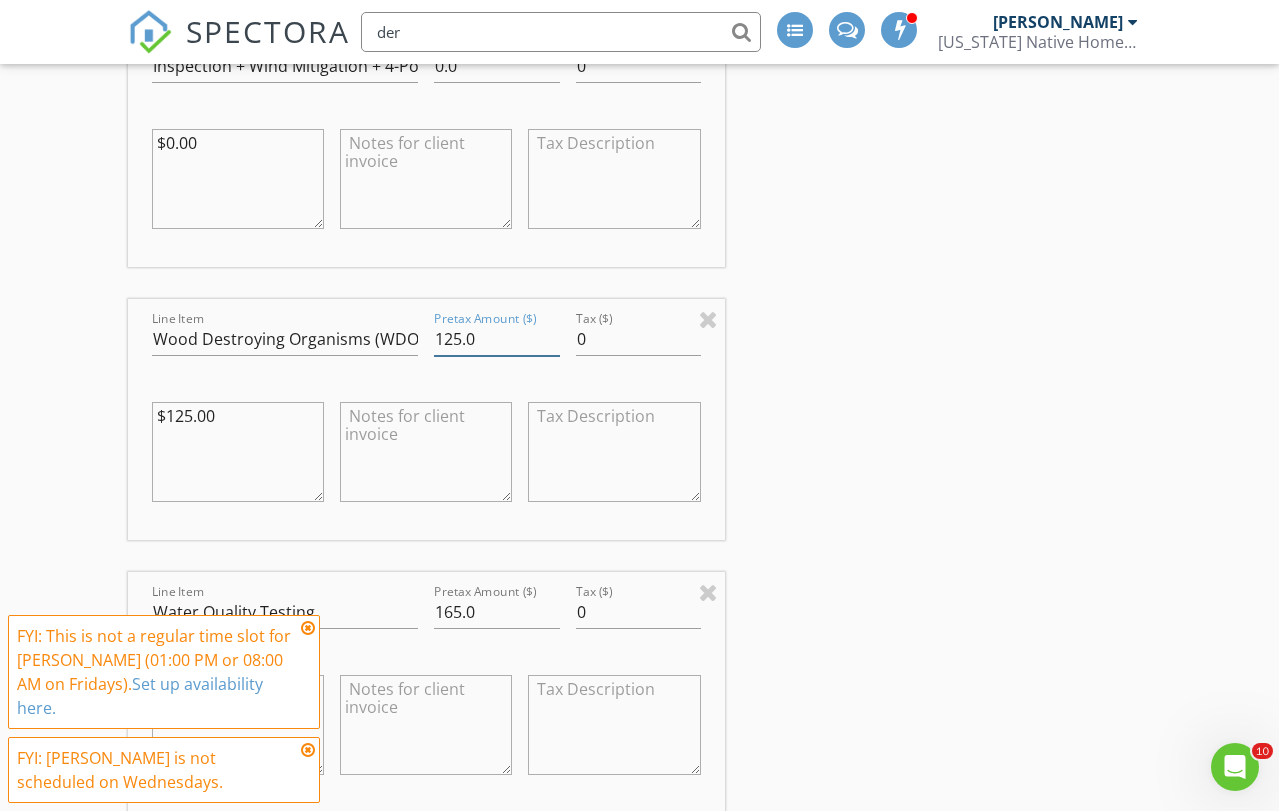 drag, startPoint x: 465, startPoint y: 341, endPoint x: 382, endPoint y: 327, distance: 84.17244 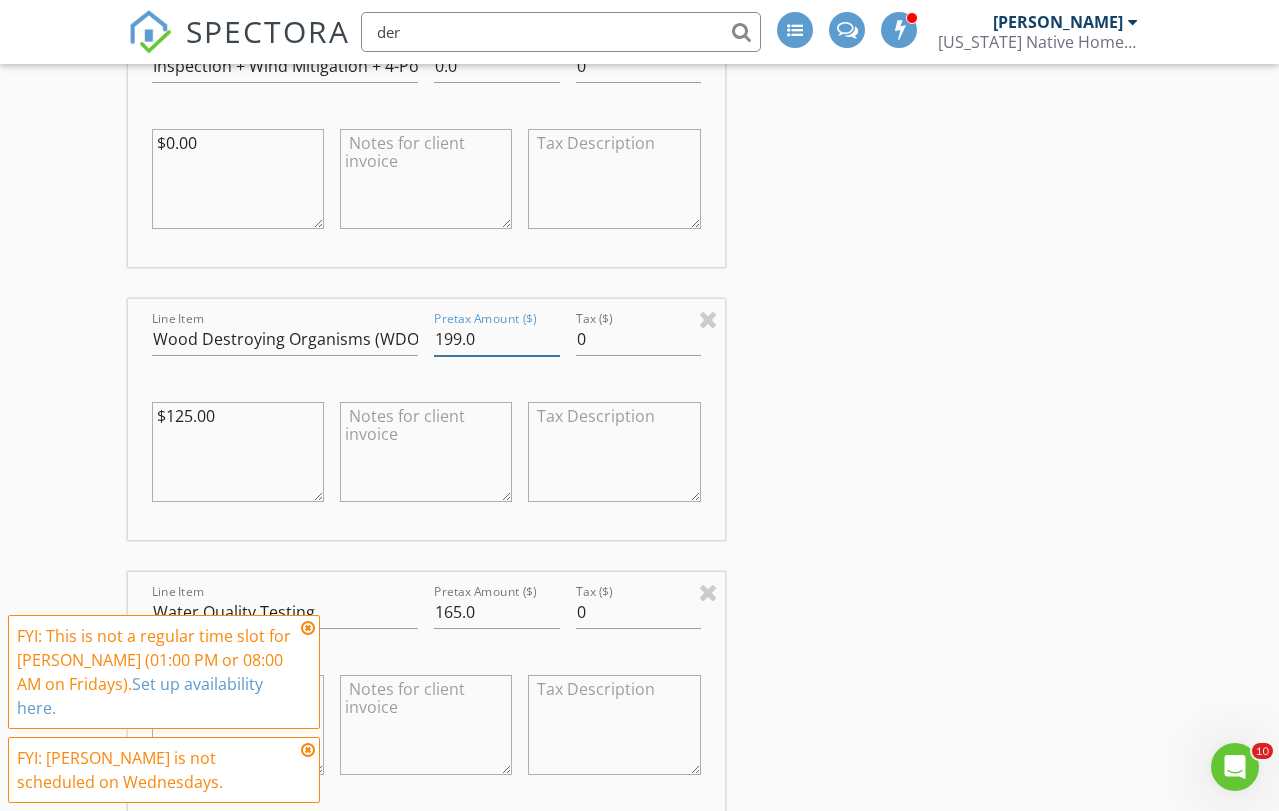 type on "199.0" 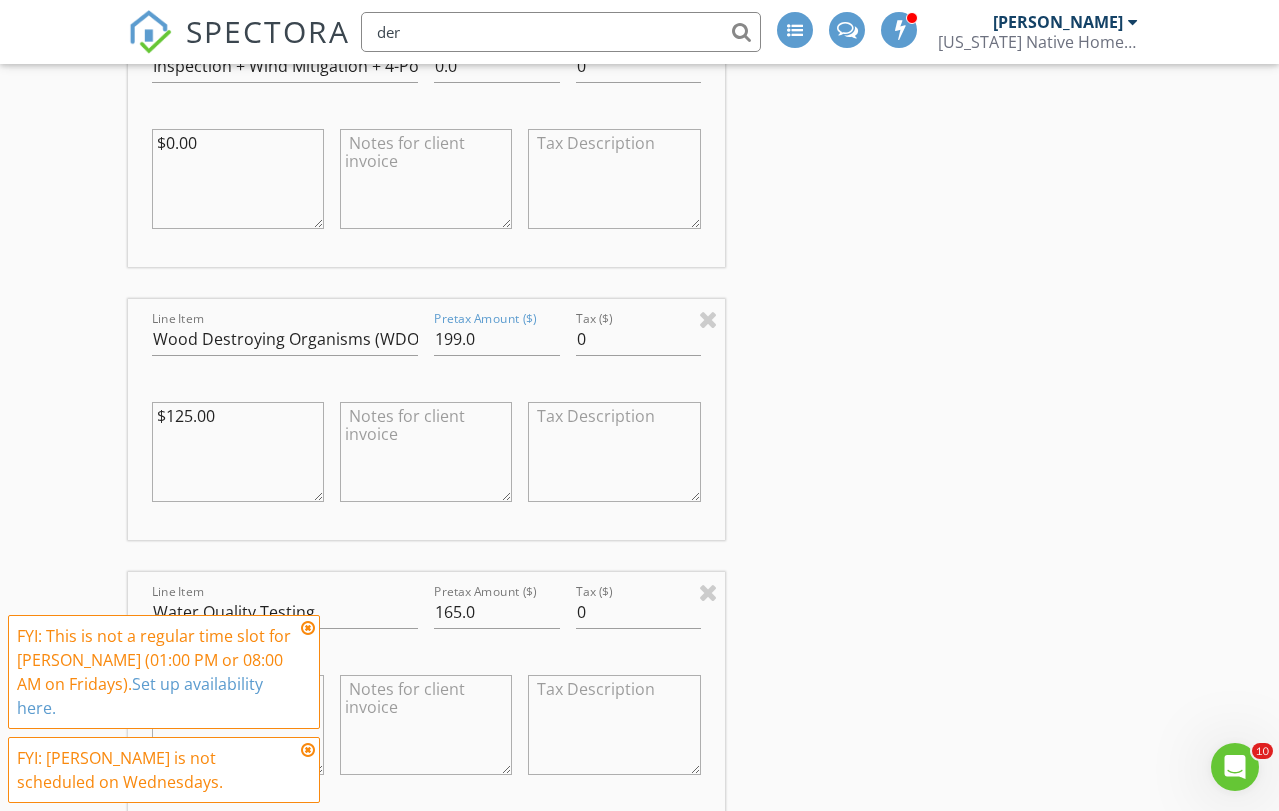 click on "INSPECTOR(S)
check_box   Erik Edison   PRIMARY   check_box   Omar Rodriguez     Erik Edison,  Omar Rodriguez arrow_drop_down   check_box_outline_blank Erik Edison specifically requested check_box_outline_blank Omar Rodriguez specifically requested
Date/Time
07/16/2025 1:00 PM
Location
Address Search       Address 5906 SW Ludlum St   Unit   City Palm City   State FL   Zip 34990   County Martin     Square Feet 5252   Year Built 1989   Foundation Slab arrow_drop_down     Erik Edison     47.4 miles     (an hour)         Omar Rodriguez     47.4 miles     (an hour)
client
check_box Enable Client CC email for this inspection   Client Search     check_box_outline_blank Client is a Company/Organization     First Name   Last Name   Email   CC Email   Phone   Address   City   State   Zip     Tags         Notes   Private Notes          check_box" at bounding box center (639, 541) 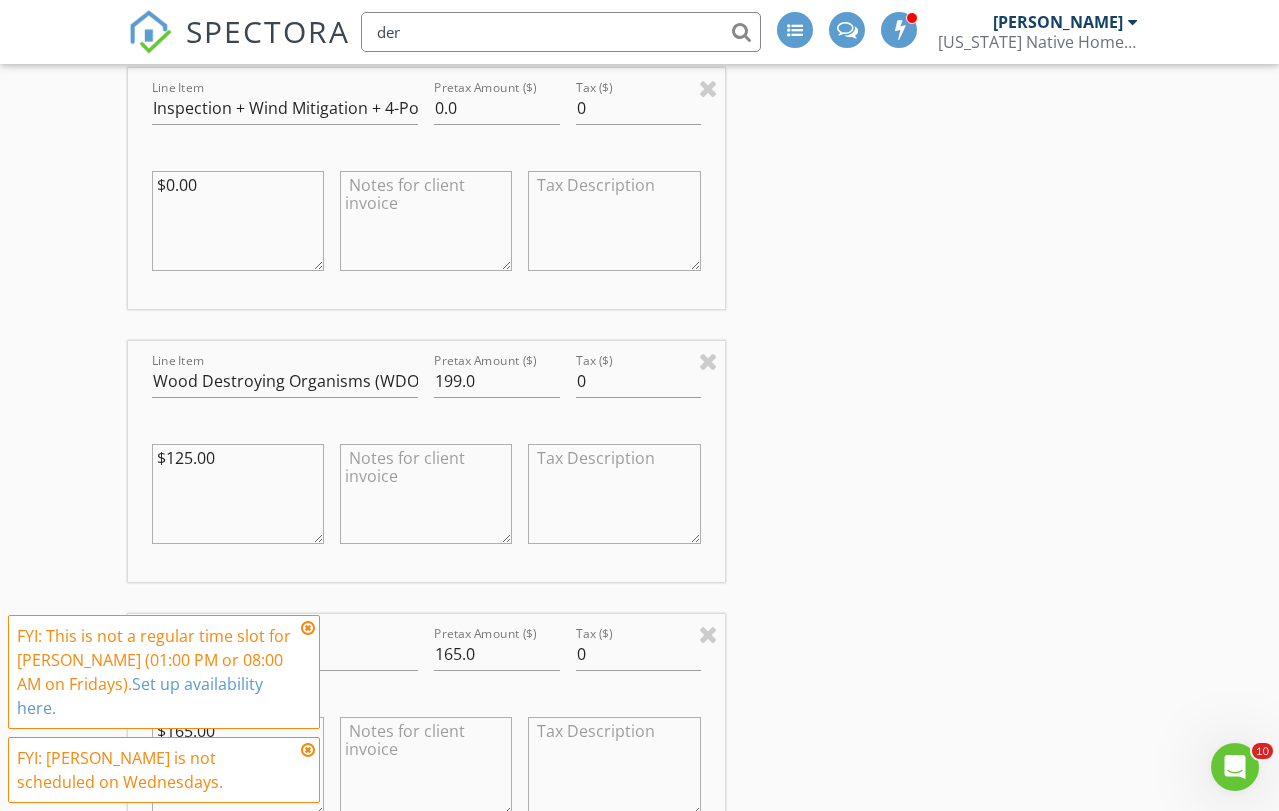 scroll, scrollTop: 2574, scrollLeft: 0, axis: vertical 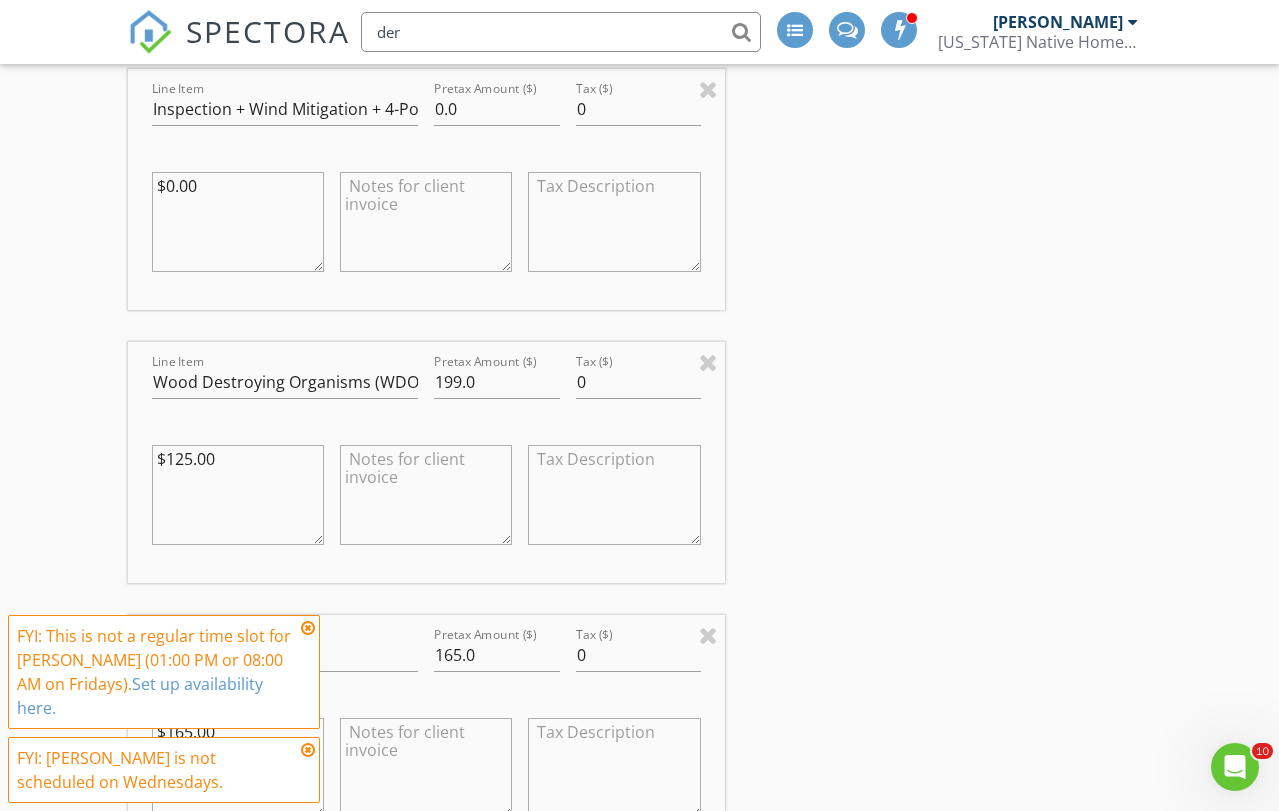 click on "$125.00" at bounding box center [238, 495] 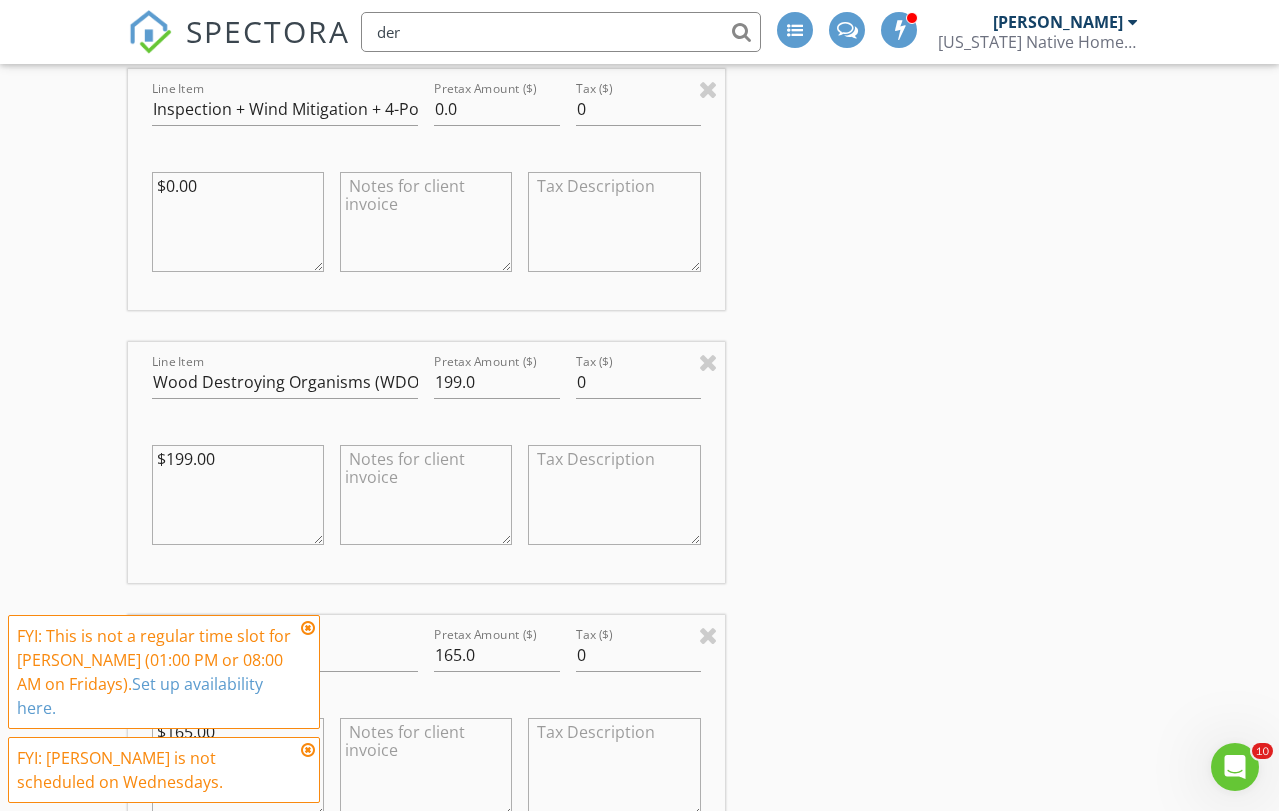 type on "$199.00" 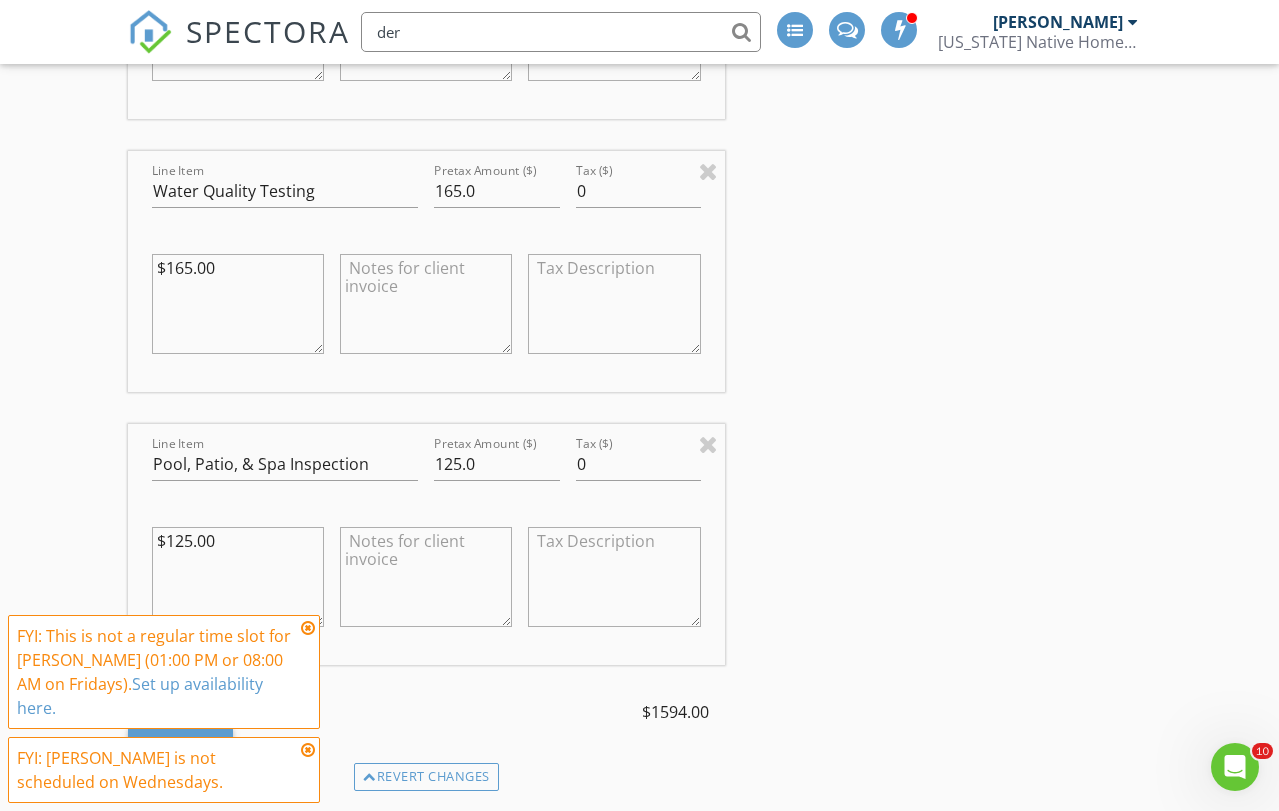 scroll, scrollTop: 3053, scrollLeft: 0, axis: vertical 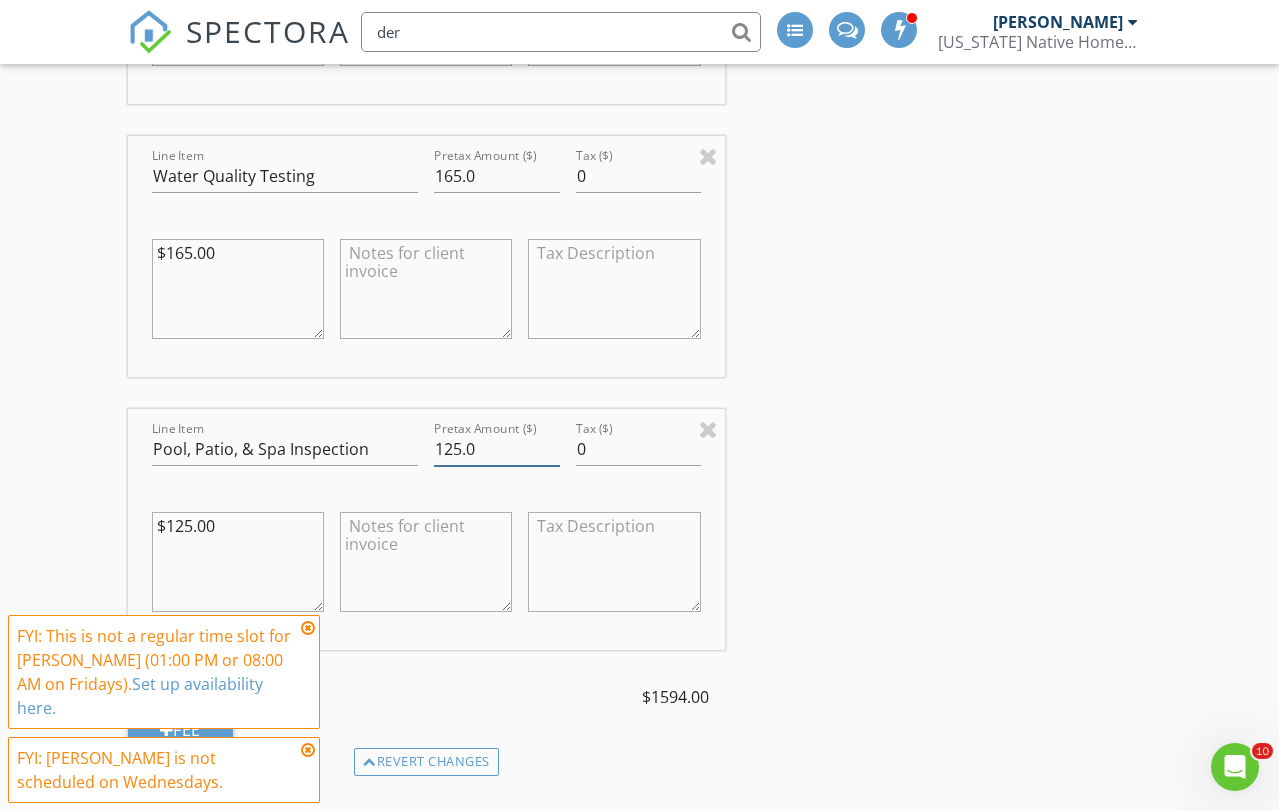 click on "125.0" at bounding box center [496, 449] 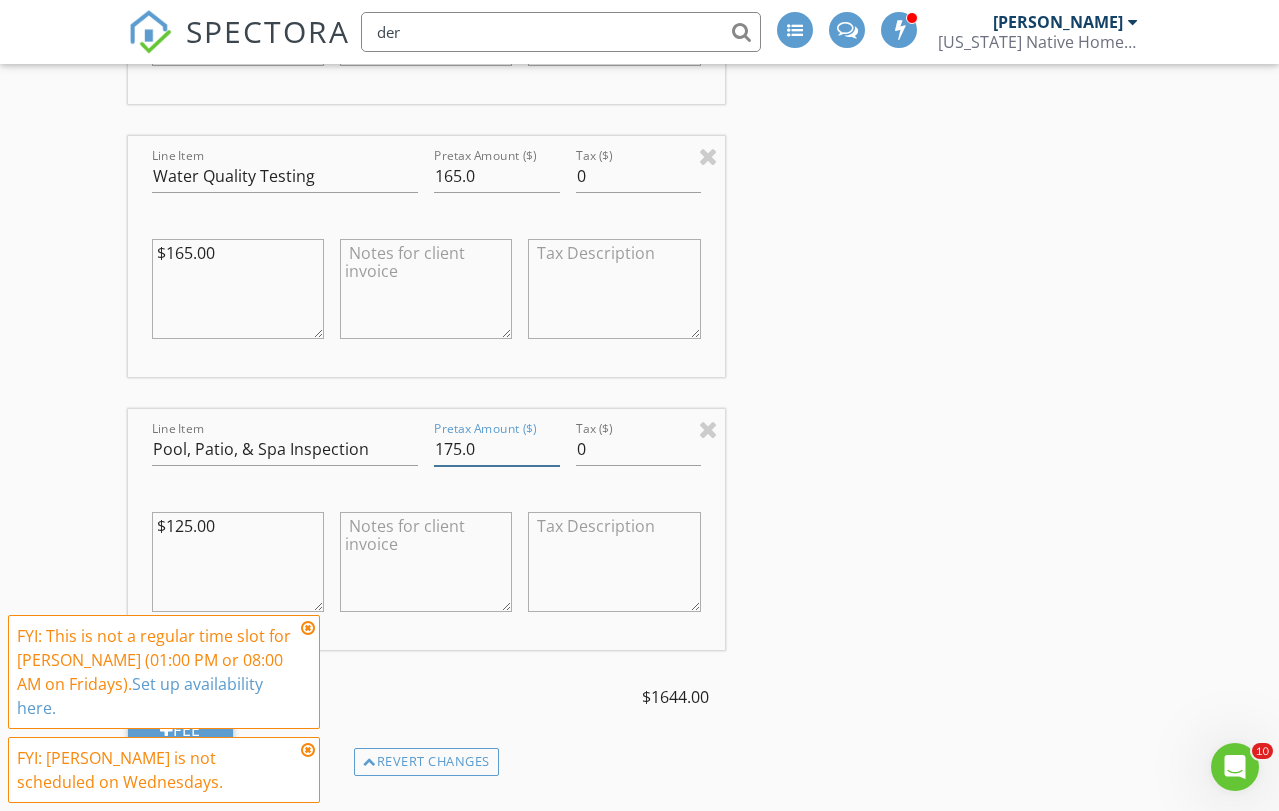 type on "175.0" 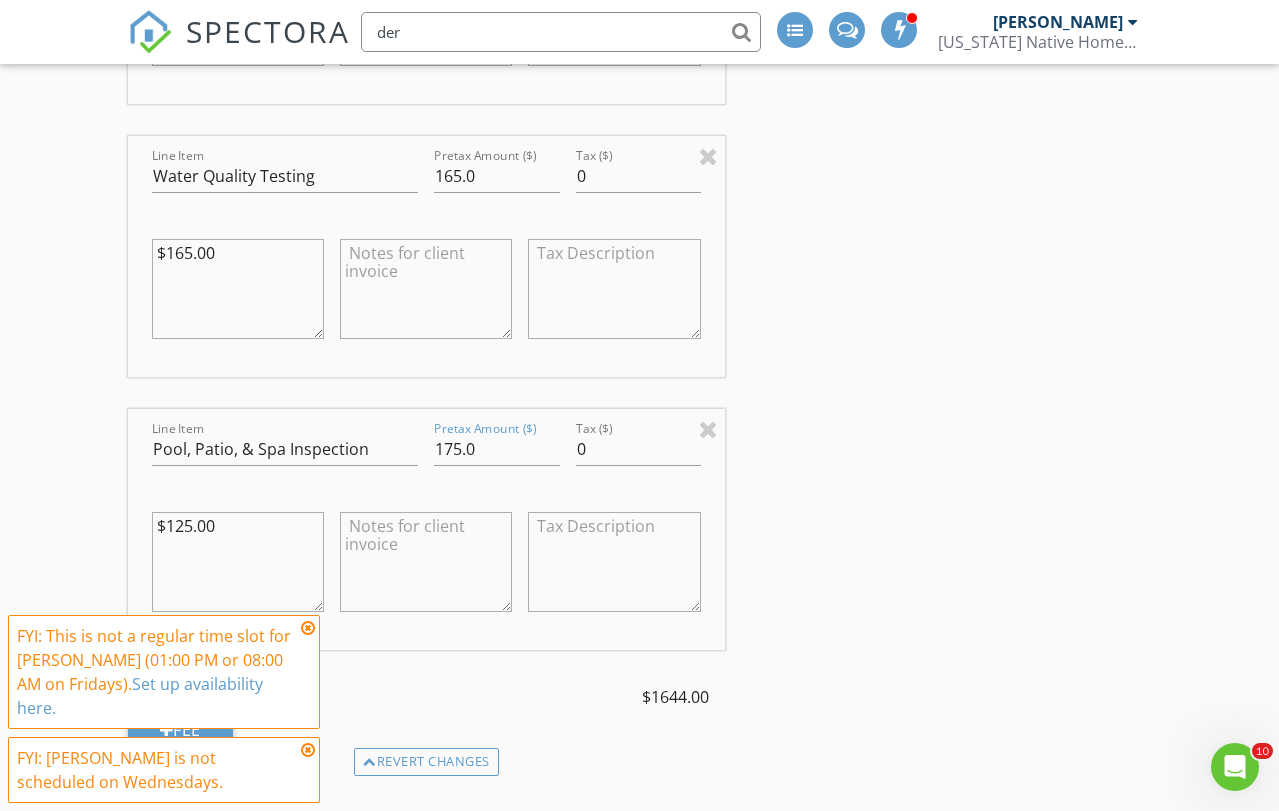 click on "INSPECTOR(S)
check_box   Erik Edison   PRIMARY   check_box   Omar Rodriguez     Erik Edison,  Omar Rodriguez arrow_drop_down   check_box_outline_blank Erik Edison specifically requested check_box_outline_blank Omar Rodriguez specifically requested
Date/Time
07/16/2025 1:00 PM
Location
Address Search       Address 5906 SW Ludlum St   Unit   City Palm City   State FL   Zip 34990   County Martin     Square Feet 5252   Year Built 1989   Foundation Slab arrow_drop_down     Erik Edison     47.4 miles     (an hour)         Omar Rodriguez     47.4 miles     (an hour)
client
check_box Enable Client CC email for this inspection   Client Search     check_box_outline_blank Client is a Company/Organization     First Name   Last Name   Email   CC Email   Phone   Address   City   State   Zip     Tags         Notes   Private Notes          check_box" at bounding box center [639, 105] 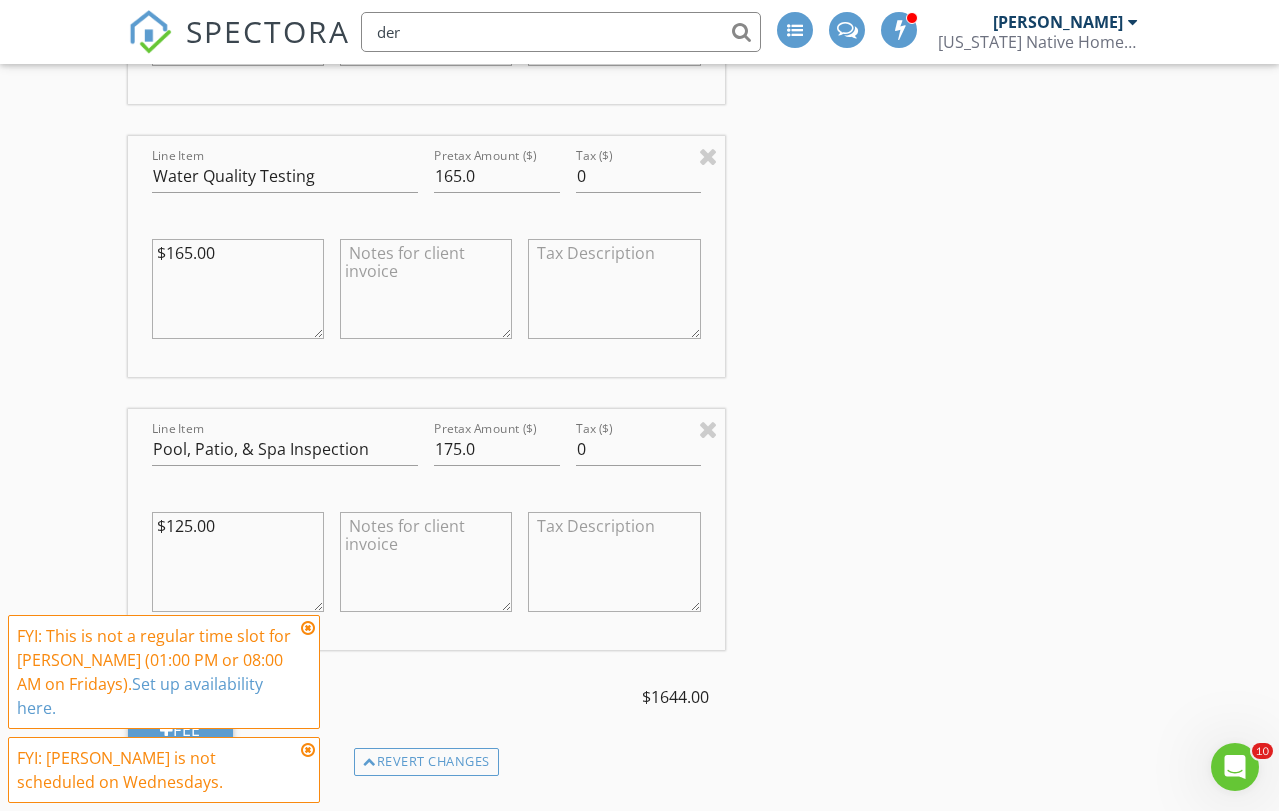 click on "$125.00" at bounding box center [238, 562] 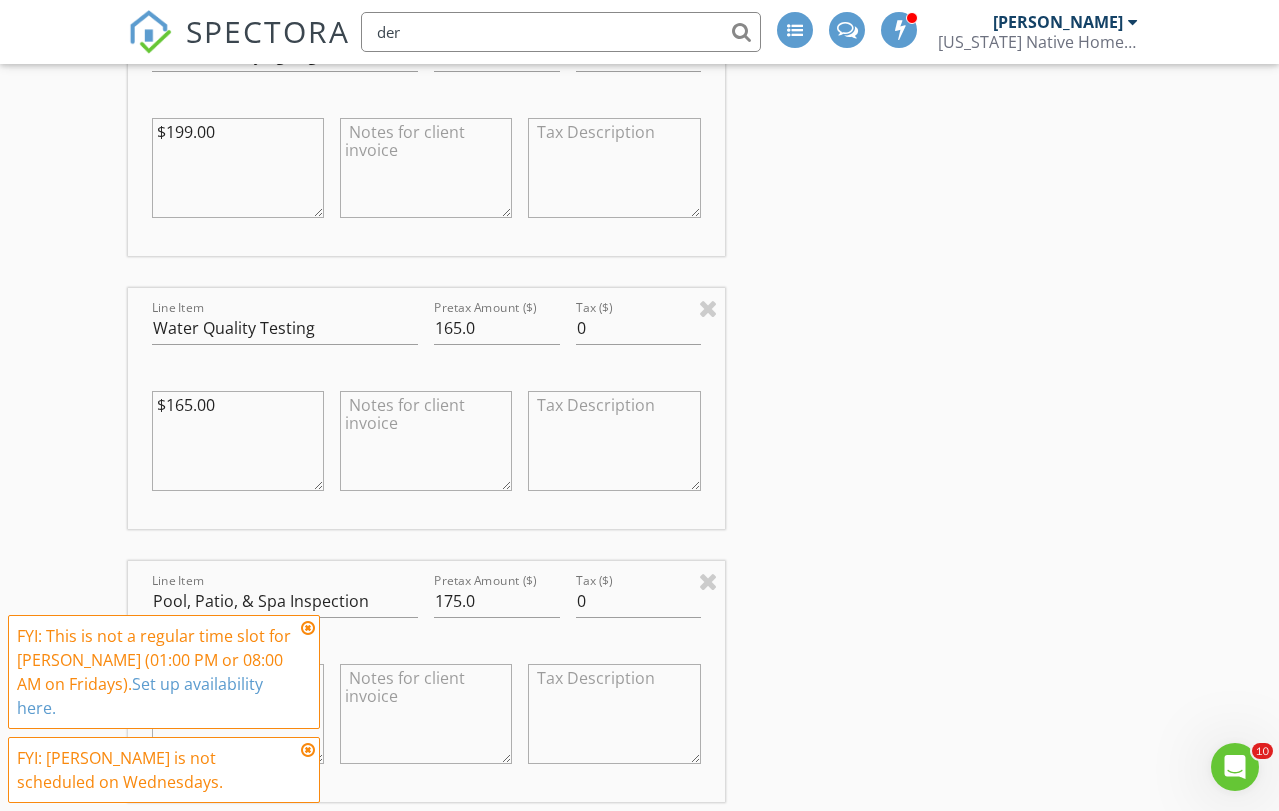 scroll, scrollTop: 2898, scrollLeft: 0, axis: vertical 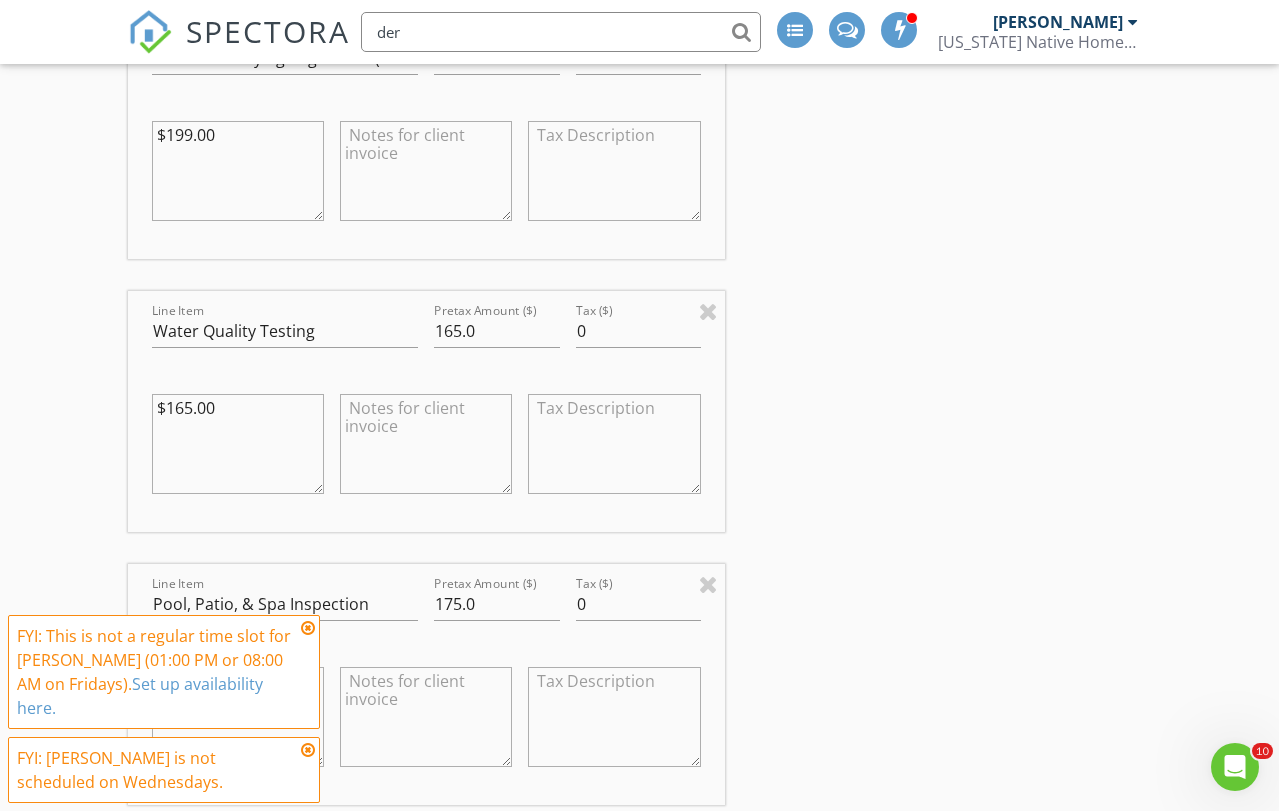 type on "$175.00" 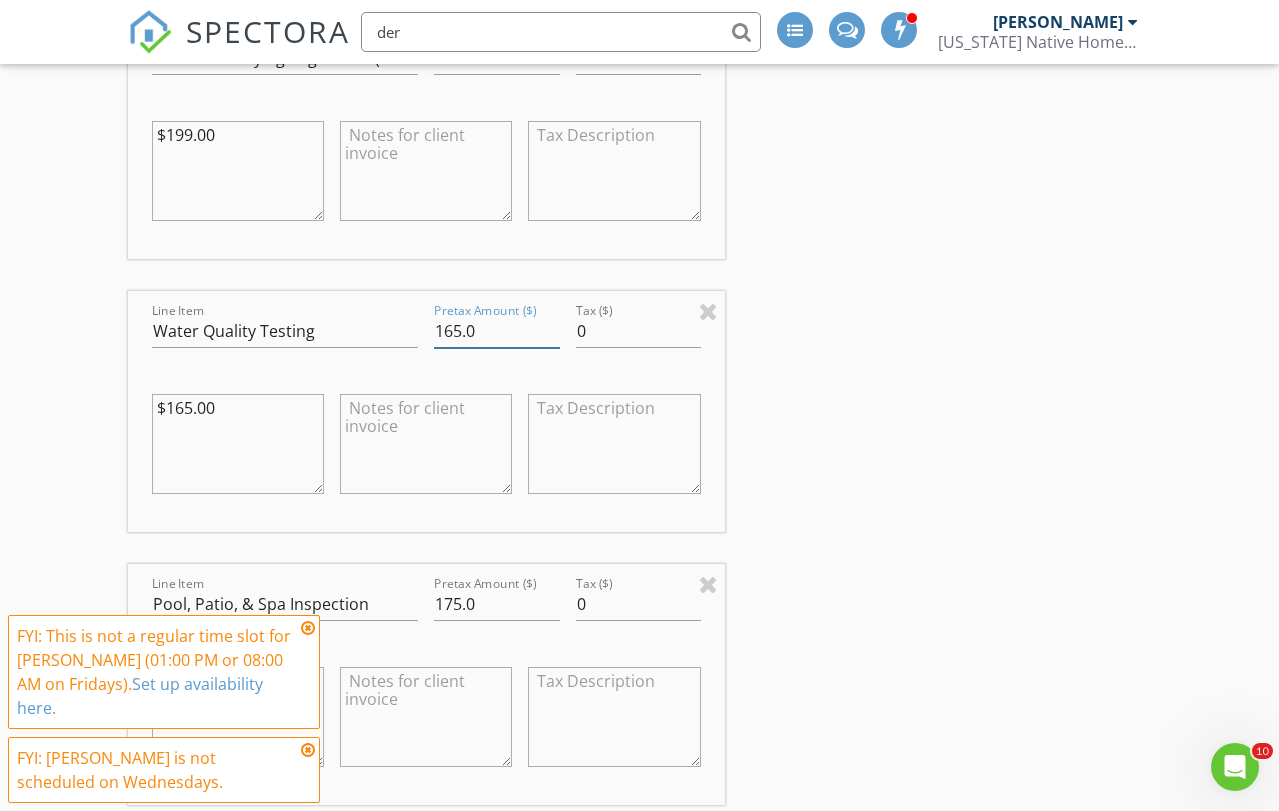 click on "165.0" at bounding box center (496, 331) 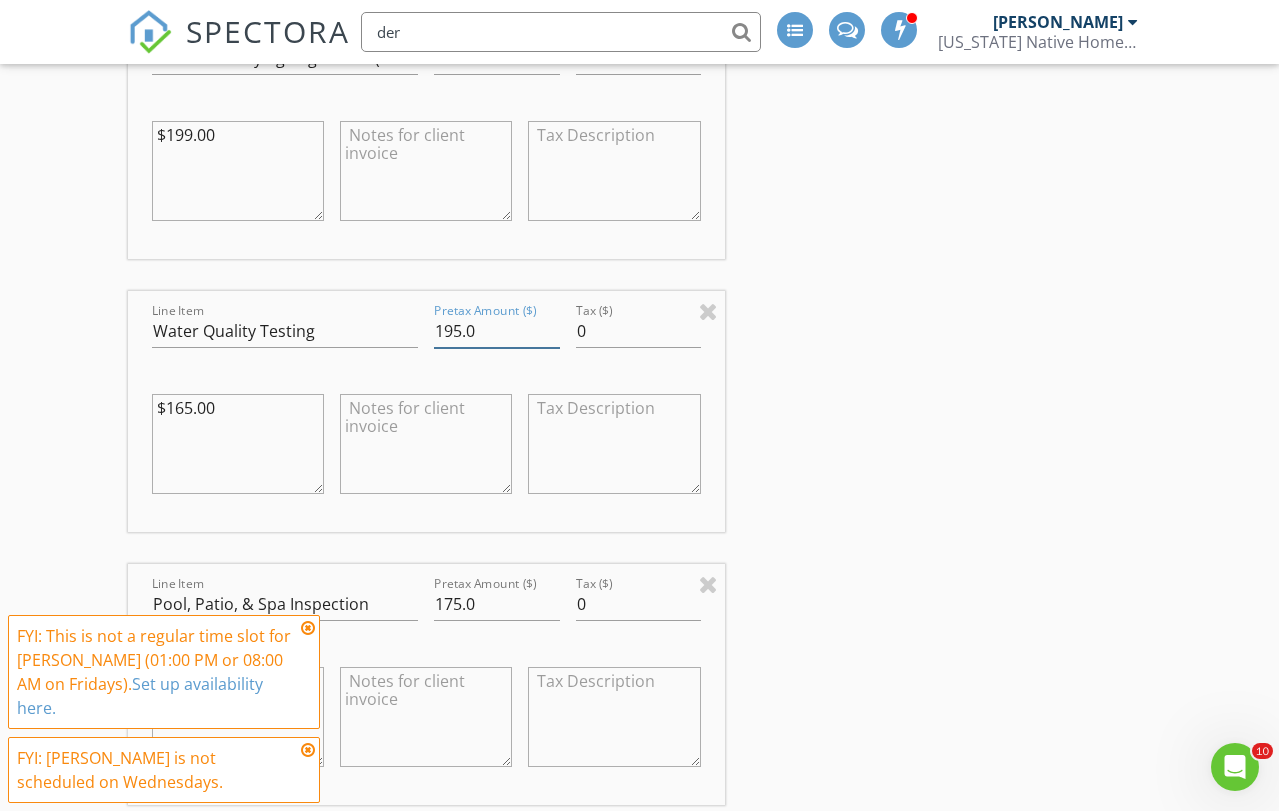 type on "195.0" 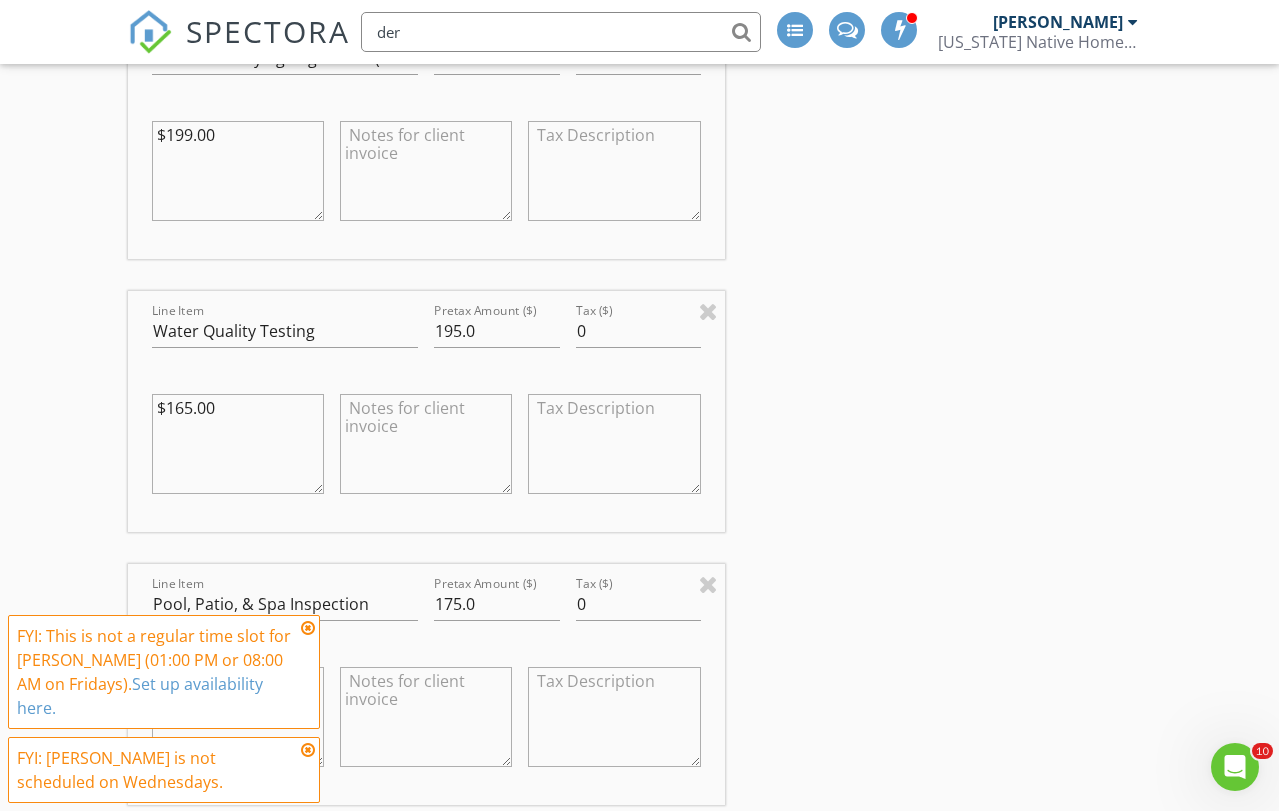 click on "$165.00" at bounding box center (238, 444) 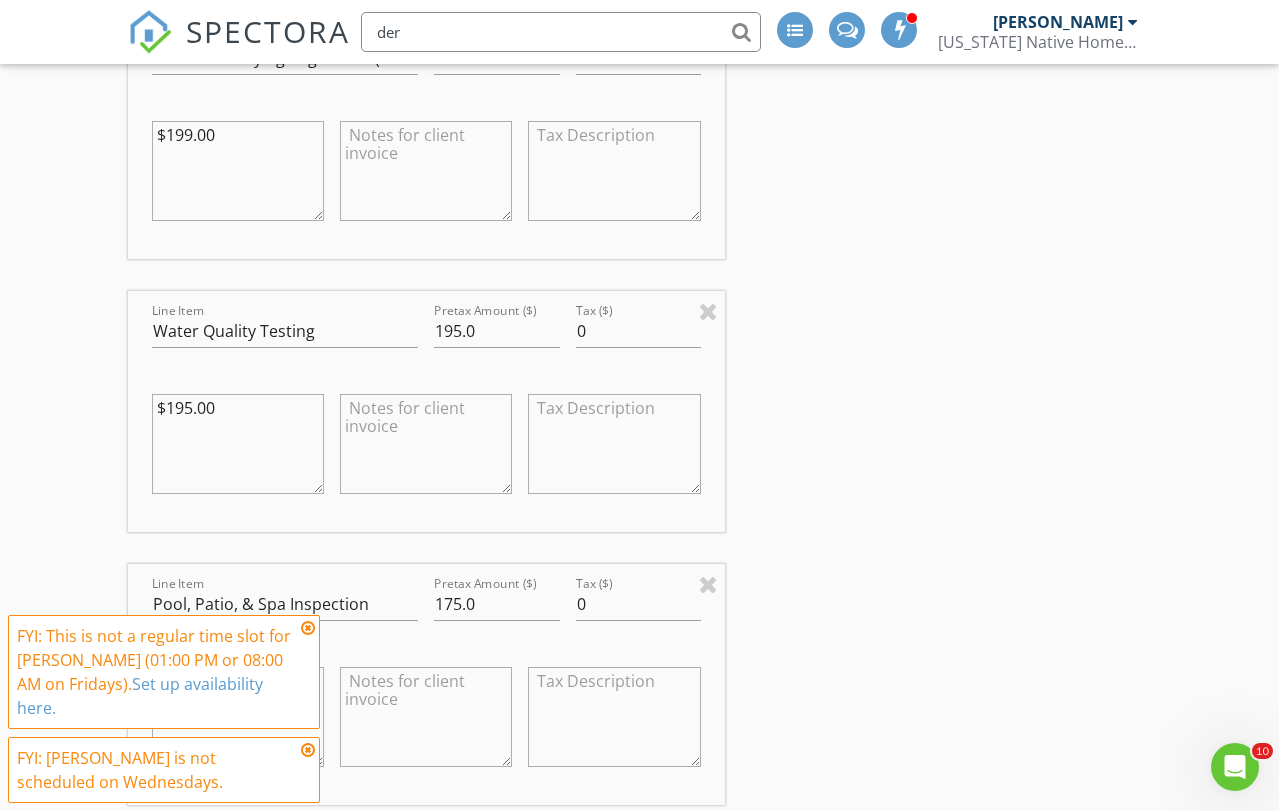 type on "$195.00" 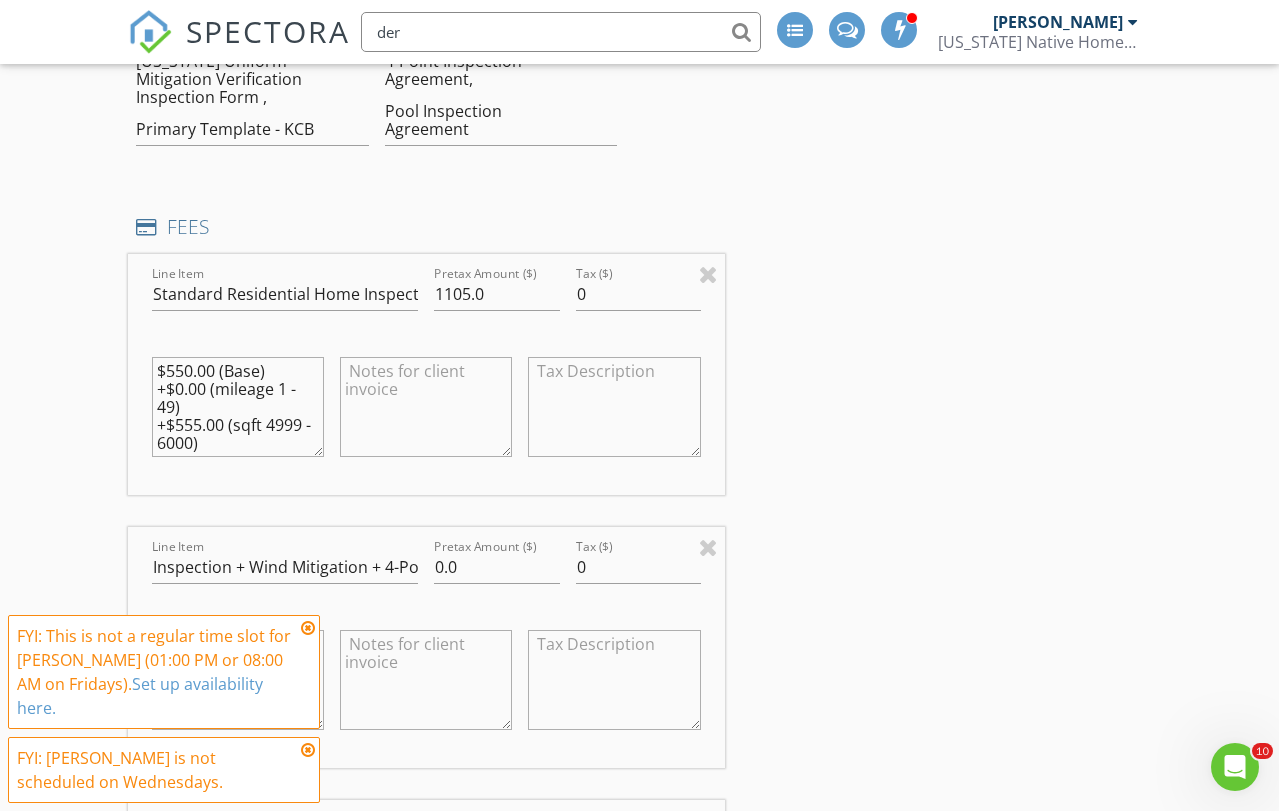 scroll, scrollTop: 2153, scrollLeft: 0, axis: vertical 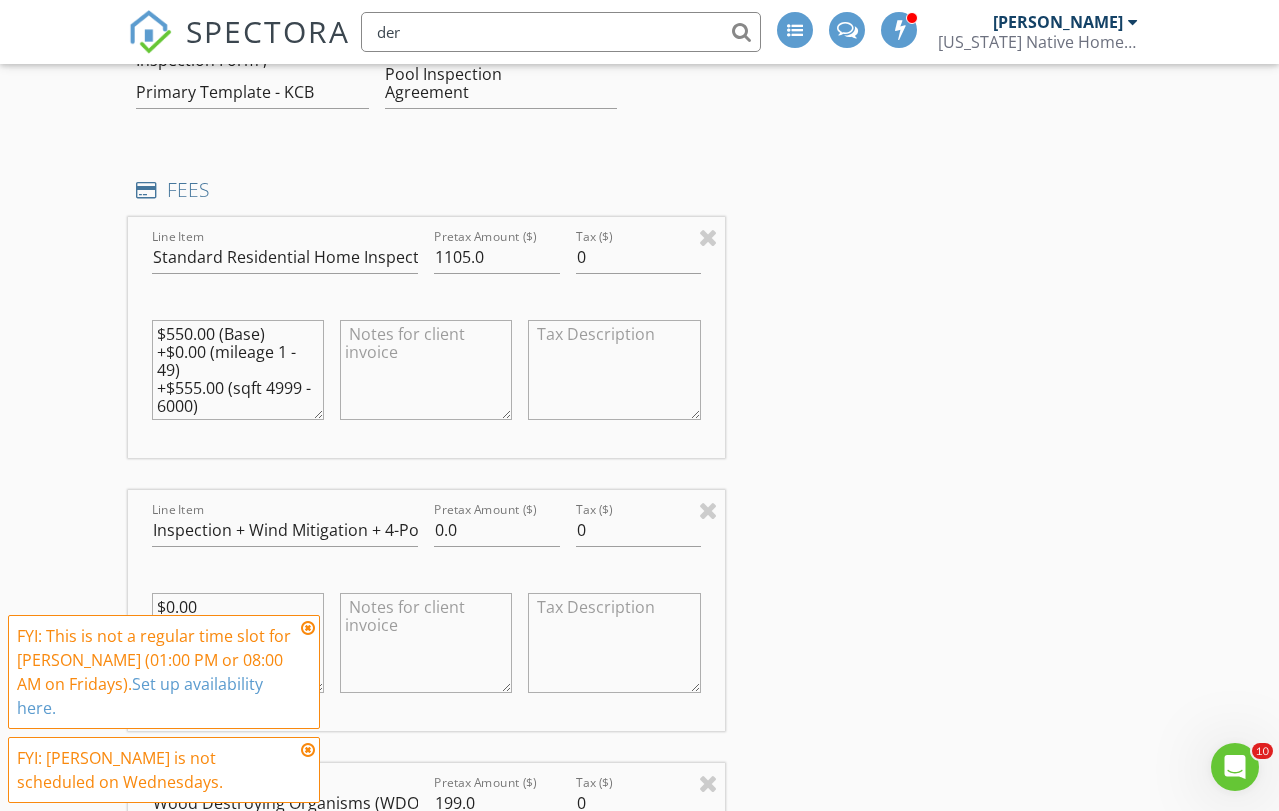 drag, startPoint x: 202, startPoint y: 389, endPoint x: 175, endPoint y: 384, distance: 27.45906 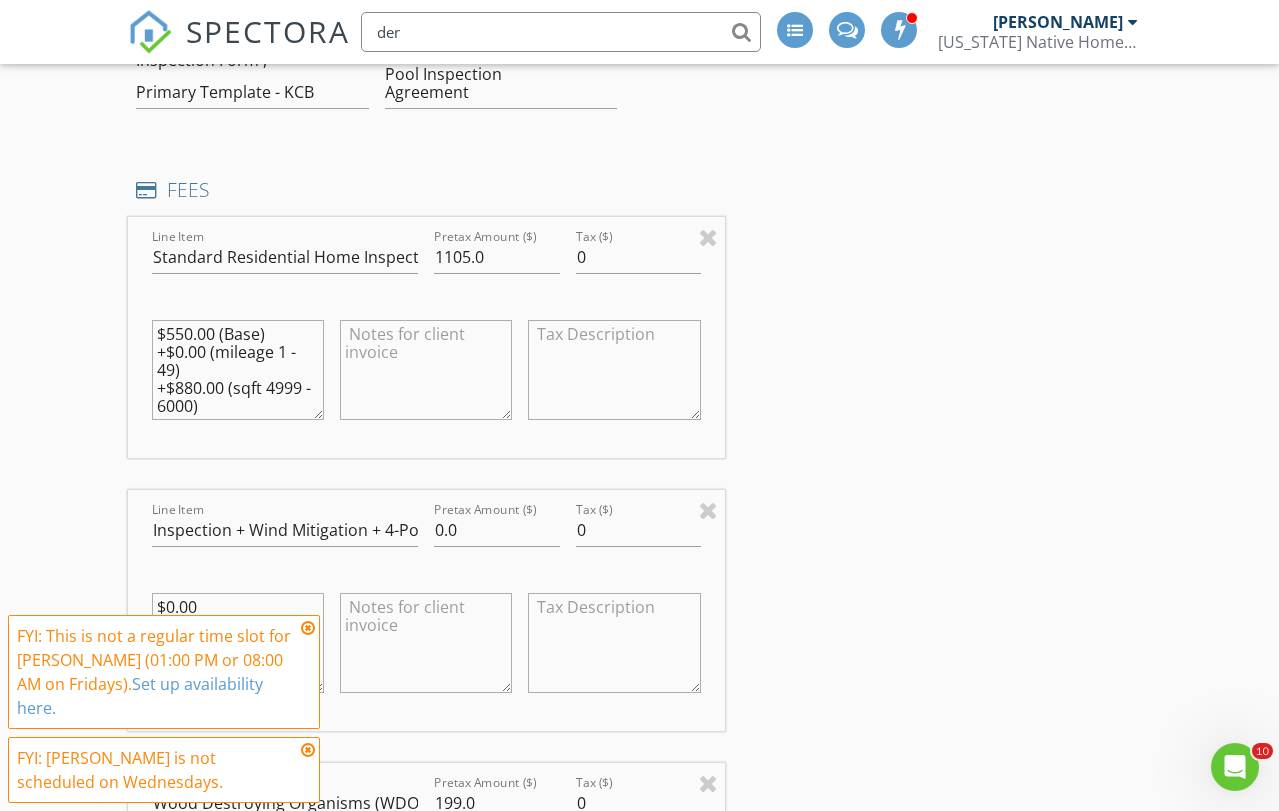 type on "$550.00 (Base)
+$0.00 (mileage 1 - 49)
+$880.00 (sqft 4999 - 6000)" 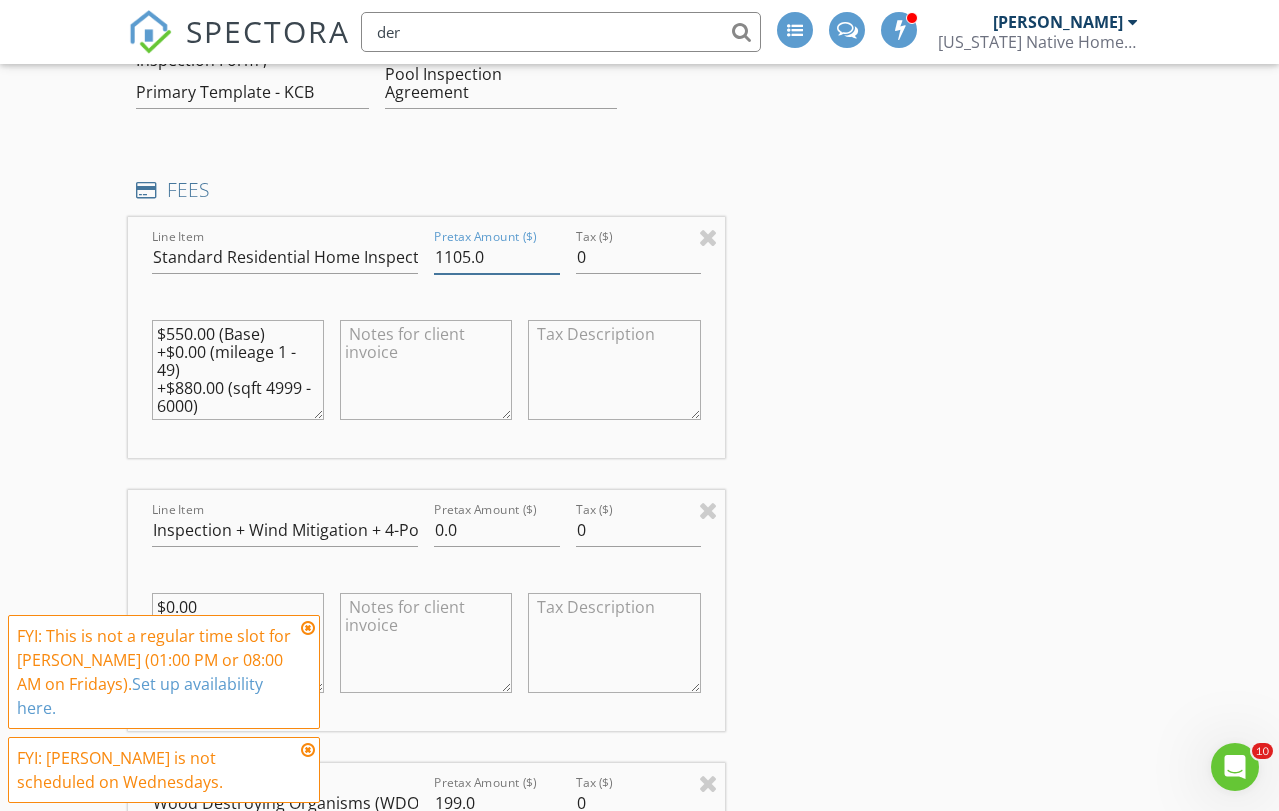 drag, startPoint x: 469, startPoint y: 256, endPoint x: 266, endPoint y: 177, distance: 217.83022 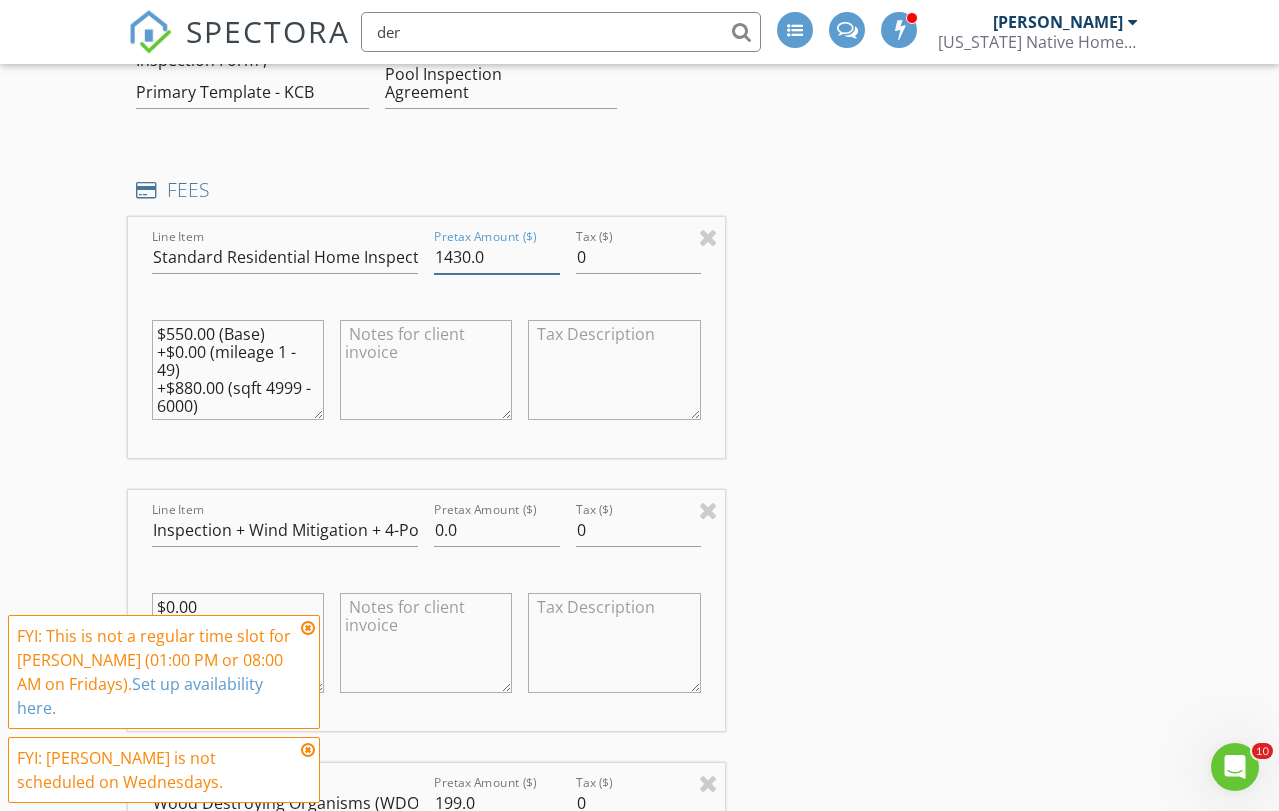 type on "1430.0" 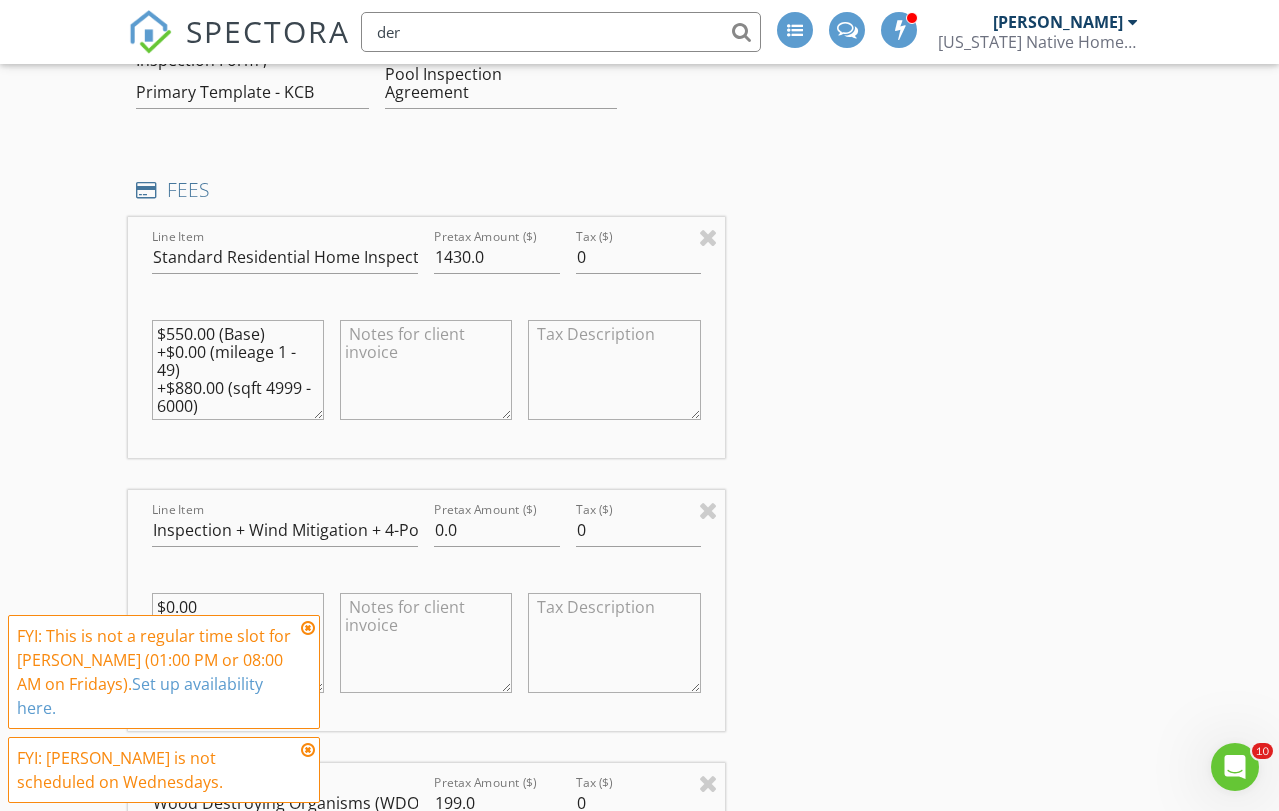 click on "INSPECTOR(S)
check_box   Erik Edison   PRIMARY   check_box   Omar Rodriguez     Erik Edison,  Omar Rodriguez arrow_drop_down   check_box_outline_blank Erik Edison specifically requested check_box_outline_blank Omar Rodriguez specifically requested
Date/Time
07/16/2025 1:00 PM
Location
Address Search       Address 5906 SW Ludlum St   Unit   City Palm City   State FL   Zip 34990   County Martin     Square Feet 5252   Year Built 1989   Foundation Slab arrow_drop_down     Erik Edison     47.4 miles     (an hour)         Omar Rodriguez     47.4 miles     (an hour)
client
check_box Enable Client CC email for this inspection   Client Search     check_box_outline_blank Client is a Company/Organization     First Name   Last Name   Email   CC Email   Phone   Address   City   State   Zip     Tags         Notes   Private Notes          check_box" at bounding box center (639, 1005) 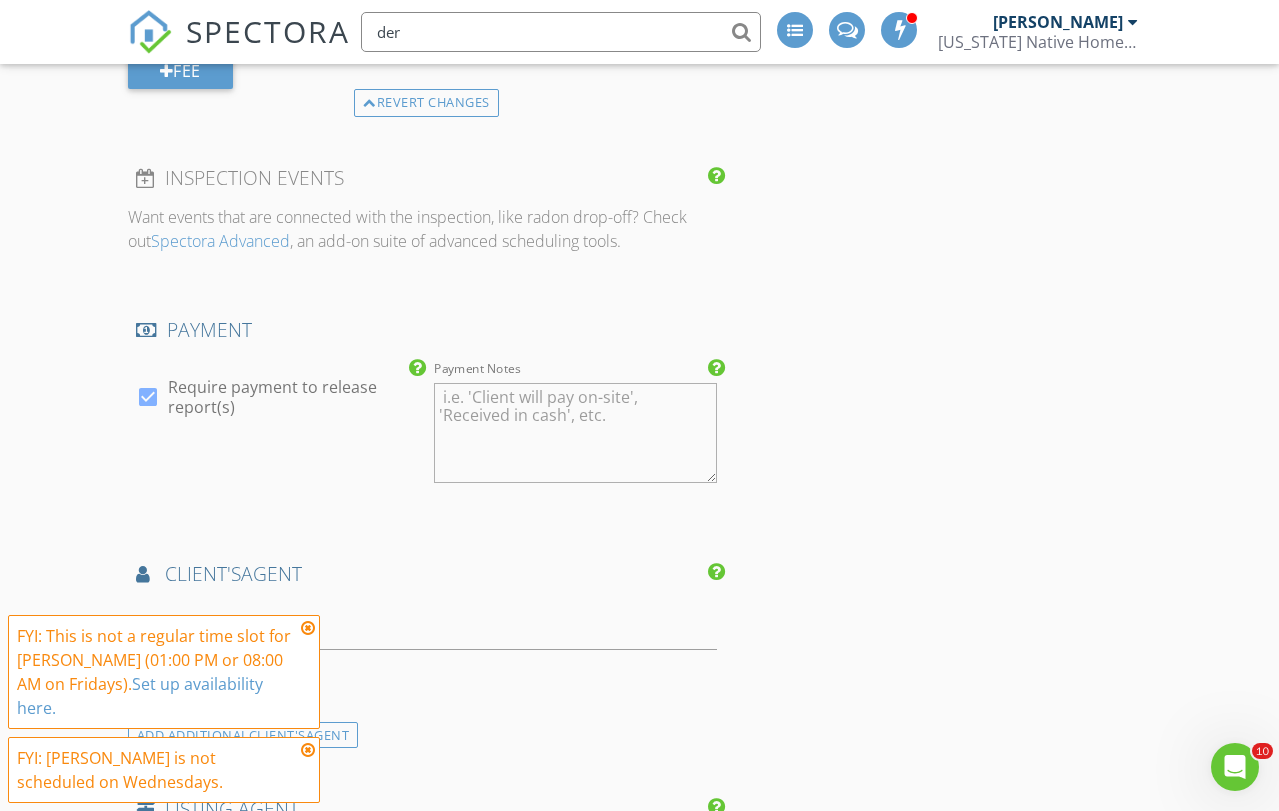 scroll, scrollTop: 4173, scrollLeft: 0, axis: vertical 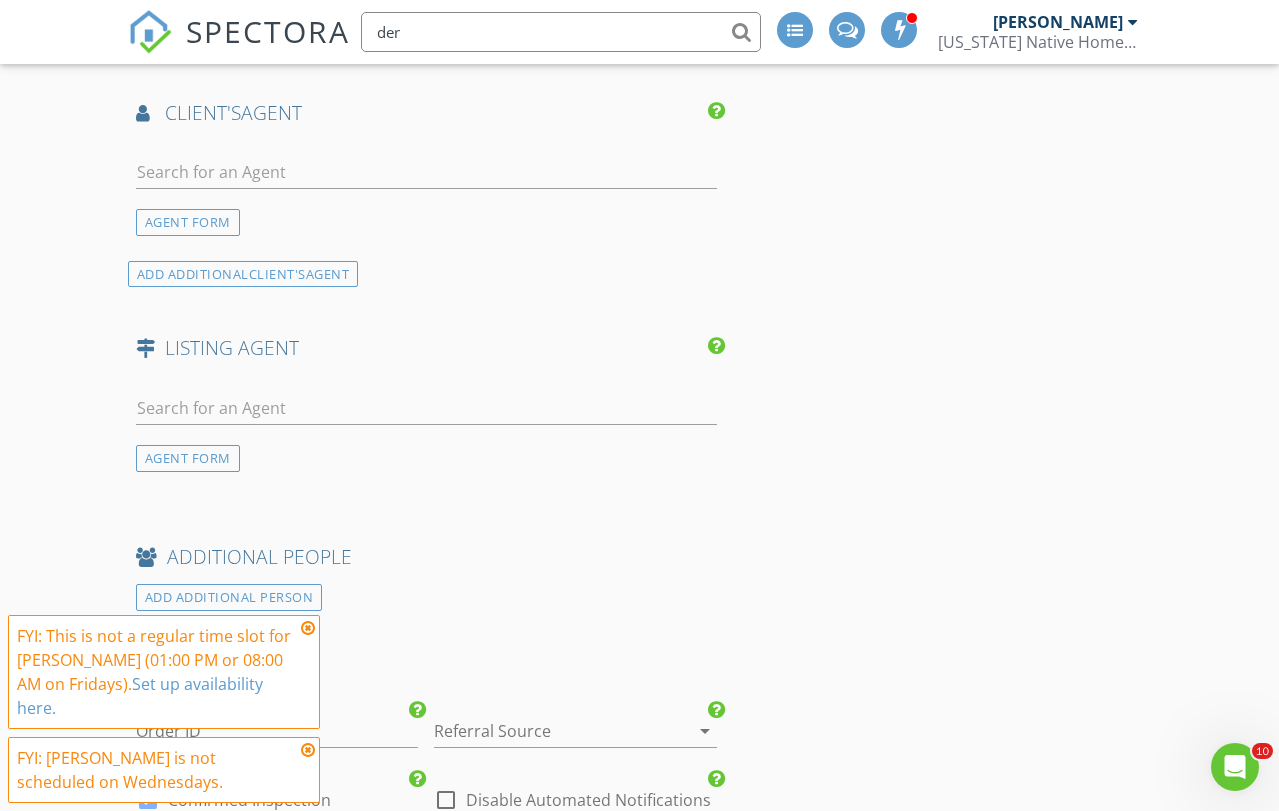 click at bounding box center [426, 412] 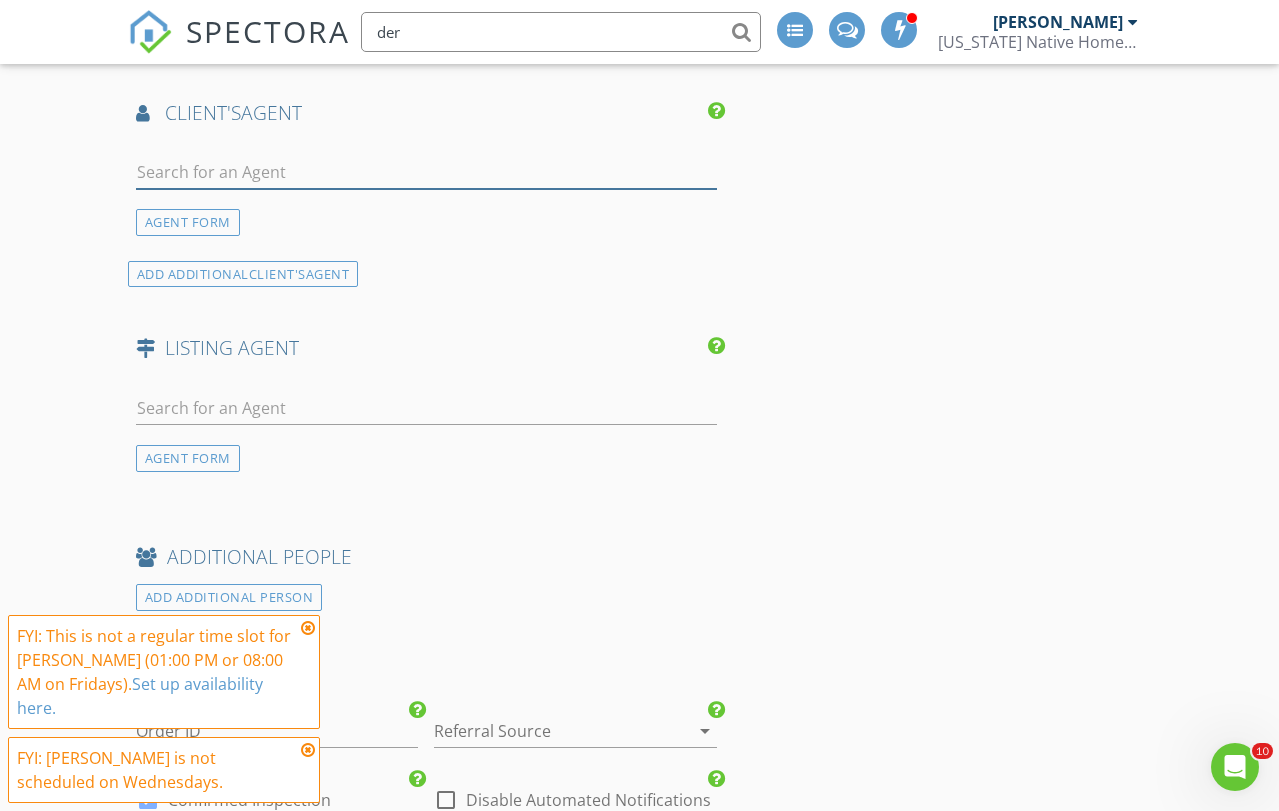click at bounding box center (426, 172) 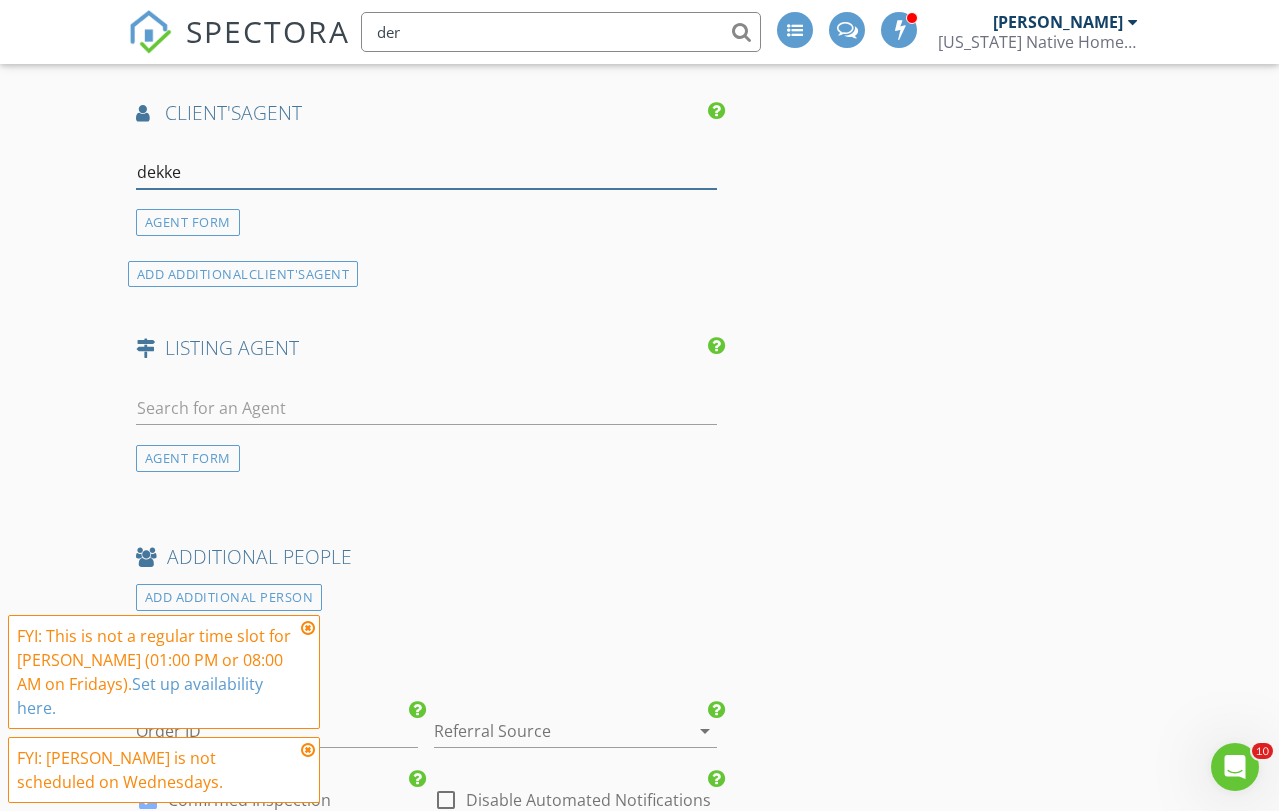 type on "dekker" 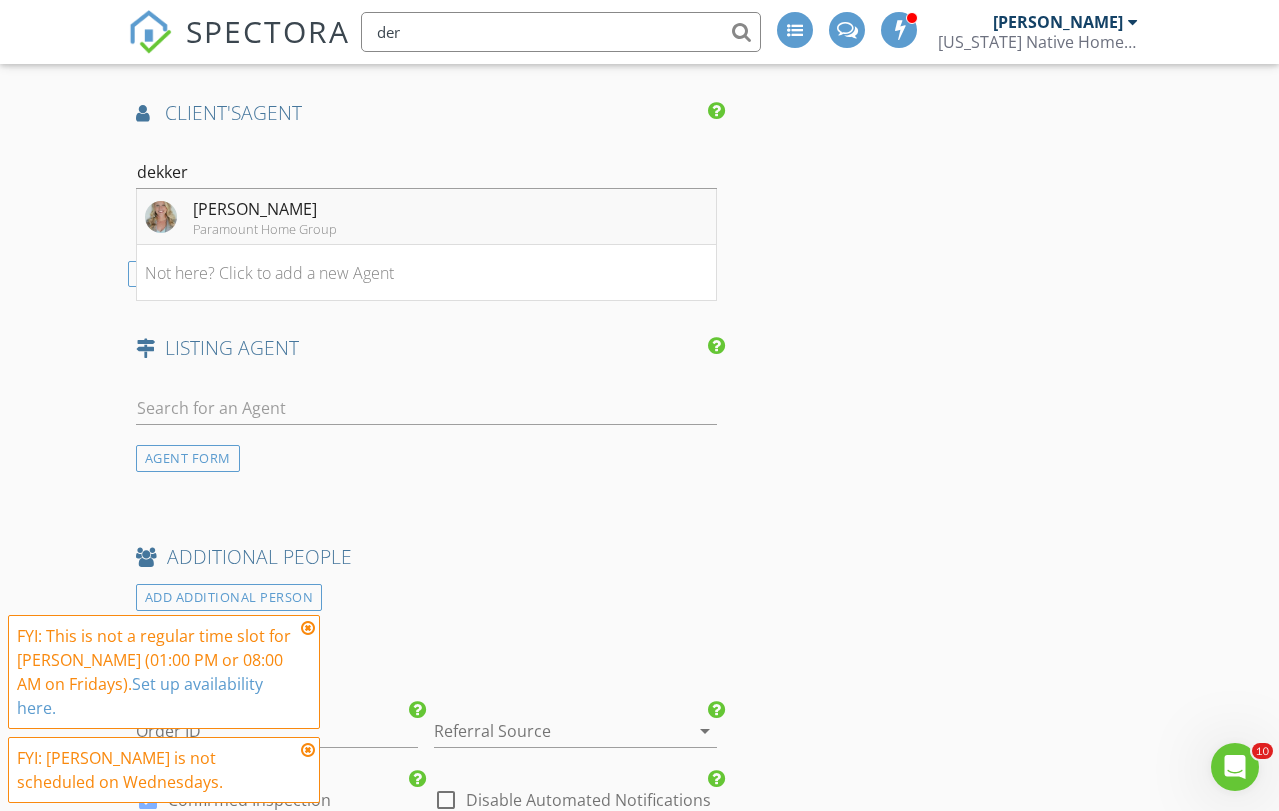 click on "Danae Dekker" at bounding box center (265, 209) 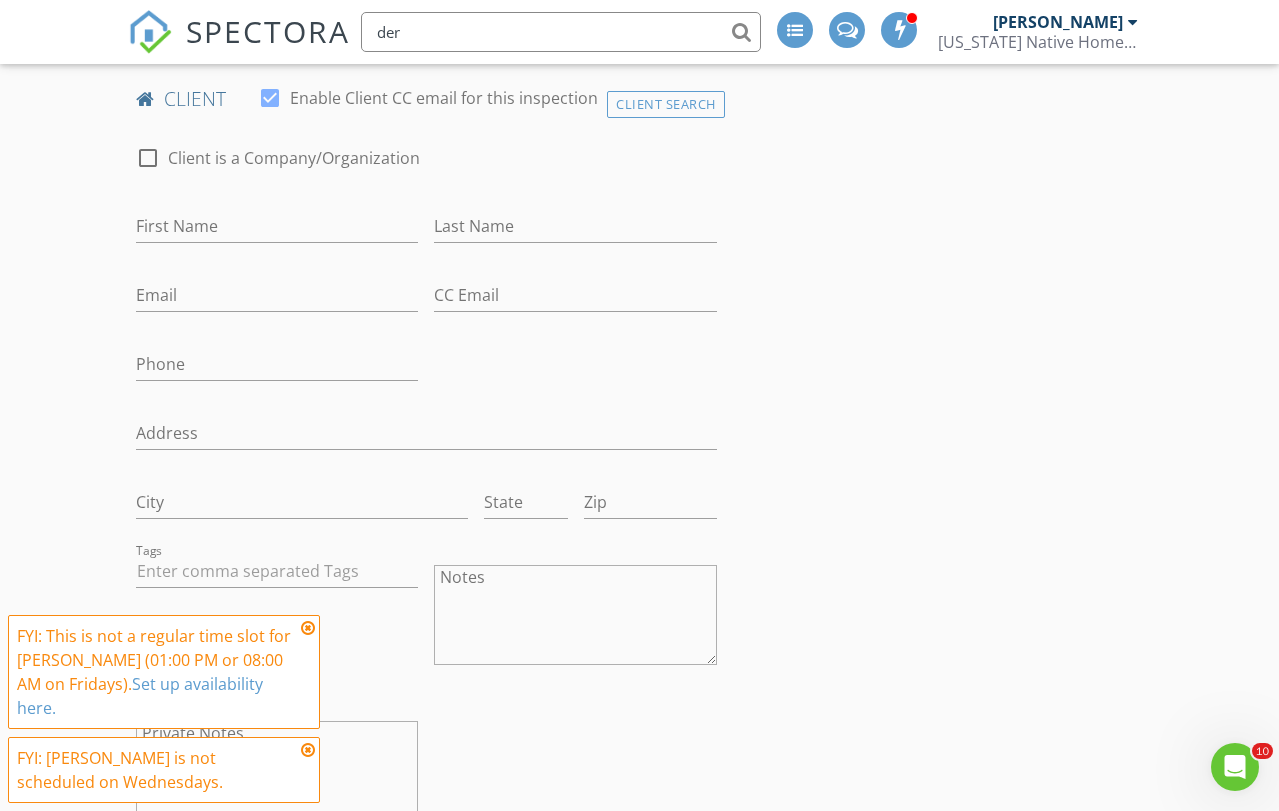 scroll, scrollTop: 1094, scrollLeft: 0, axis: vertical 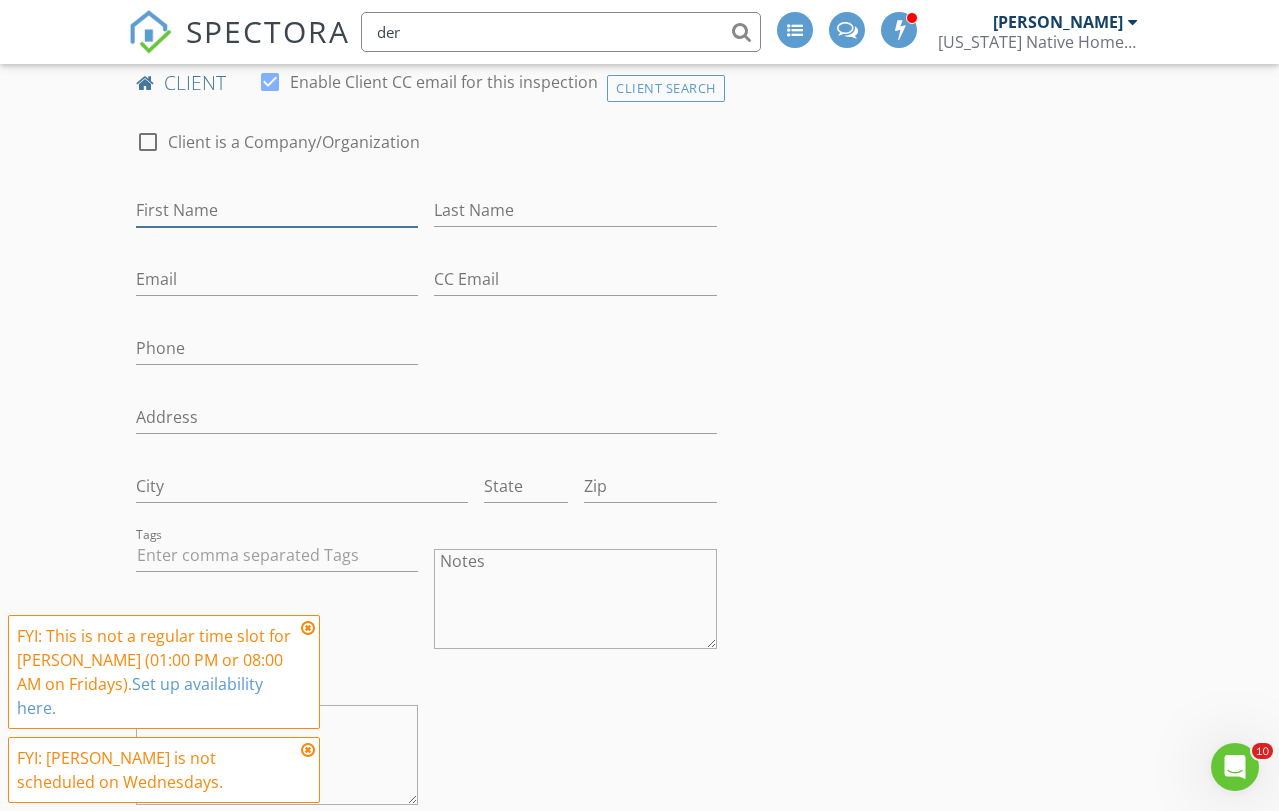 click on "First Name" at bounding box center [277, 210] 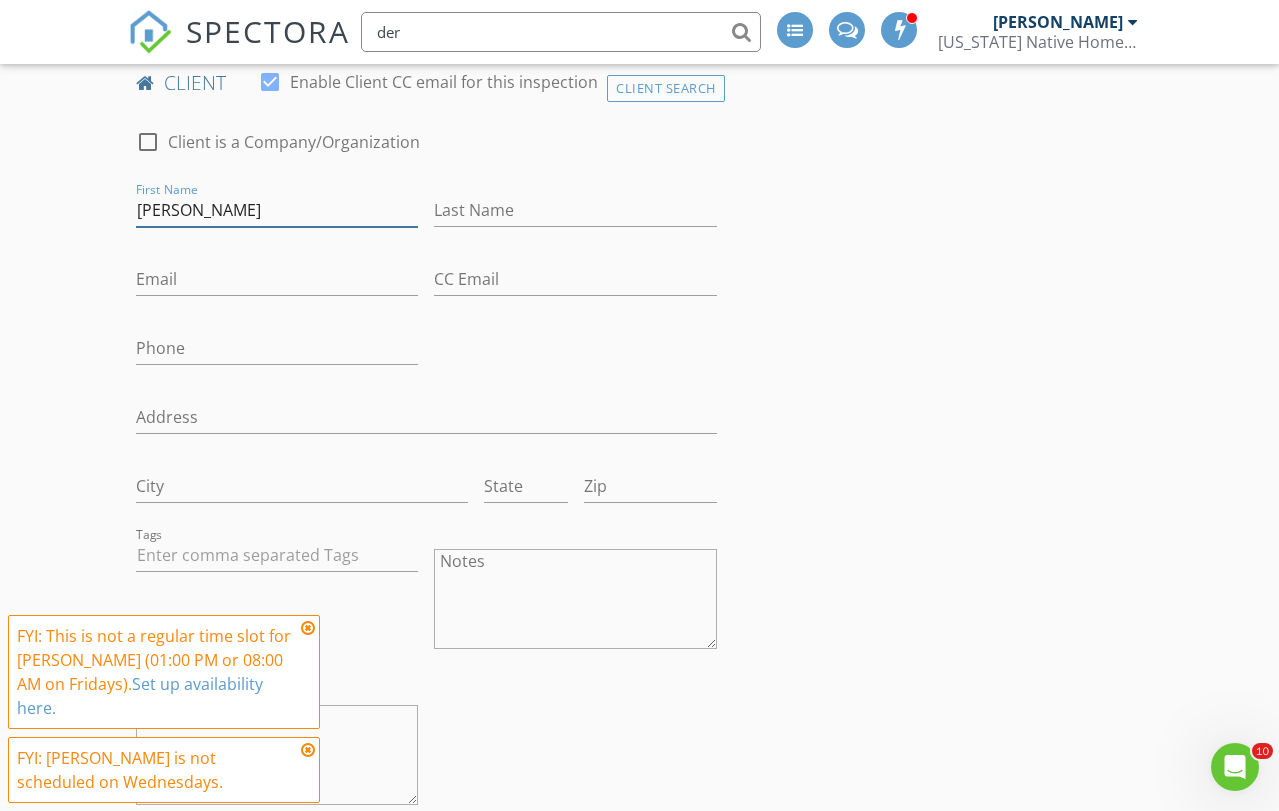 type on "Nicolette" 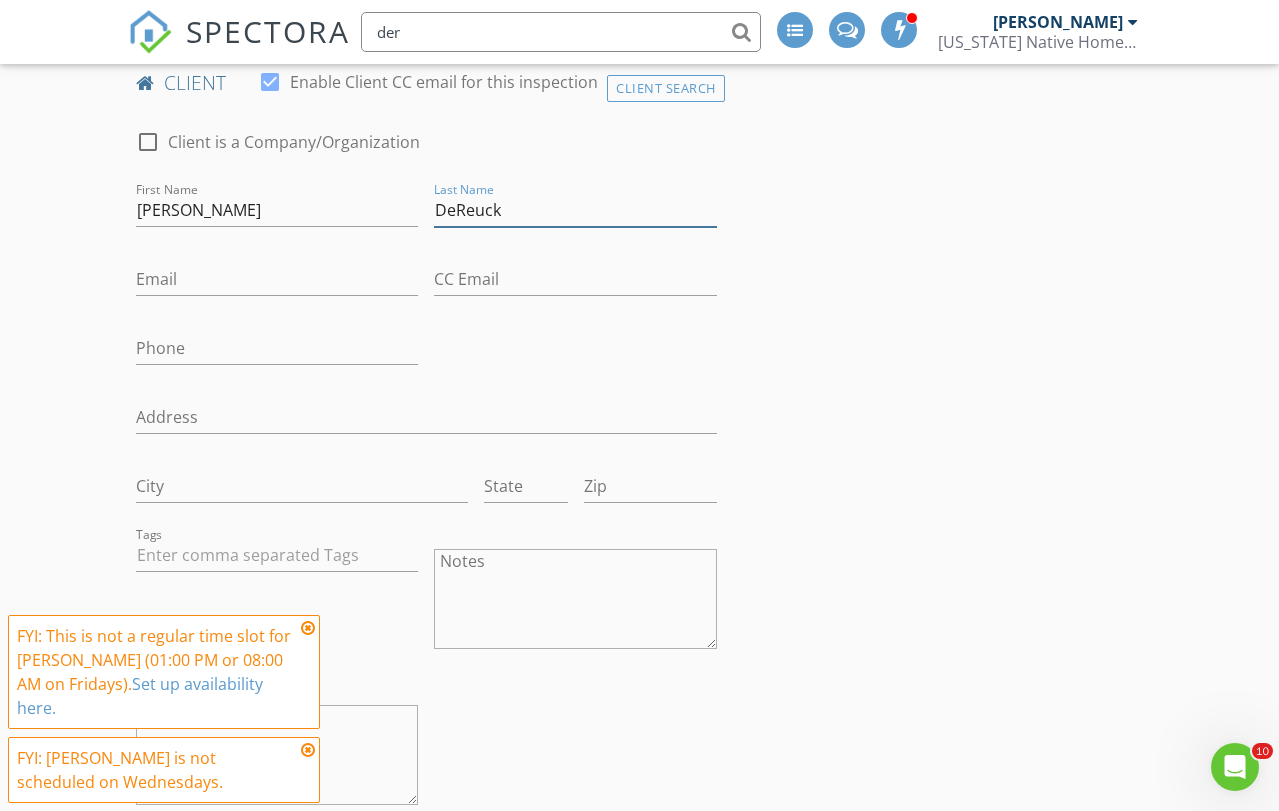 type on "DeReuck" 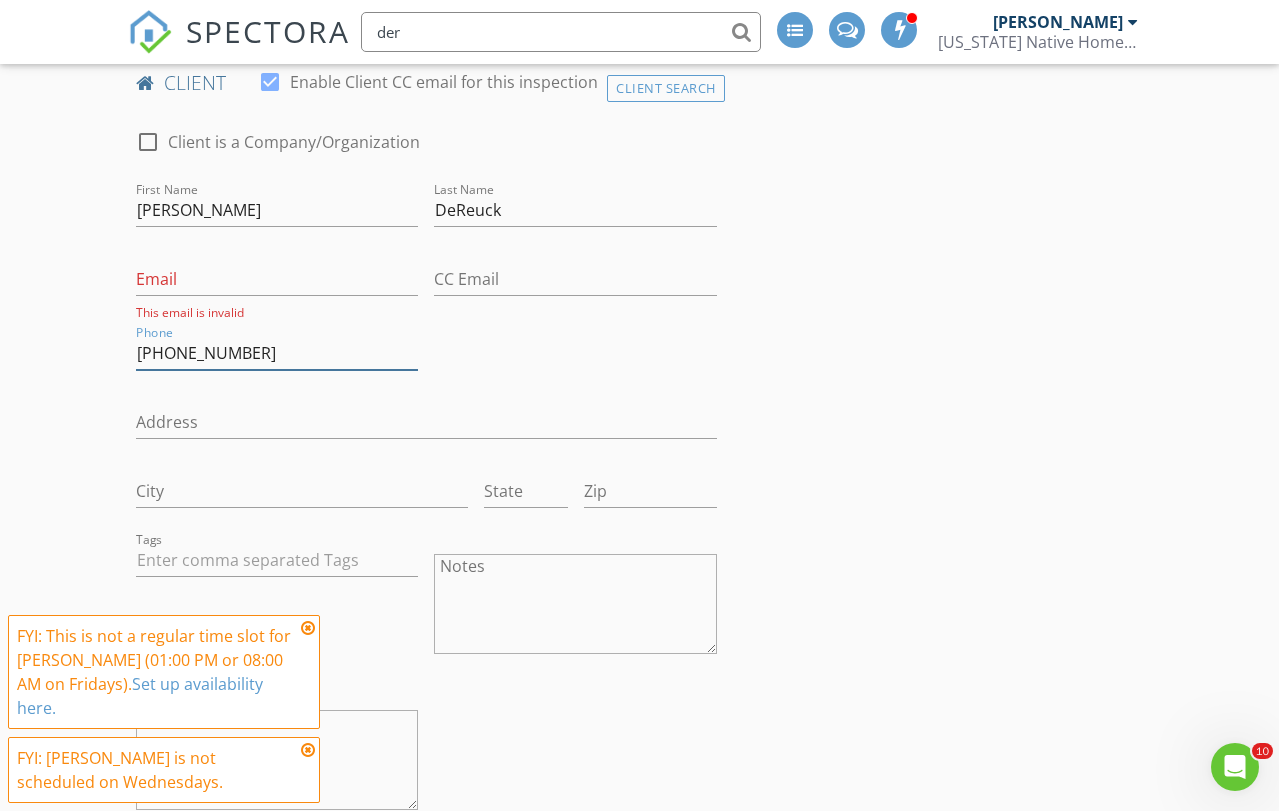 type on "425-985-5693" 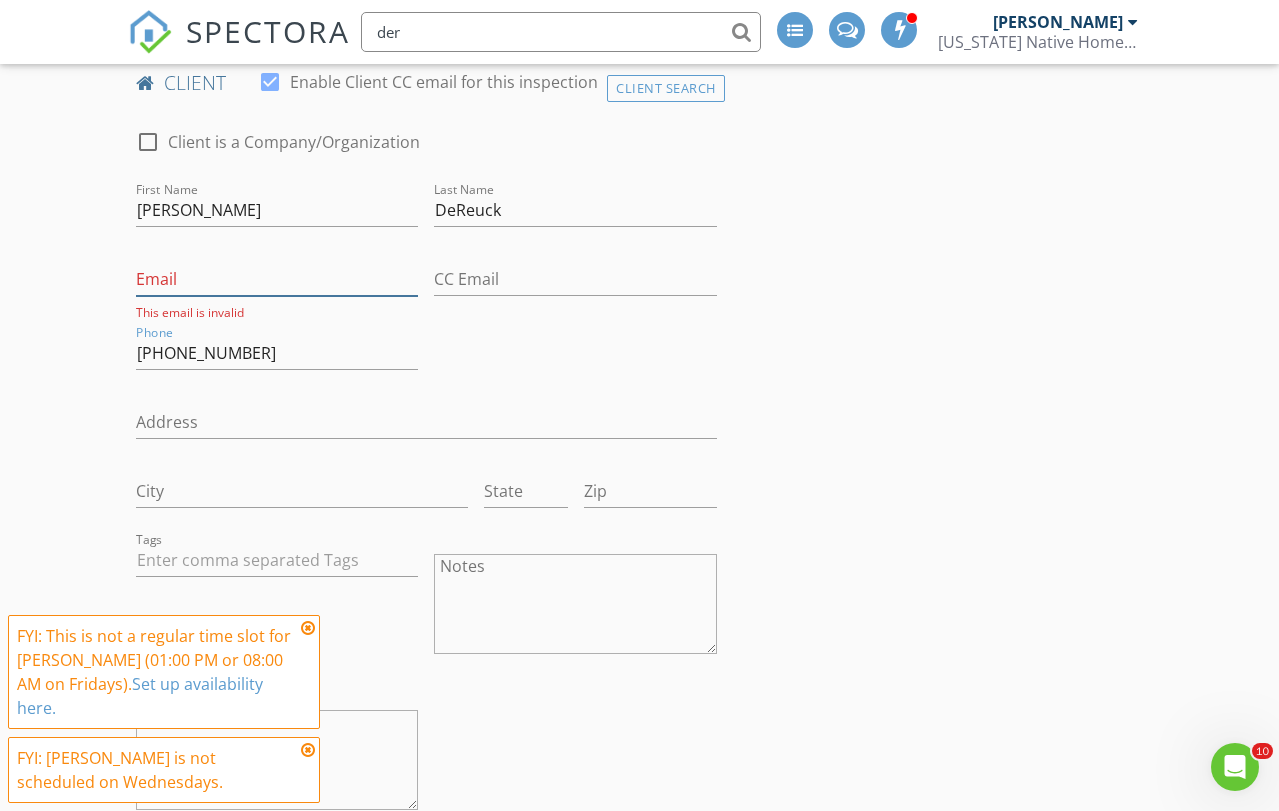 click on "Email" at bounding box center [277, 279] 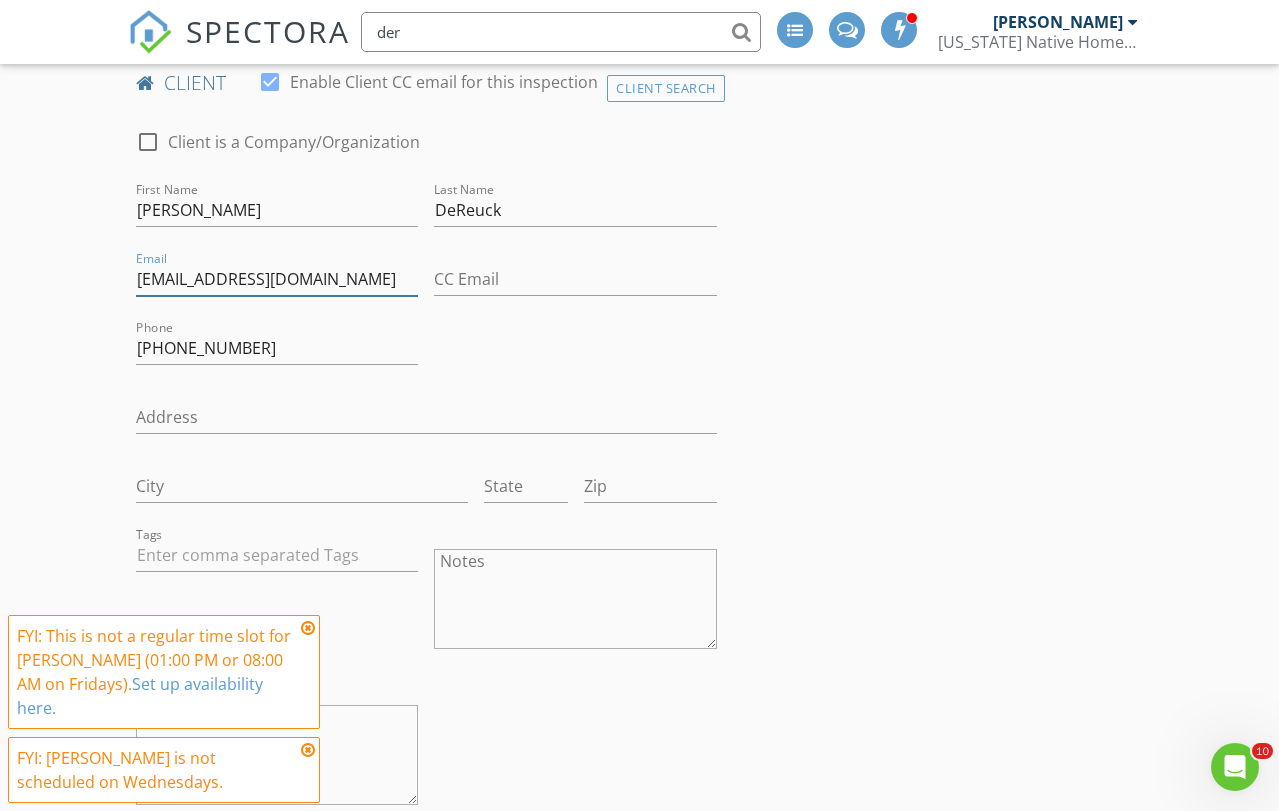 type on "ndereuck@hotmail.com" 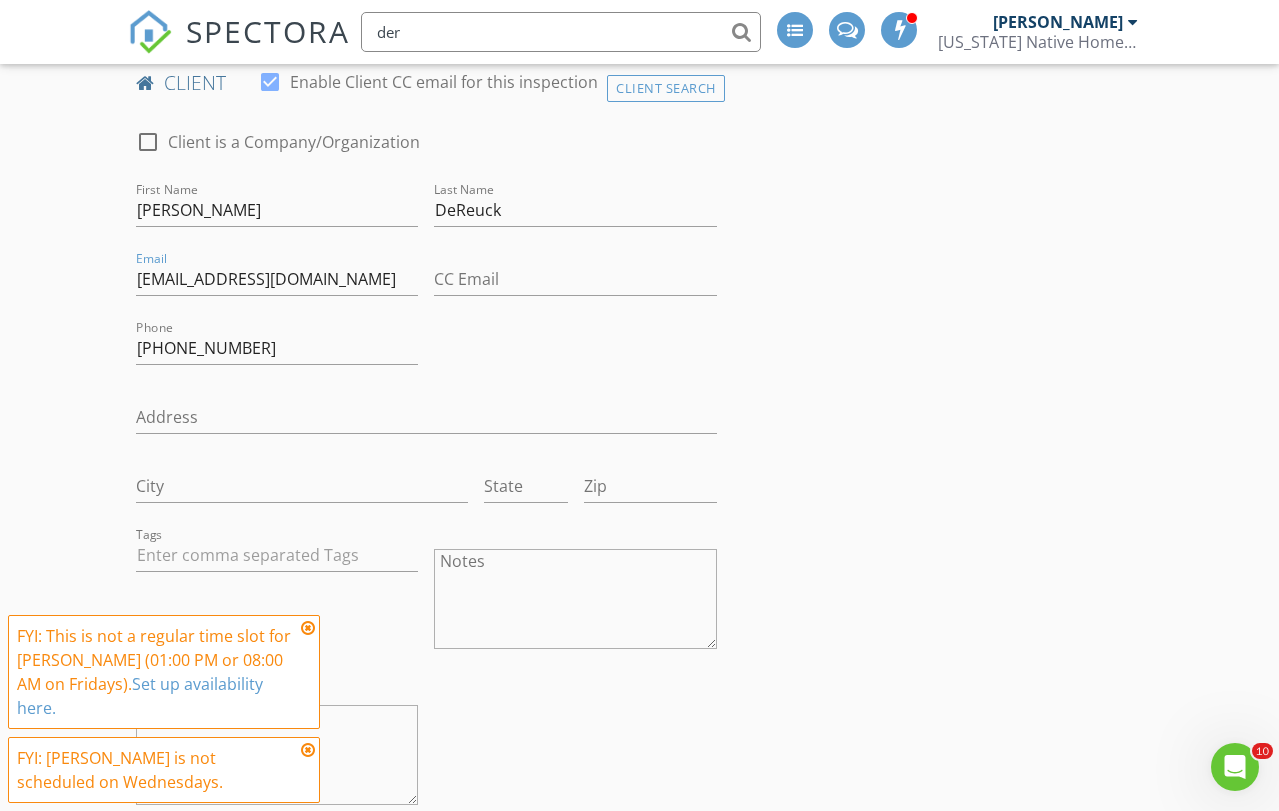 click at bounding box center [426, 448] 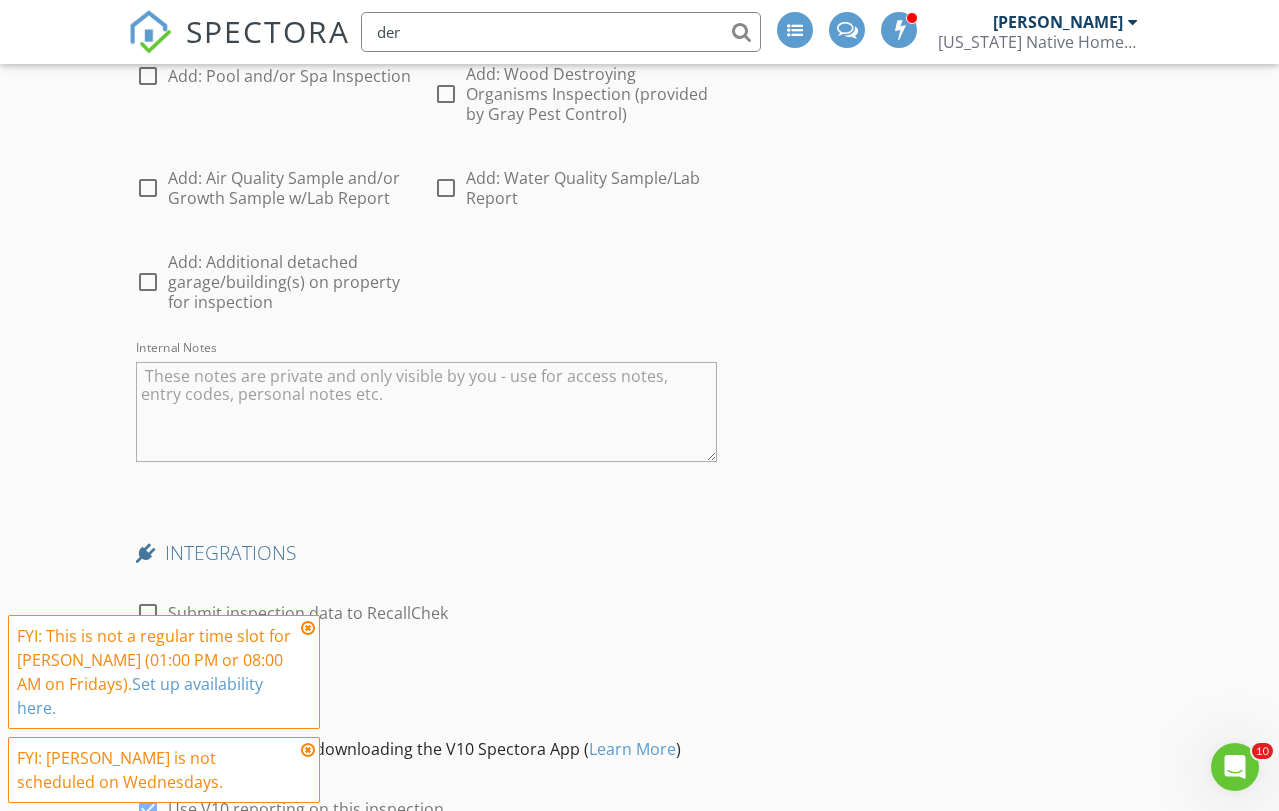 scroll, scrollTop: 5798, scrollLeft: 0, axis: vertical 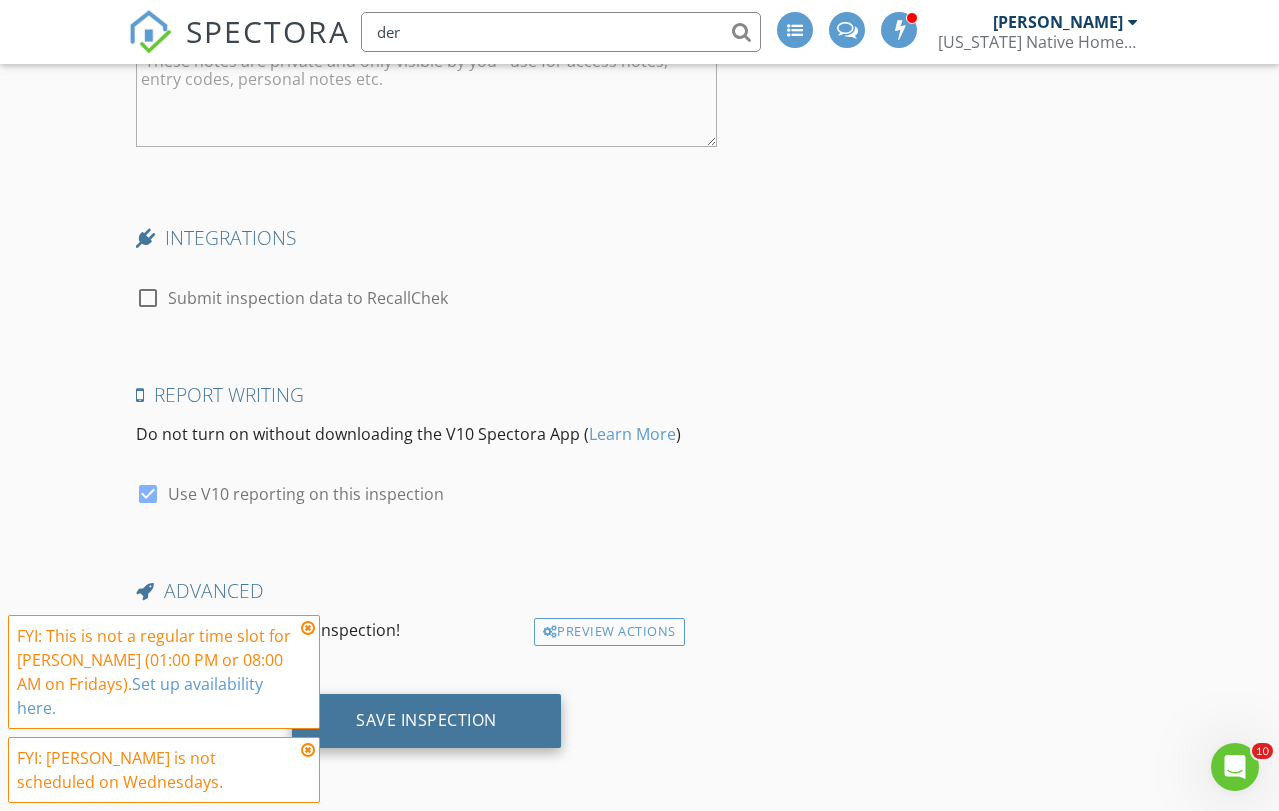 click on "Save Inspection" at bounding box center (426, 721) 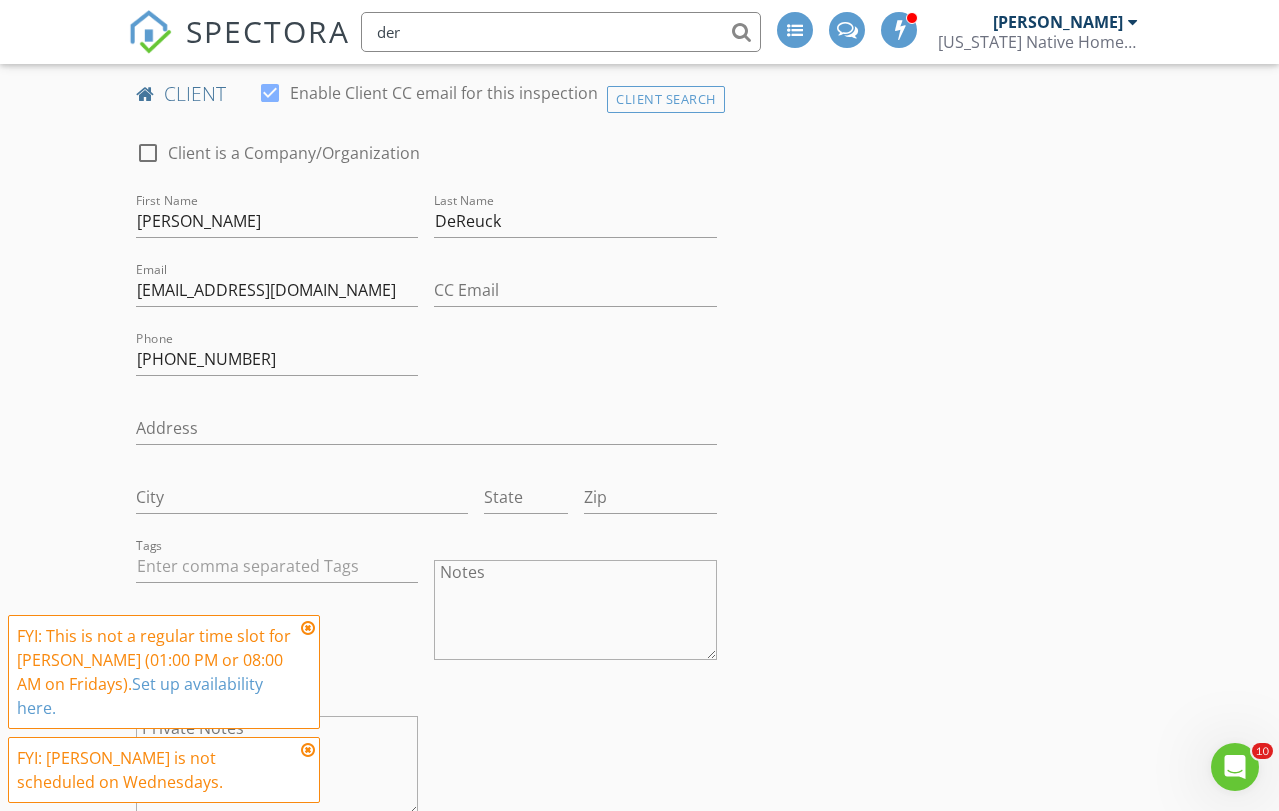 scroll, scrollTop: 0, scrollLeft: 0, axis: both 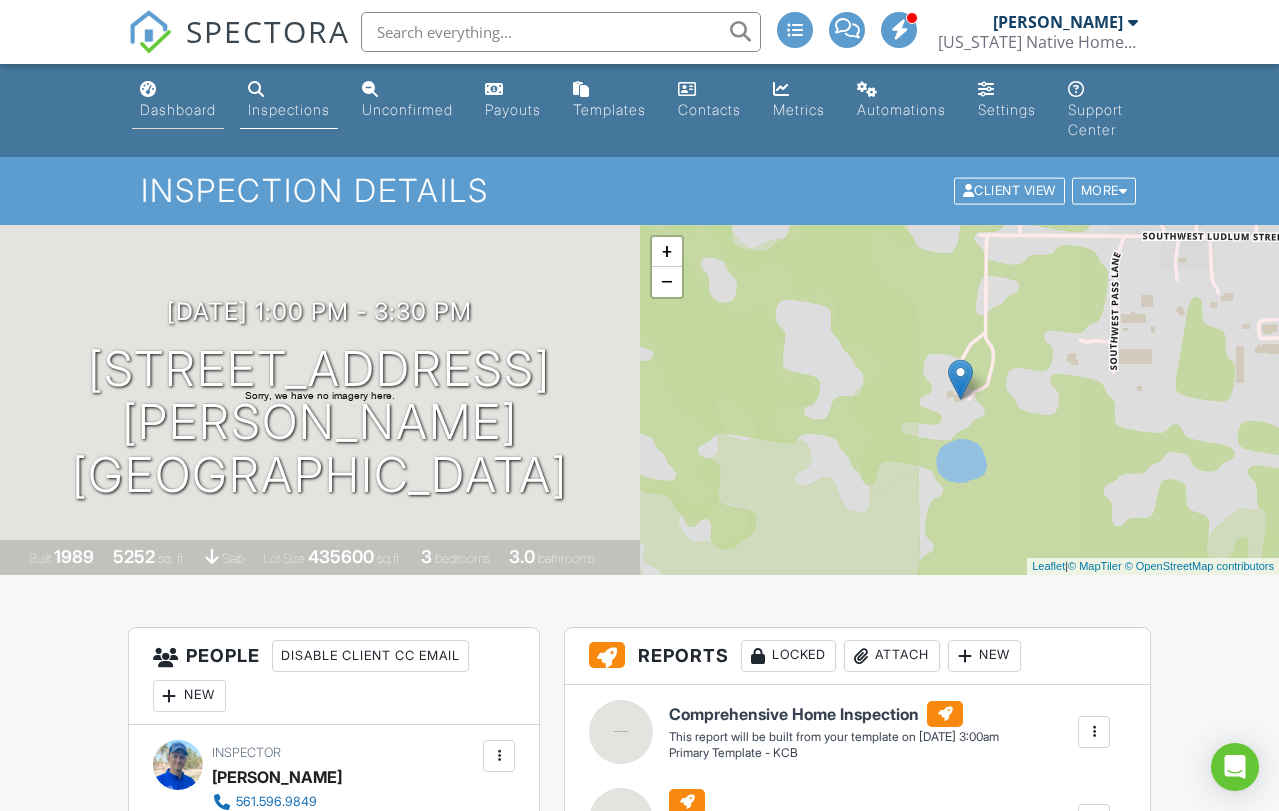click on "Dashboard" at bounding box center [178, 100] 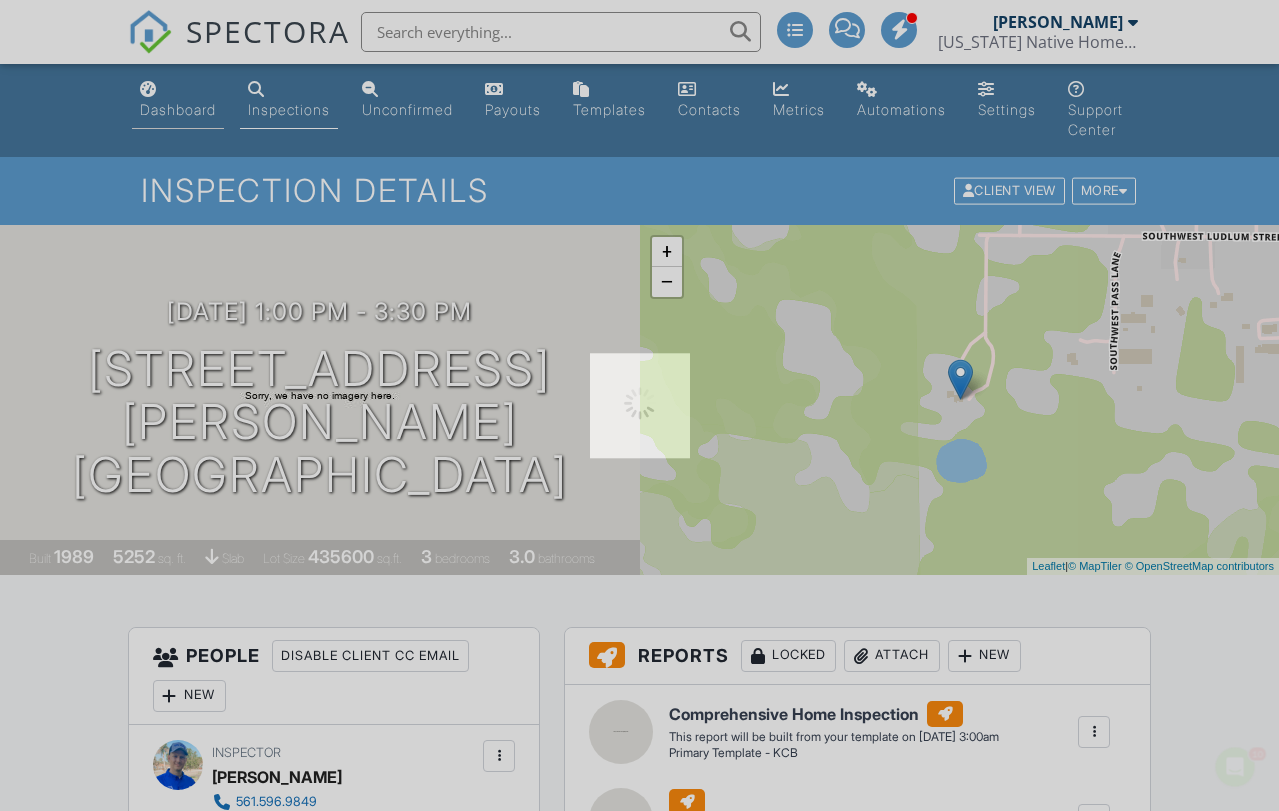 scroll, scrollTop: 0, scrollLeft: 0, axis: both 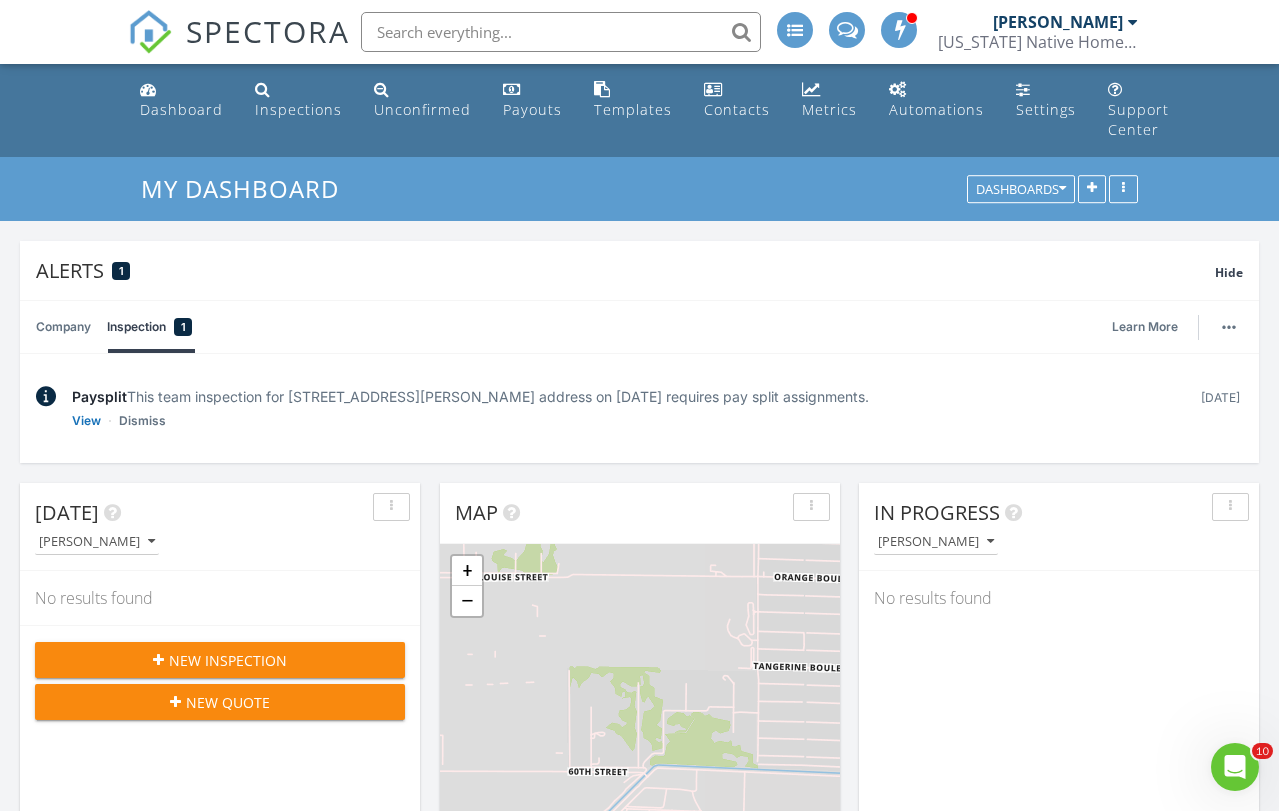 click on "New Inspection" at bounding box center (228, 660) 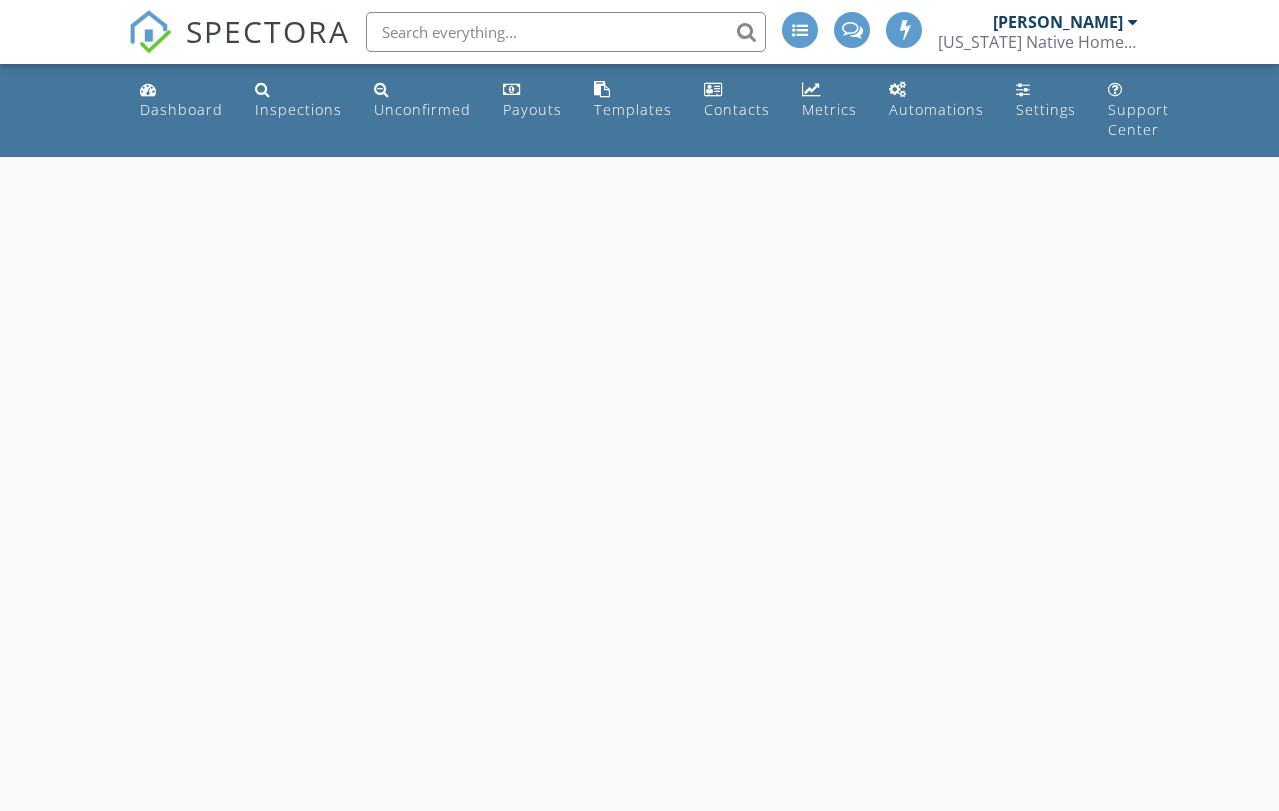 scroll, scrollTop: 0, scrollLeft: 0, axis: both 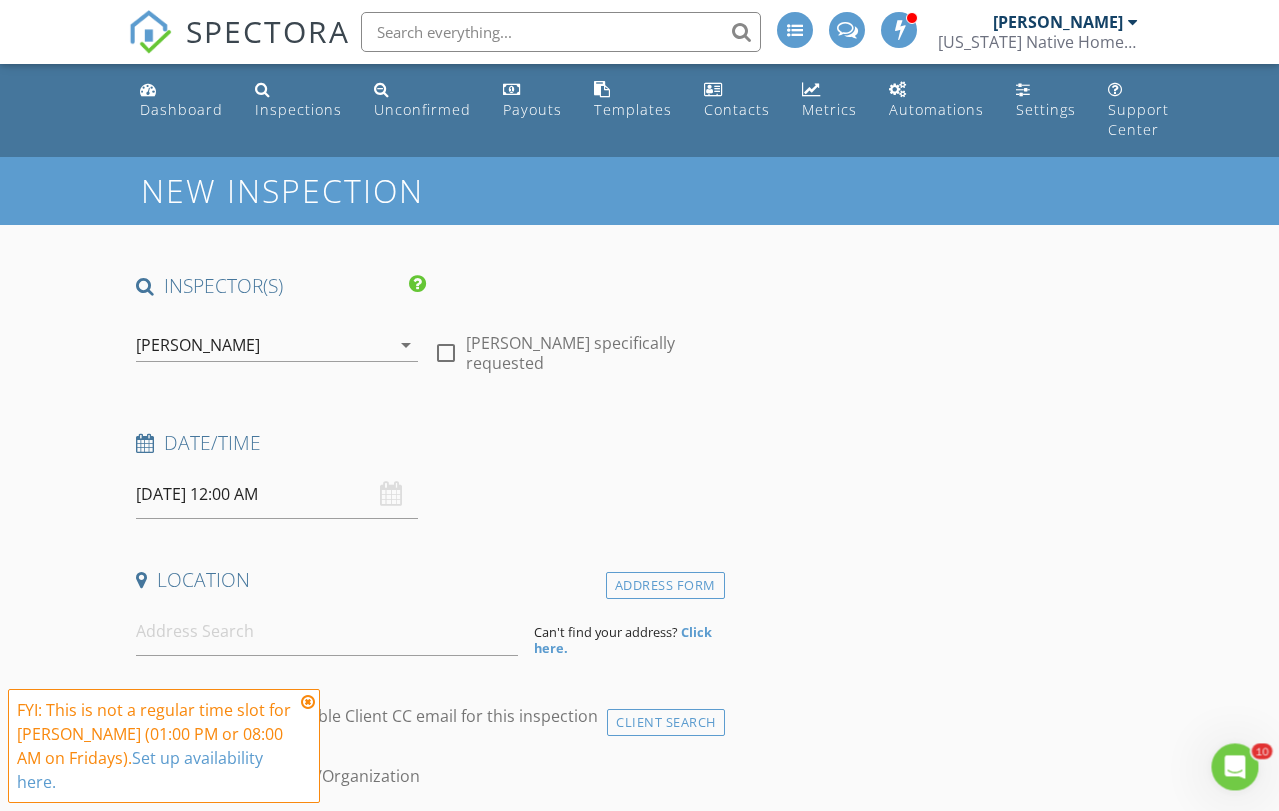 click on "[PERSON_NAME]" at bounding box center [263, 345] 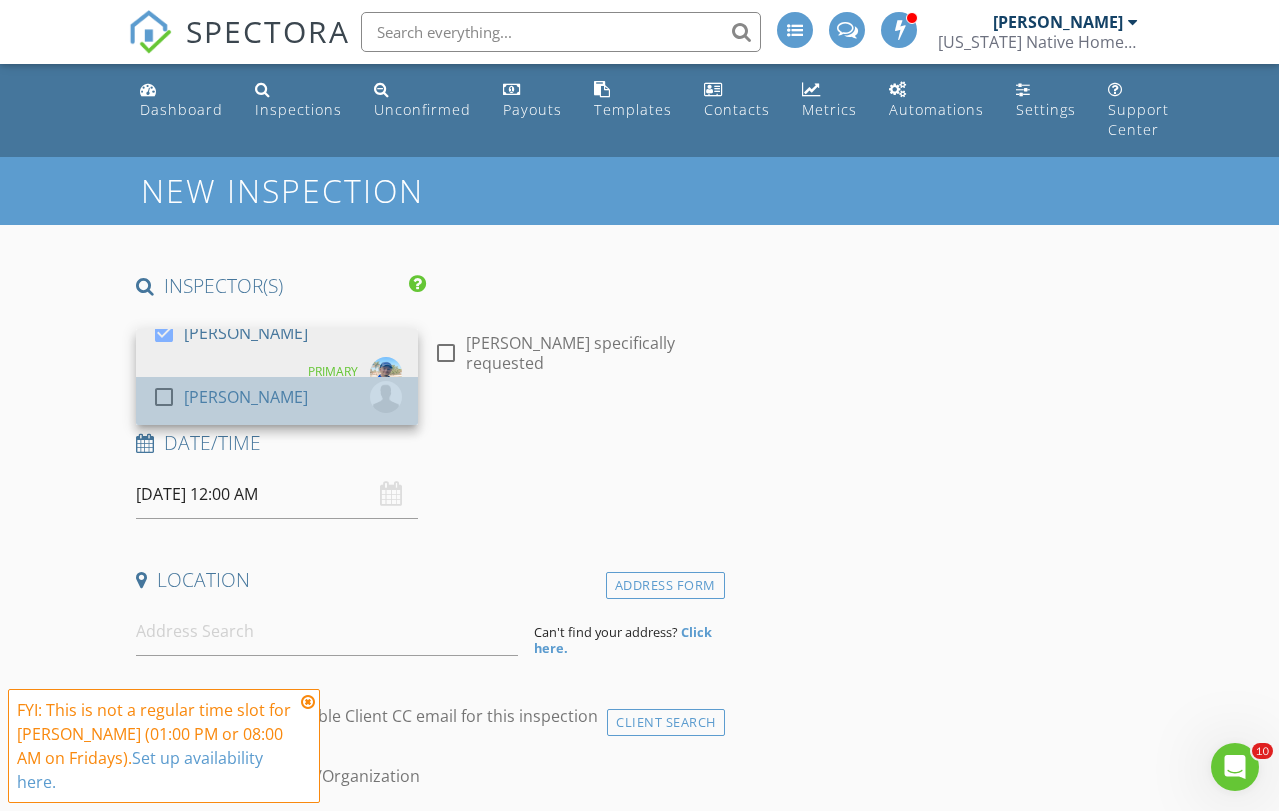 click on "[PERSON_NAME]" at bounding box center [246, 397] 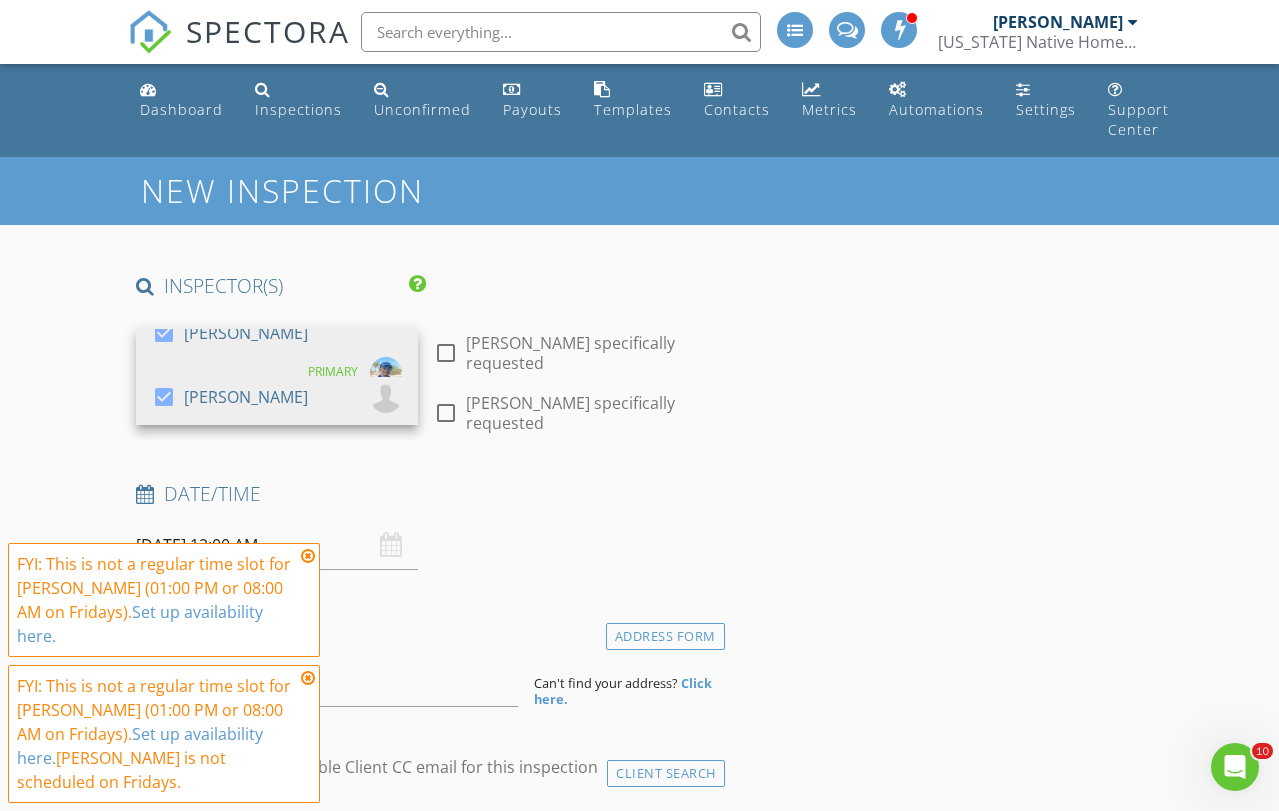 click on "New Inspection
INSPECTOR(S)
check_box   [PERSON_NAME]   PRIMARY   check_box   [PERSON_NAME]     [PERSON_NAME],  [PERSON_NAME] arrow_drop_down   check_box_outline_blank [PERSON_NAME] specifically requested check_box_outline_blank [PERSON_NAME] specifically requested
Date/Time
[DATE] 12:00 AM
Location
Address Form       Can't find your address?   Click here.
client
check_box Enable Client CC email for this inspection   Client Search     check_box_outline_blank Client is a Company/Organization     First Name   Last Name   Email   CC Email   Phone   Address   City   State   Zip     Tags         Notes   Private Notes
ADD ADDITIONAL client
SERVICES
check_box_outline_blank   Standard Residential Home Inspection   check_box_outline_blank     check_box_outline_blank" at bounding box center [639, 2179] 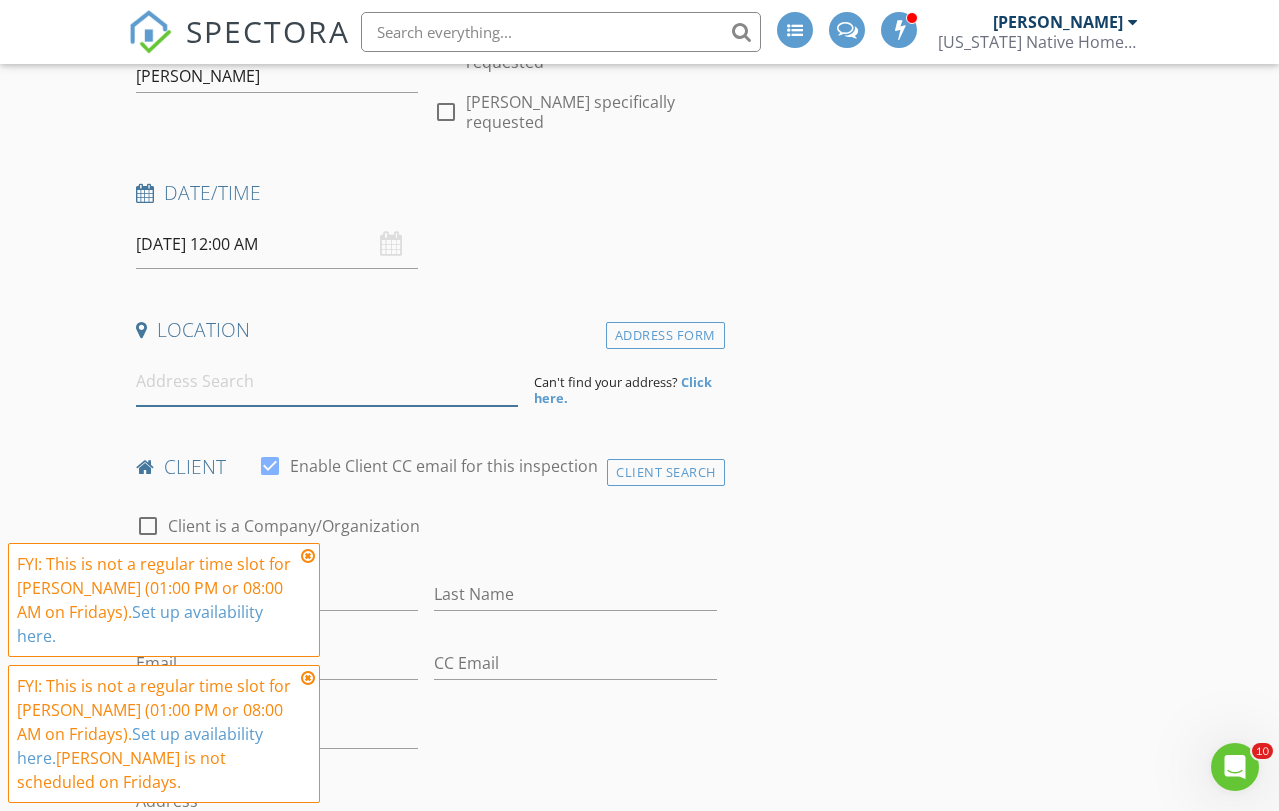 click at bounding box center (327, 381) 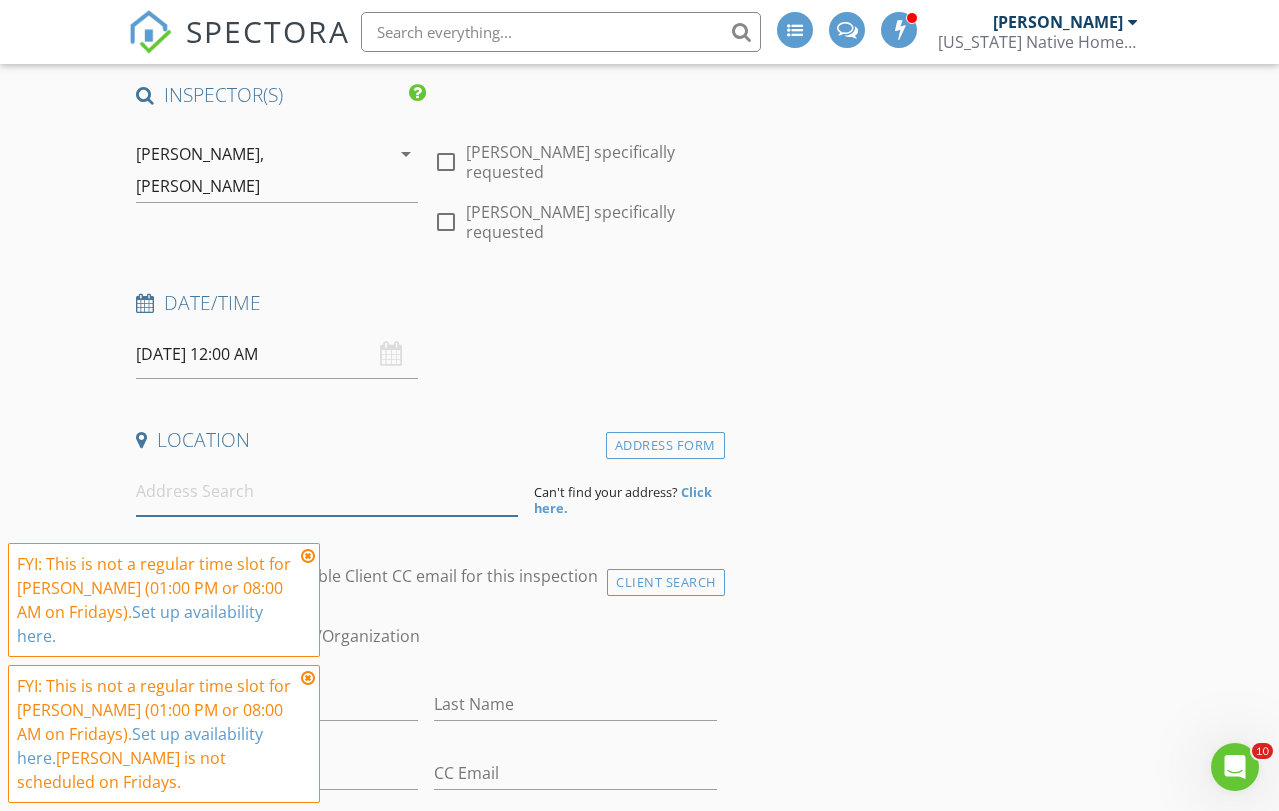 scroll, scrollTop: 189, scrollLeft: 0, axis: vertical 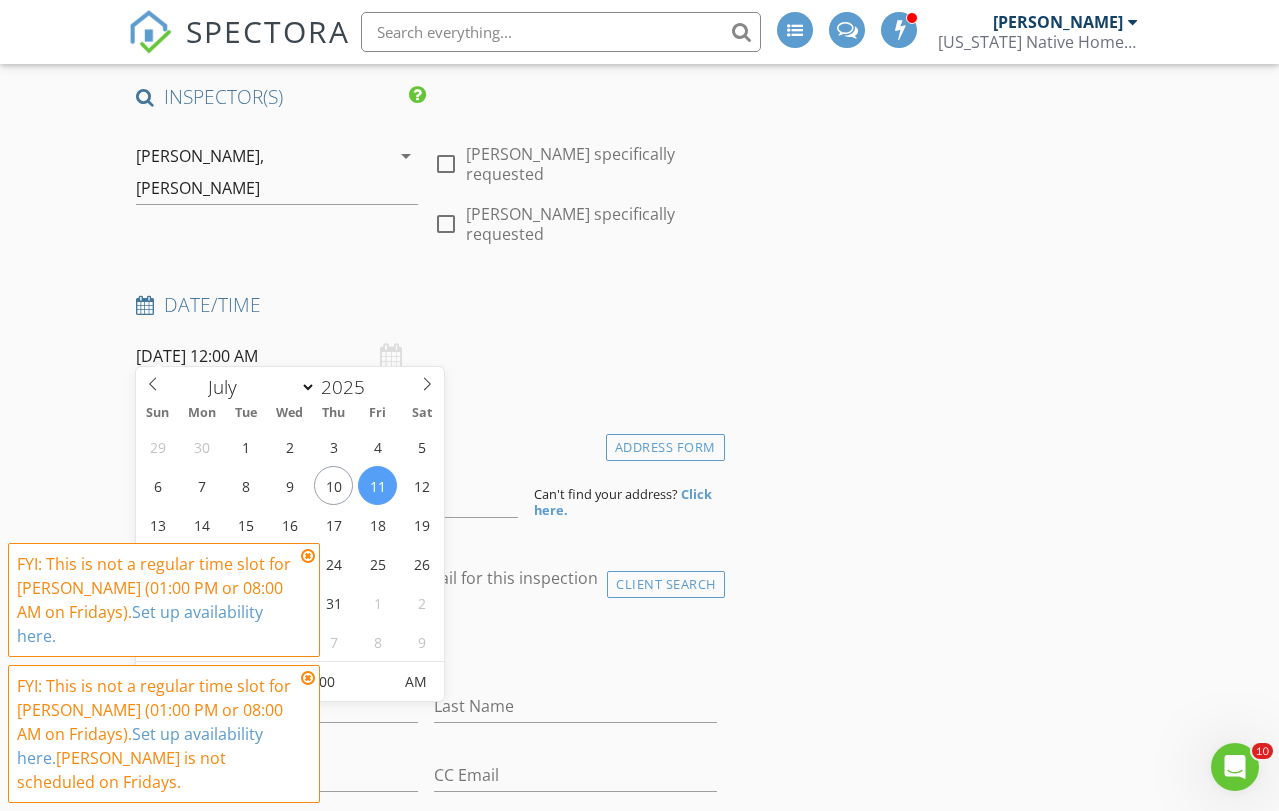 click on "07/11/2025 12:00 AM" at bounding box center [277, 356] 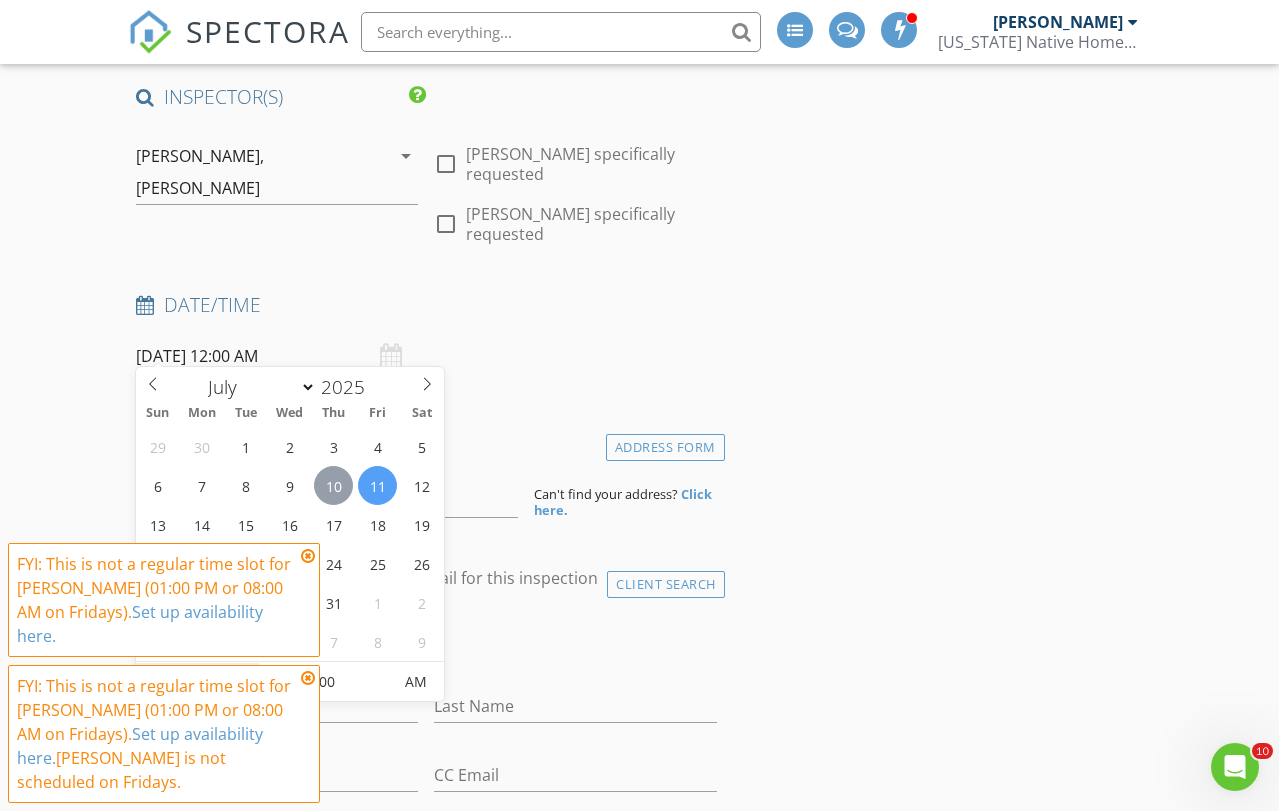 type on "07/10/2025 12:00 AM" 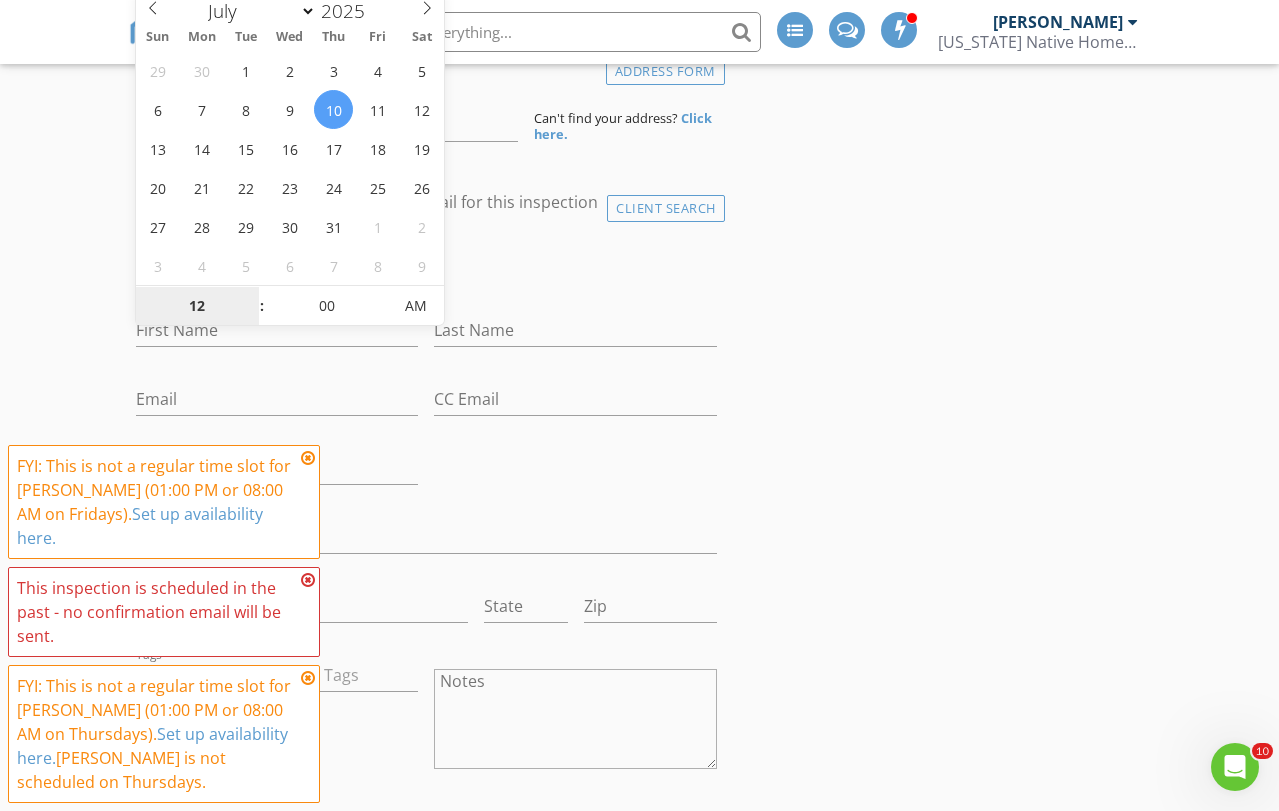 scroll, scrollTop: 564, scrollLeft: 0, axis: vertical 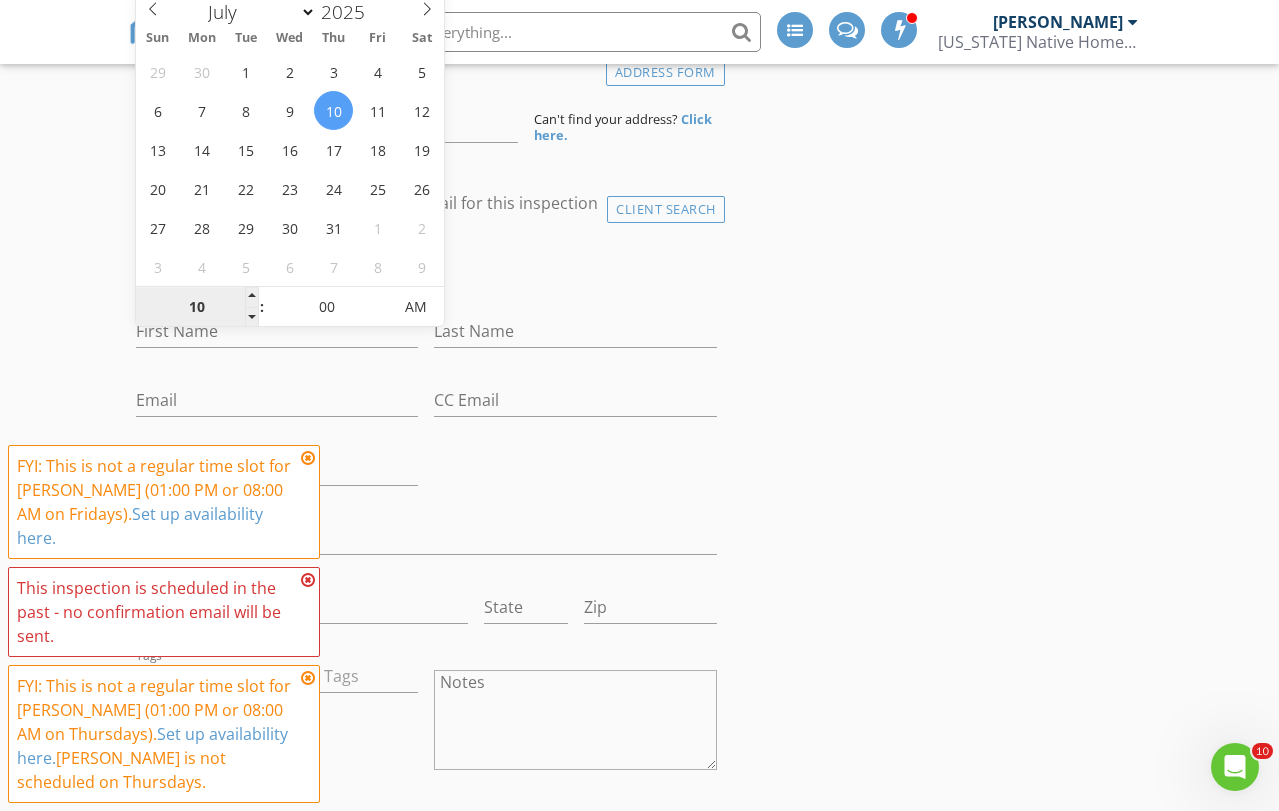 type on "10" 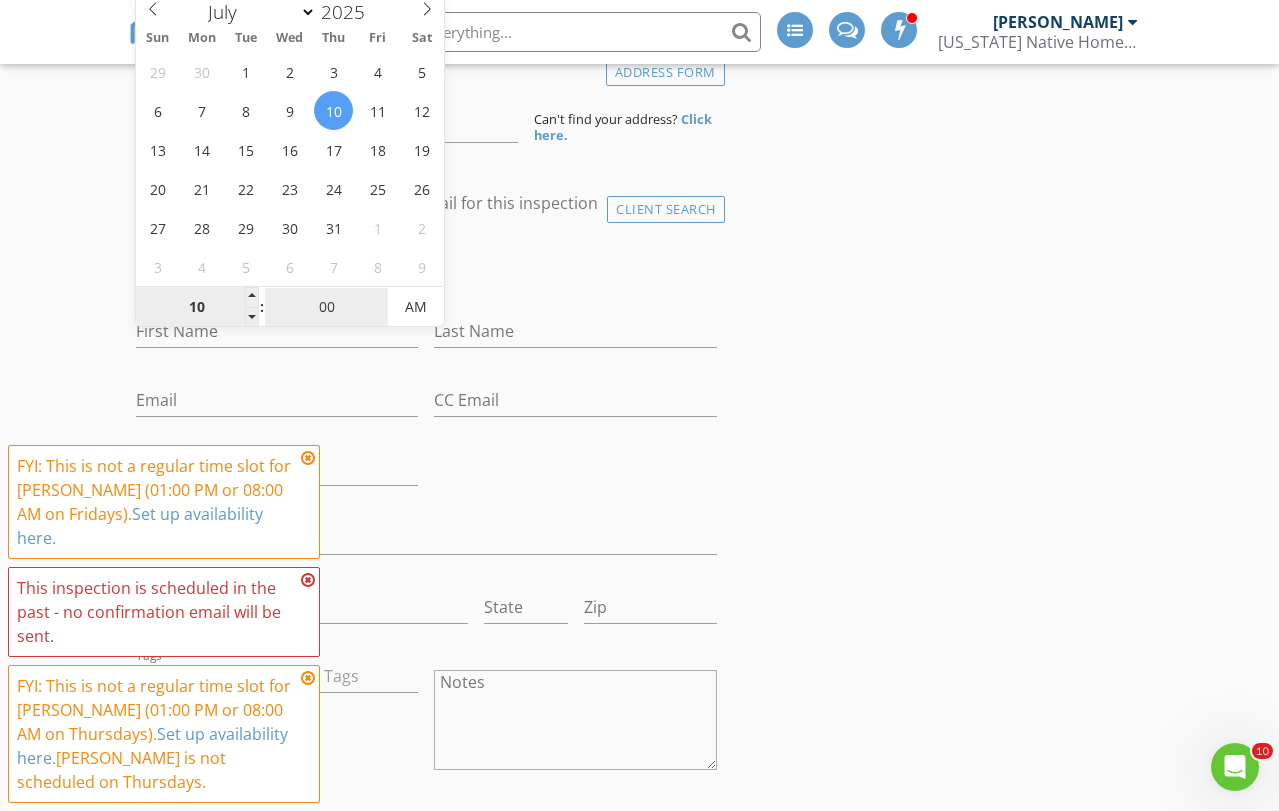 type on "[DATE] 10:00 AM" 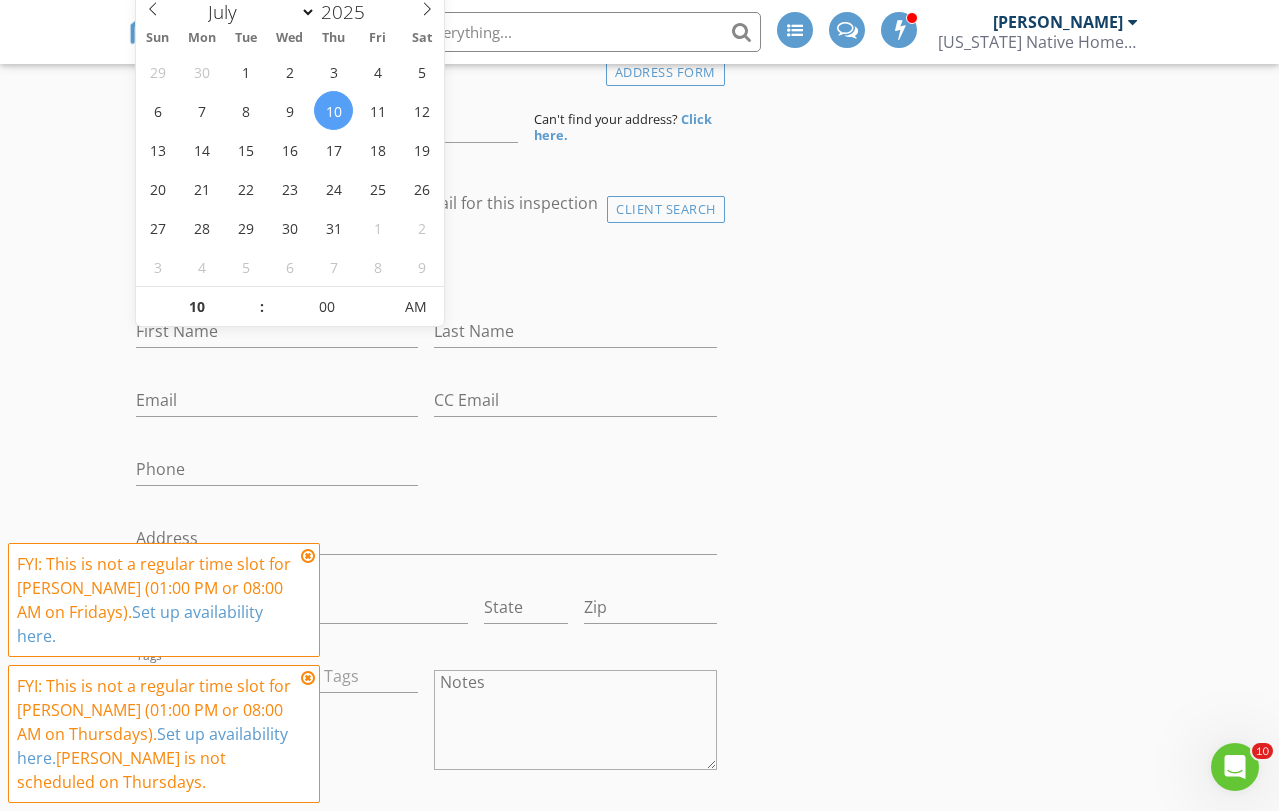 click on "check_box_outline_blank Client is a Company/Organization" at bounding box center [426, 273] 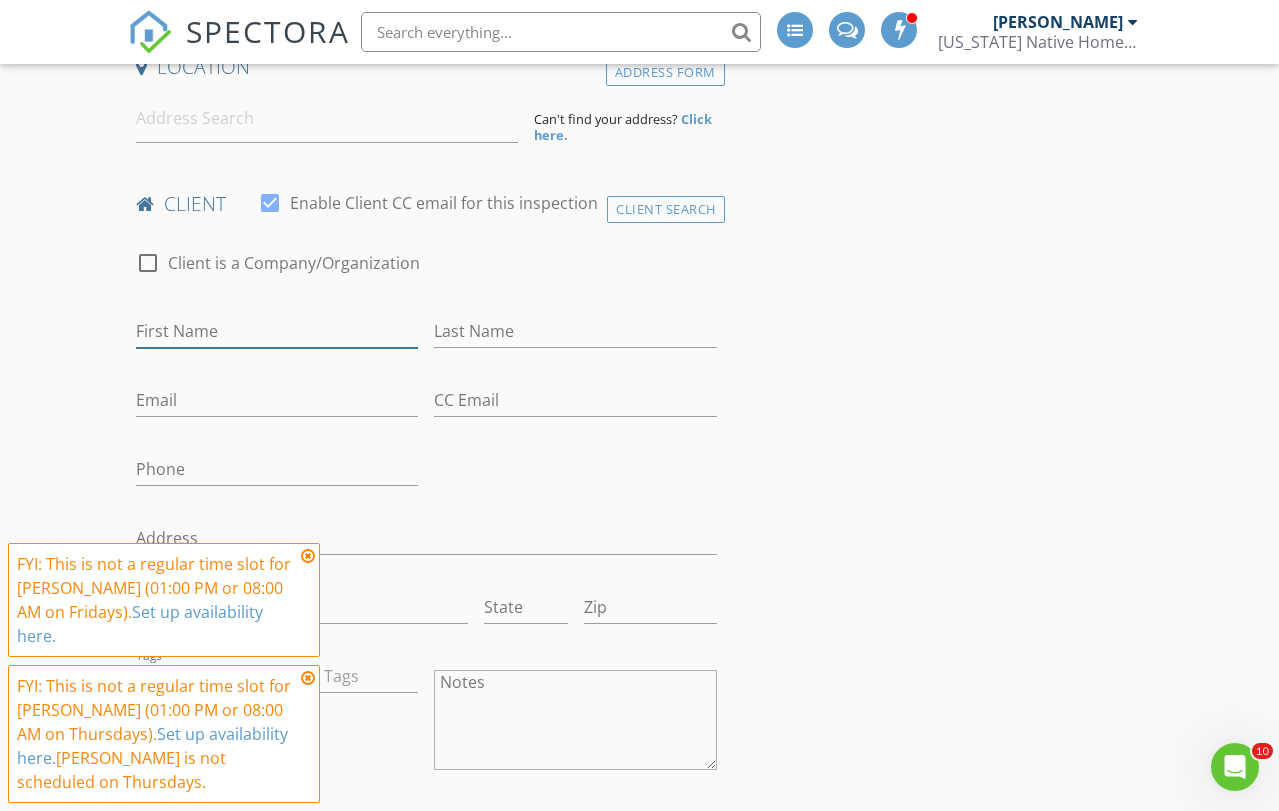 click on "First Name" at bounding box center [277, 331] 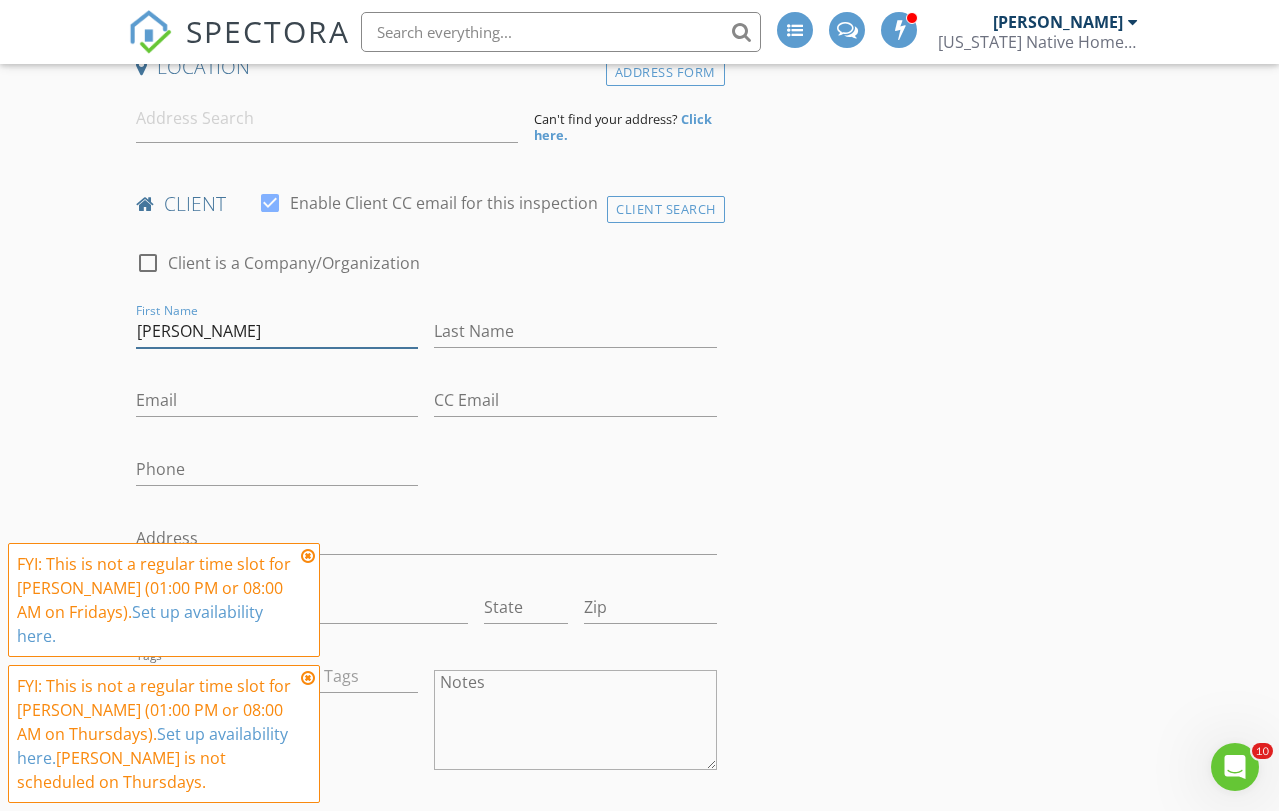 type on "[PERSON_NAME]" 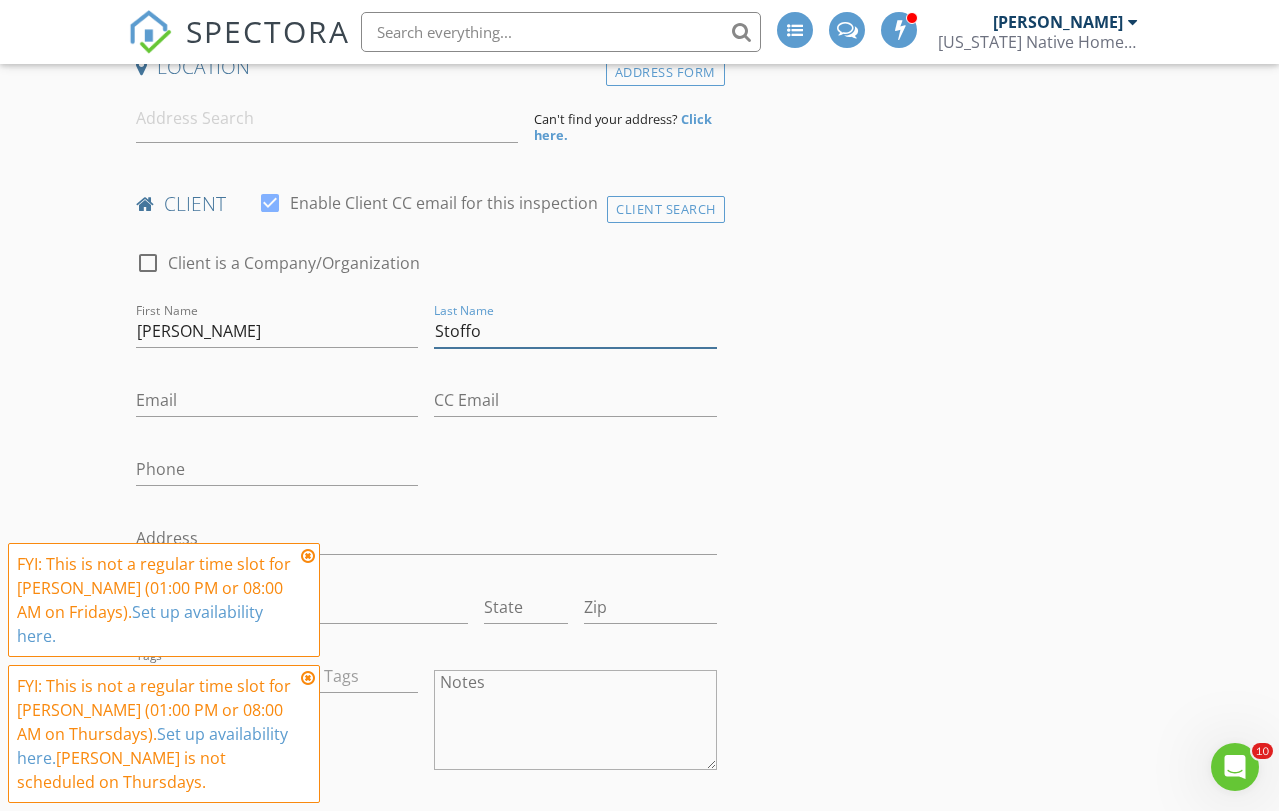 type on "Stoffo" 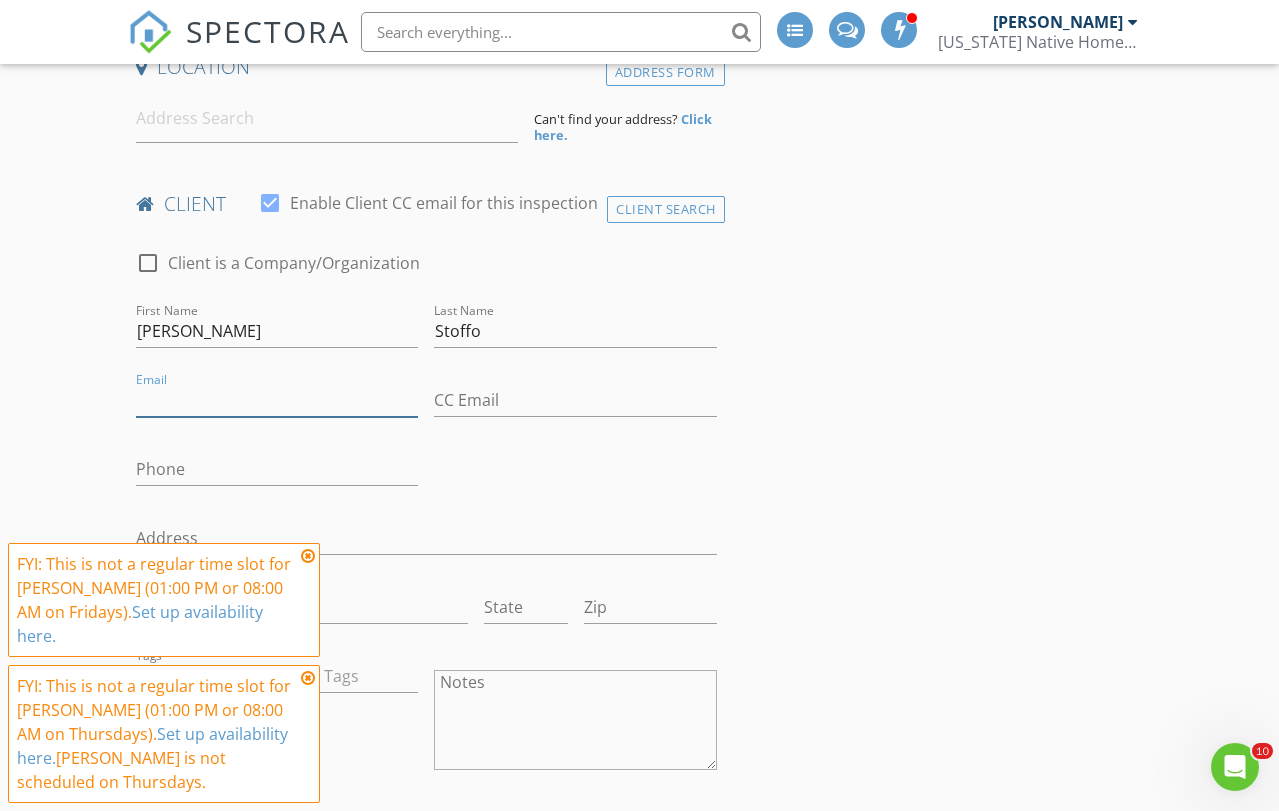 click on "Email" at bounding box center [277, 400] 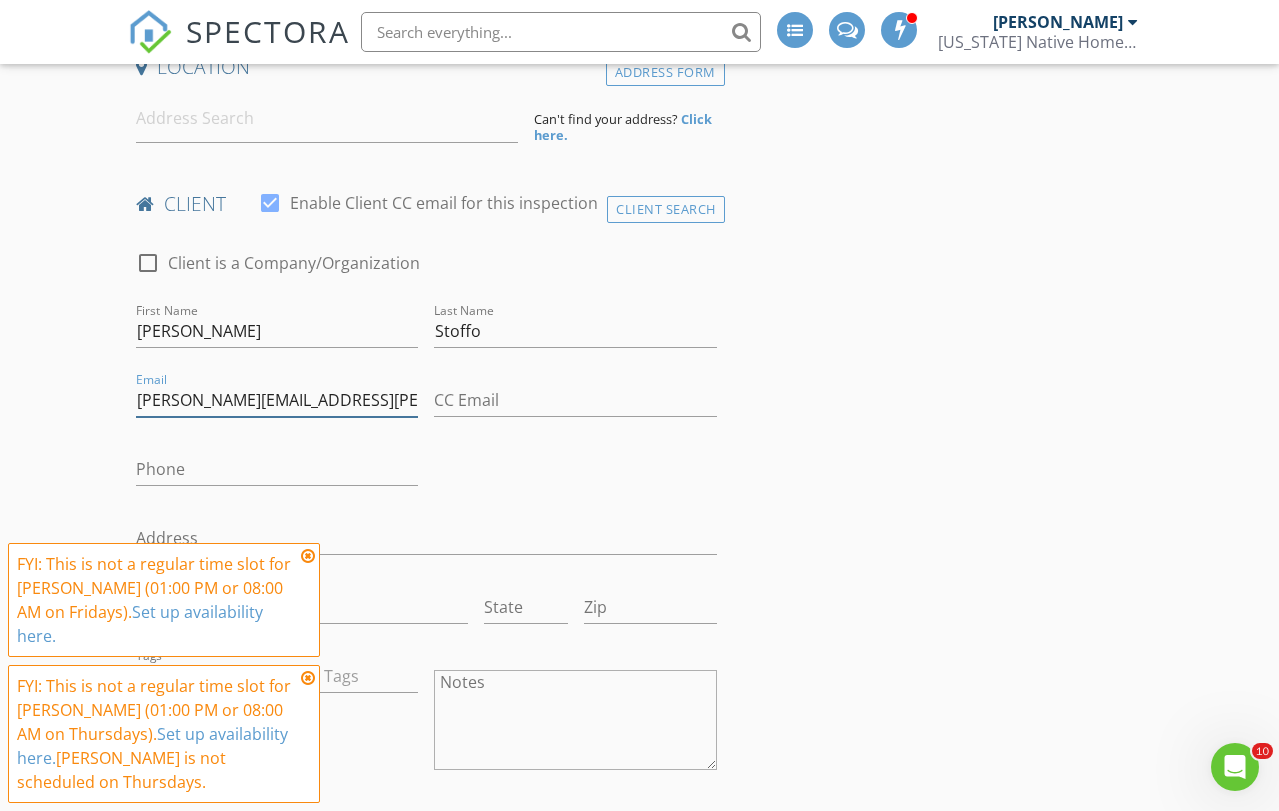 type on "[PERSON_NAME][EMAIL_ADDRESS][PERSON_NAME][DOMAIN_NAME]" 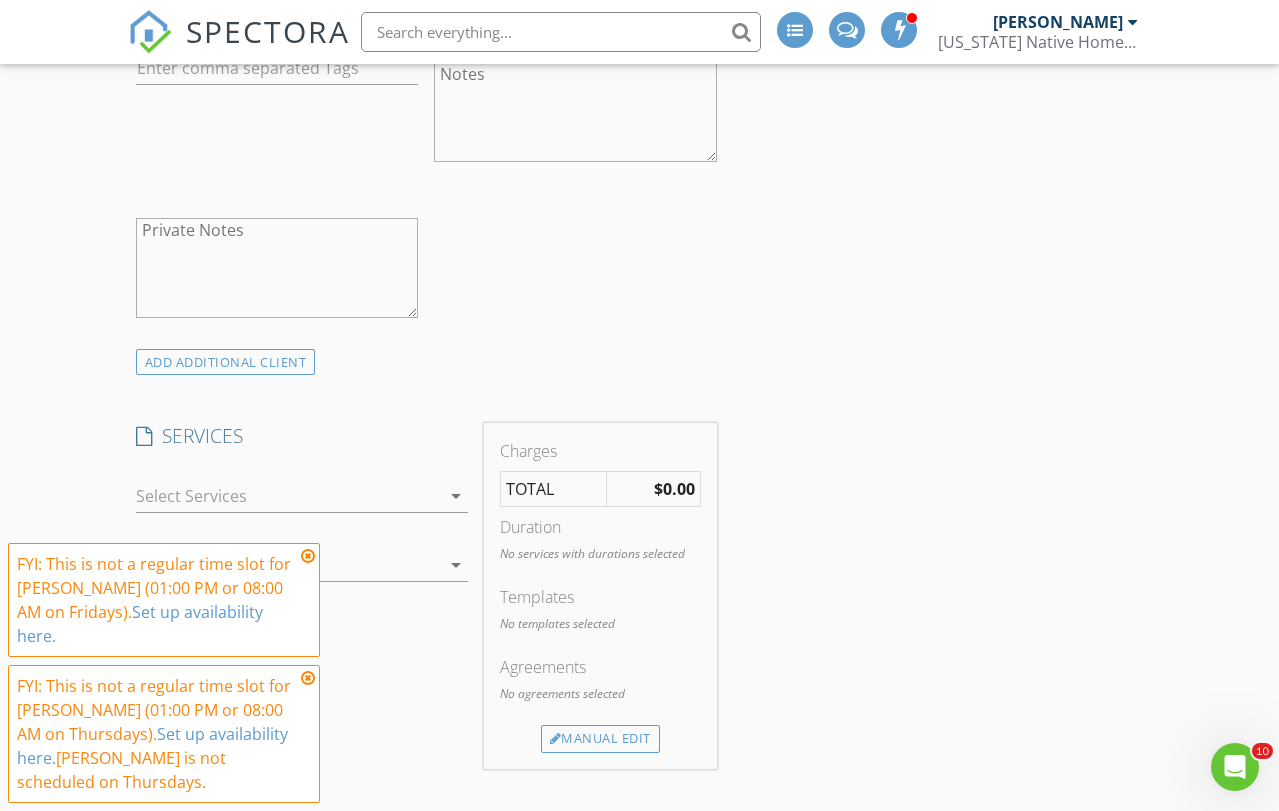scroll, scrollTop: 1294, scrollLeft: 0, axis: vertical 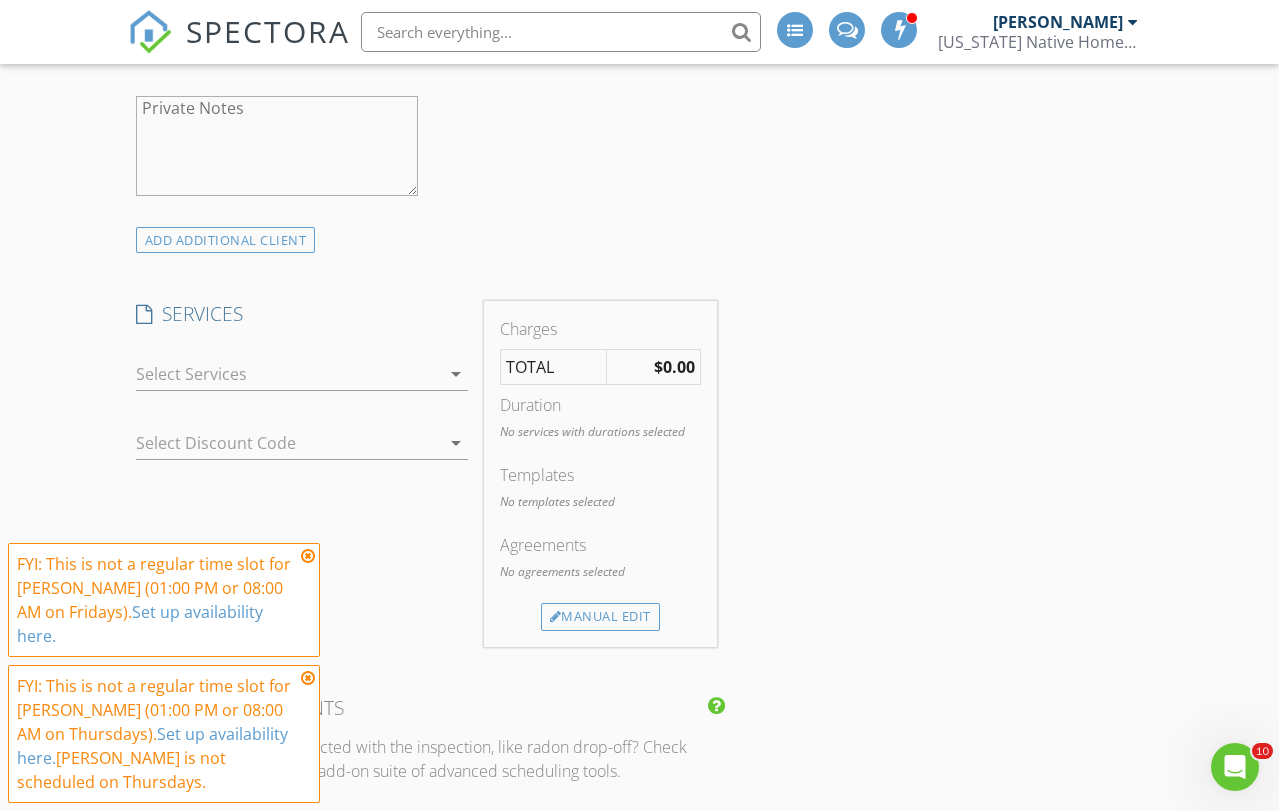 type on "[PHONE_NUMBER]" 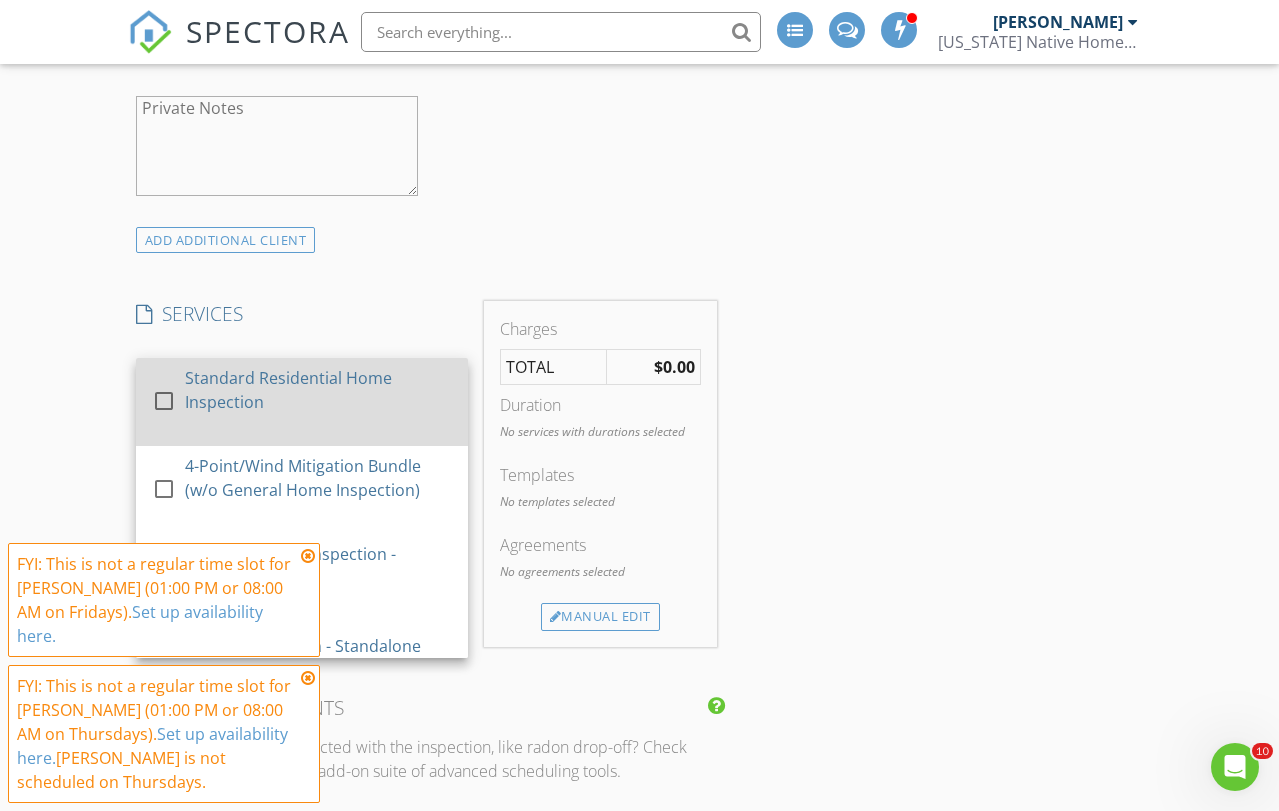 click at bounding box center [164, 400] 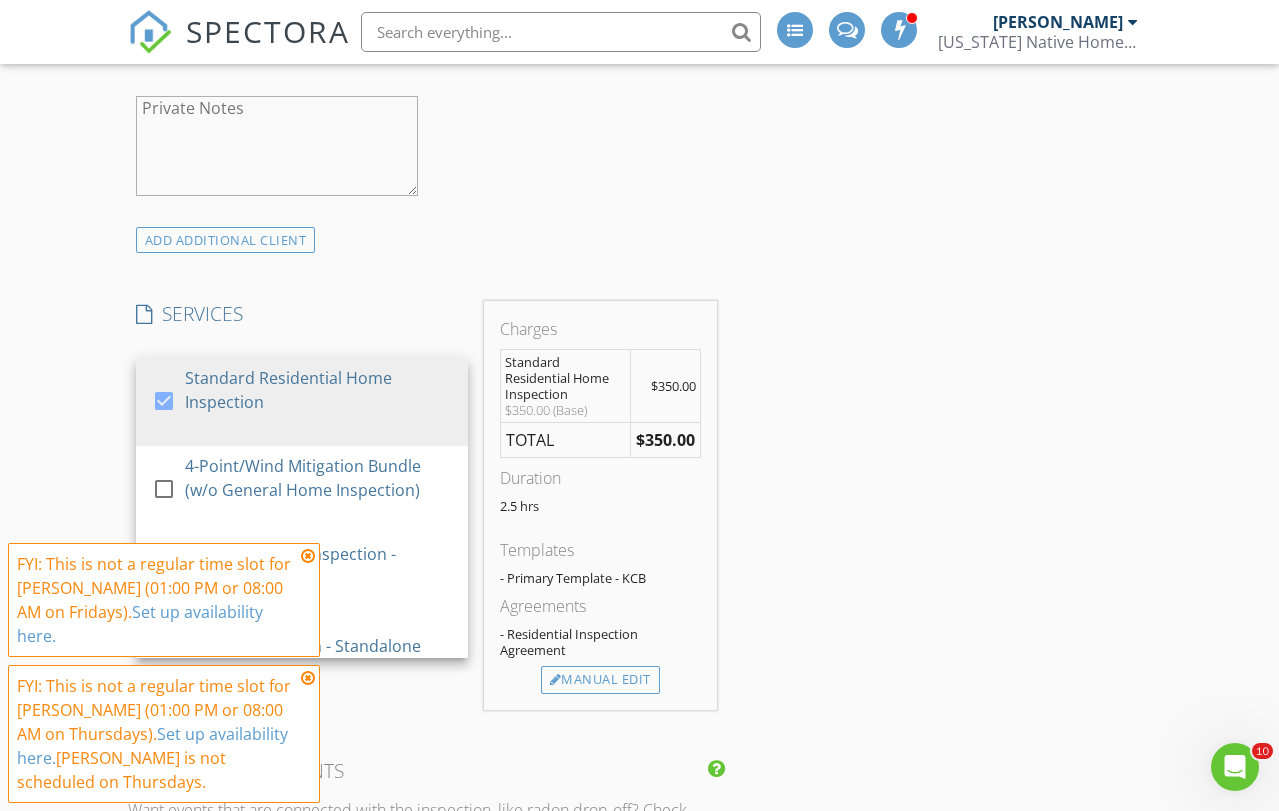 click on "New Inspection
INSPECTOR(S)
check_box   Erik Edison   PRIMARY   check_box   Omar Rodriguez     Erik Edison,  Omar Rodriguez arrow_drop_down   check_box_outline_blank Erik Edison specifically requested check_box_outline_blank Omar Rodriguez specifically requested
Date/Time
07/10/2025 10:00 AM
Location
Address Form       Can't find your address?   Click here.
client
check_box Enable Client CC email for this inspection   Client Search     check_box_outline_blank Client is a Company/Organization     First Name Rosemarie   Last Name Stoffo   Email rosemarie.stoffo@rose-cg.com   CC Email   Phone 917-885-1582   Address   City   State   Zip     Tags         Notes   Private Notes
ADD ADDITIONAL client
SERVICES
check_box   Standard Residential Home Inspection" at bounding box center [639, 917] 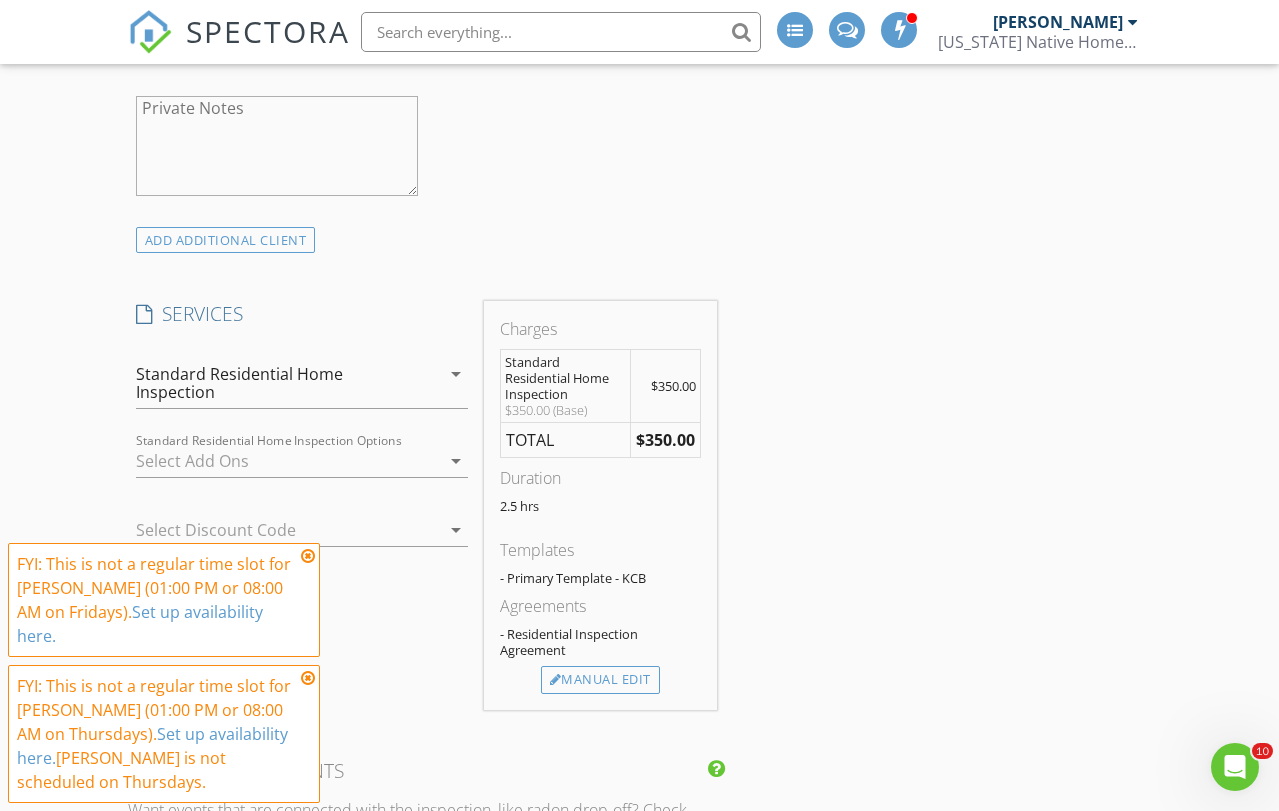 click at bounding box center [288, 461] 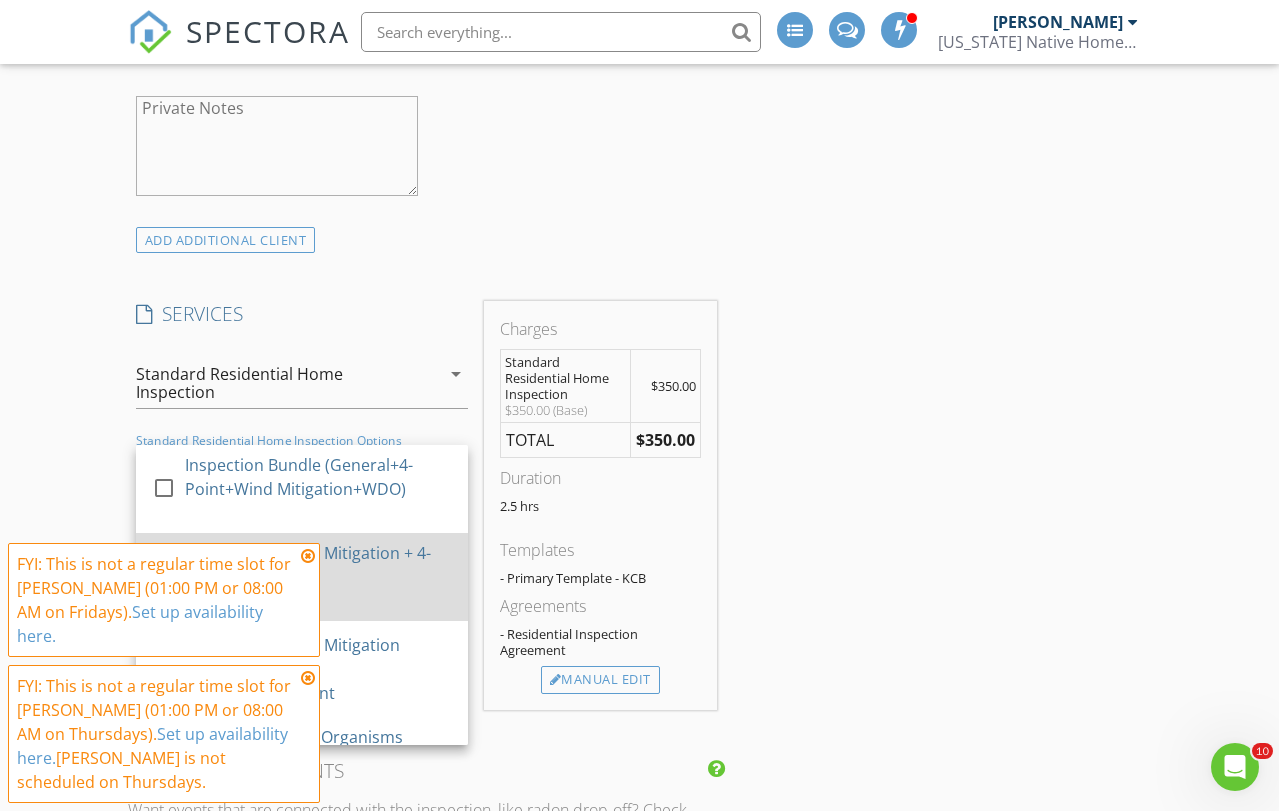 click at bounding box center [164, 575] 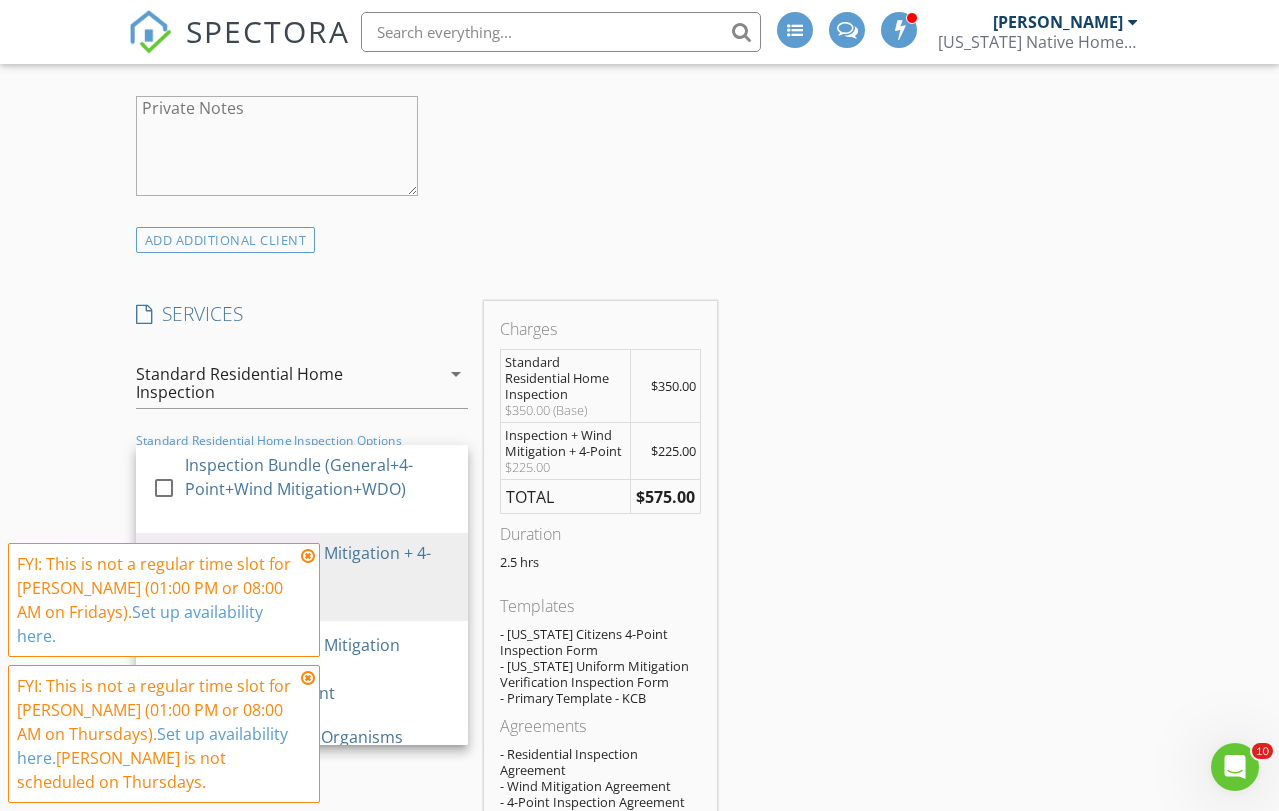 click on "INSPECTOR(S)
check_box   Erik Edison   PRIMARY   check_box   Omar Rodriguez     Erik Edison,  Omar Rodriguez arrow_drop_down   check_box_outline_blank Erik Edison specifically requested check_box_outline_blank Omar Rodriguez specifically requested
Date/Time
07/10/2025 10:00 AM
Location
Address Form       Can't find your address?   Click here.
client
check_box Enable Client CC email for this inspection   Client Search     check_box_outline_blank Client is a Company/Organization     First Name Rosemarie   Last Name Stoffo   Email rosemarie.stoffo@rose-cg.com   CC Email   Phone 917-885-1582   Address   City   State   Zip     Tags         Notes   Private Notes
ADD ADDITIONAL client
SERVICES
check_box   Standard Residential Home Inspection   check_box_outline_blank" at bounding box center [639, 1027] 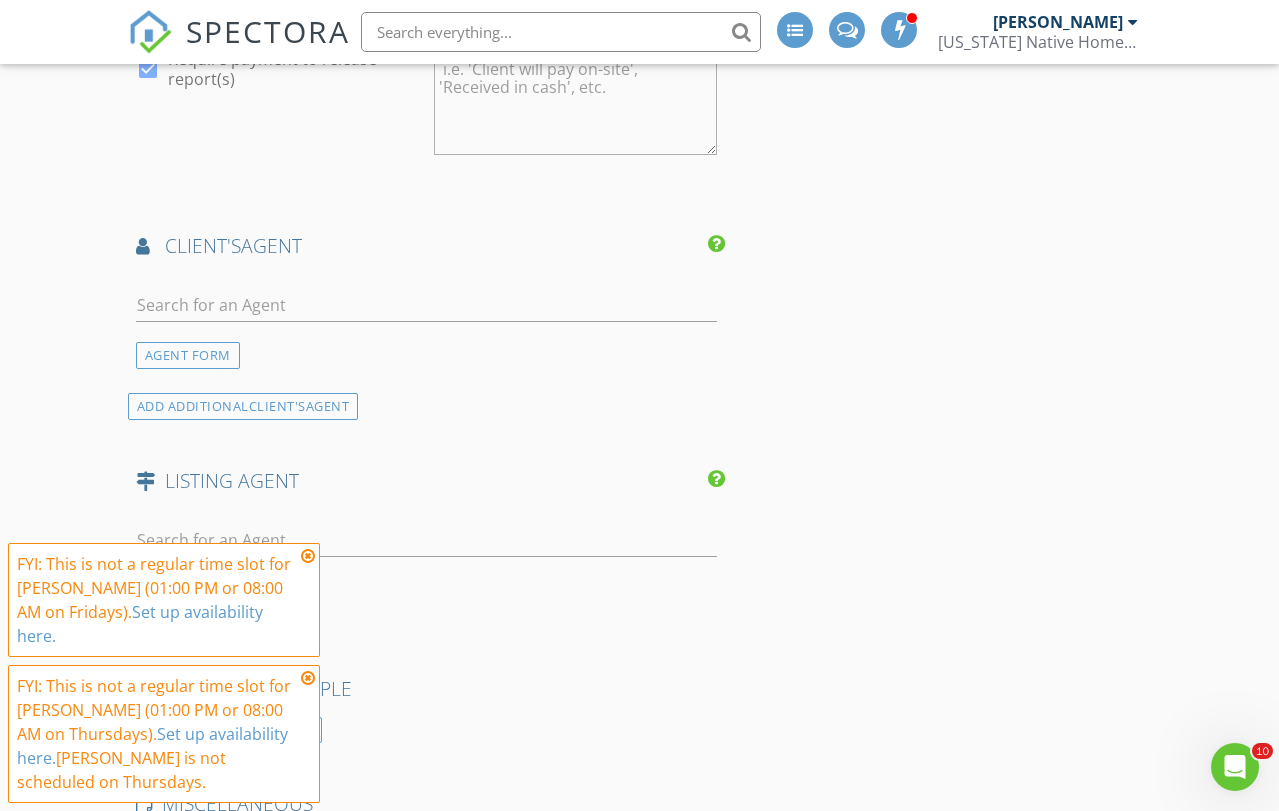 scroll, scrollTop: 2354, scrollLeft: 0, axis: vertical 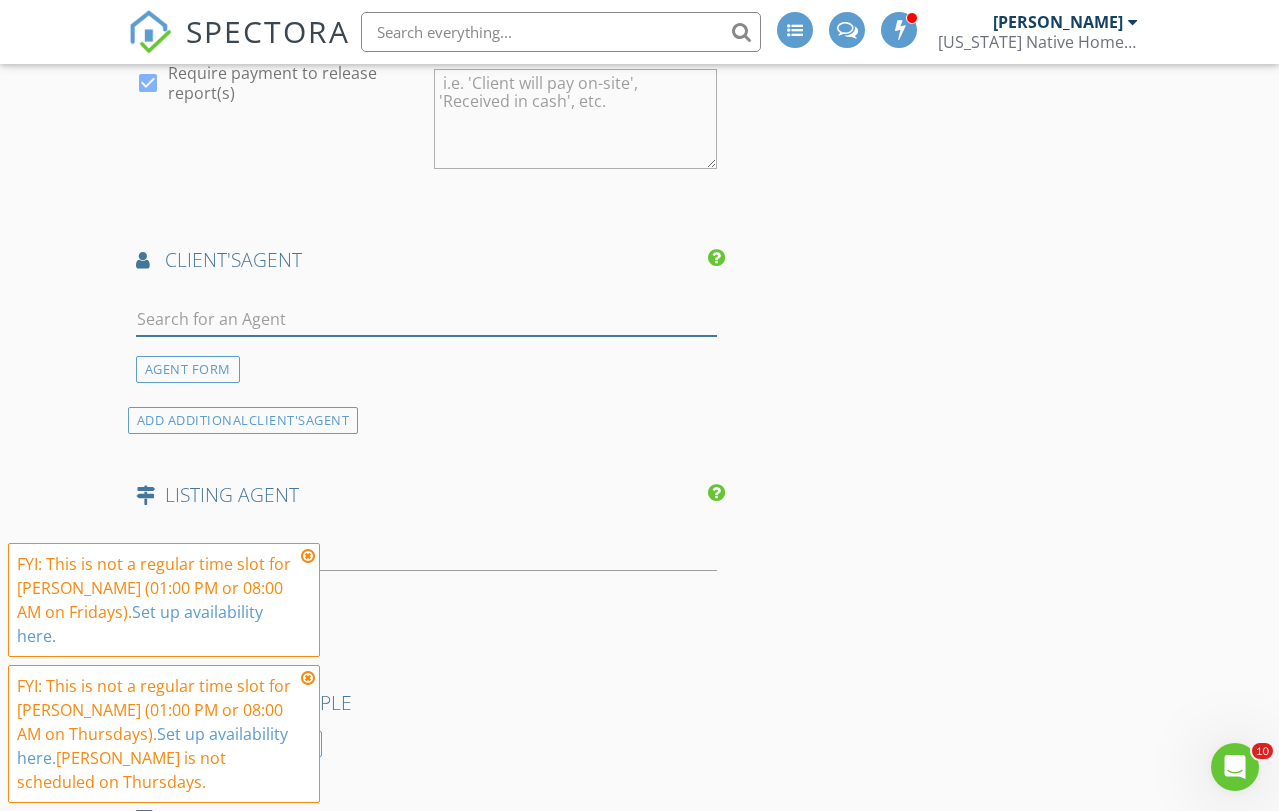 click at bounding box center (426, 319) 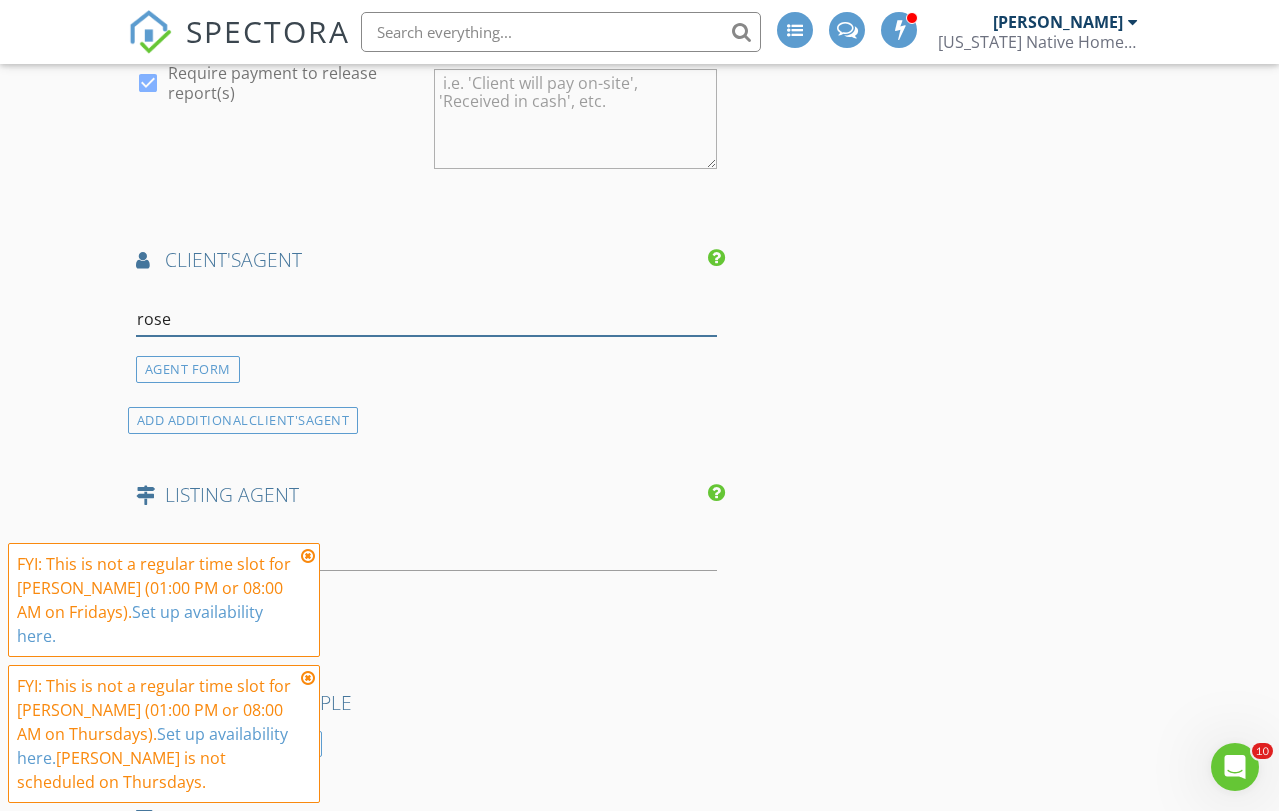 type on "rosem" 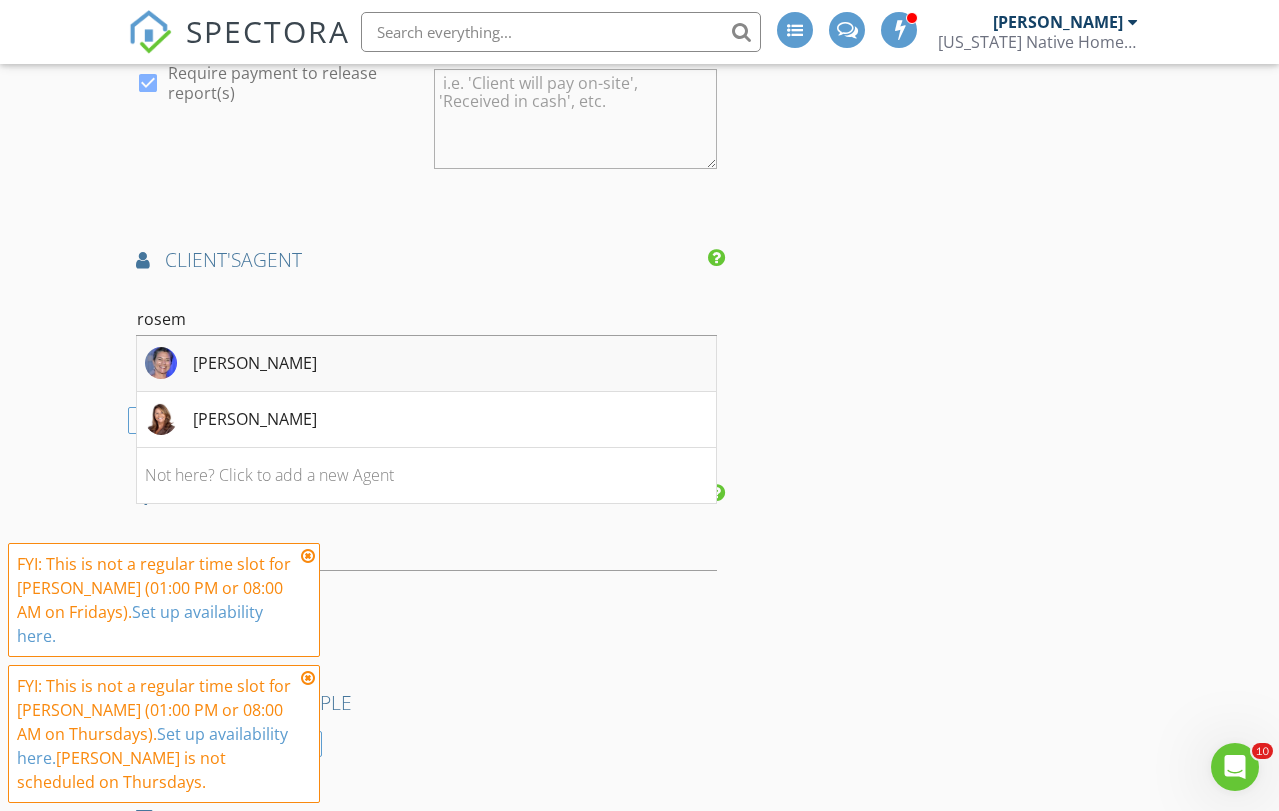click on "Rosemarie Stoffo" at bounding box center [255, 363] 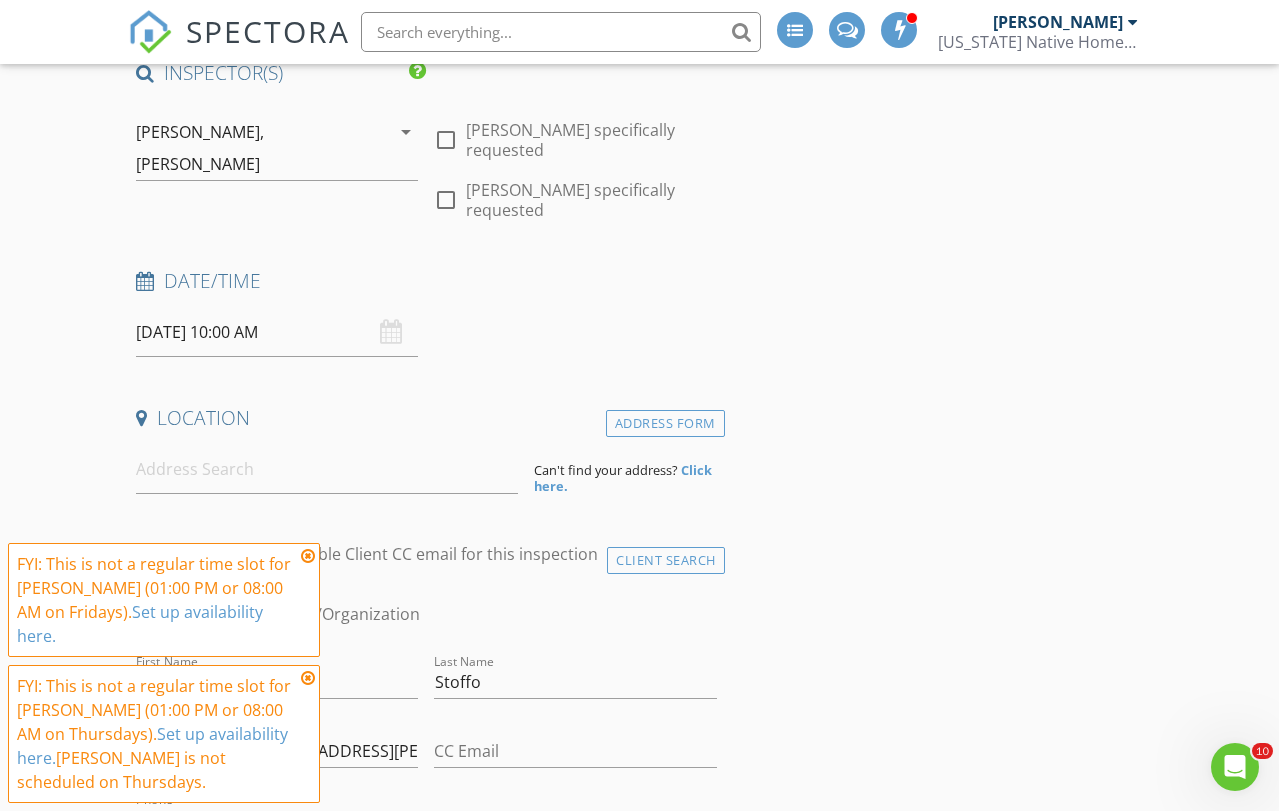 scroll, scrollTop: 220, scrollLeft: 0, axis: vertical 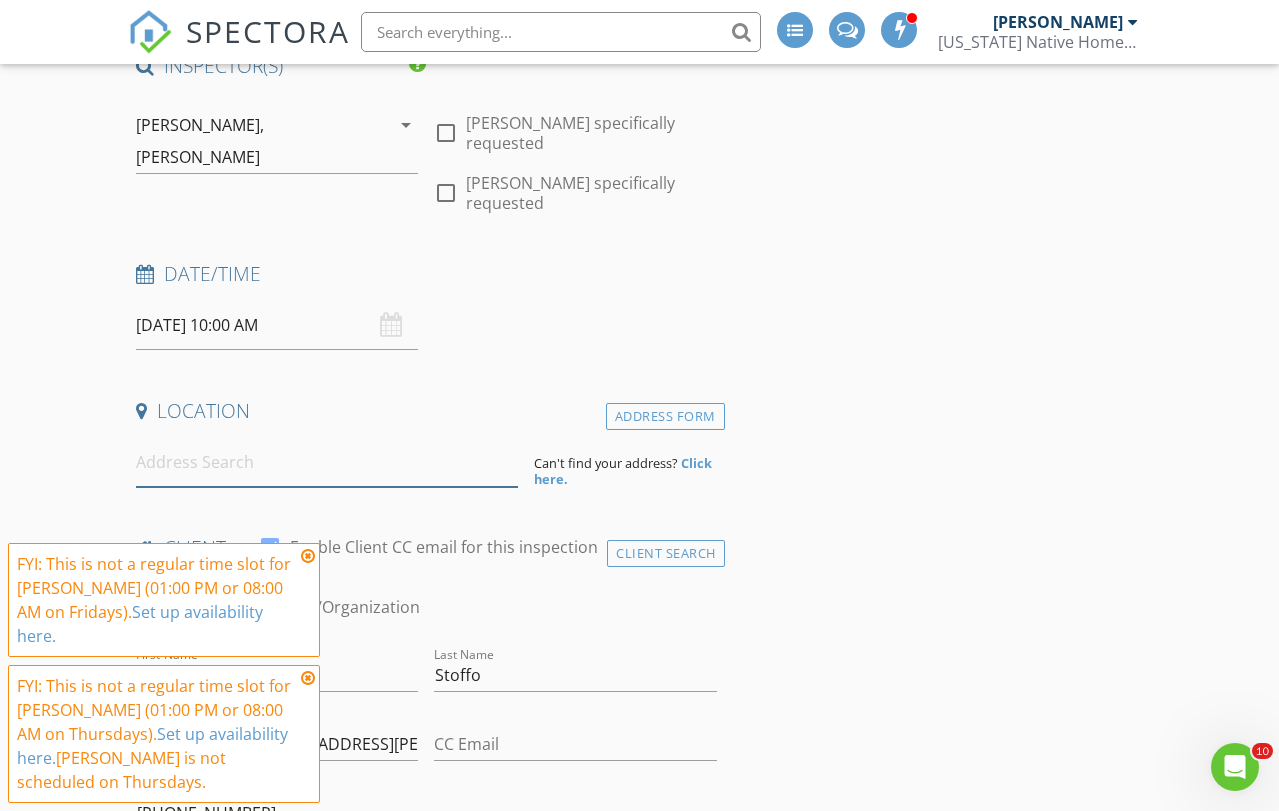 click at bounding box center (327, 462) 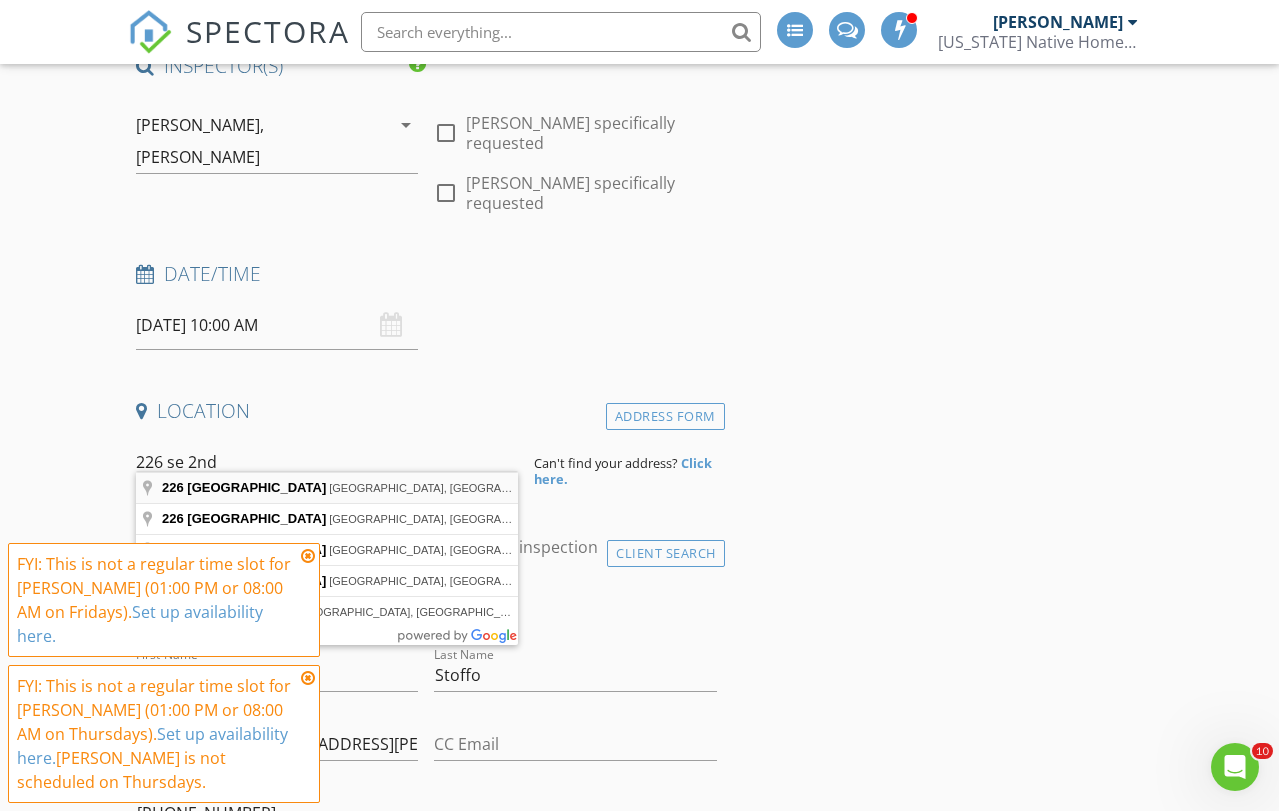 type on "226 Southeast 2nd Avenue, Boynton Beach, FL, USA" 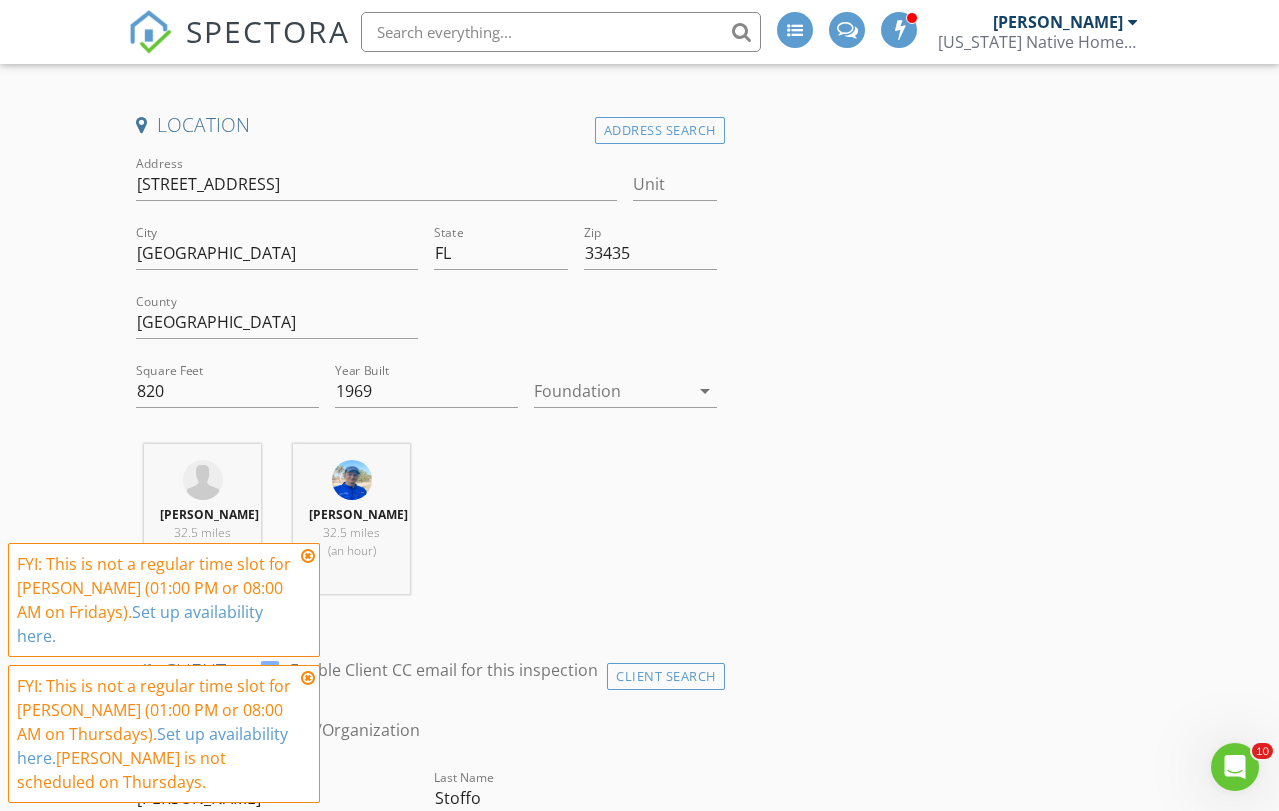 scroll, scrollTop: 507, scrollLeft: 0, axis: vertical 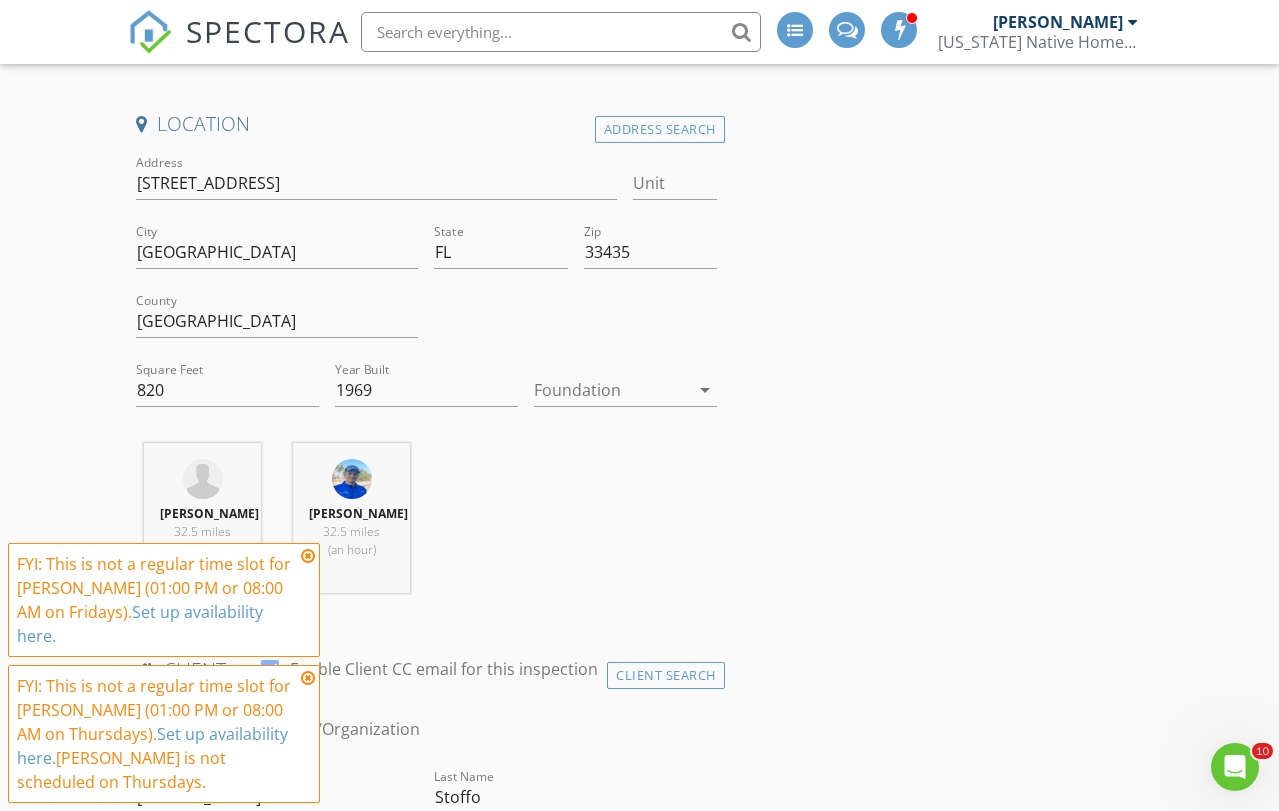 click at bounding box center (611, 390) 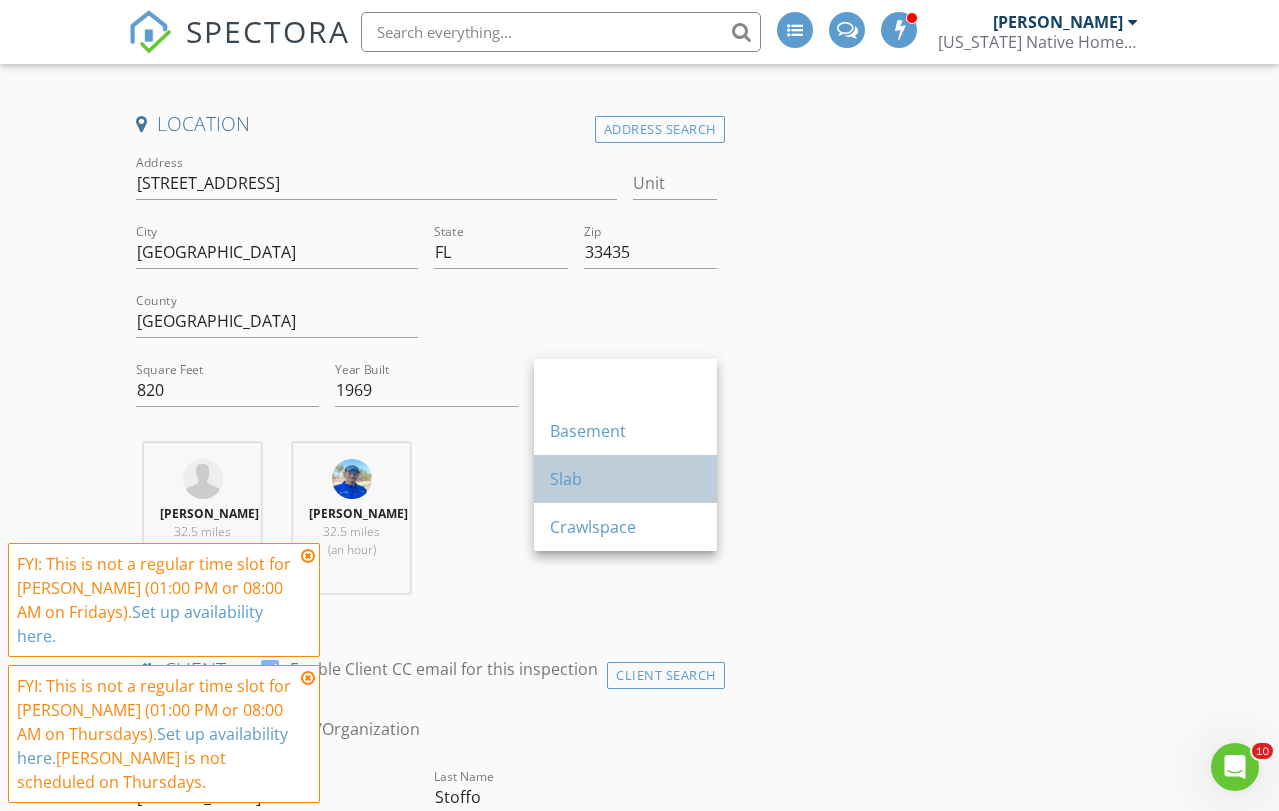 click on "Slab" at bounding box center (625, 479) 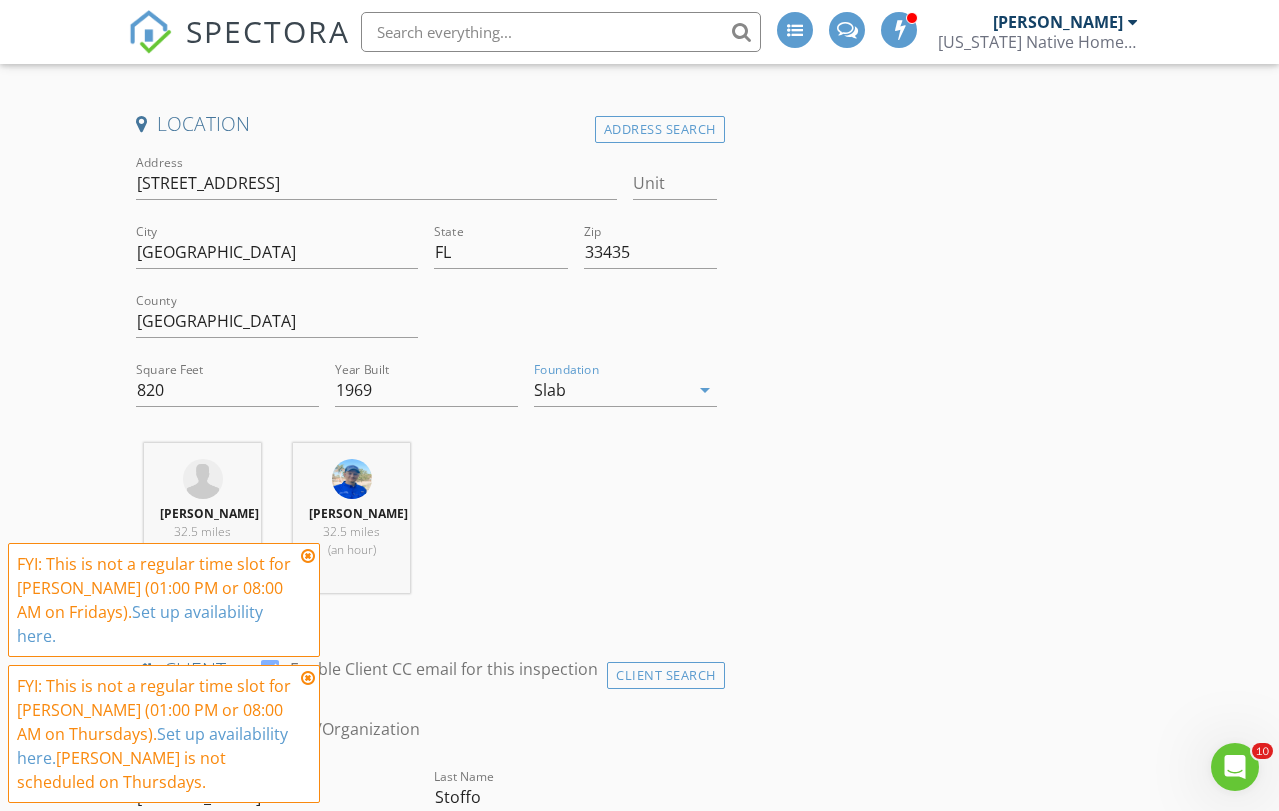 click on "Omar Rodriguez     32.5 miles     (an hour)         Erik Edison     32.5 miles     (an hour)" at bounding box center (426, 526) 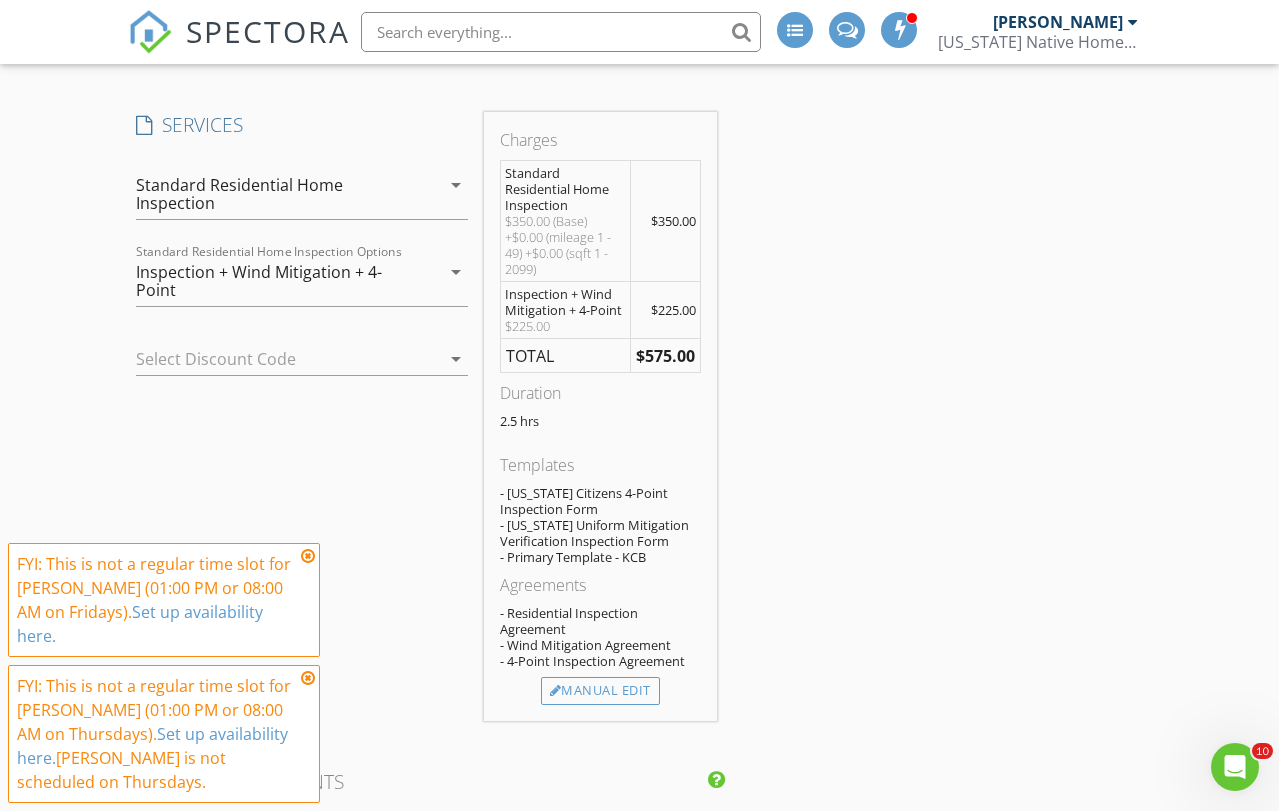 scroll, scrollTop: 1896, scrollLeft: 0, axis: vertical 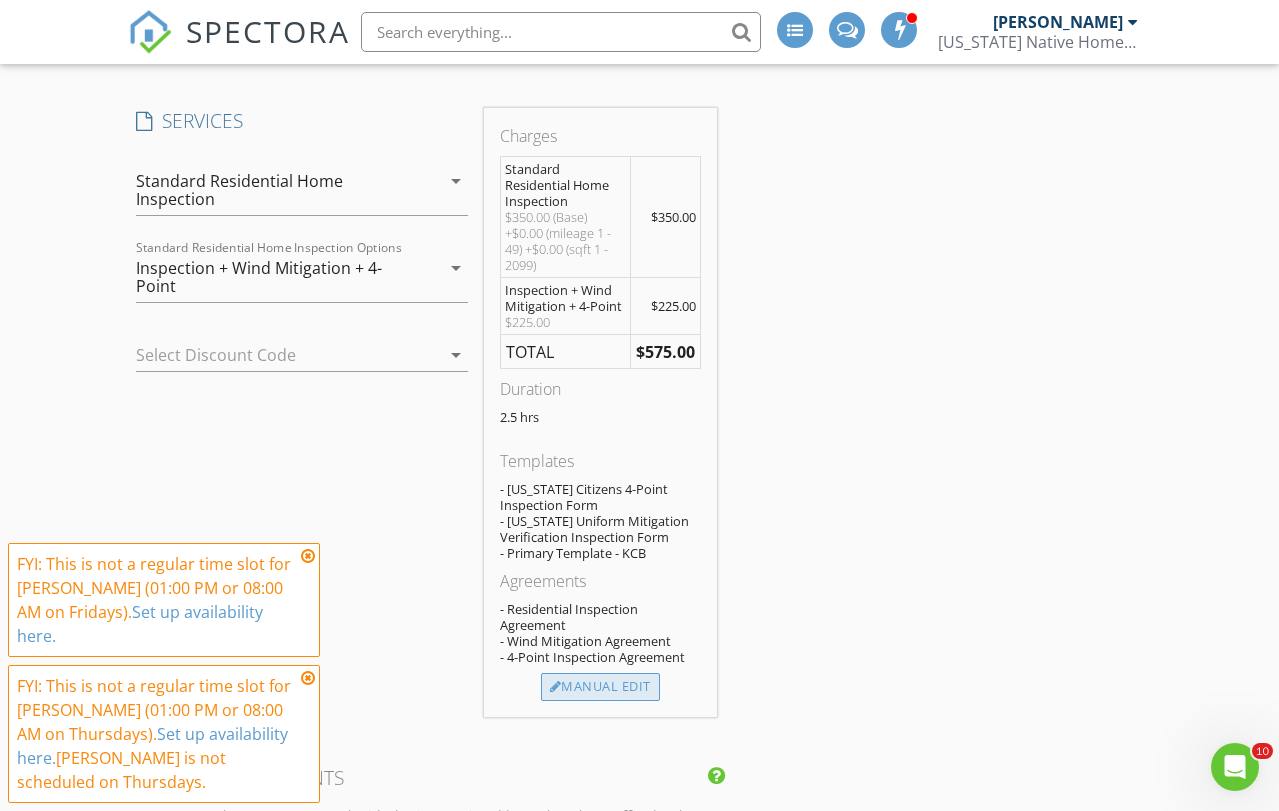 click on "Manual Edit" at bounding box center [600, 687] 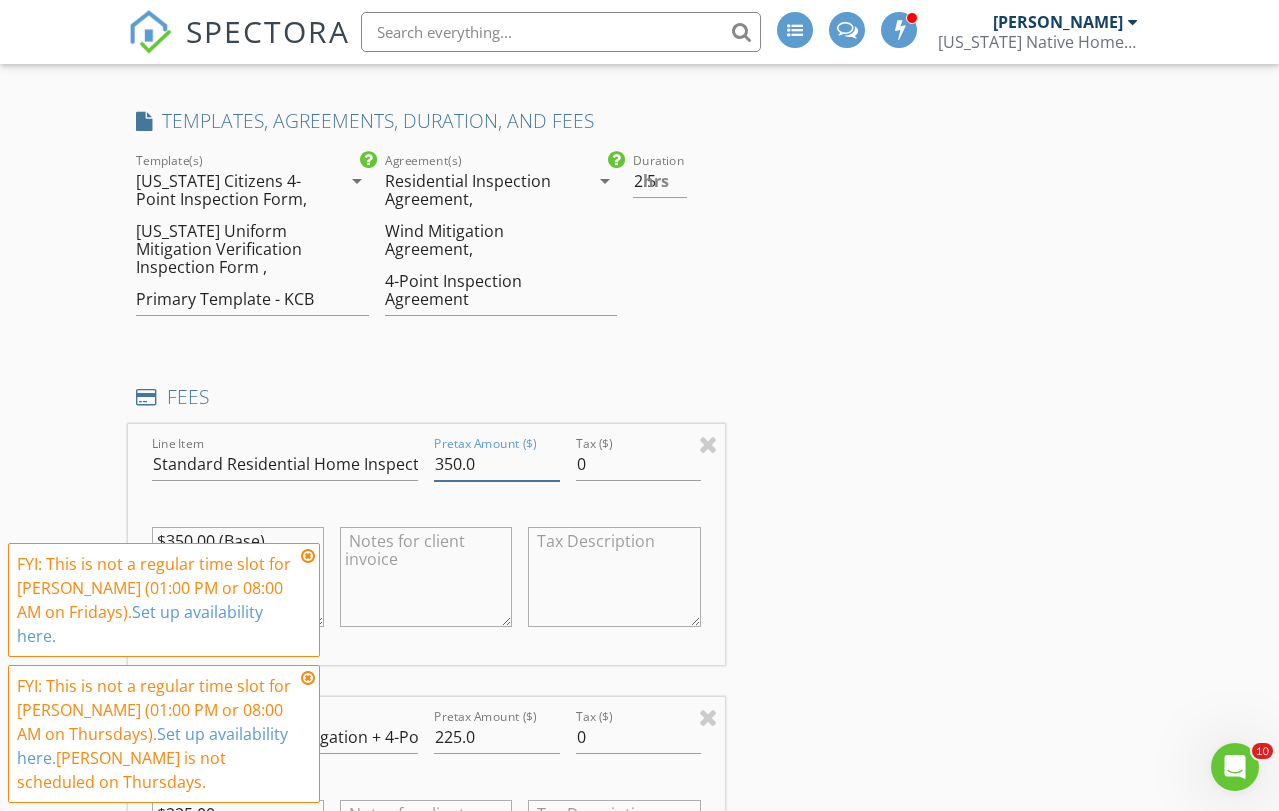 click on "350.0" at bounding box center (496, 464) 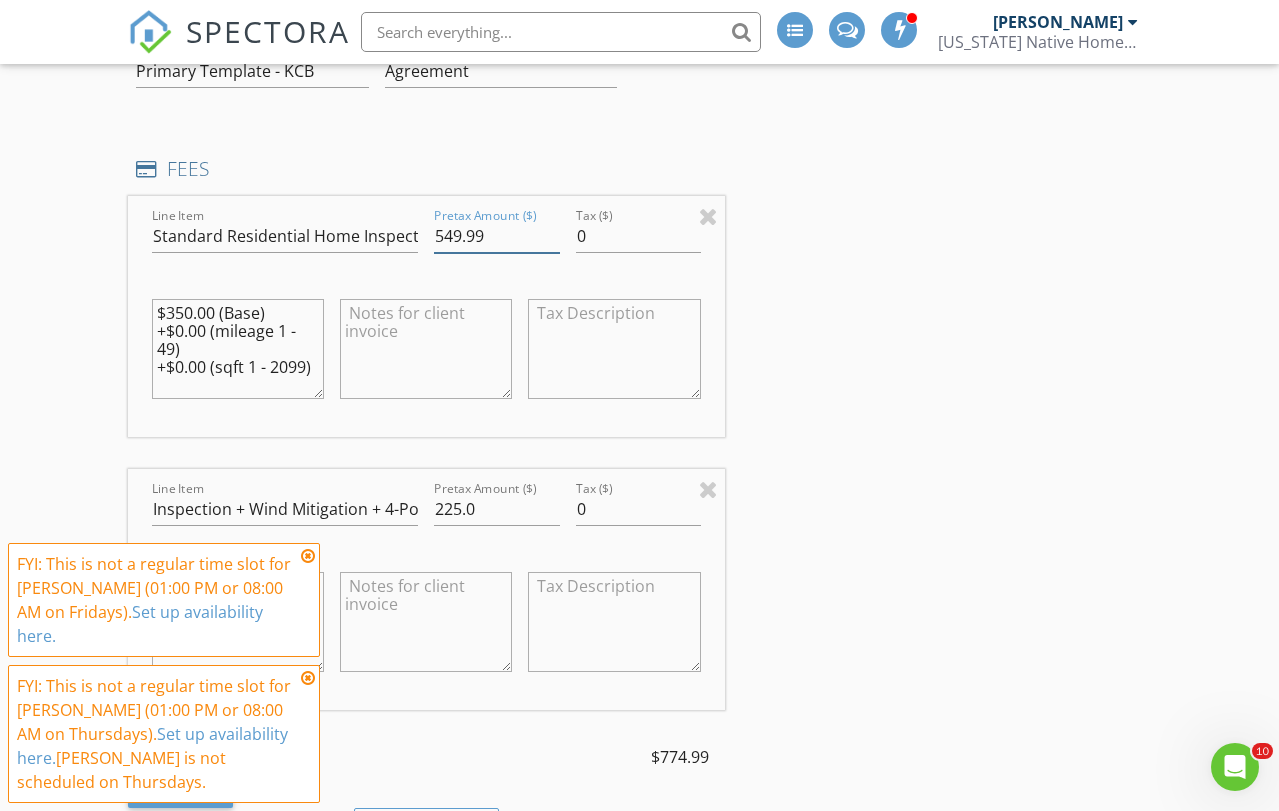 scroll, scrollTop: 2142, scrollLeft: 0, axis: vertical 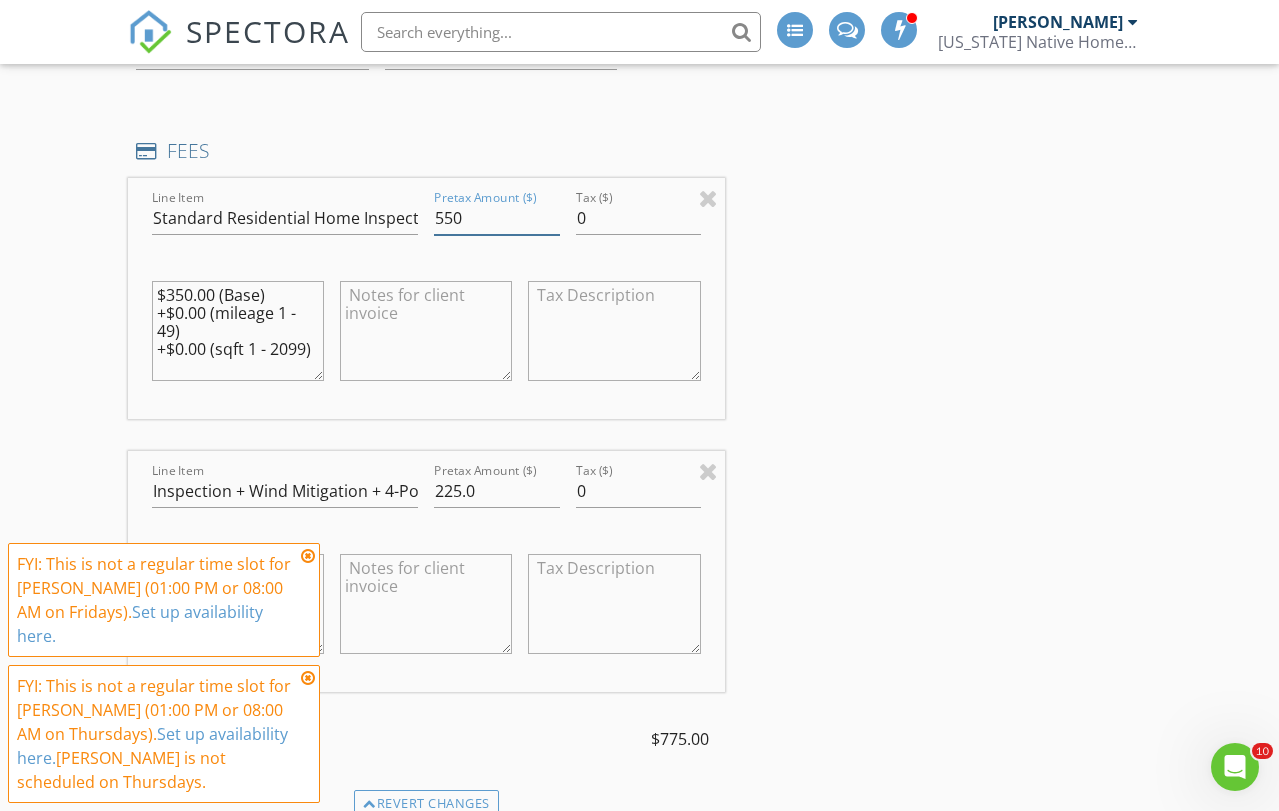 type on "550" 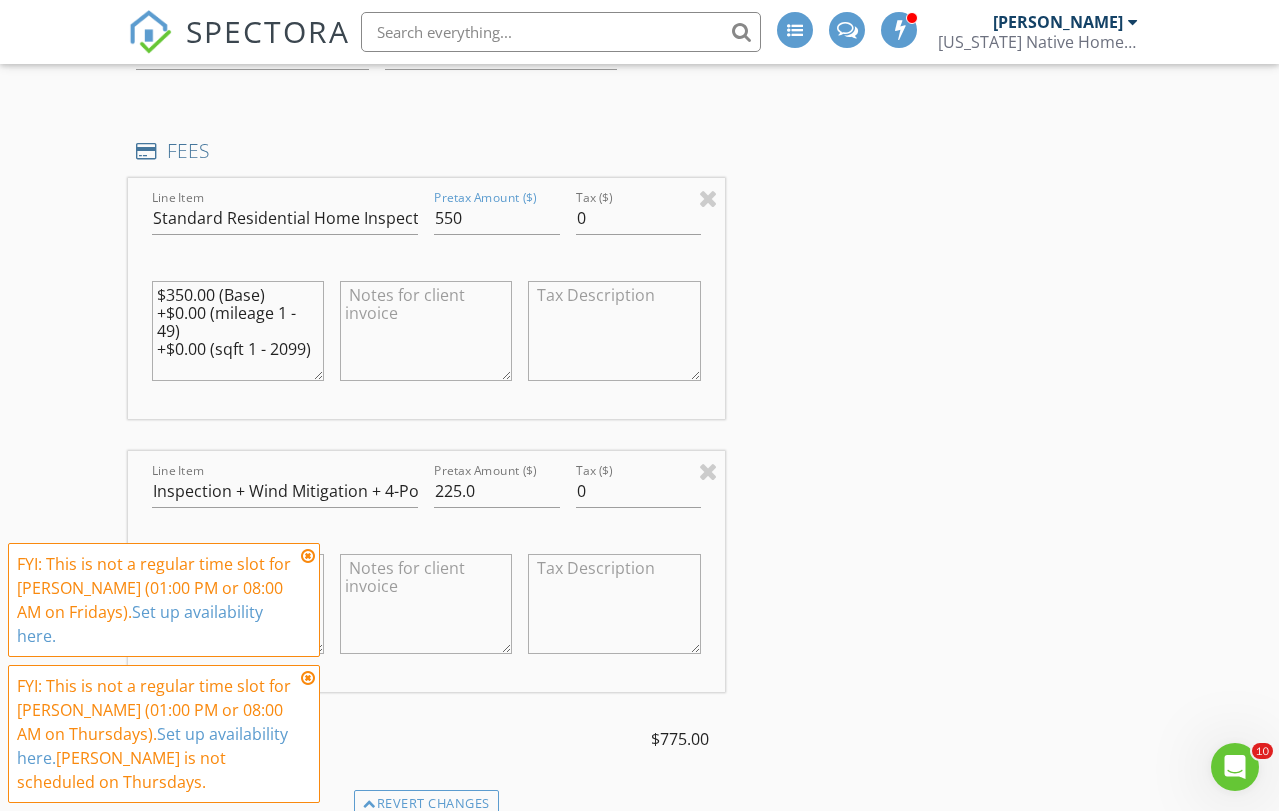 click on "$350.00 (Base)
+$0.00 (mileage 1 - 49)
+$0.00 (sqft 1 - 2099)" at bounding box center [238, 331] 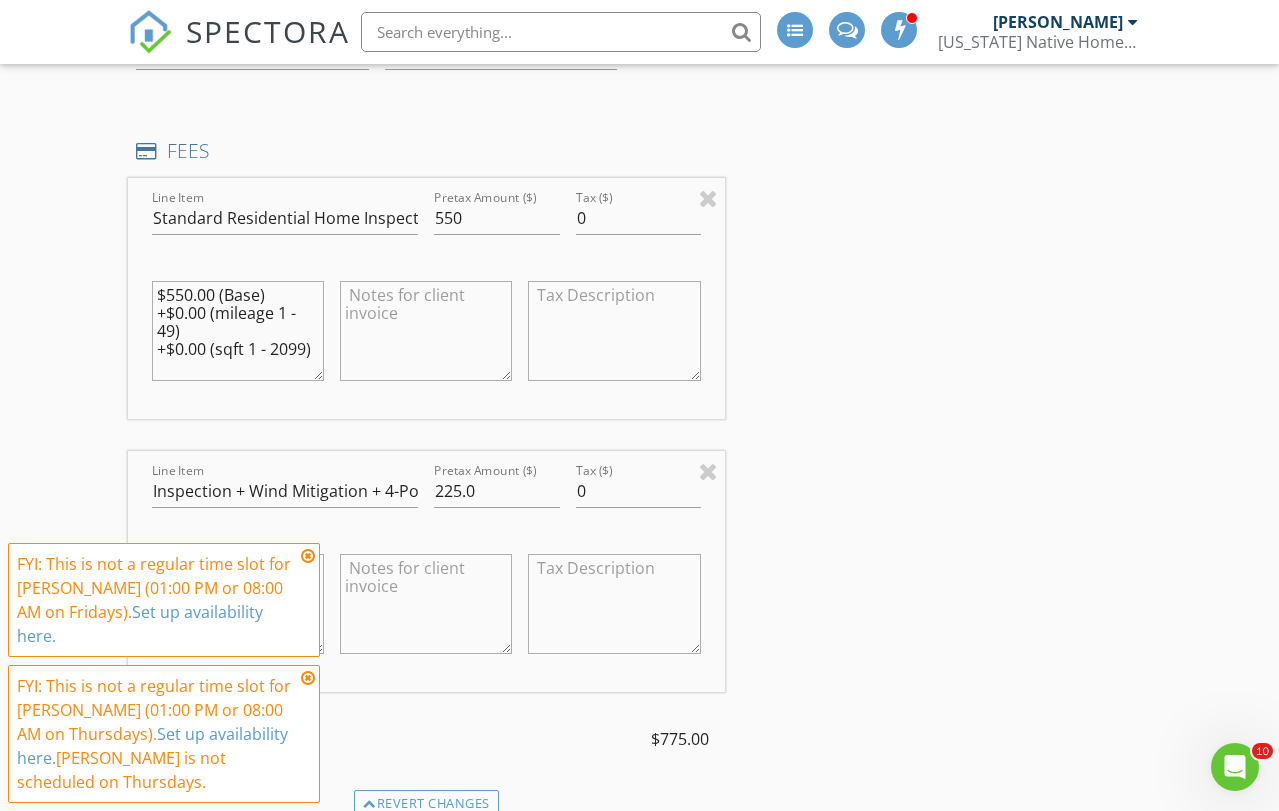 type on "$550.00 (Base)
+$0.00 (mileage 1 - 49)
+$0.00 (sqft 1 - 2099)" 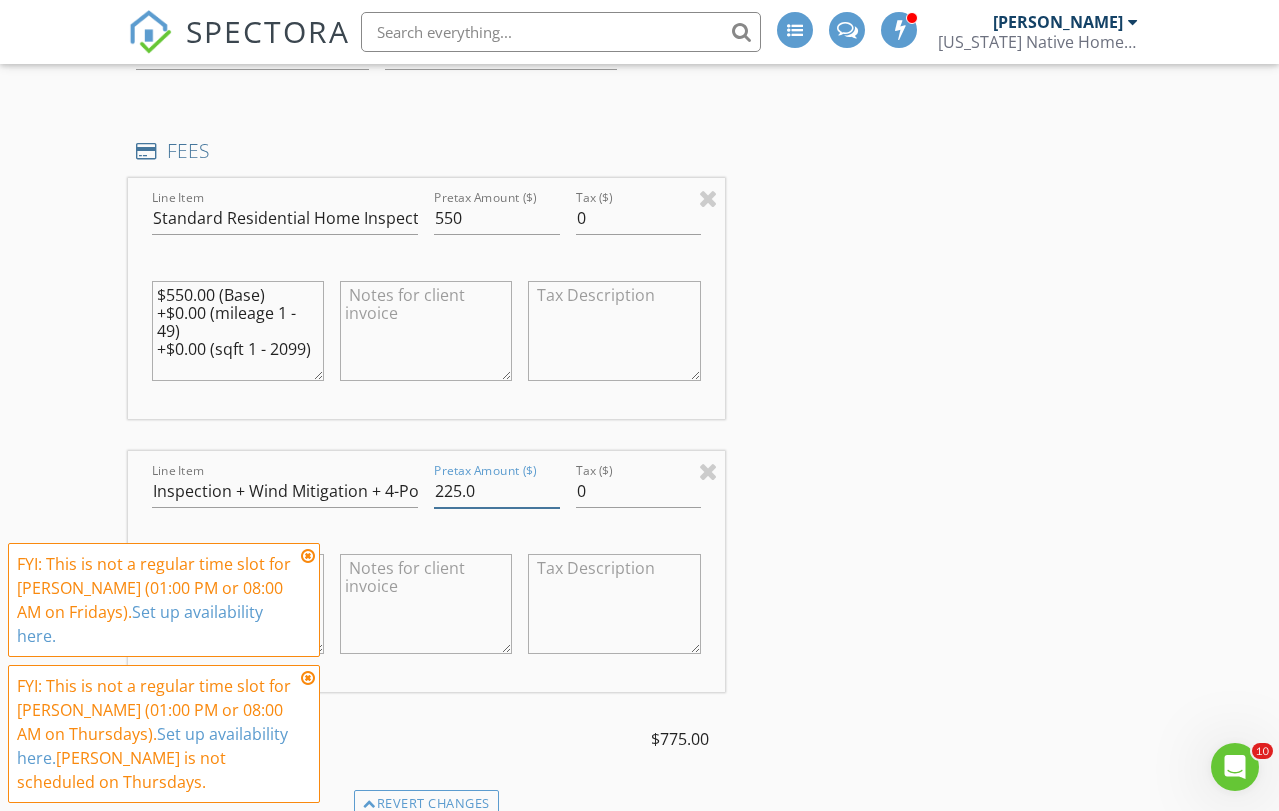 drag, startPoint x: 458, startPoint y: 494, endPoint x: 364, endPoint y: 453, distance: 102.55243 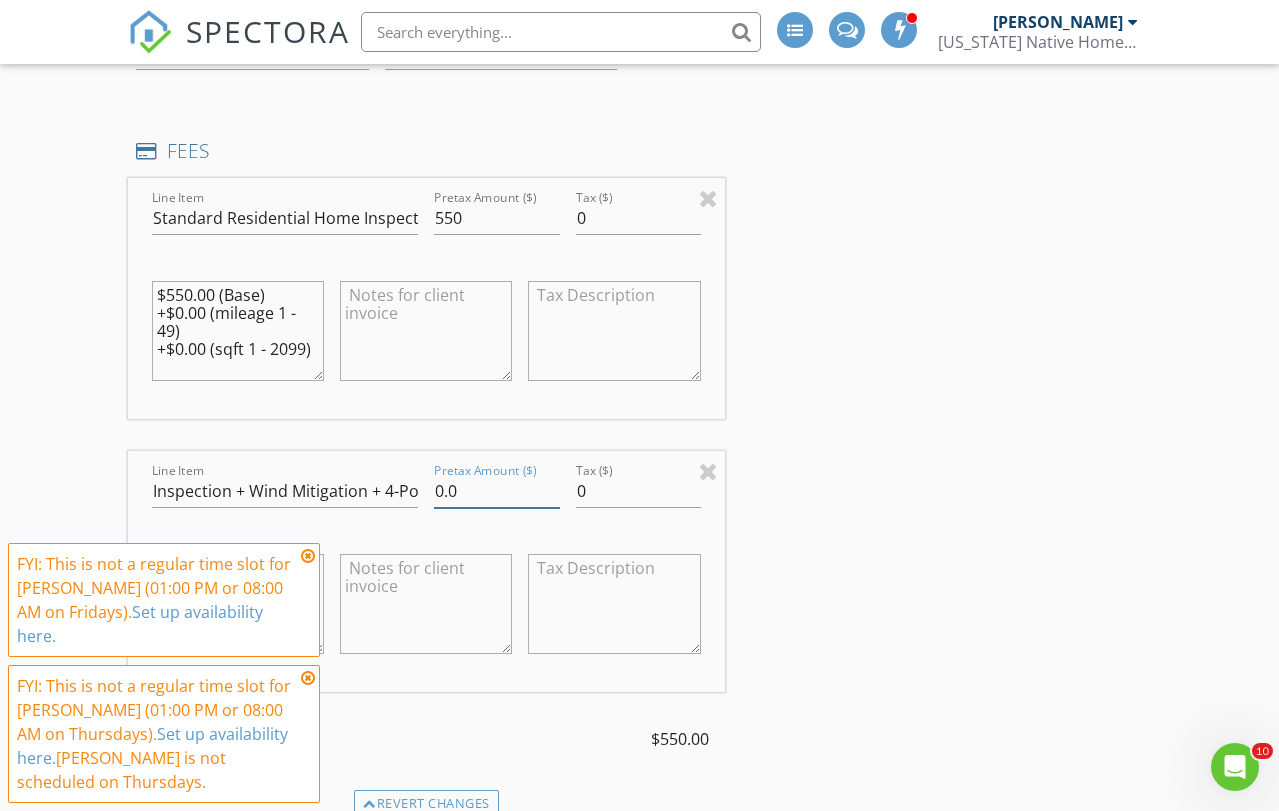 type on "0.0" 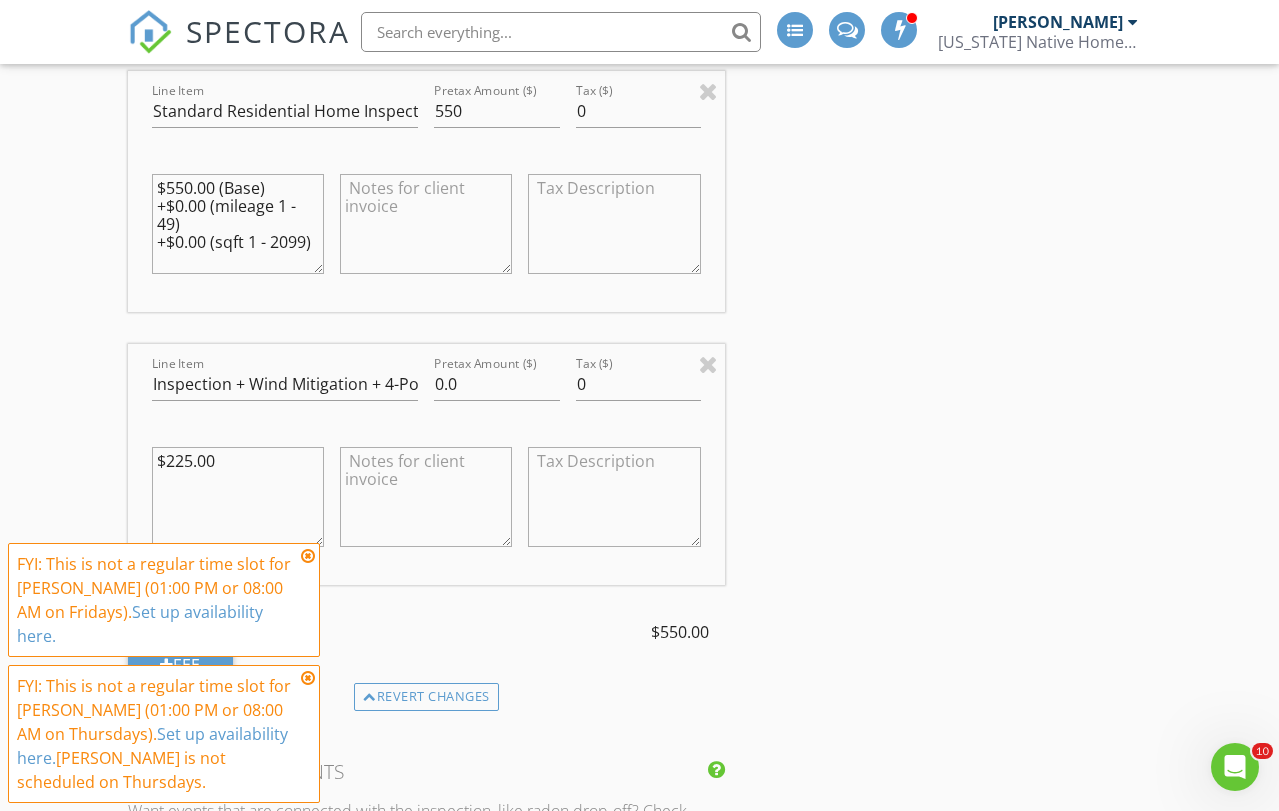 scroll, scrollTop: 2255, scrollLeft: 0, axis: vertical 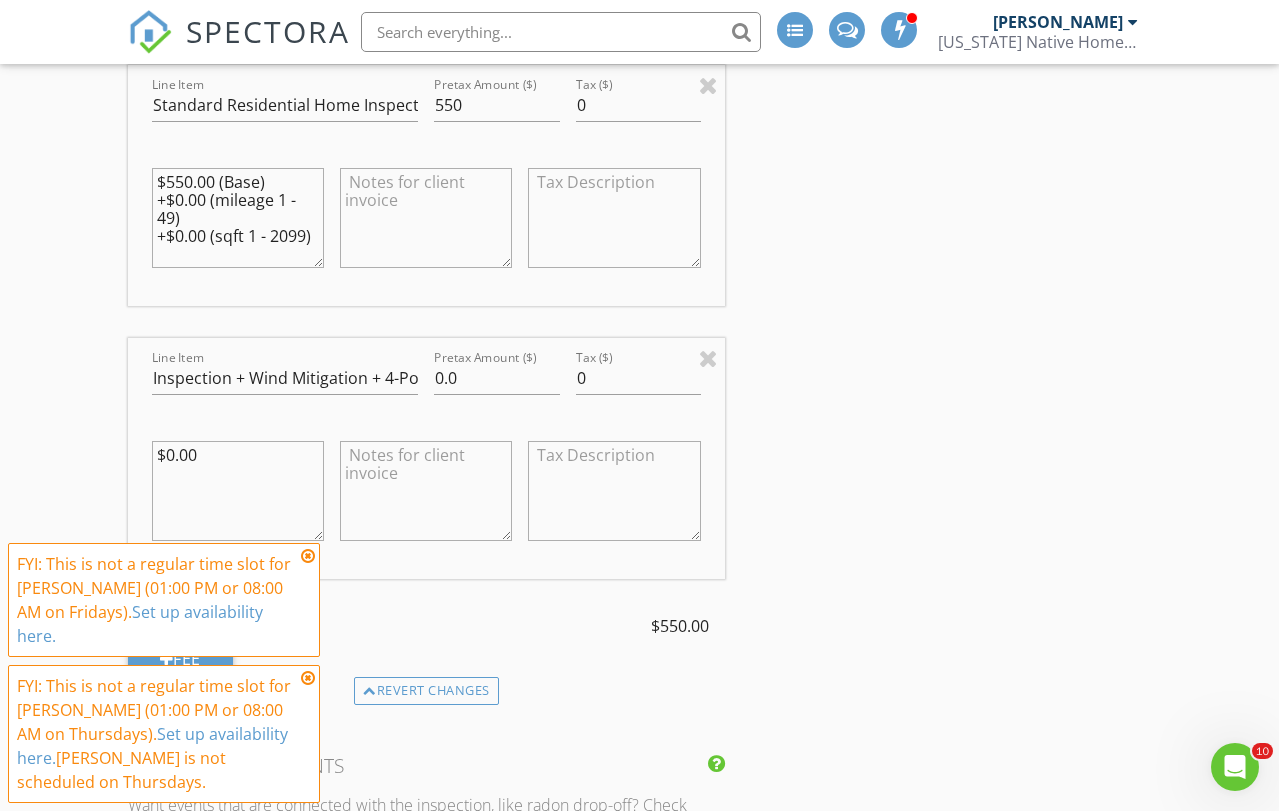 type on "$0.00" 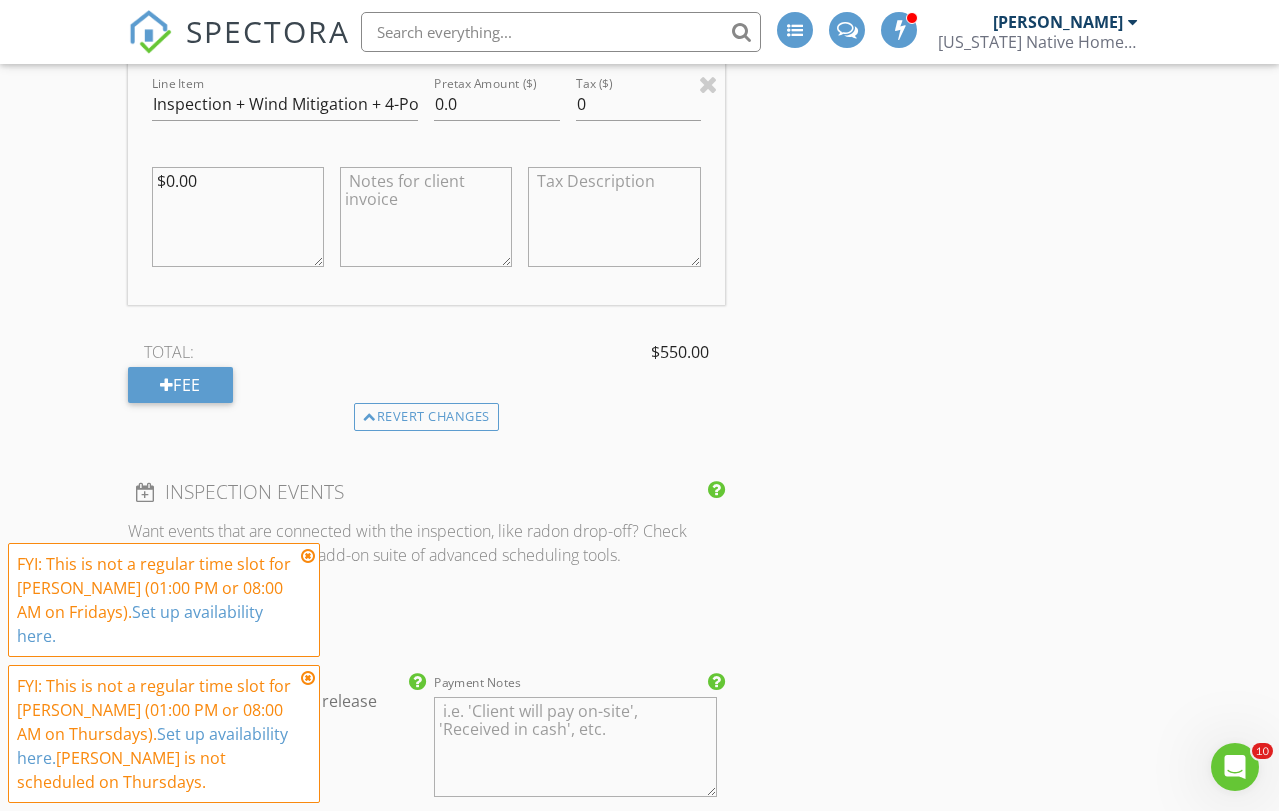 scroll, scrollTop: 2535, scrollLeft: 0, axis: vertical 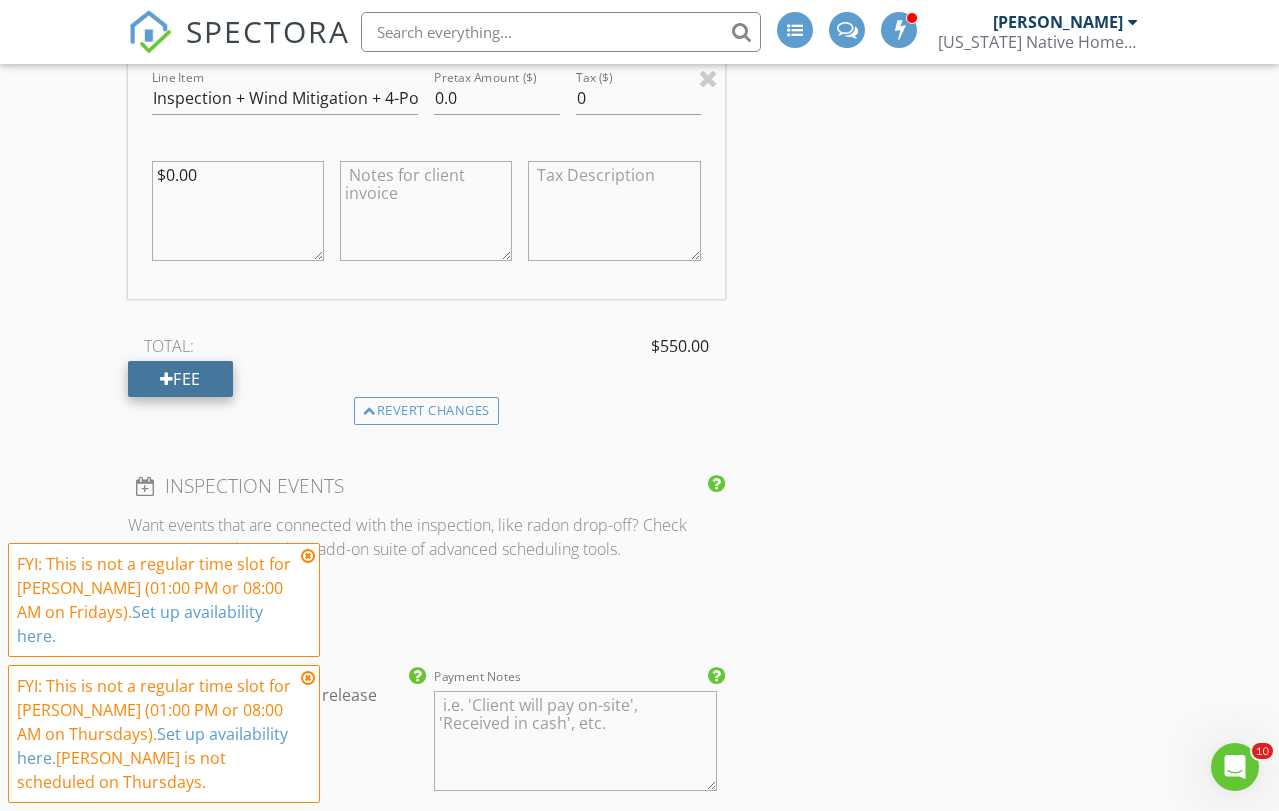 click on "Fee" at bounding box center (180, 379) 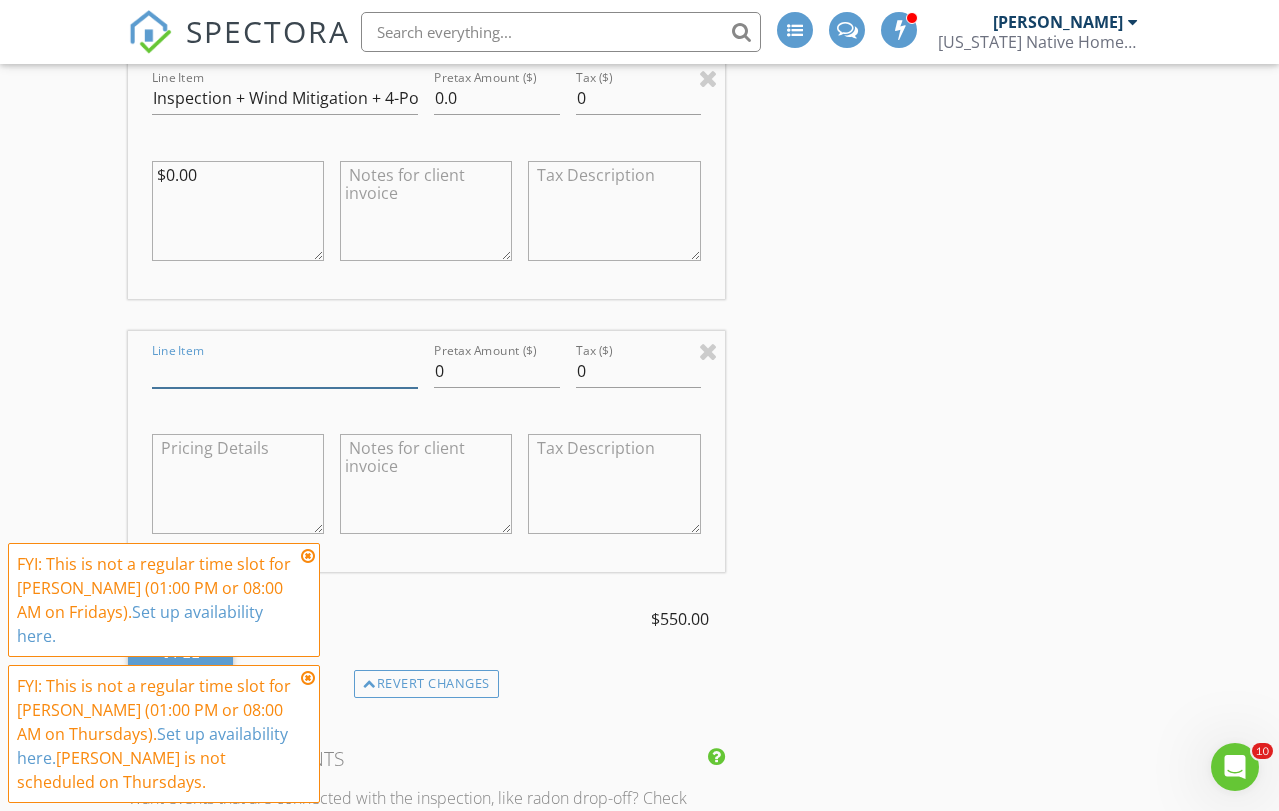 click on "Line Item" at bounding box center (285, 371) 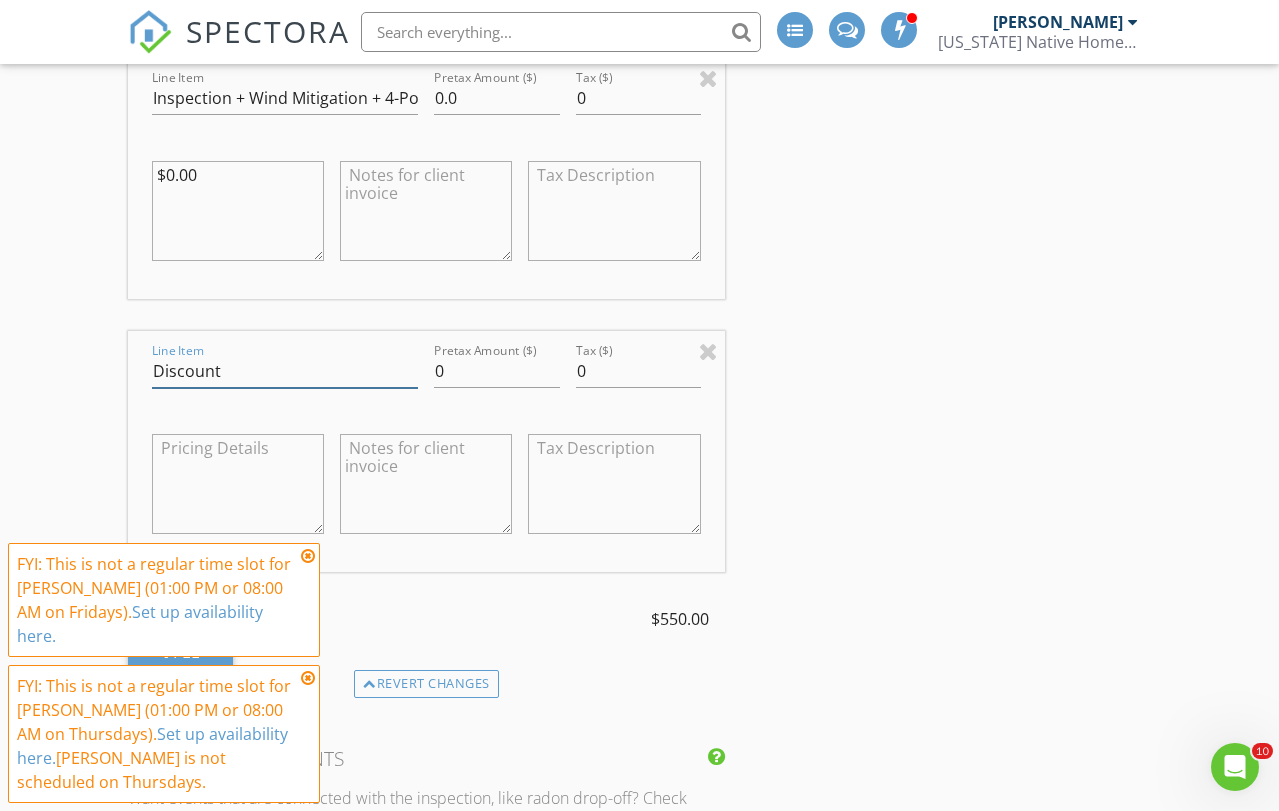 type on "Discount" 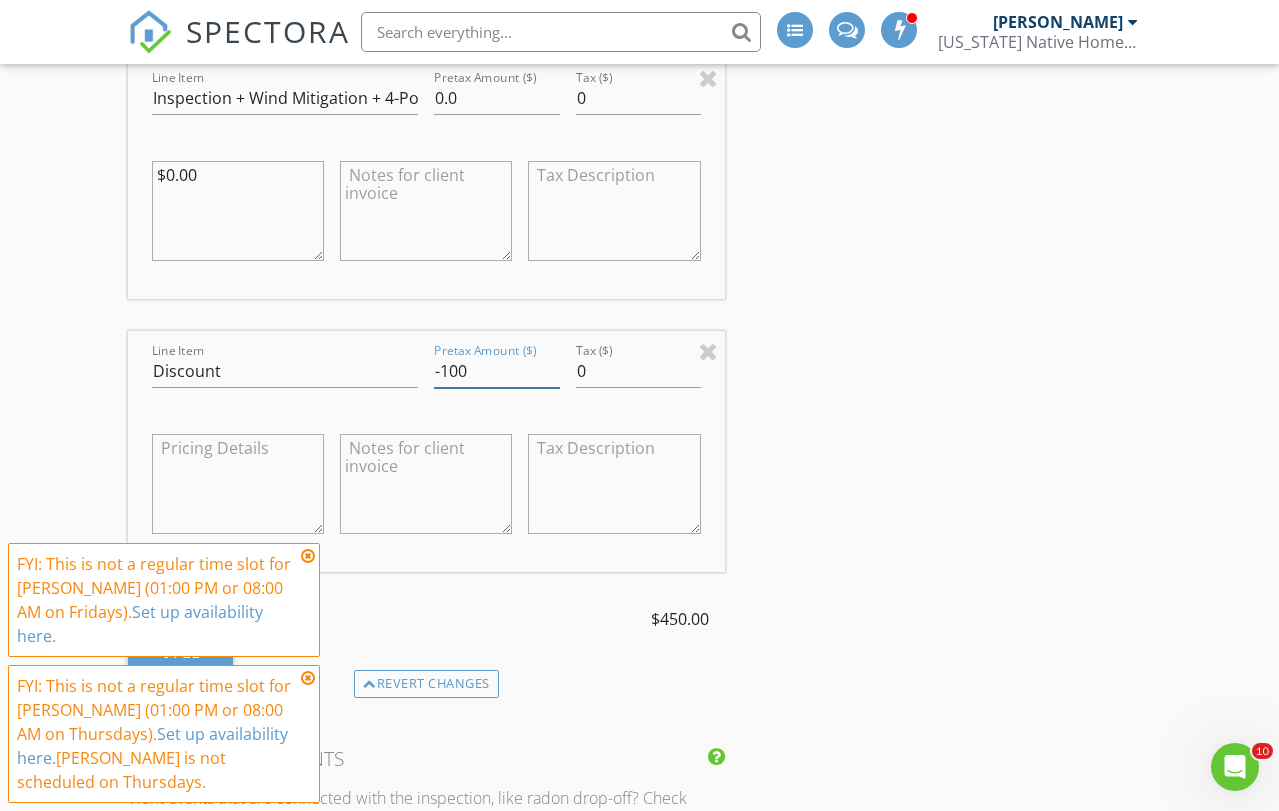 type on "-100" 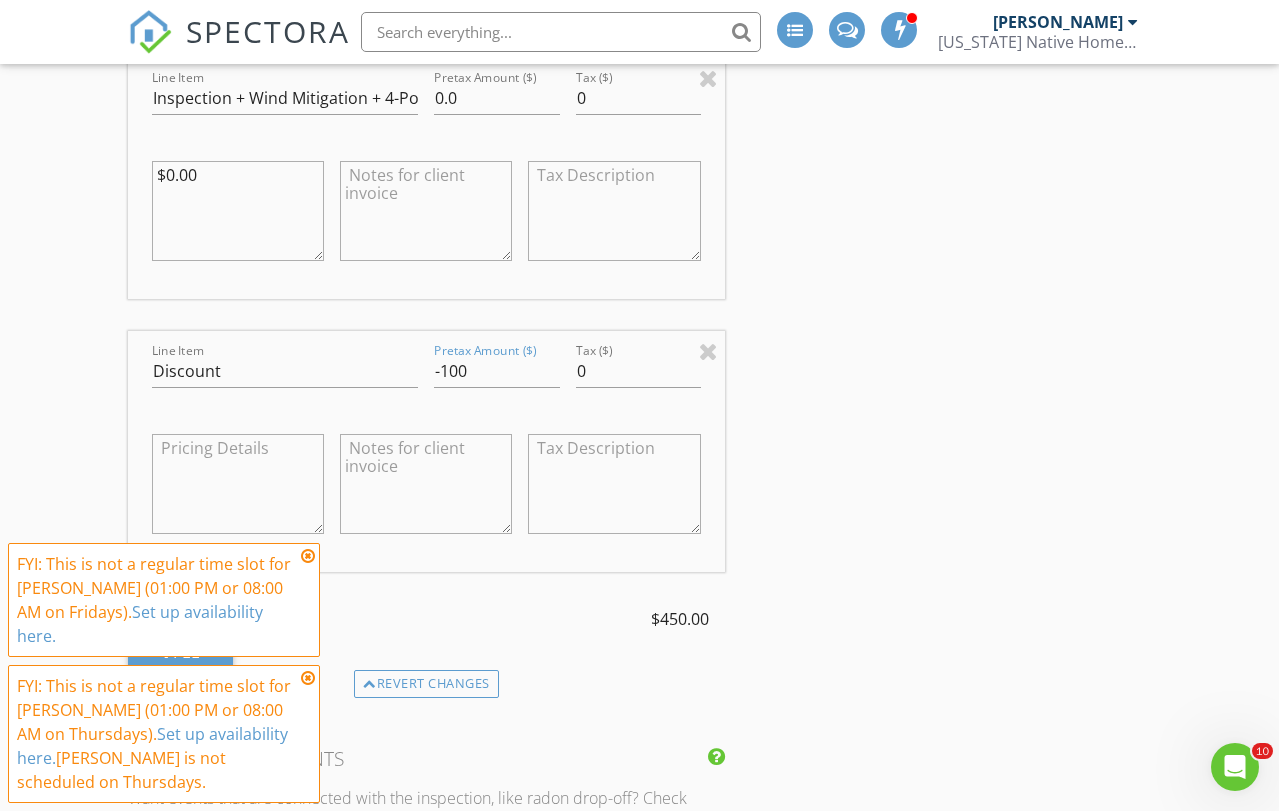 click on "TOTAL:   $450.00" at bounding box center (426, 619) 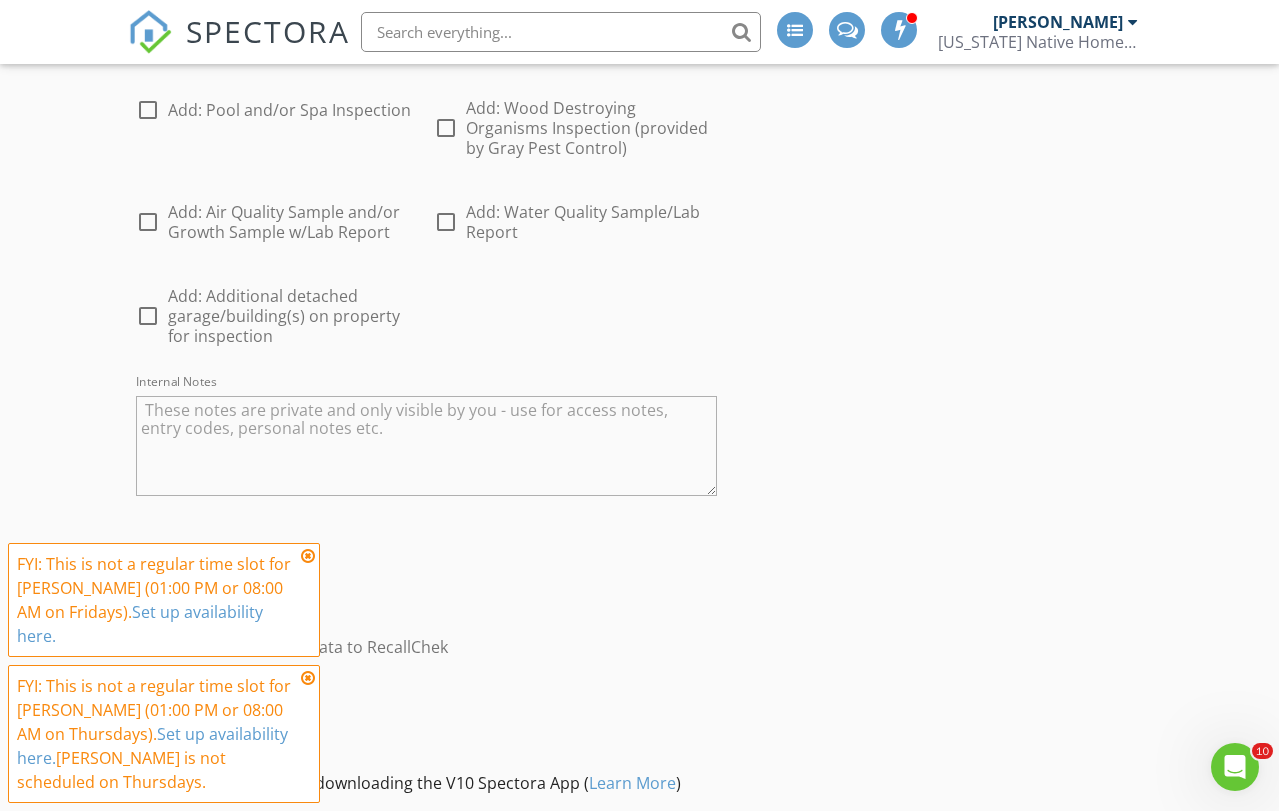 scroll, scrollTop: 5202, scrollLeft: 0, axis: vertical 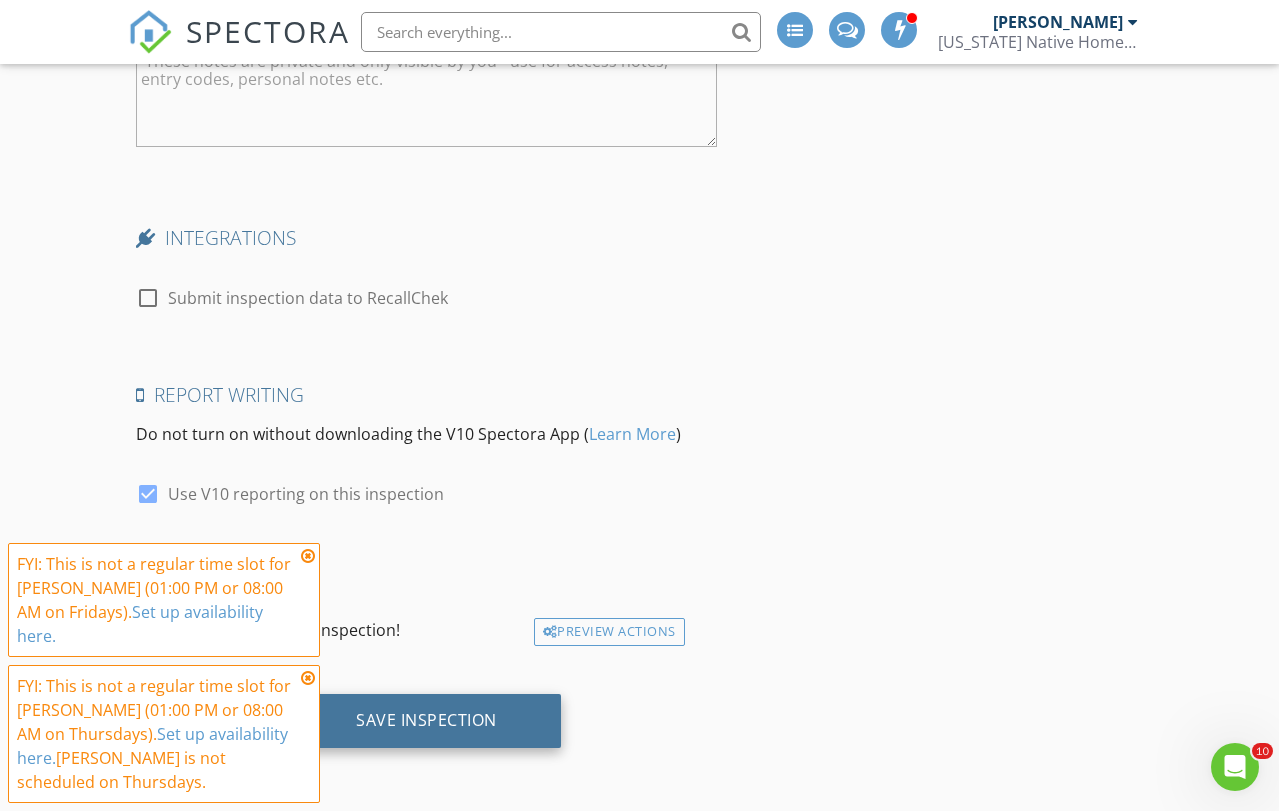 click on "Save Inspection" at bounding box center (426, 720) 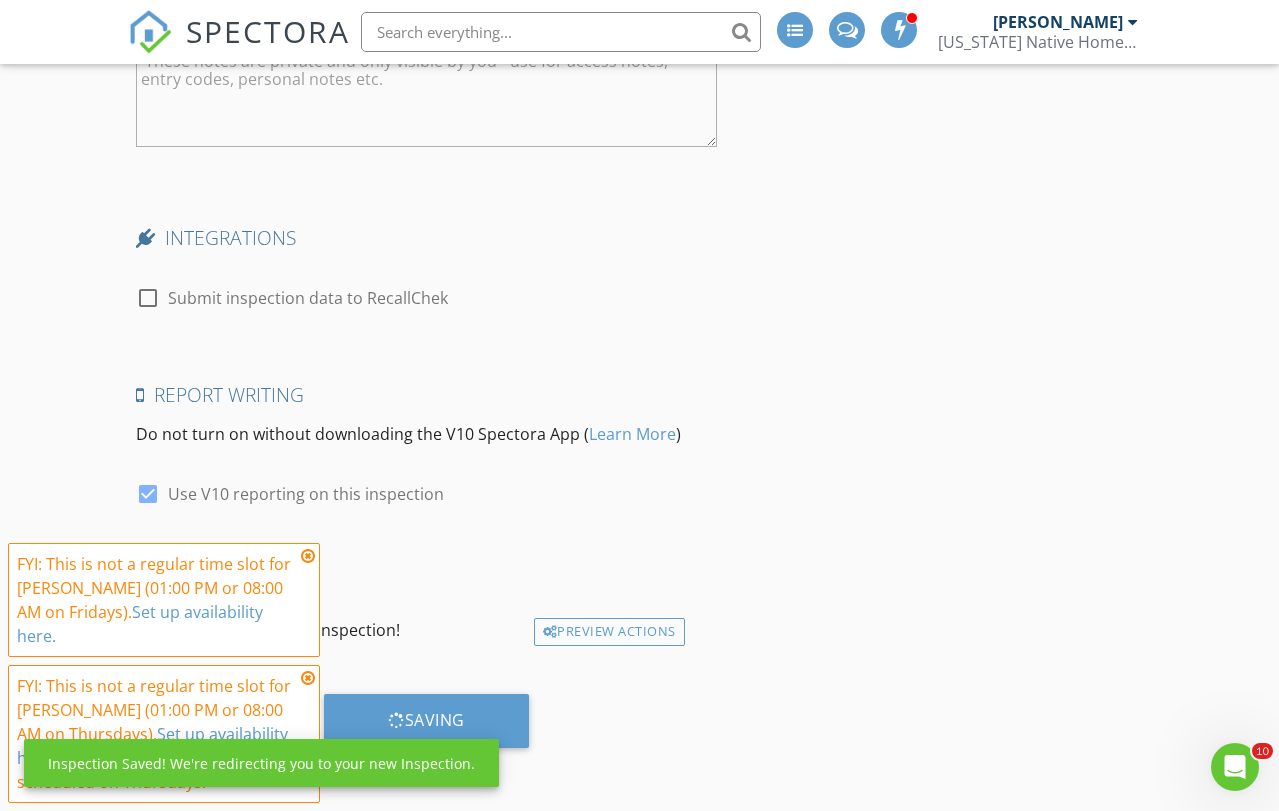 click at bounding box center [308, 556] 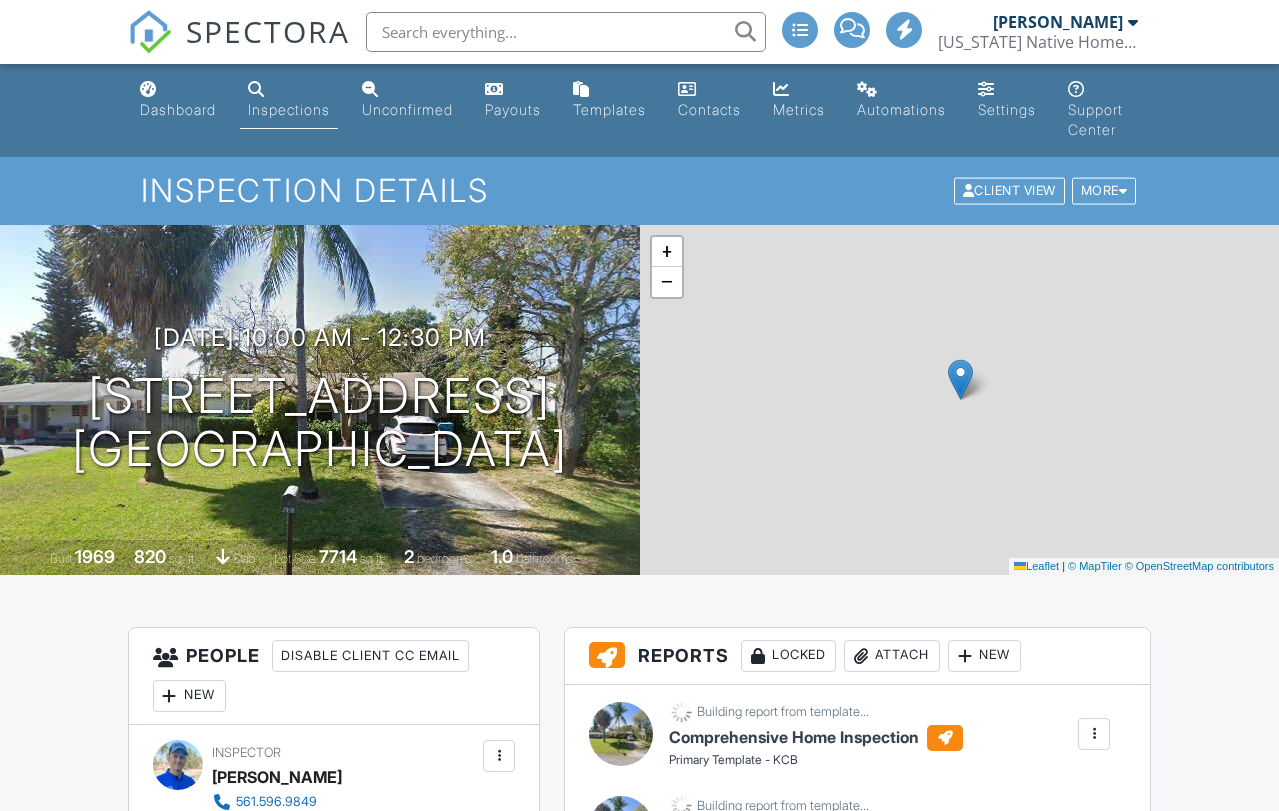scroll, scrollTop: 424, scrollLeft: 0, axis: vertical 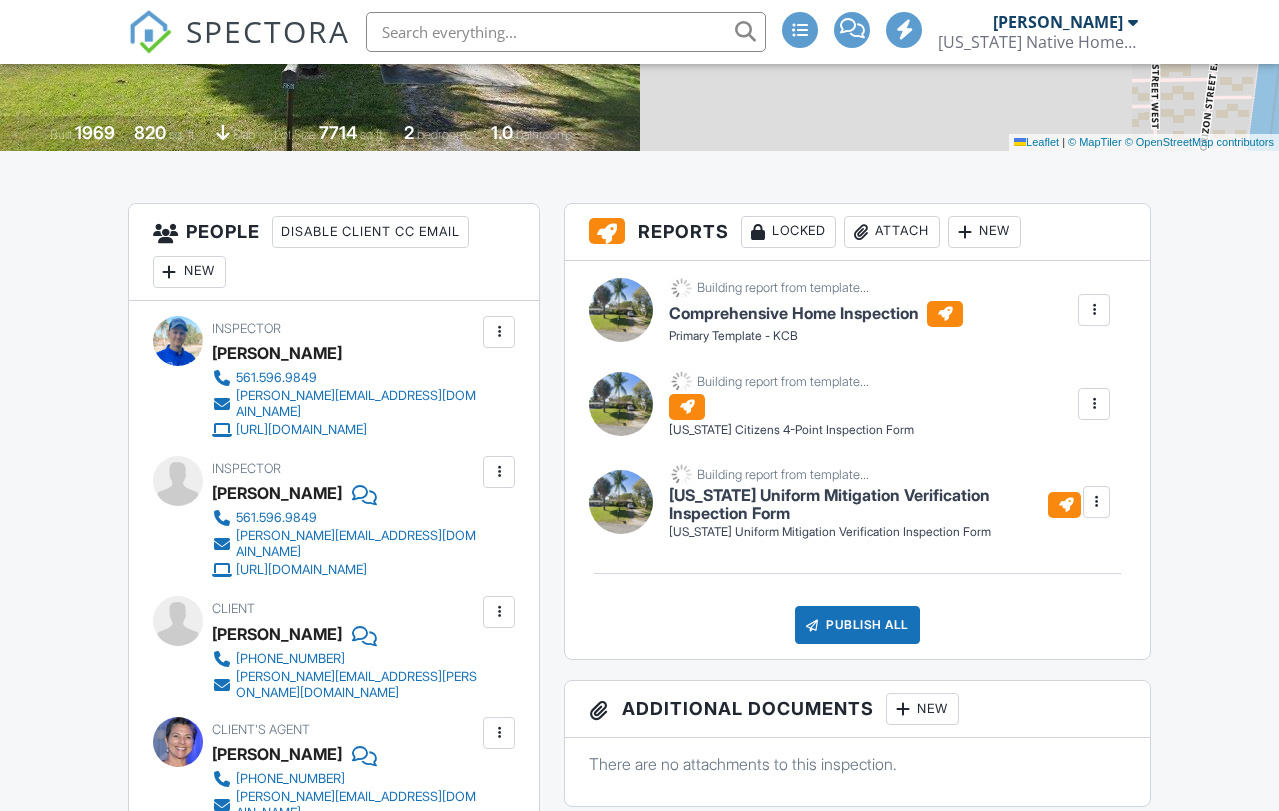 click at bounding box center (499, 472) 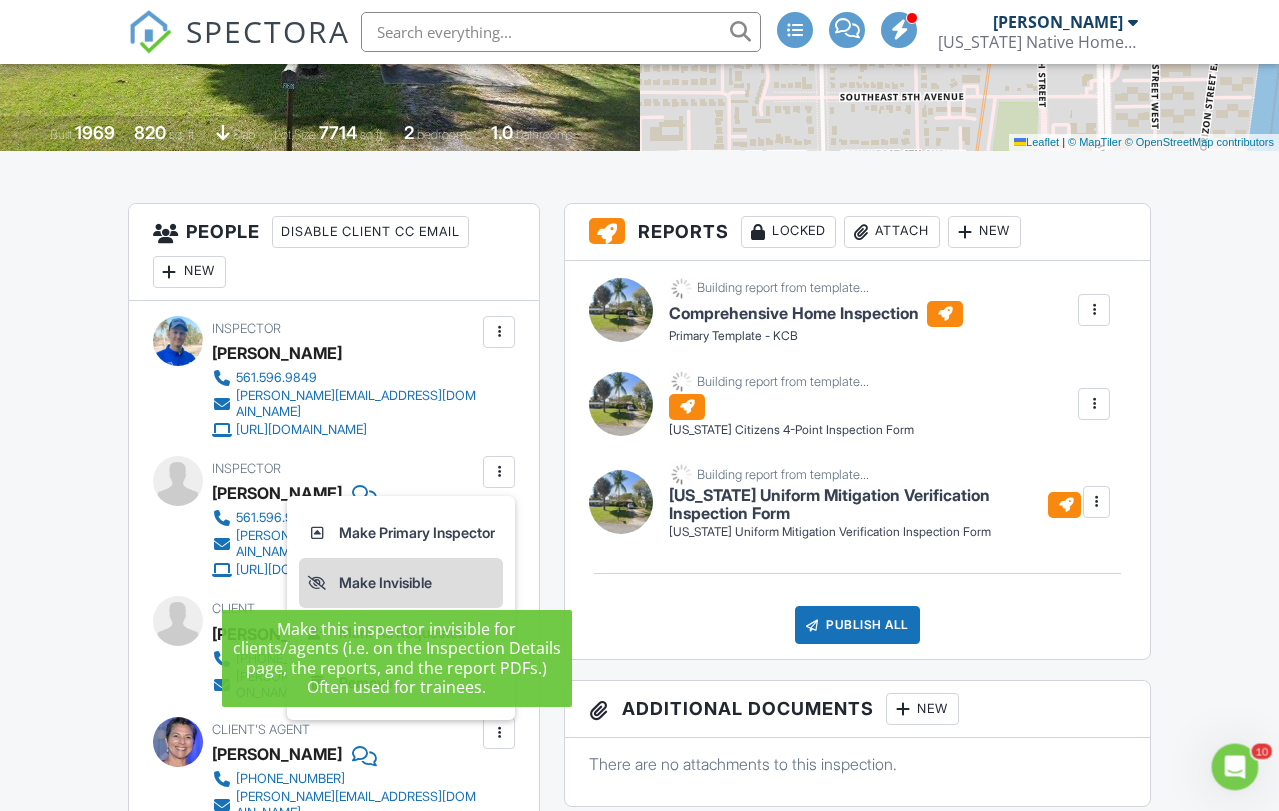 scroll, scrollTop: 0, scrollLeft: 0, axis: both 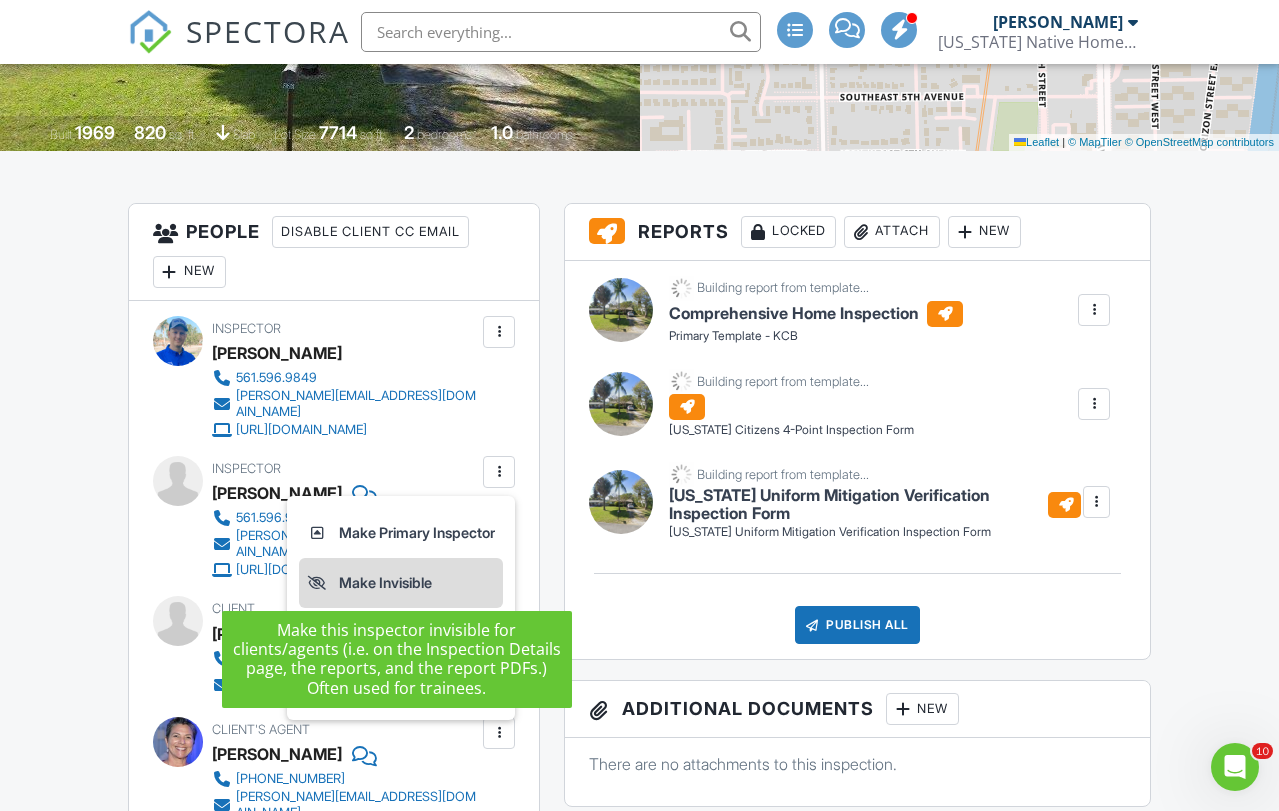 click on "Make Invisible" at bounding box center (401, 583) 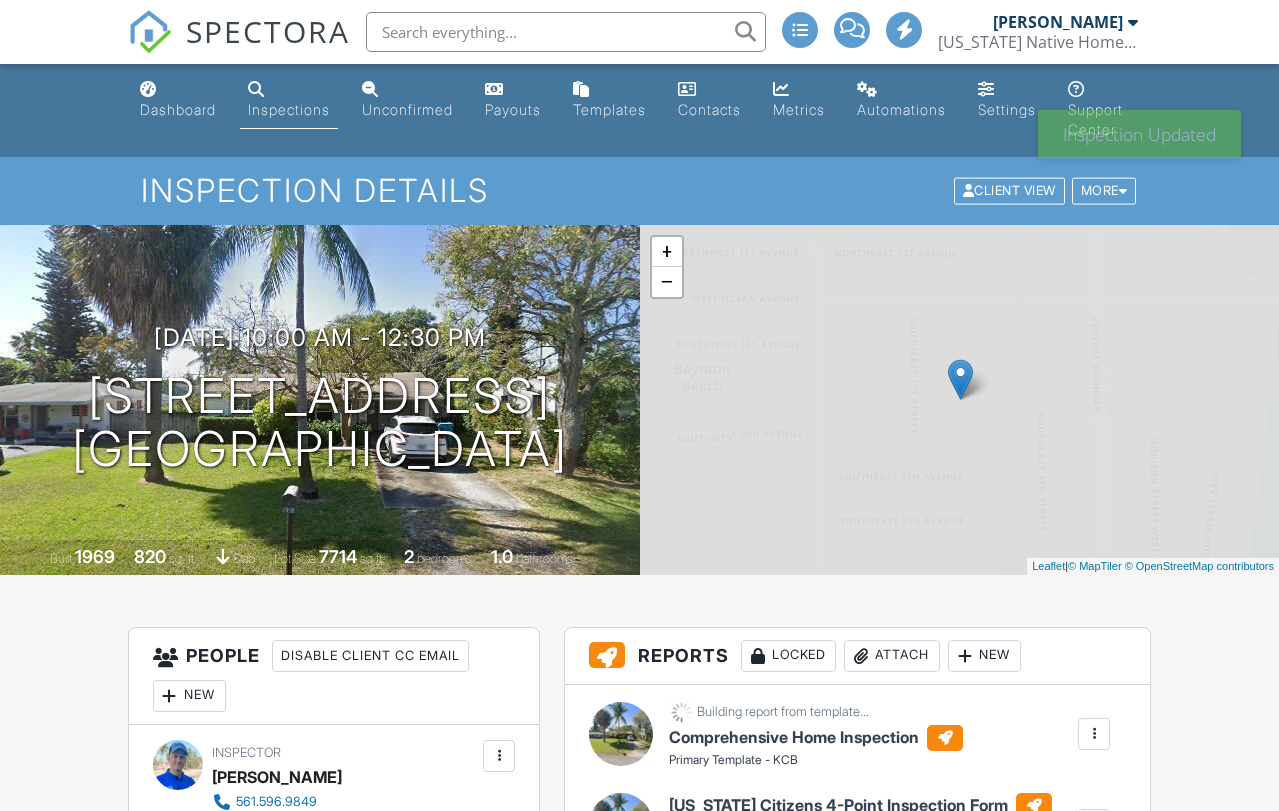 scroll, scrollTop: 0, scrollLeft: 0, axis: both 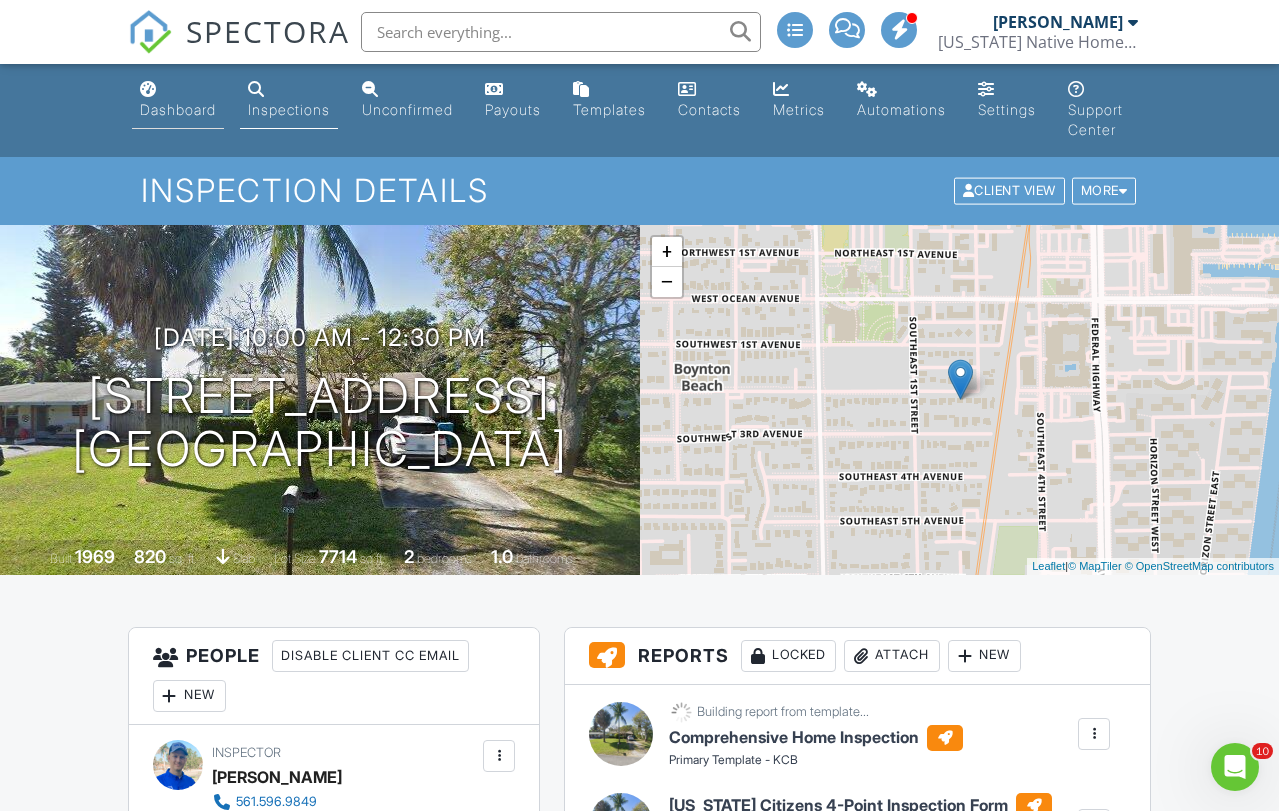 click on "Dashboard" at bounding box center [178, 100] 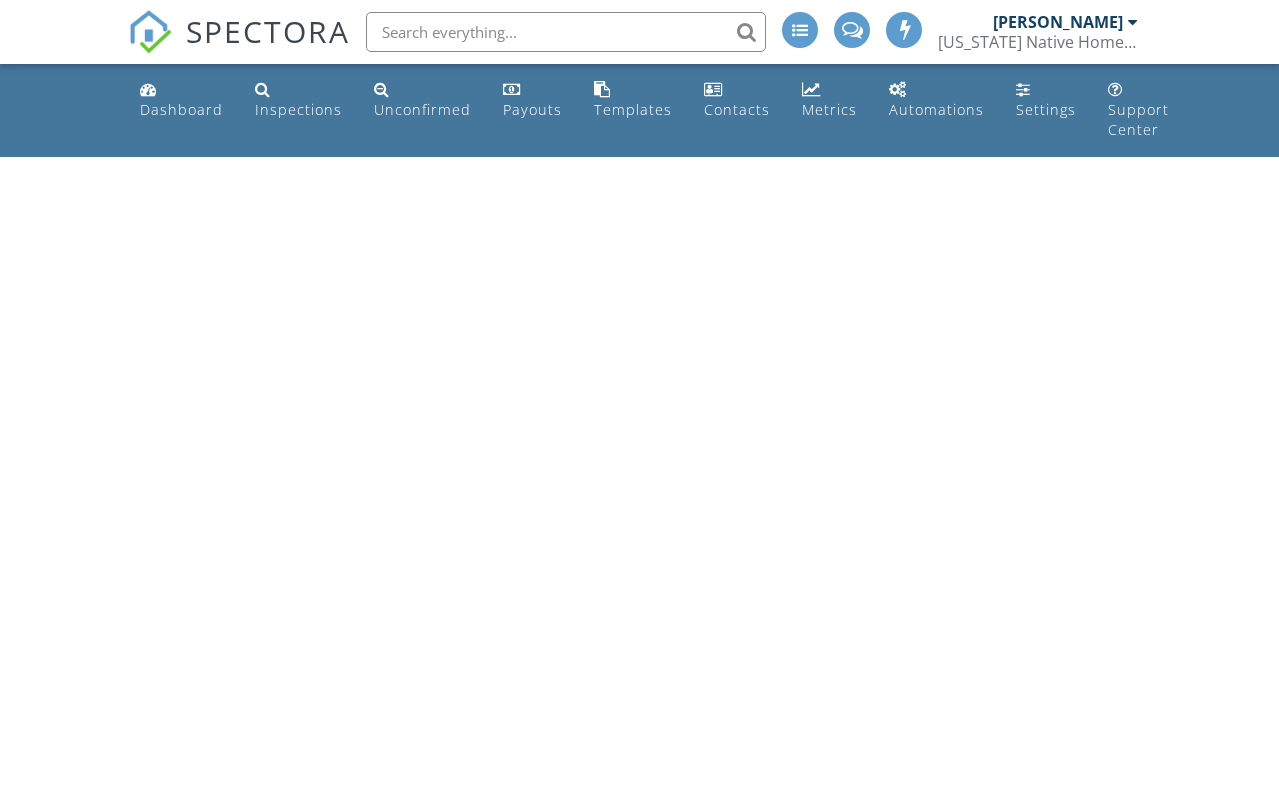 scroll, scrollTop: 0, scrollLeft: 0, axis: both 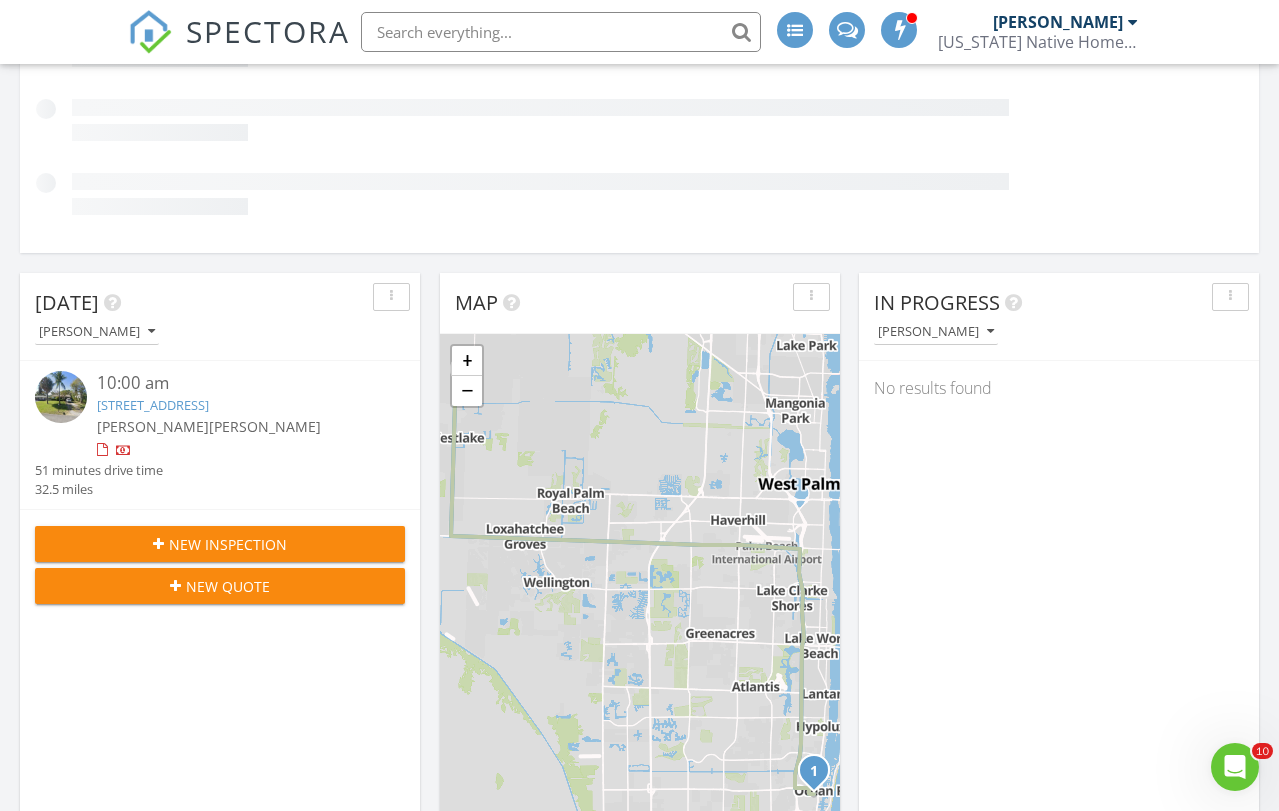 click on "New Inspection" at bounding box center (228, 544) 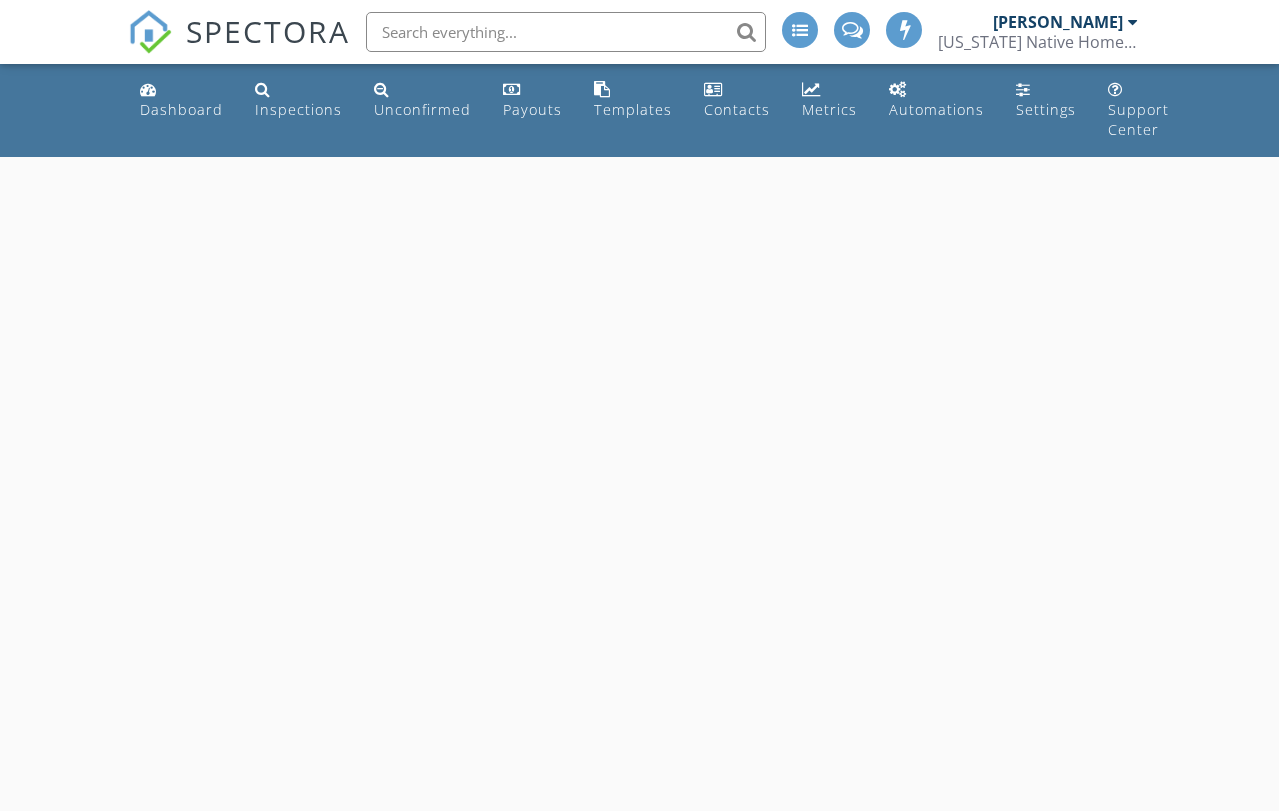 scroll, scrollTop: 0, scrollLeft: 0, axis: both 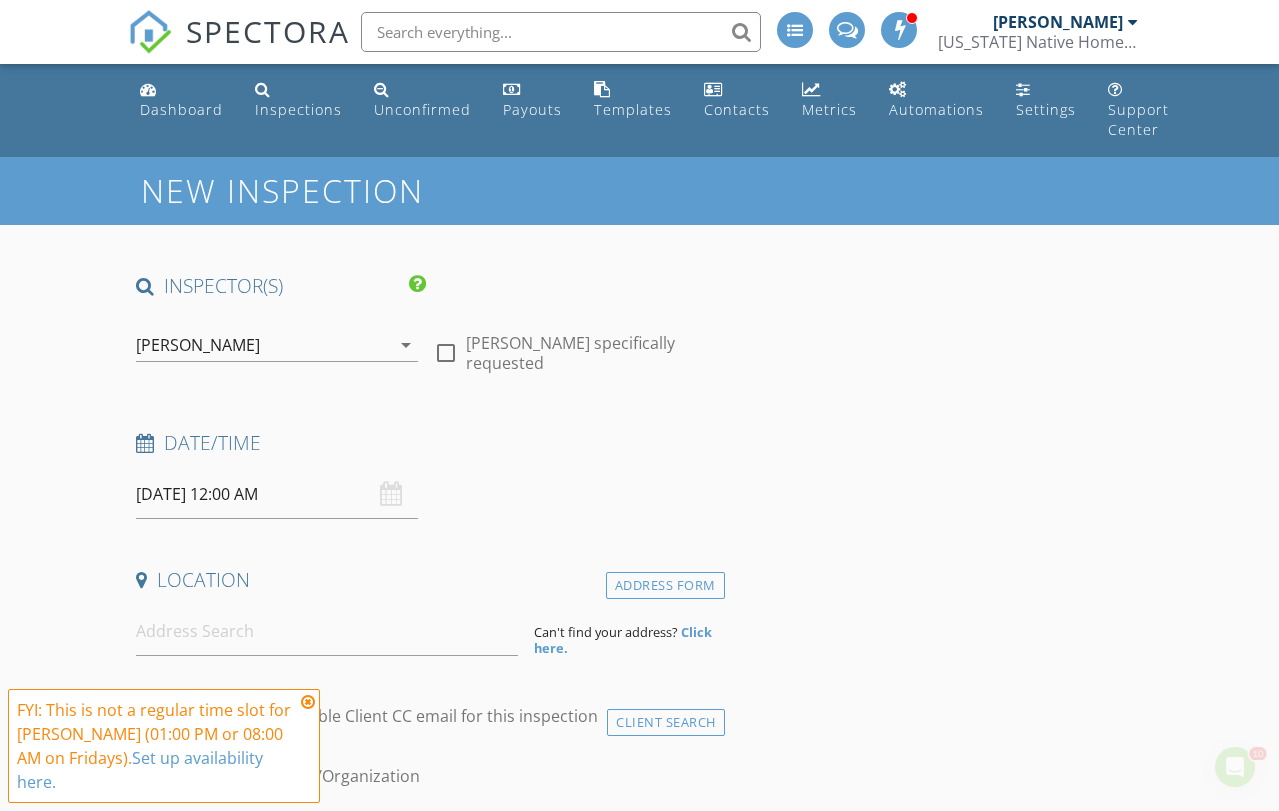 click on "07/11/2025 12:00 AM" at bounding box center [277, 494] 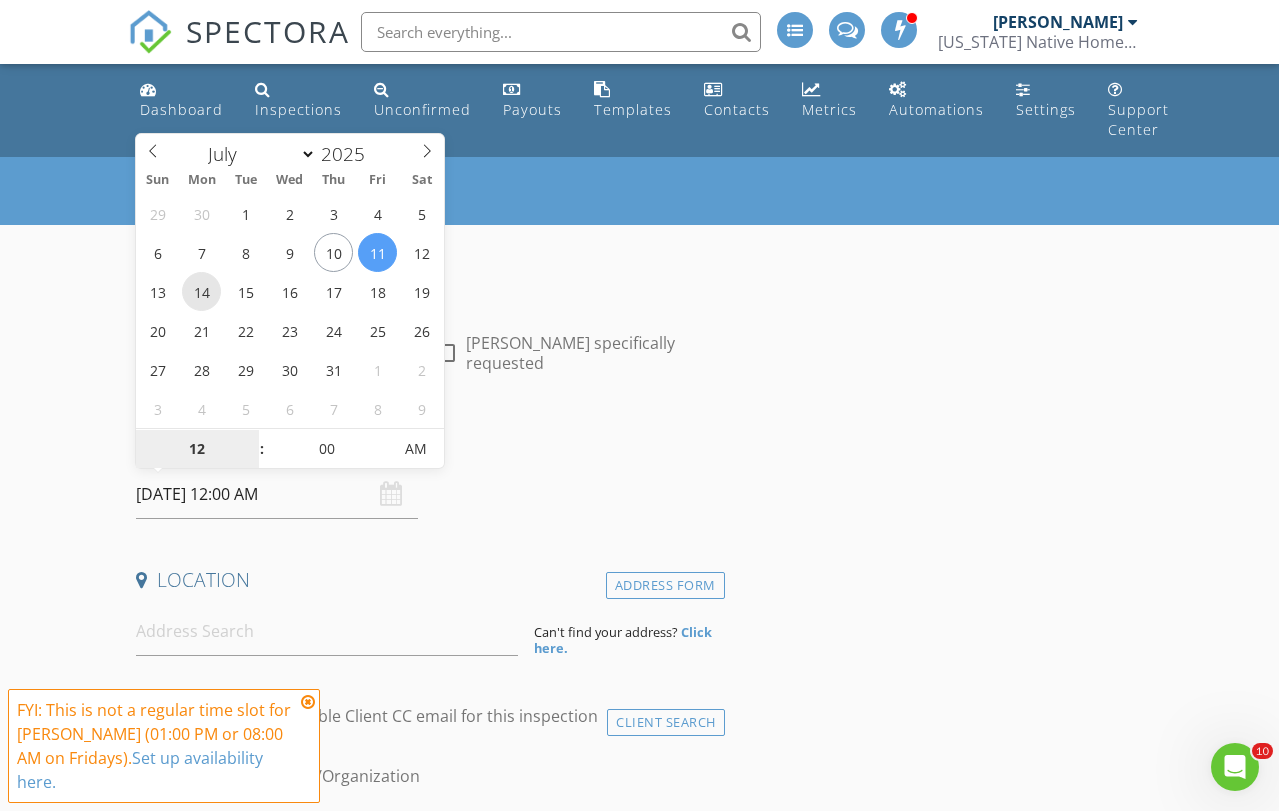type on "07/14/2025 12:00 AM" 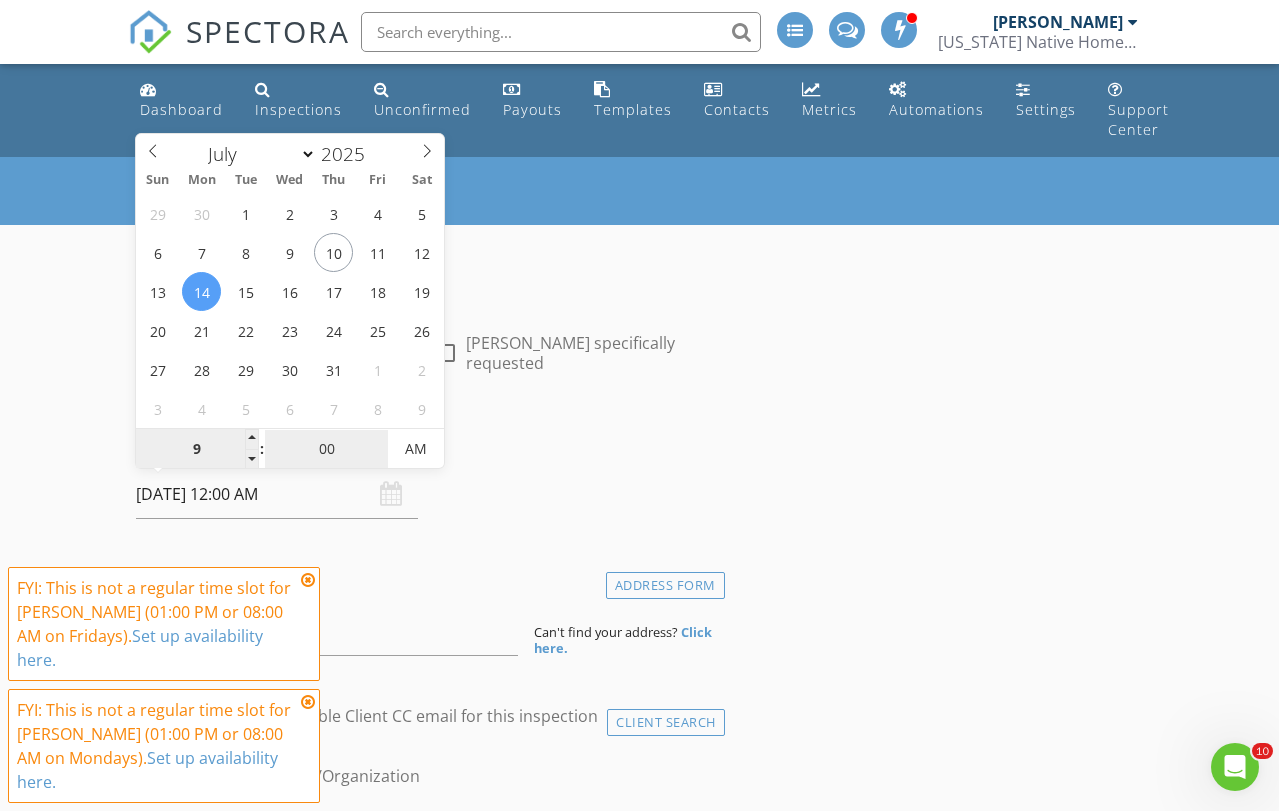 type on "09" 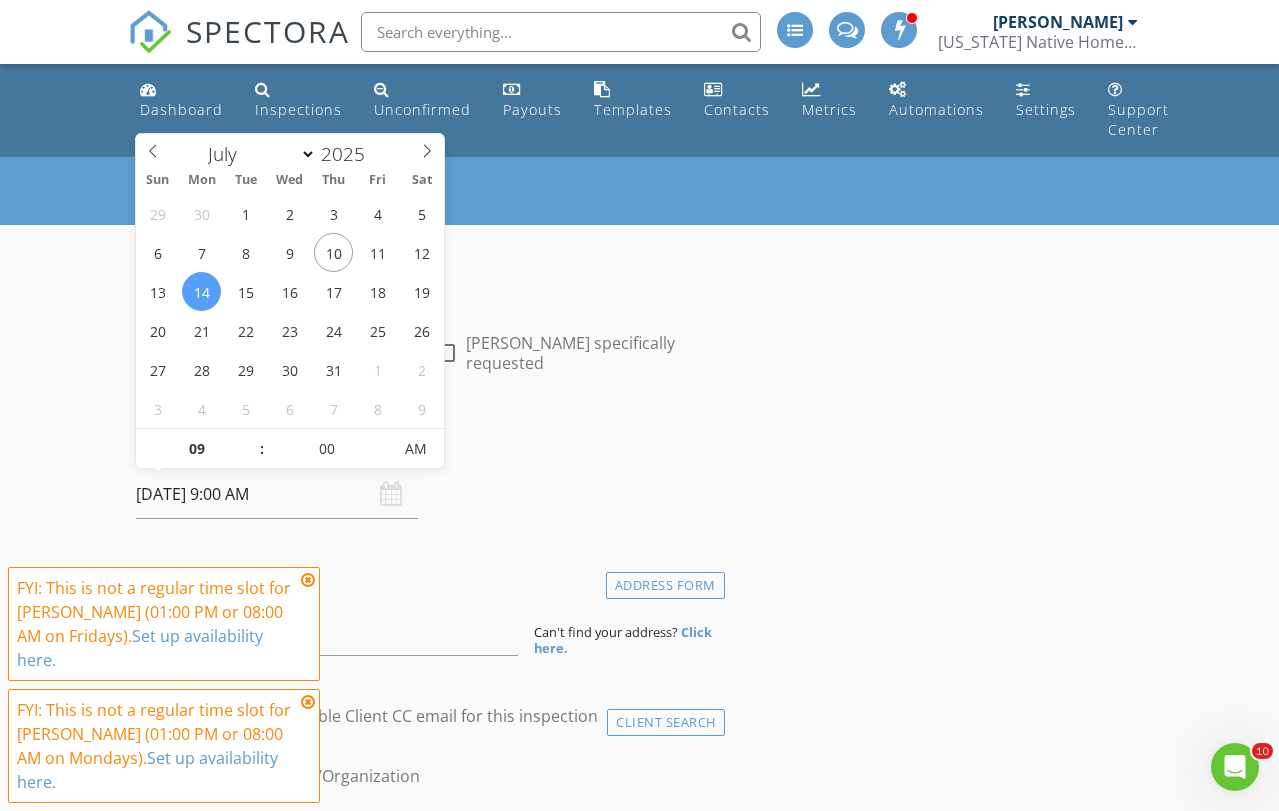 click on "Date/Time" at bounding box center (426, 443) 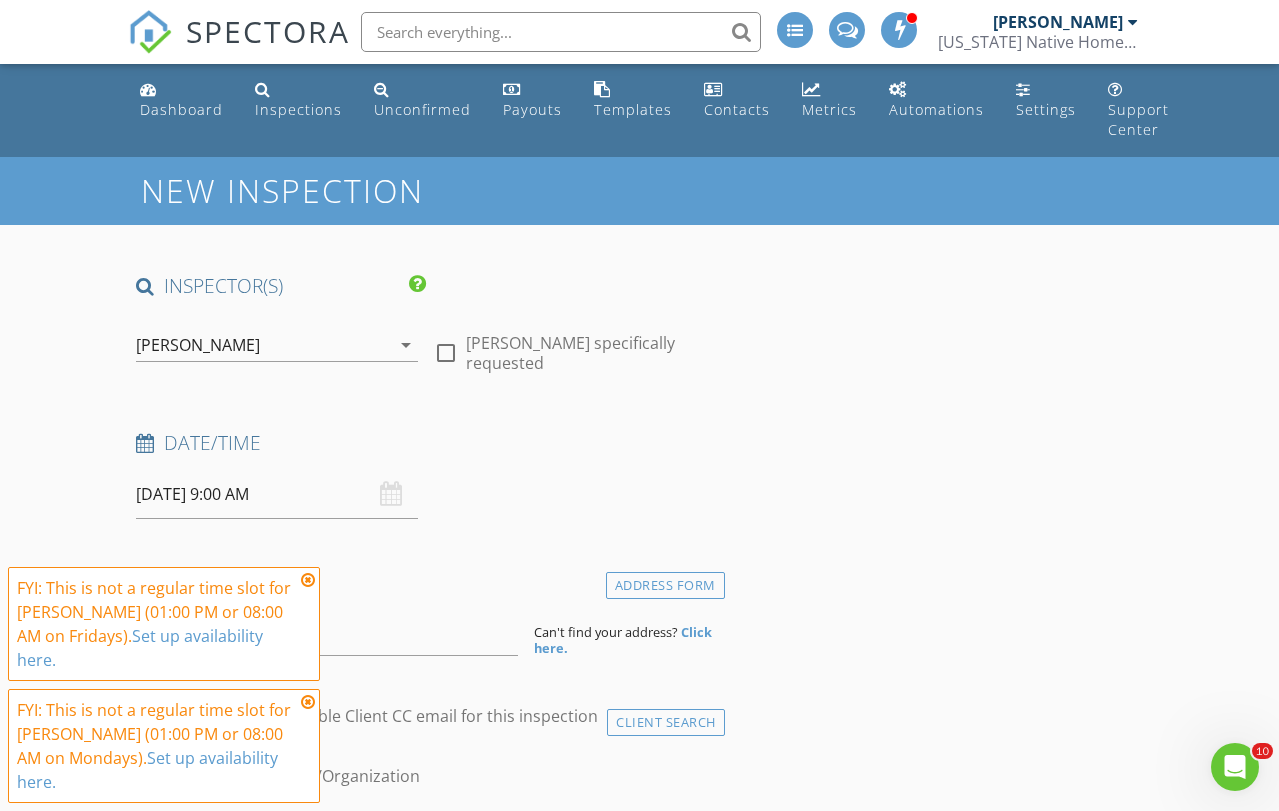 click on "[PERSON_NAME]" at bounding box center (198, 345) 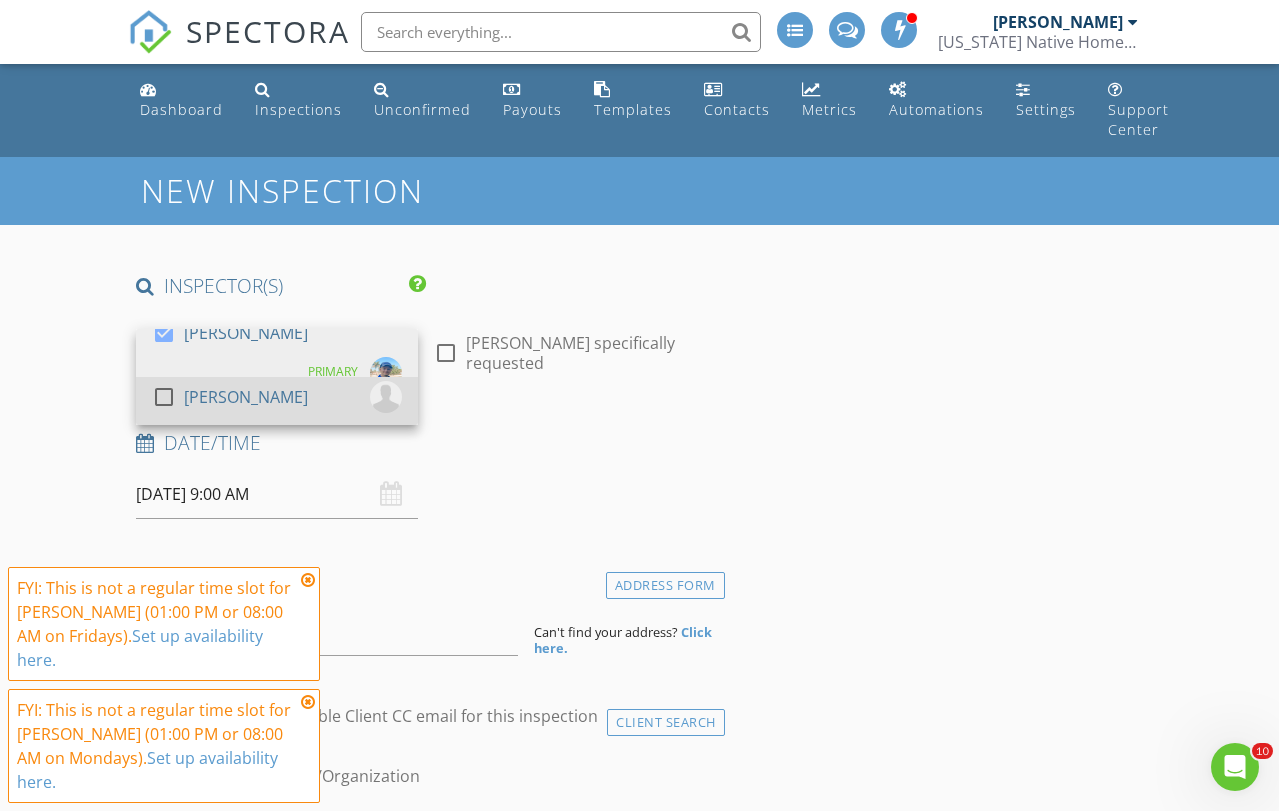 click on "[PERSON_NAME]" at bounding box center (246, 397) 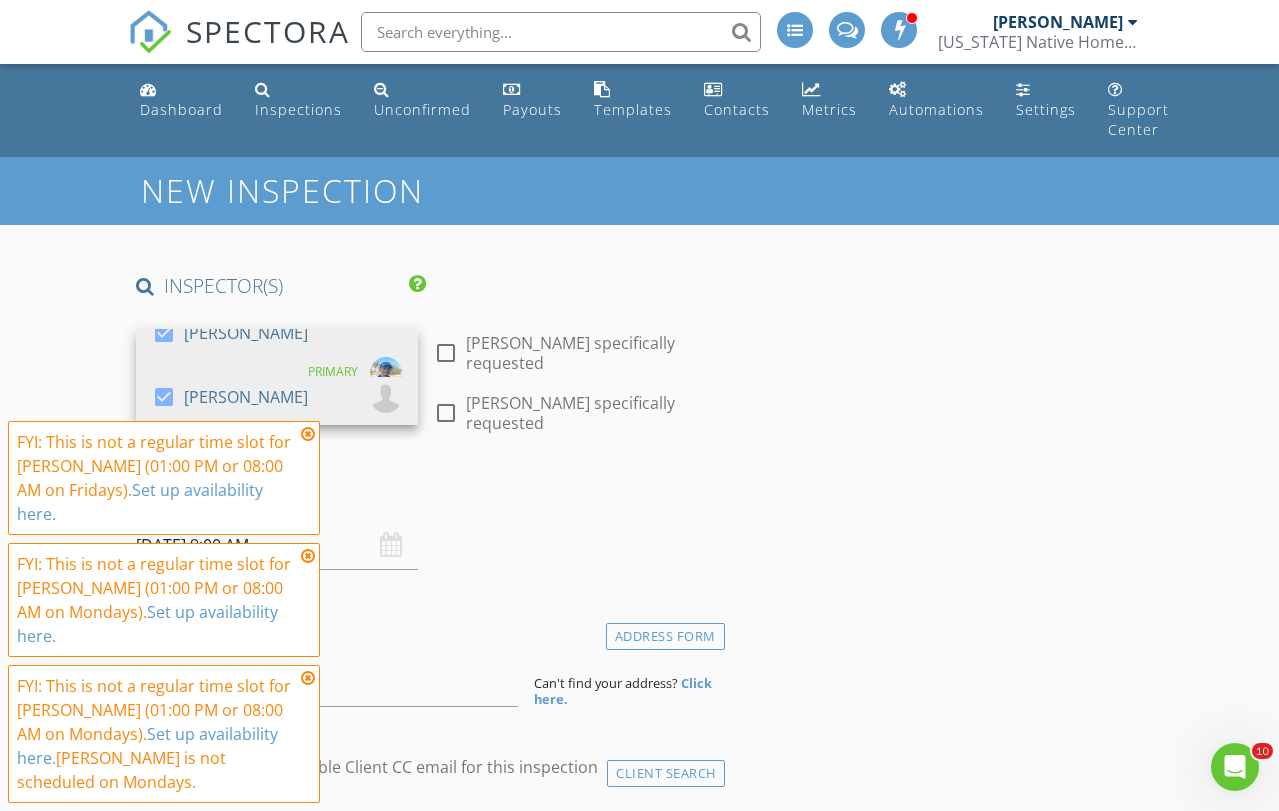 click on "New Inspection
INSPECTOR(S)
check_box   Erik Edison   PRIMARY   check_box   Omar Rodriguez     Erik Edison,  Omar Rodriguez arrow_drop_down   check_box_outline_blank Erik Edison specifically requested check_box_outline_blank Omar Rodriguez specifically requested
Date/Time
07/14/2025 9:00 AM
Location
Address Form       Can't find your address?   Click here.
client
check_box Enable Client CC email for this inspection   Client Search     check_box_outline_blank Client is a Company/Organization     First Name   Last Name   Email   CC Email   Phone   Address   City   State   Zip     Tags         Notes   Private Notes
ADD ADDITIONAL client
SERVICES
check_box_outline_blank   Standard Residential Home Inspection   check_box_outline_blank     check_box_outline_blank" at bounding box center (639, 2179) 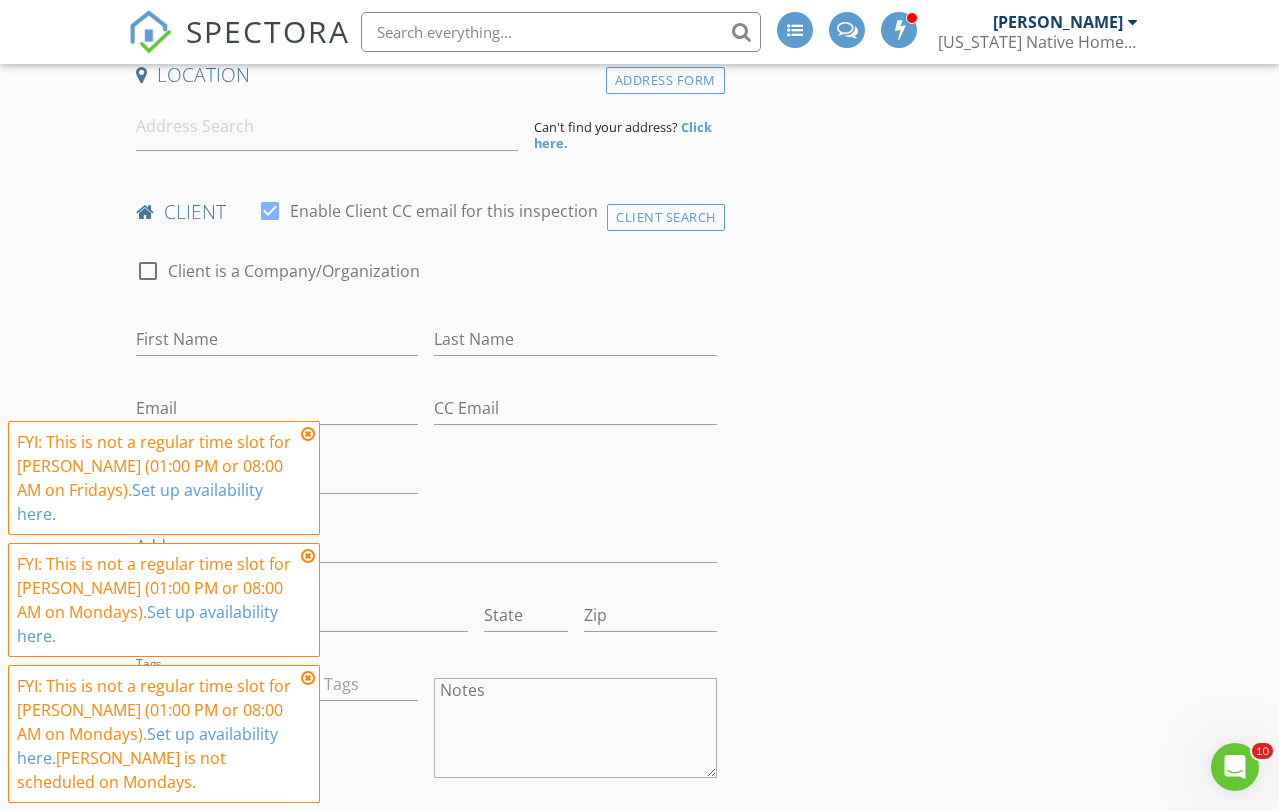 scroll, scrollTop: 555, scrollLeft: 0, axis: vertical 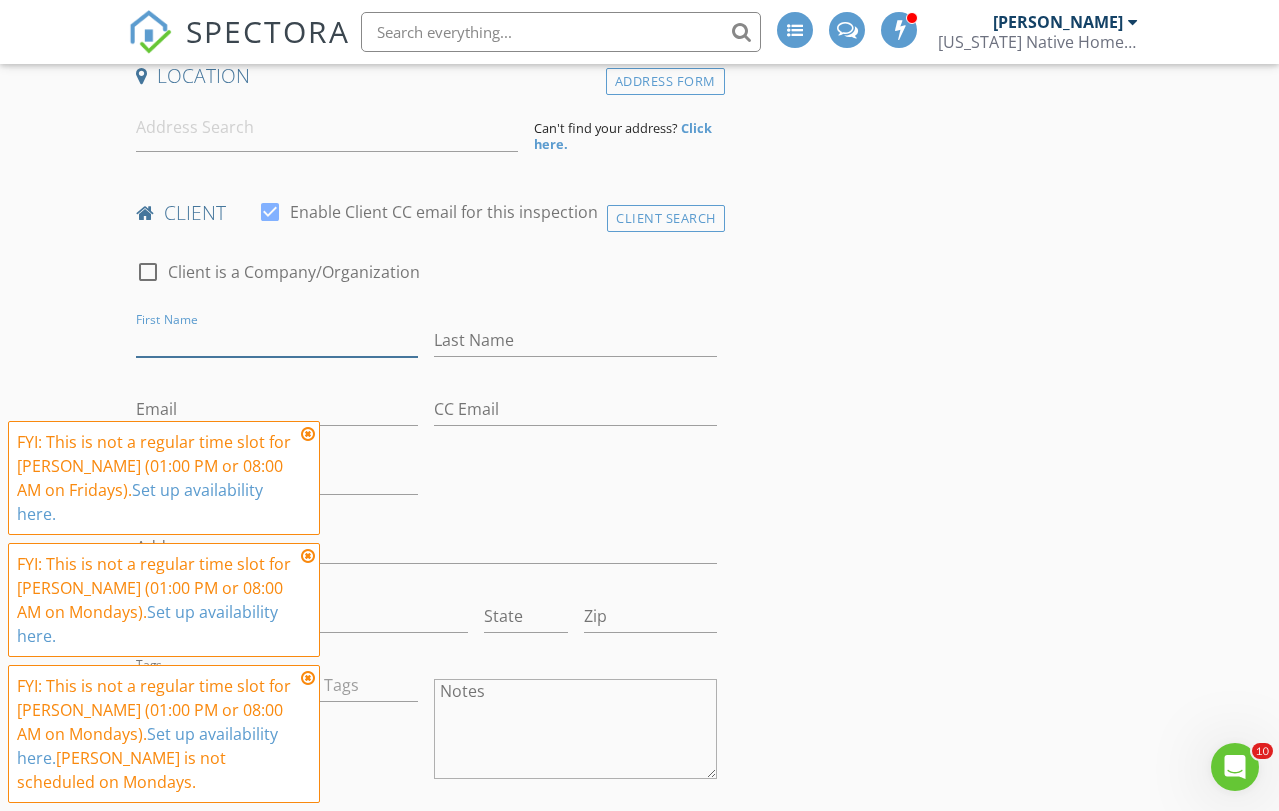 click on "First Name" at bounding box center [277, 340] 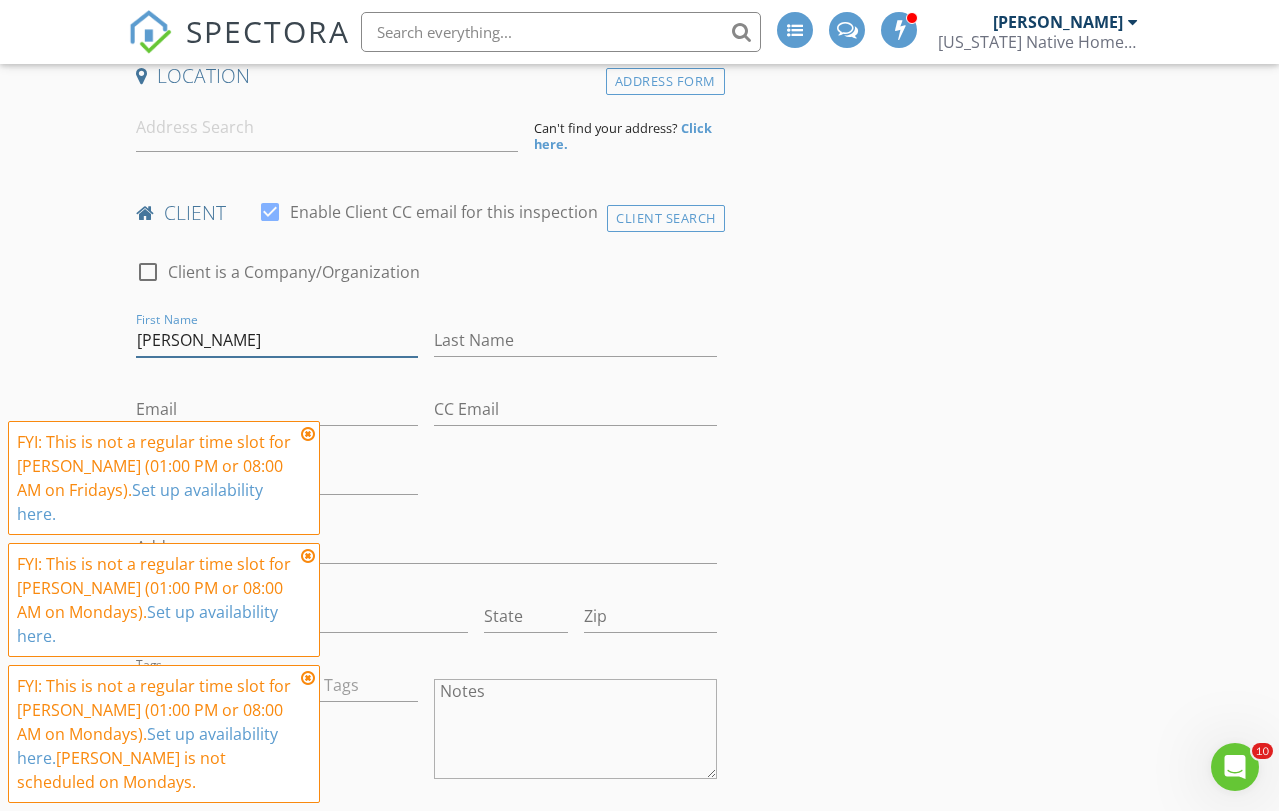 type on "[PERSON_NAME]" 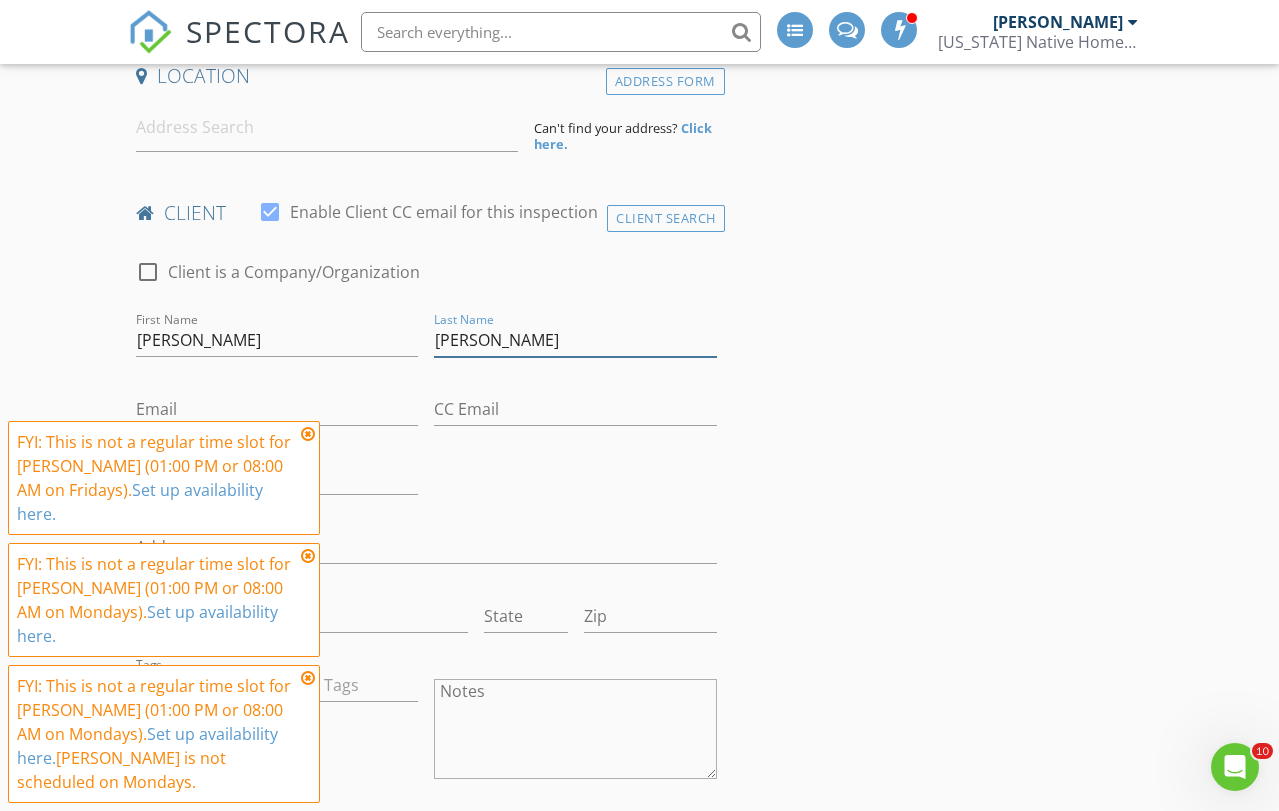 type on "[PERSON_NAME]" 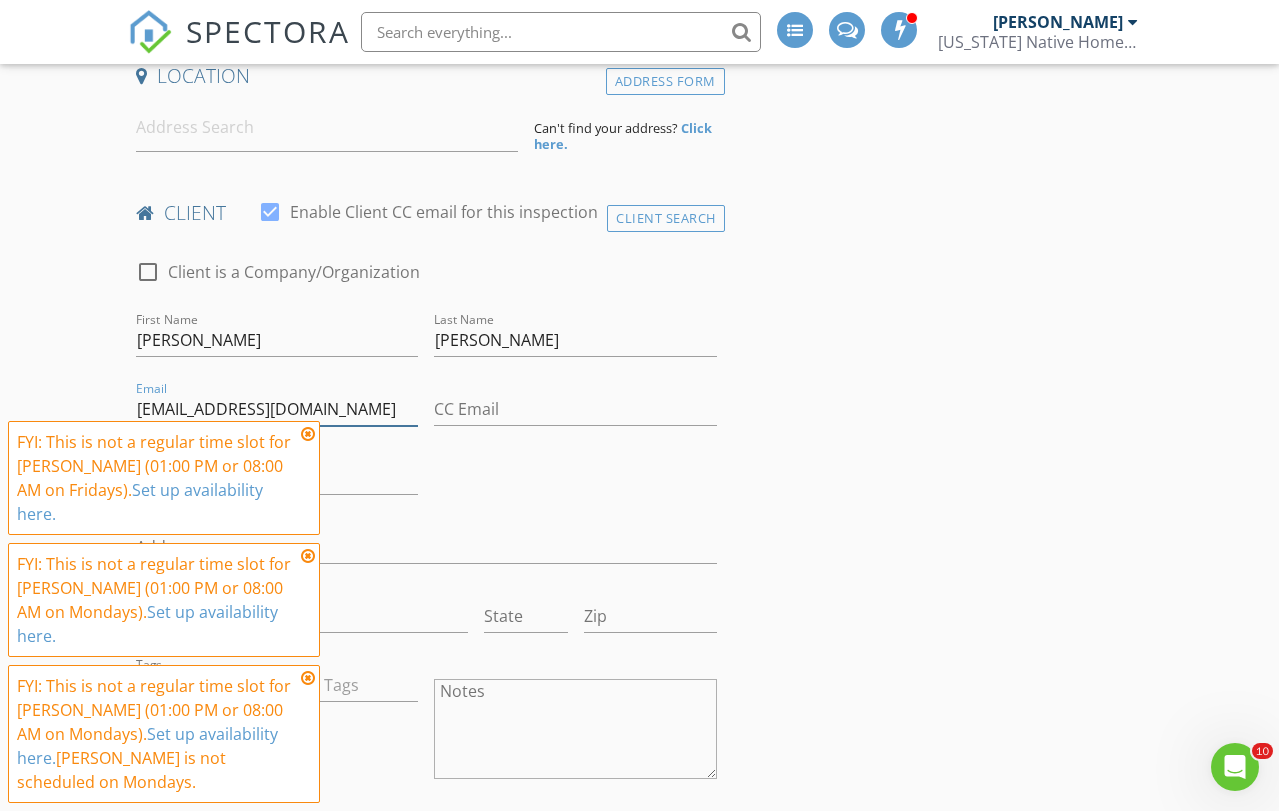 type on "[EMAIL_ADDRESS][DOMAIN_NAME]" 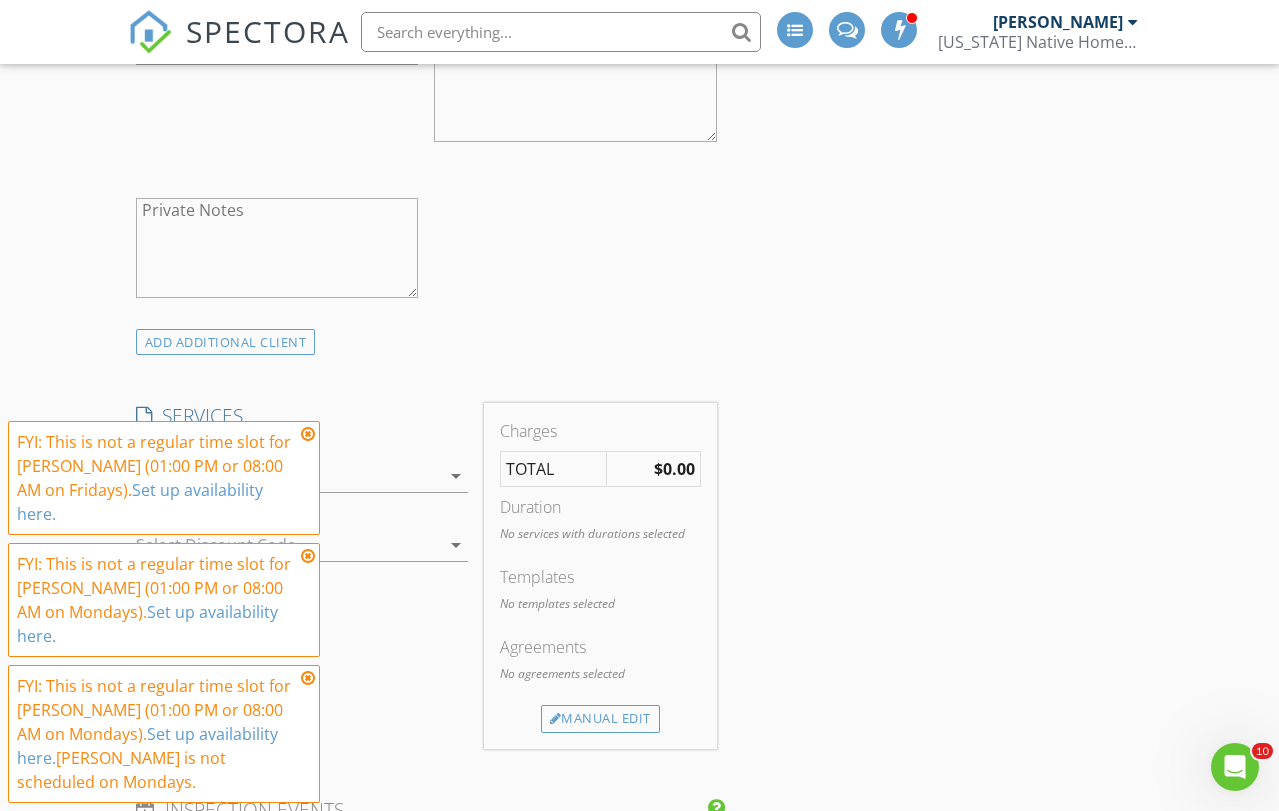 scroll, scrollTop: 1197, scrollLeft: 0, axis: vertical 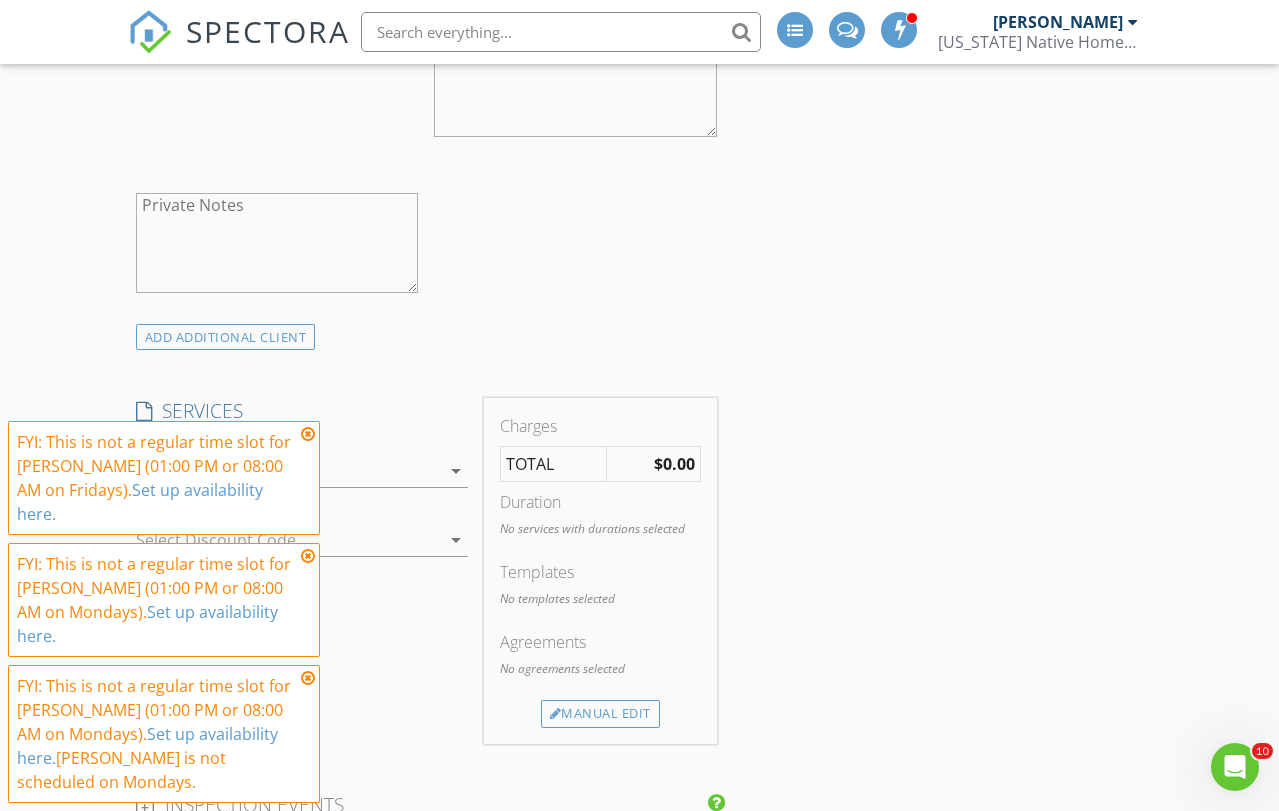 type on "[PHONE_NUMBER]" 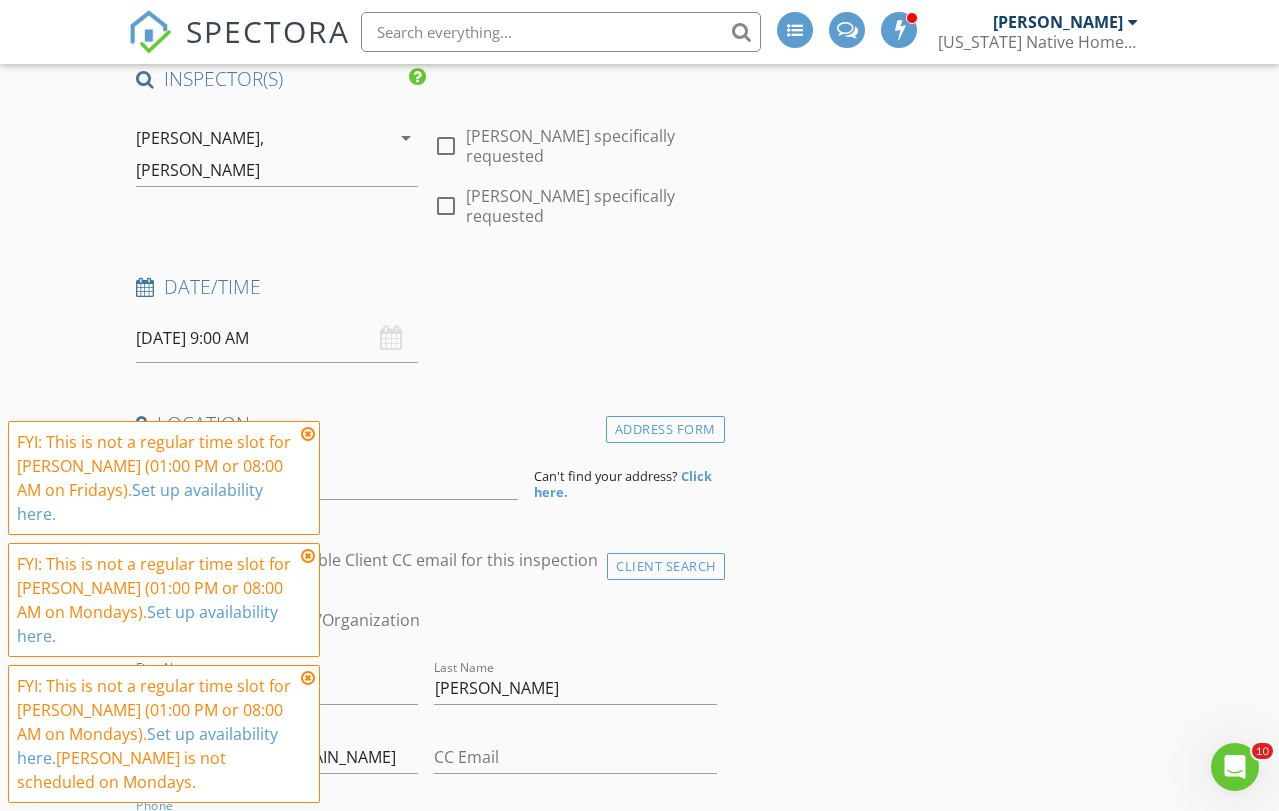scroll, scrollTop: 214, scrollLeft: 0, axis: vertical 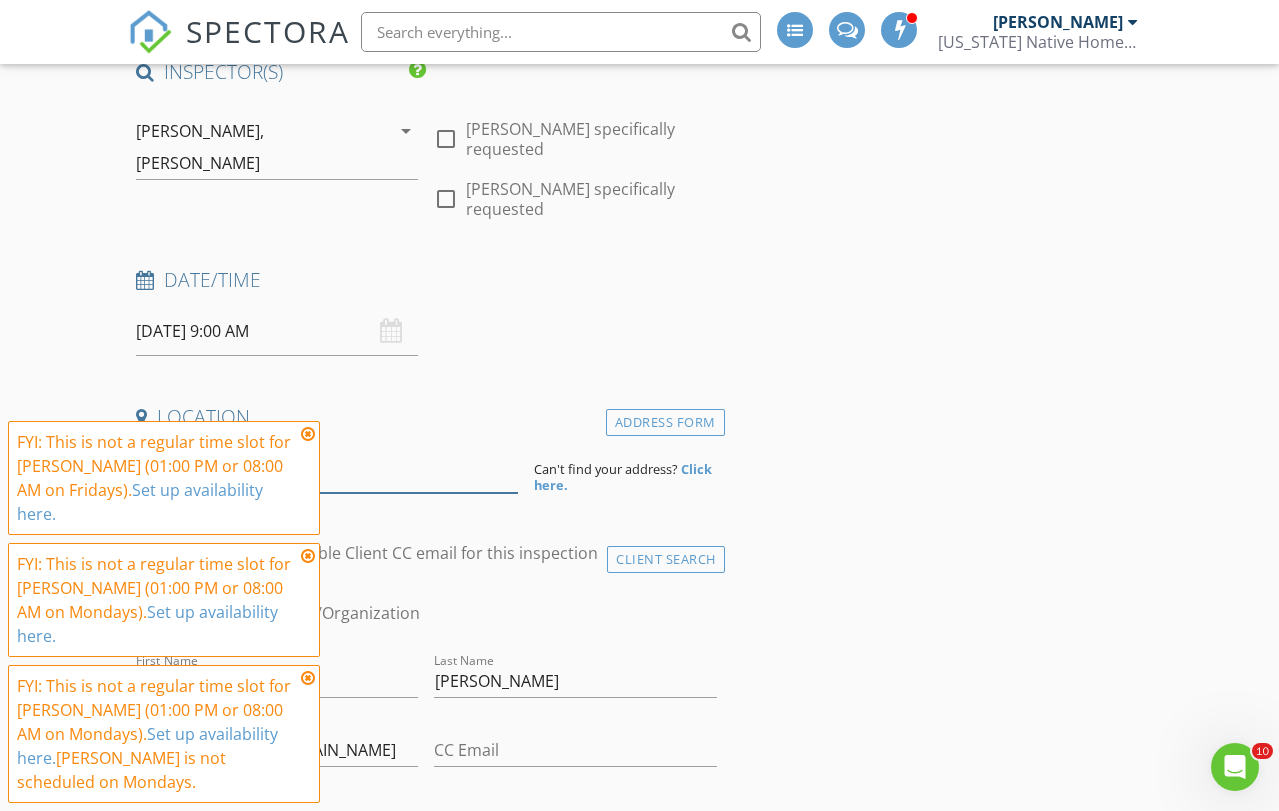 click at bounding box center [327, 468] 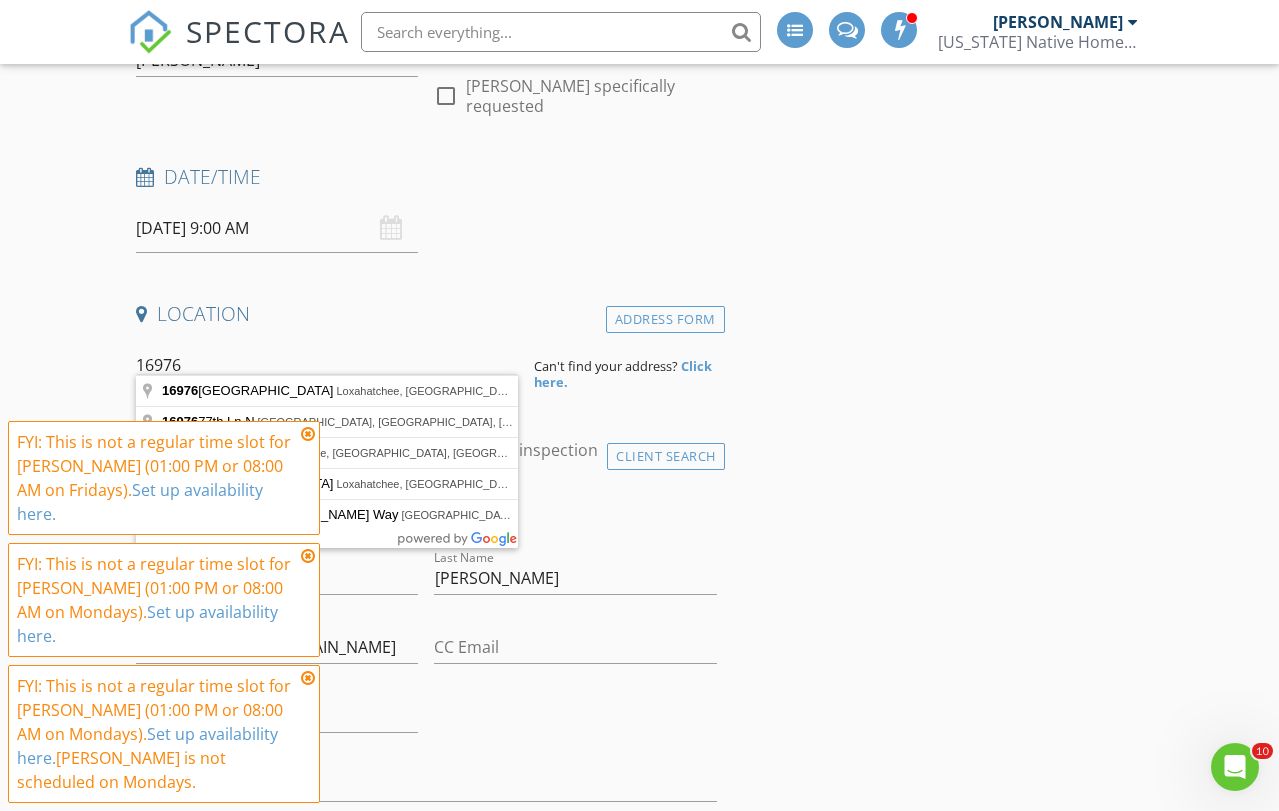 scroll, scrollTop: 318, scrollLeft: 0, axis: vertical 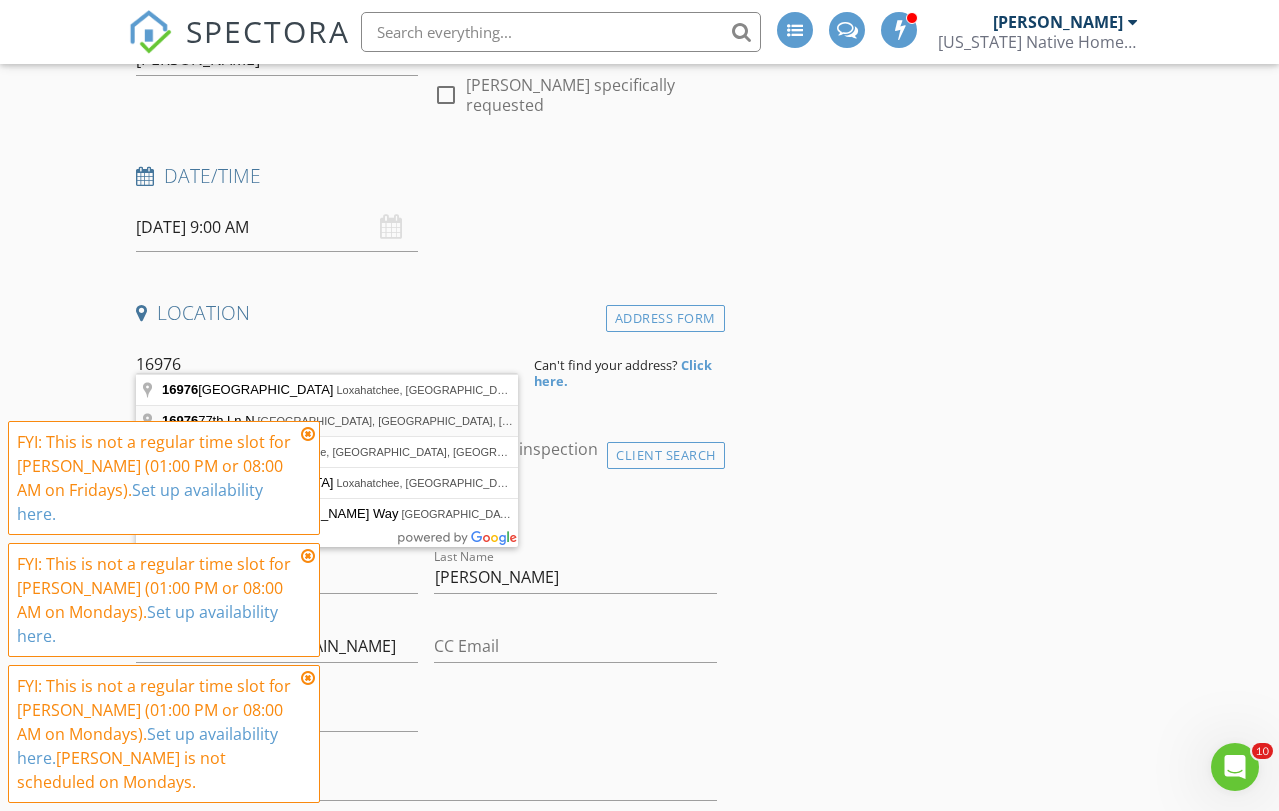 type on "16976 77th Ln N, Westlake, FL, USA" 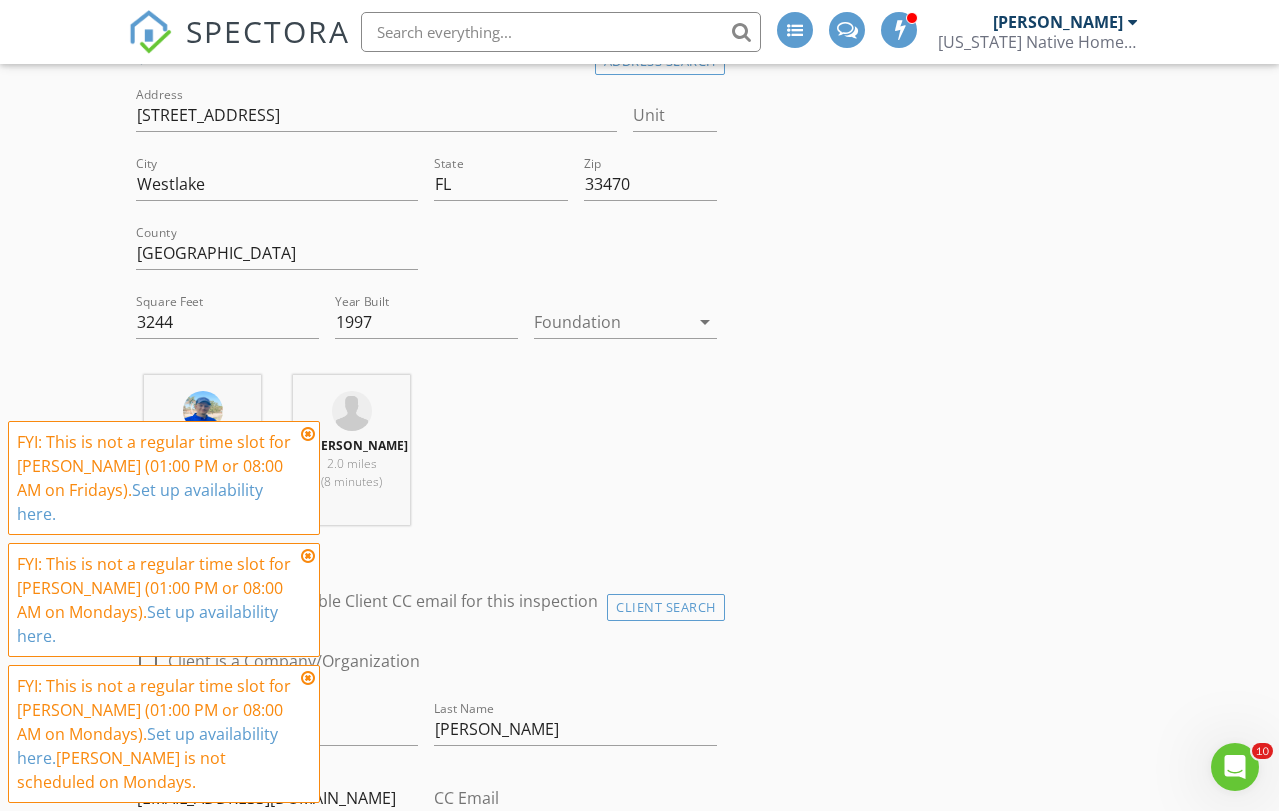 scroll, scrollTop: 578, scrollLeft: 0, axis: vertical 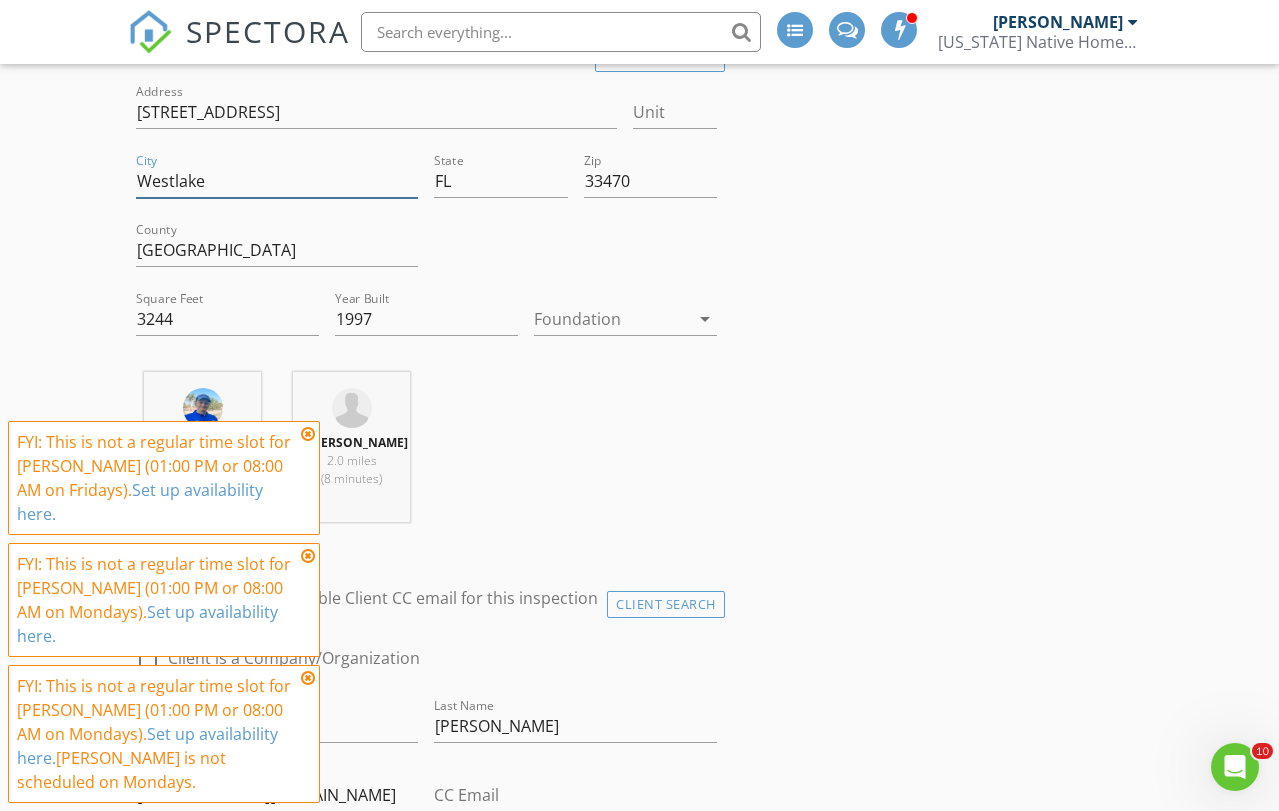 drag, startPoint x: 206, startPoint y: 165, endPoint x: 57, endPoint y: 134, distance: 152.19067 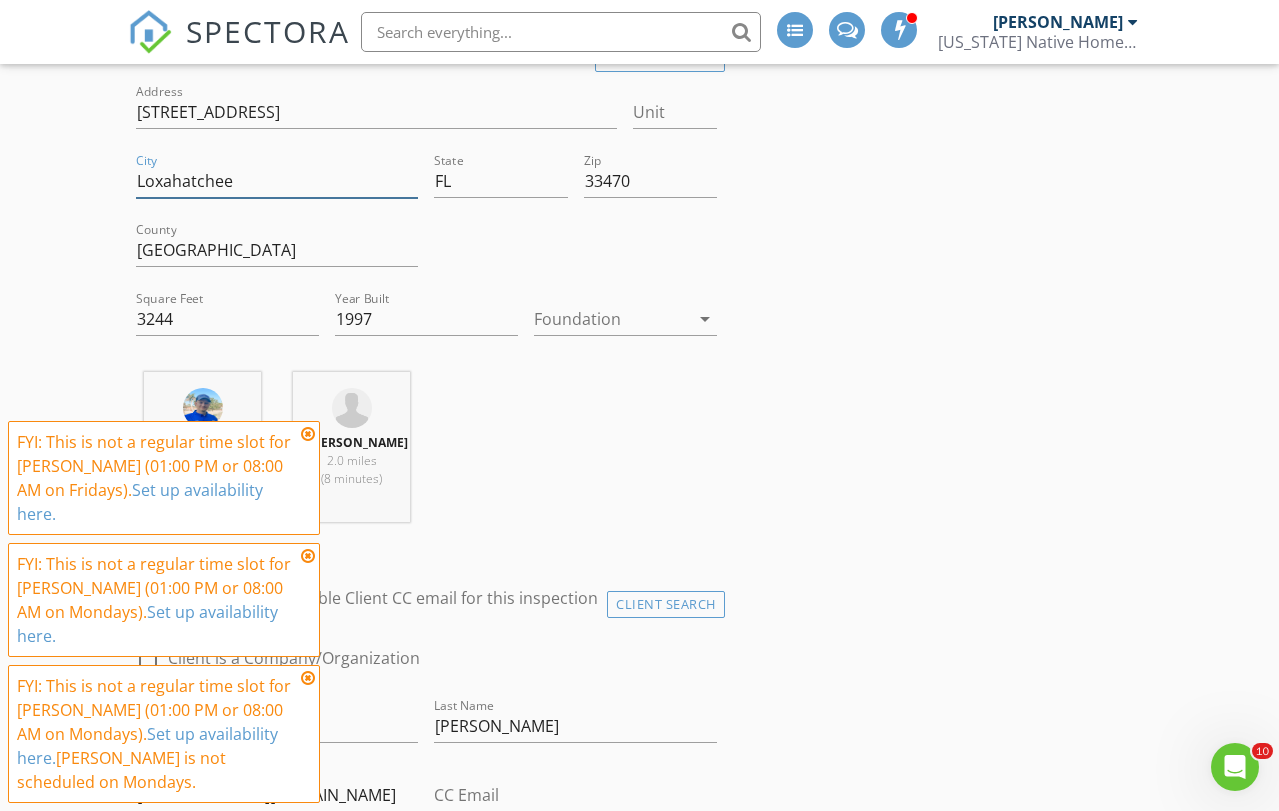 type on "Loxahatchee" 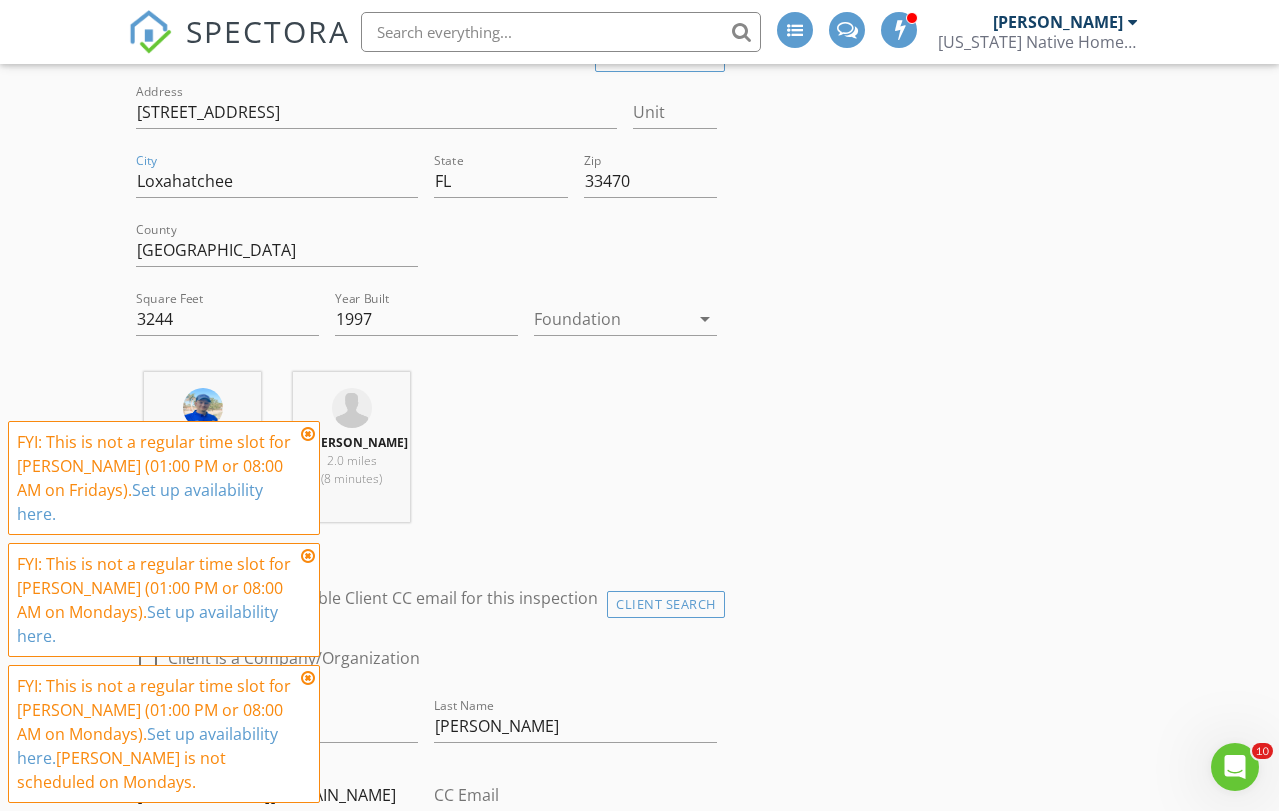 click on "Erik Edison     2.0 miles     (8 minutes)         Omar Rodriguez     2.0 miles     (8 minutes)" at bounding box center (426, 455) 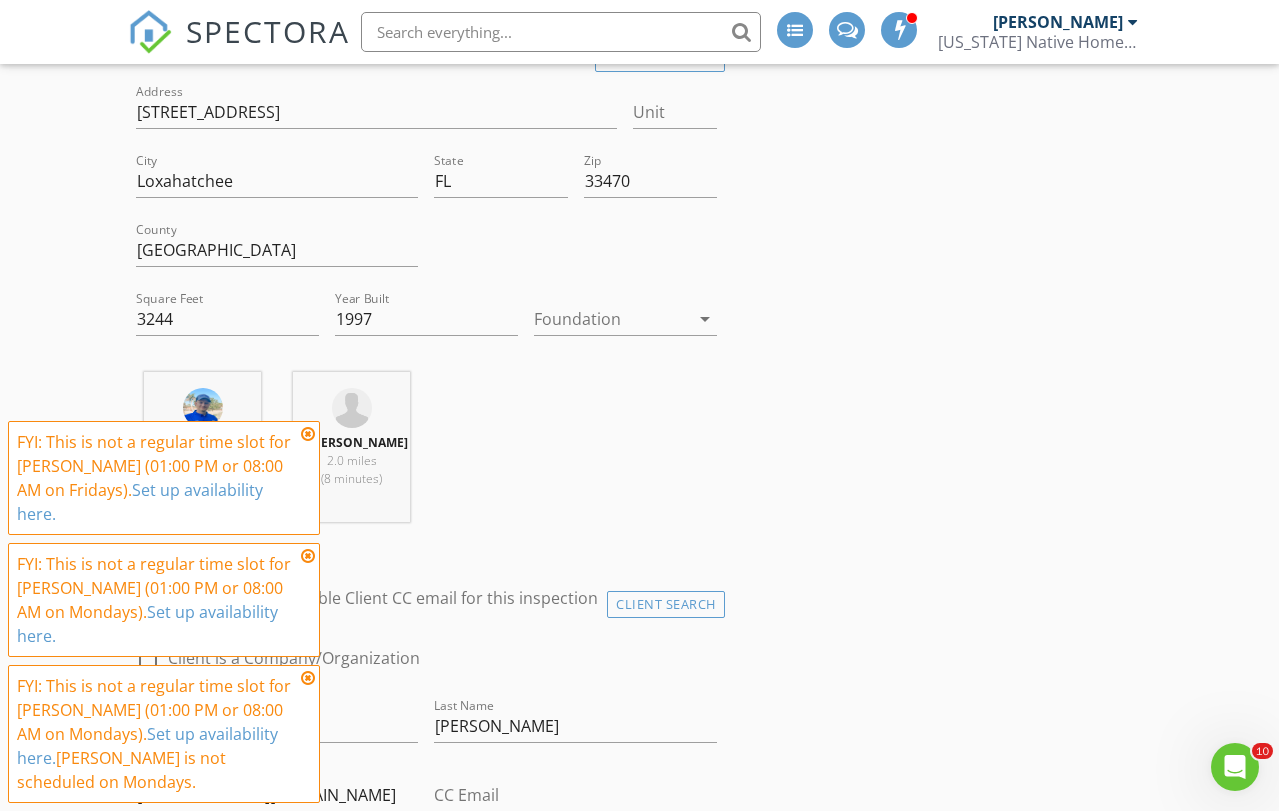 click at bounding box center [611, 319] 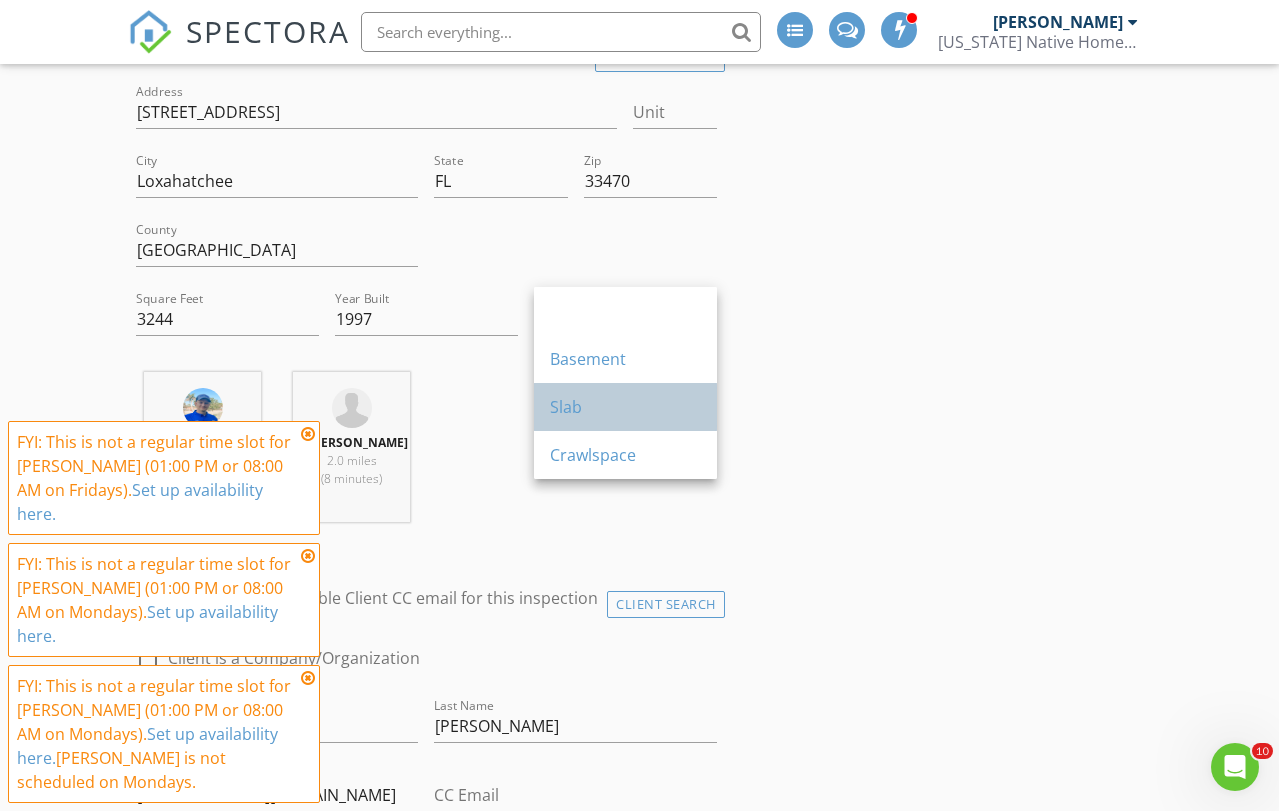 click on "Slab" at bounding box center (625, 407) 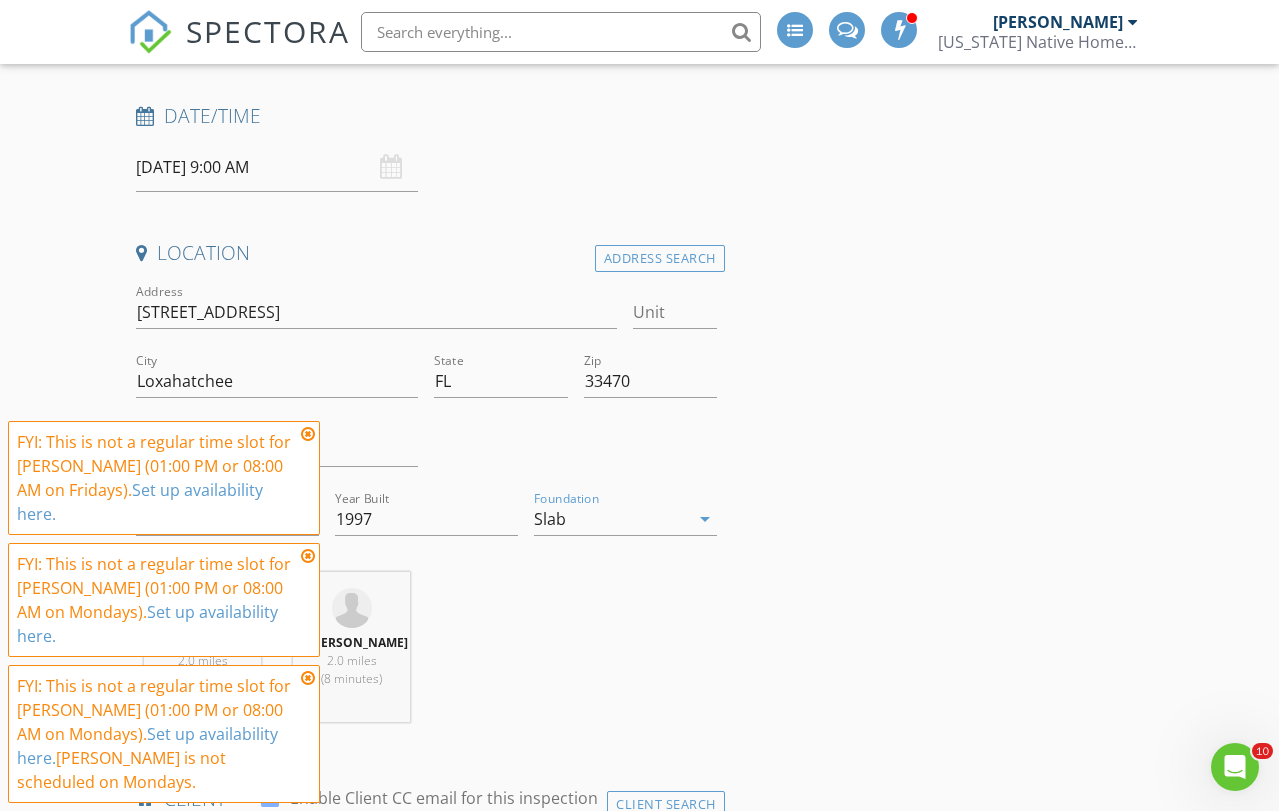 scroll, scrollTop: 380, scrollLeft: 0, axis: vertical 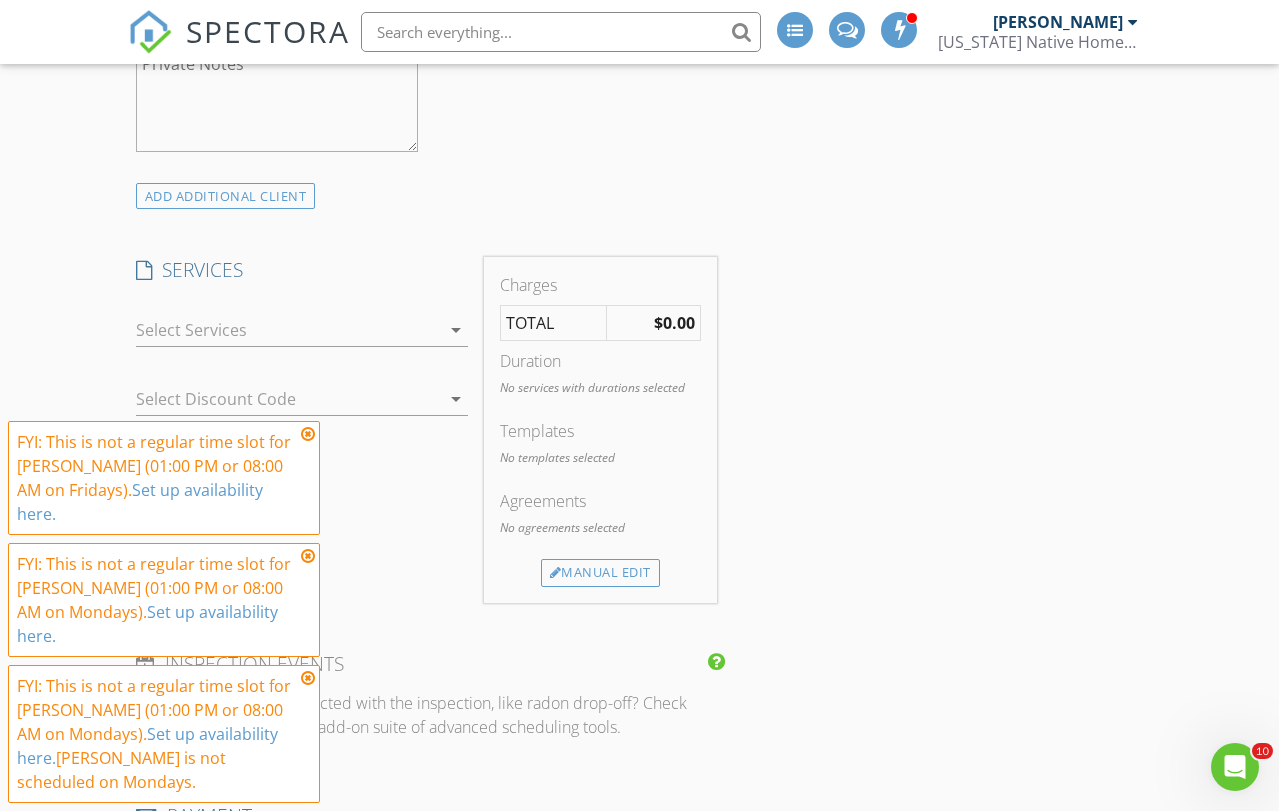 click at bounding box center [288, 330] 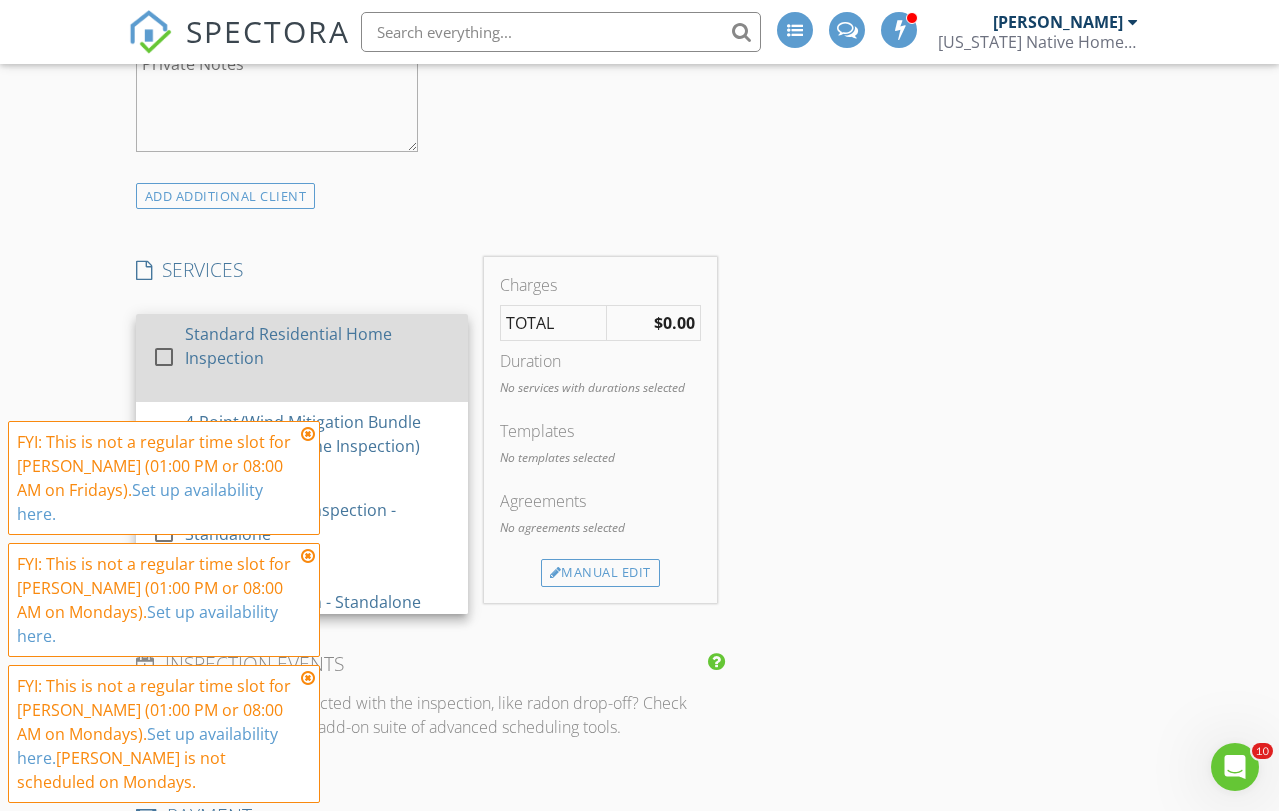 scroll, scrollTop: 50, scrollLeft: 0, axis: vertical 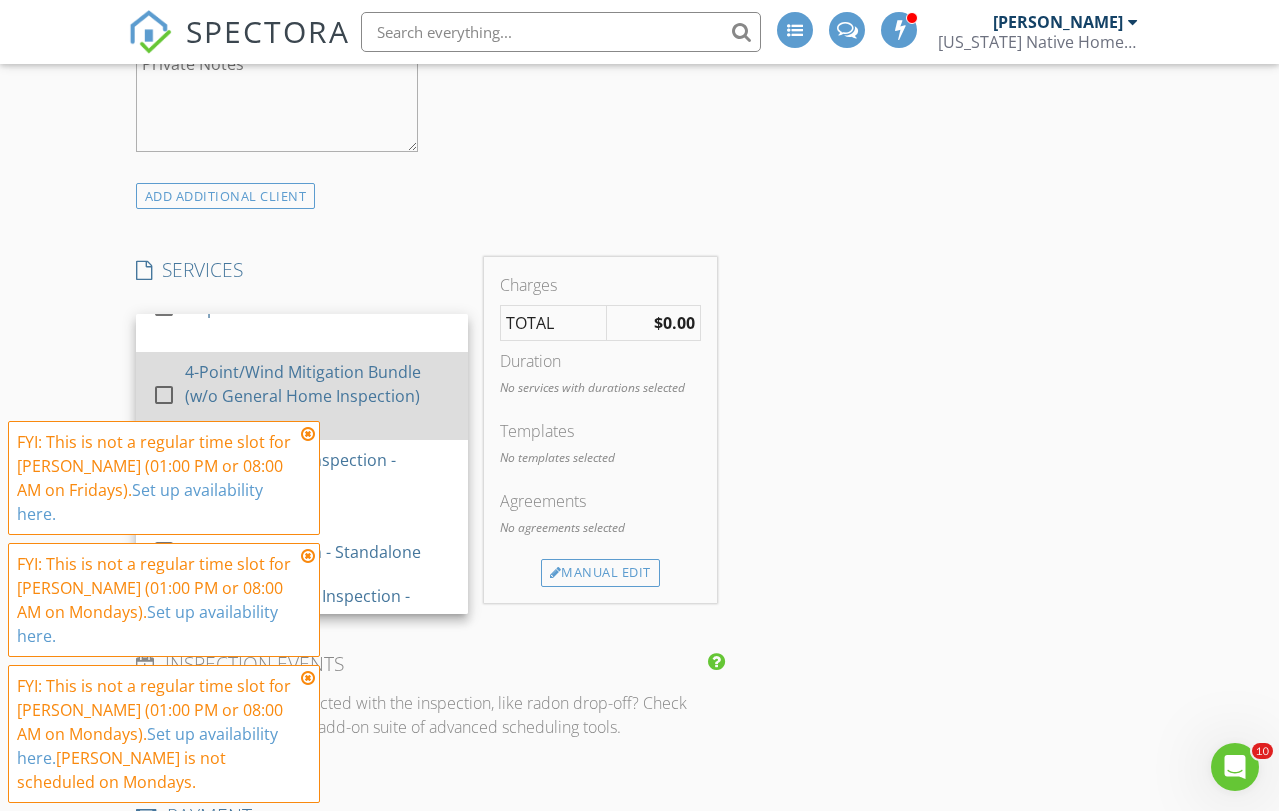 click at bounding box center [164, 394] 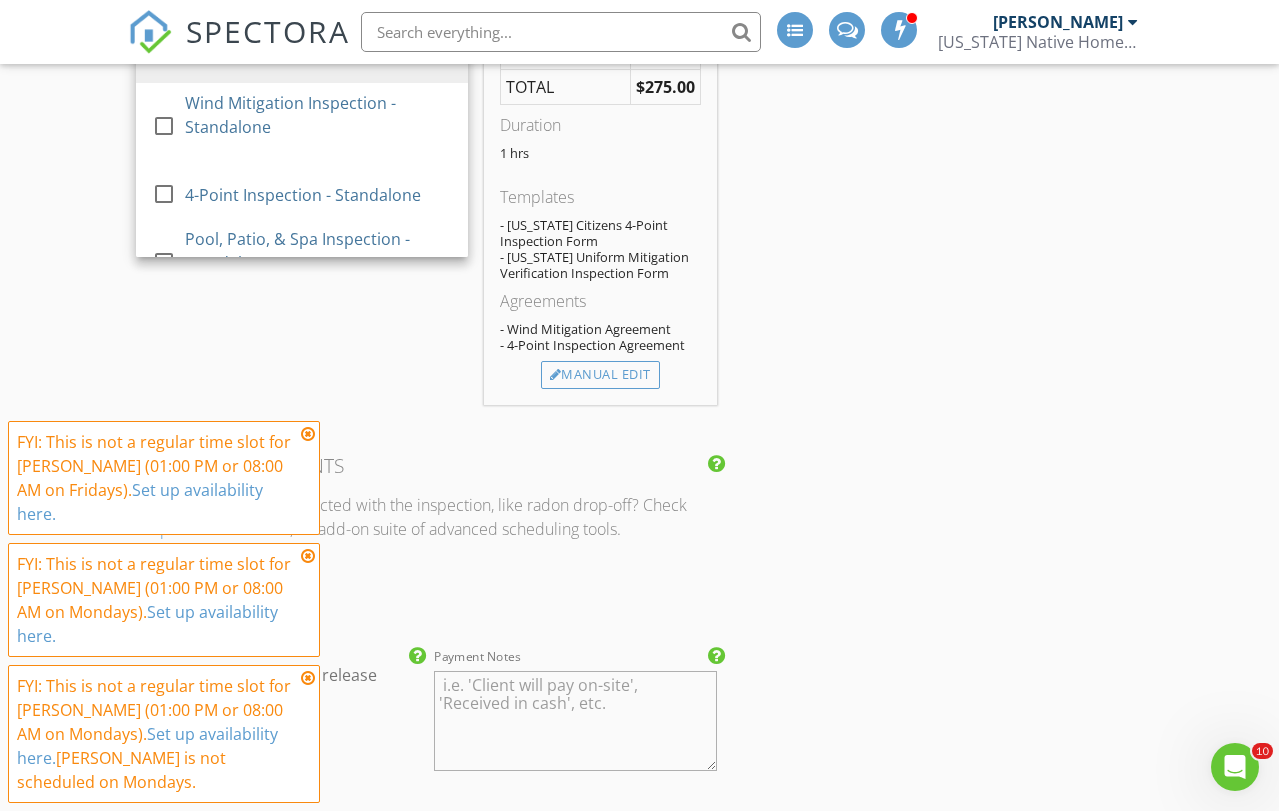 scroll, scrollTop: 2114, scrollLeft: 0, axis: vertical 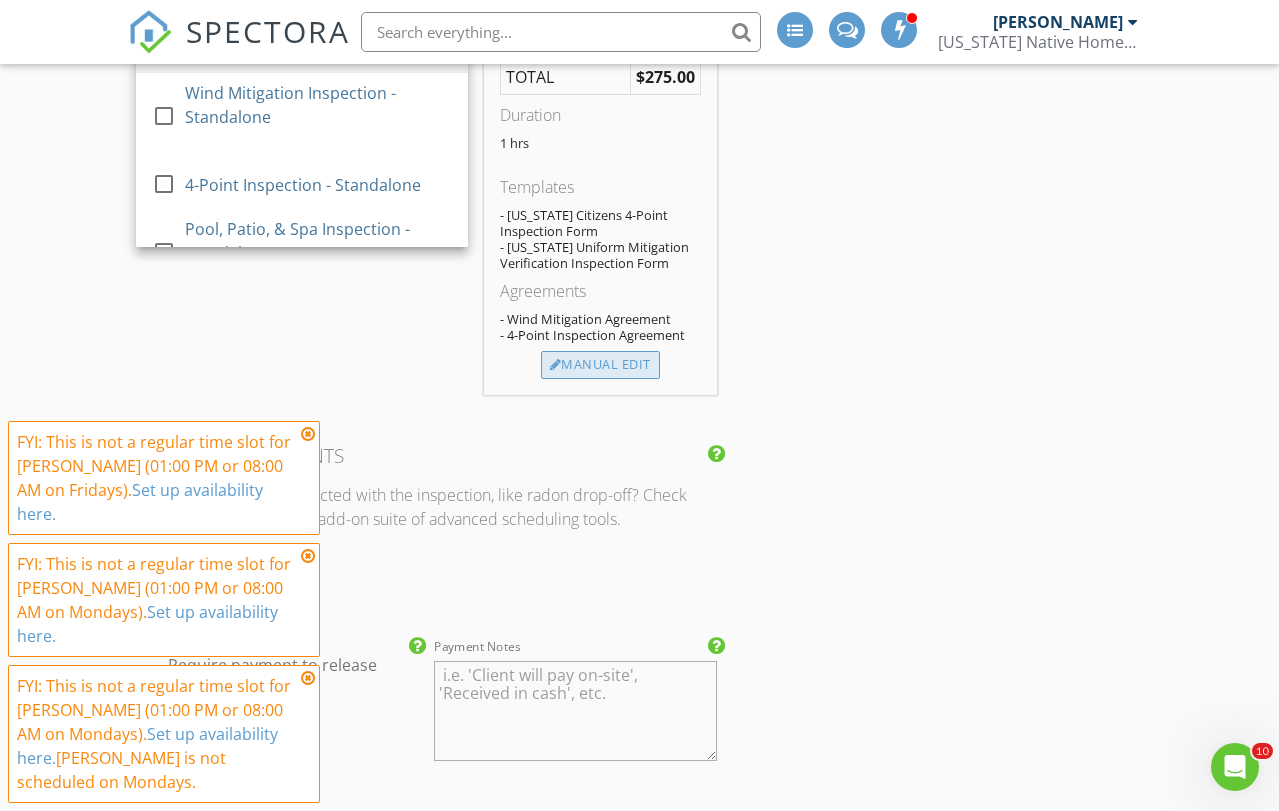 click on "Manual Edit" at bounding box center [600, 365] 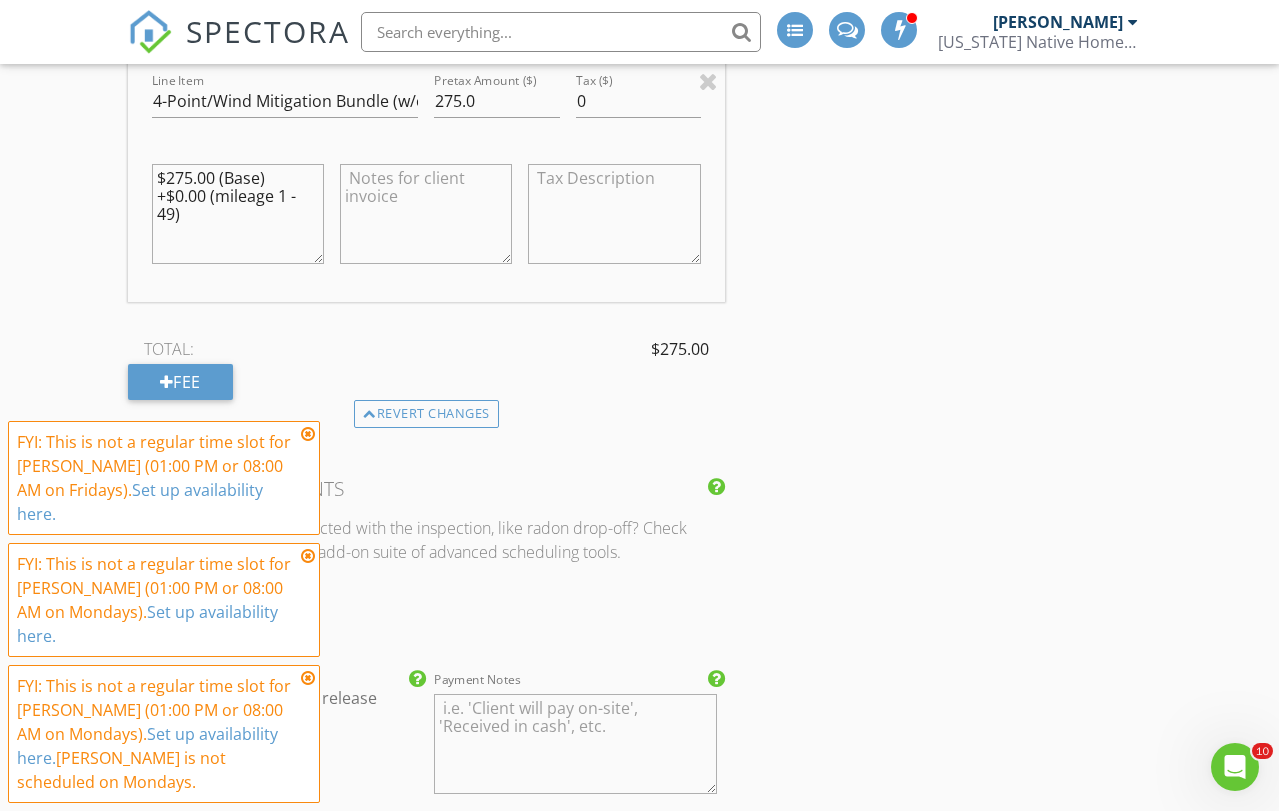 scroll, scrollTop: 2228, scrollLeft: 0, axis: vertical 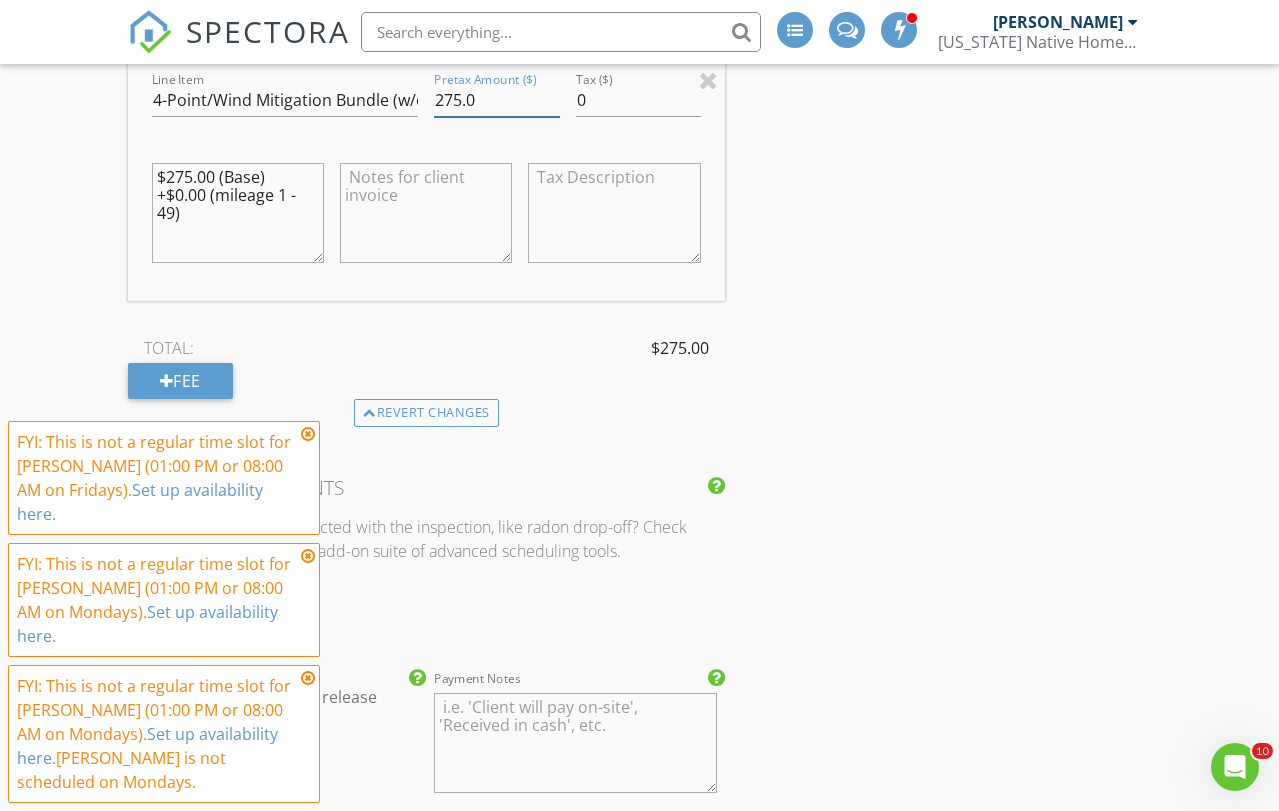 drag, startPoint x: 461, startPoint y: 102, endPoint x: 281, endPoint y: 96, distance: 180.09998 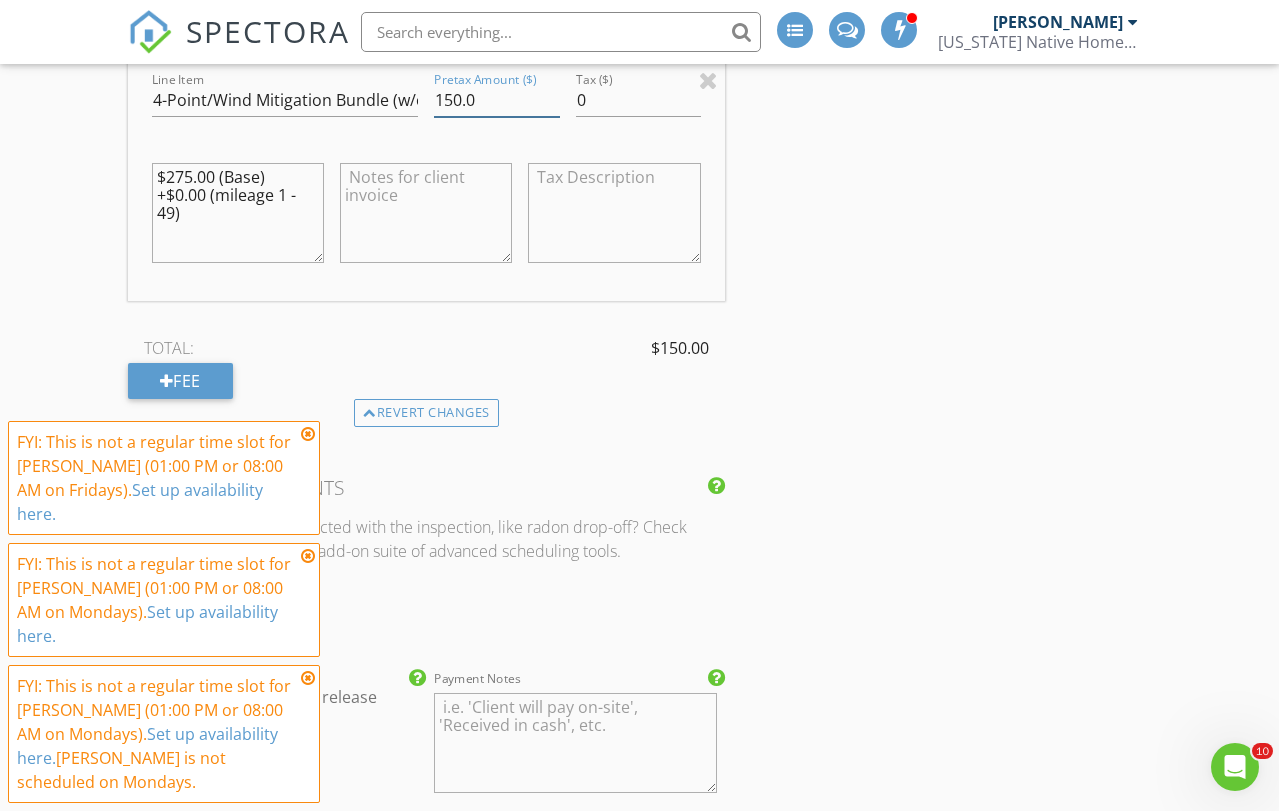 type on "150.0" 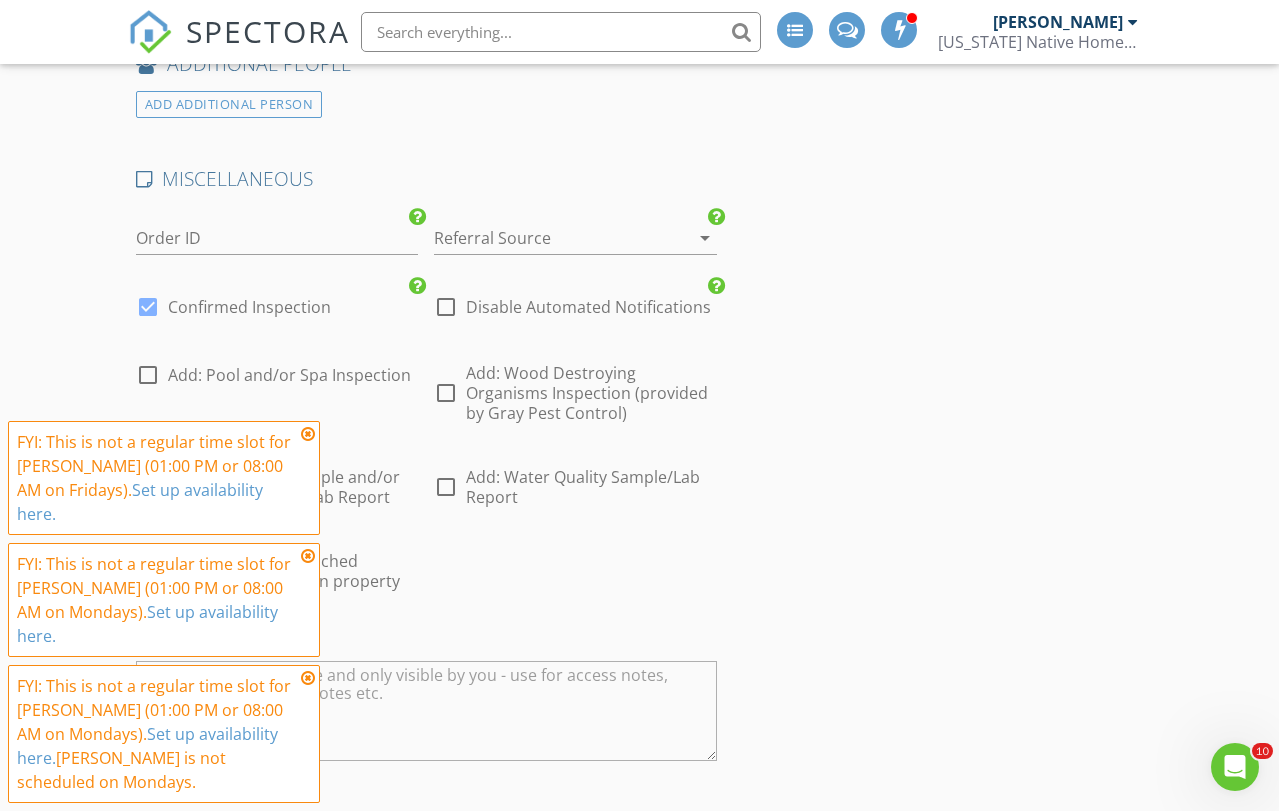scroll, scrollTop: 4107, scrollLeft: 0, axis: vertical 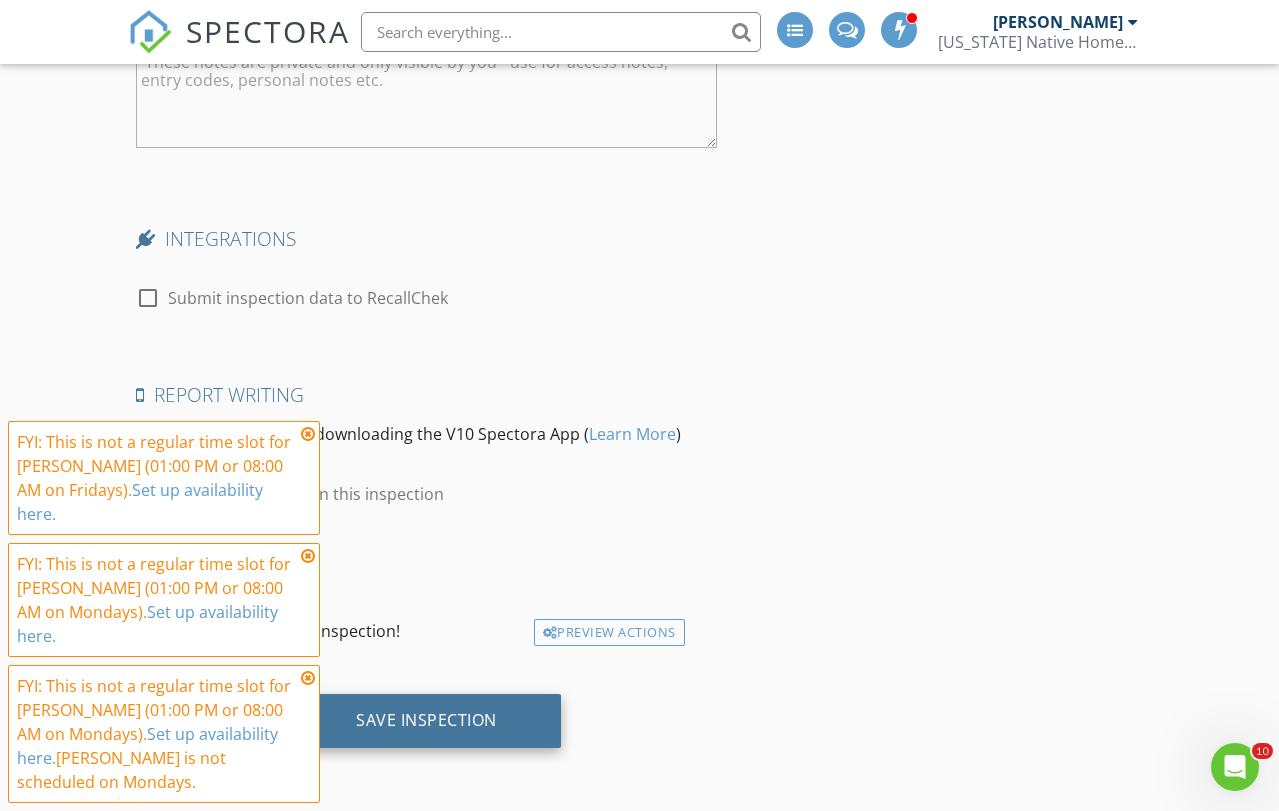 type on "150.00 (Base)
+$0.00 (mileage 1 - 49)" 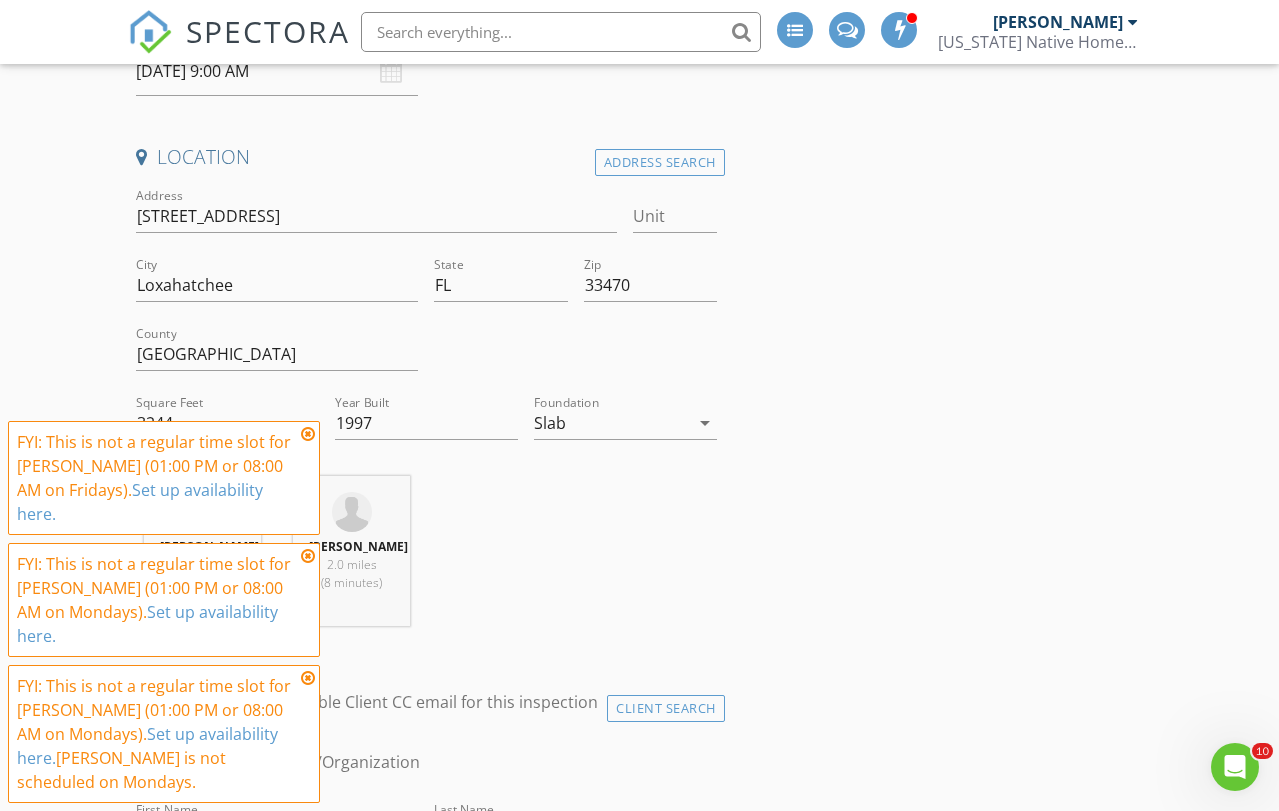 scroll, scrollTop: 0, scrollLeft: 0, axis: both 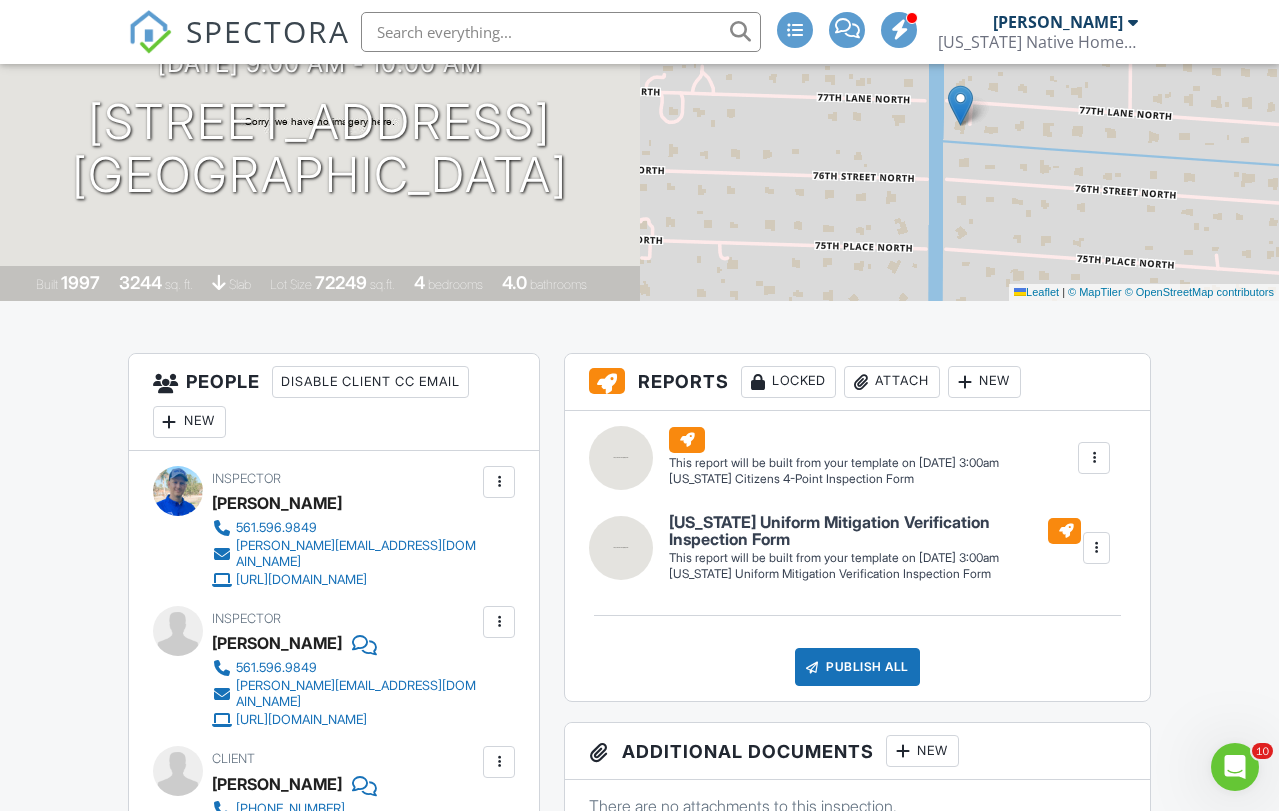 click at bounding box center [499, 622] 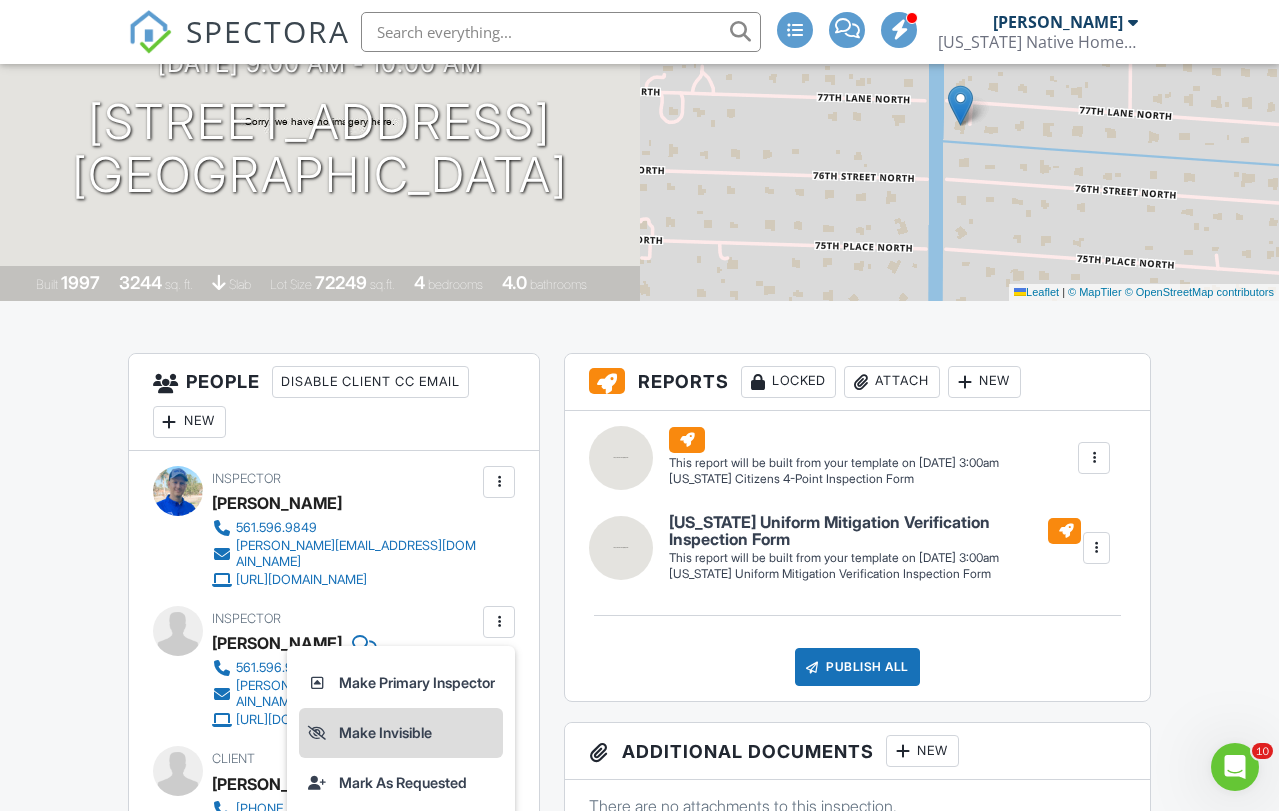 click on "Make Invisible" at bounding box center (401, 733) 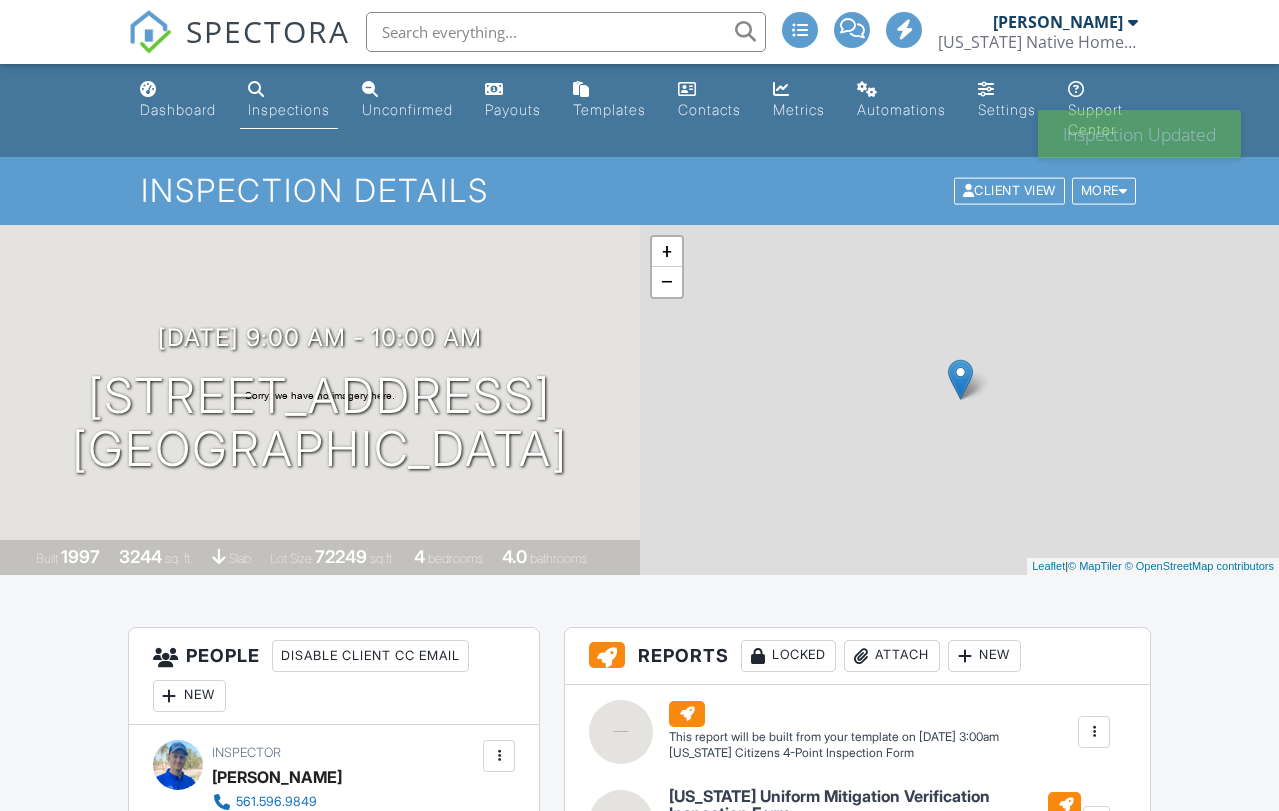 scroll, scrollTop: 0, scrollLeft: 0, axis: both 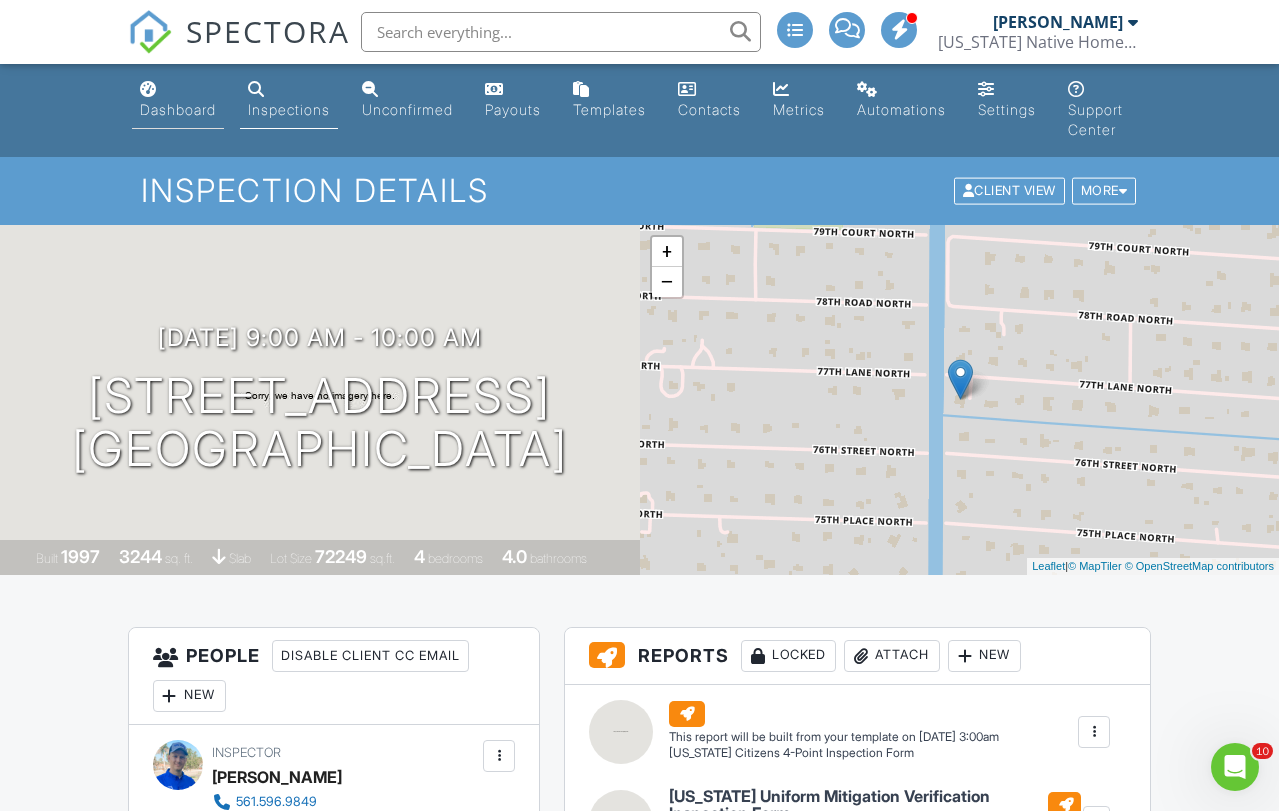 click on "Dashboard" at bounding box center (178, 109) 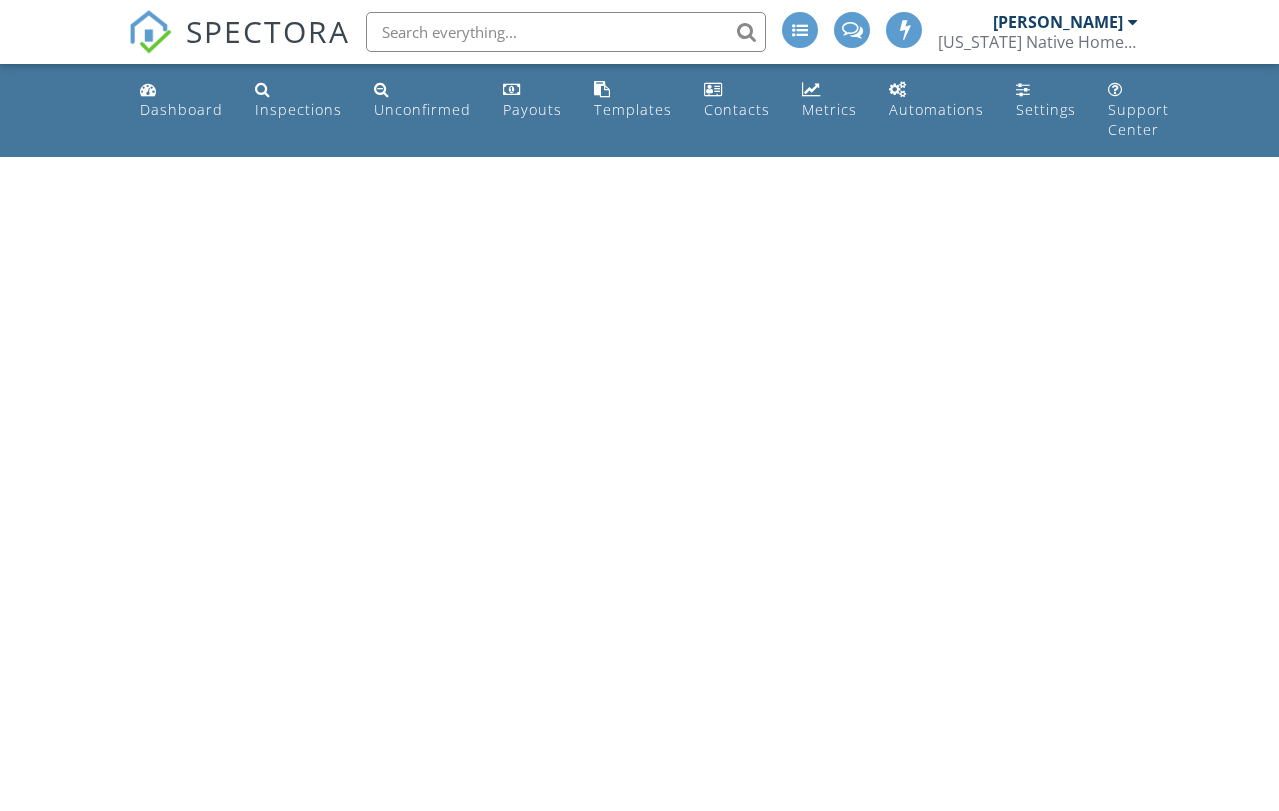 scroll, scrollTop: 0, scrollLeft: 0, axis: both 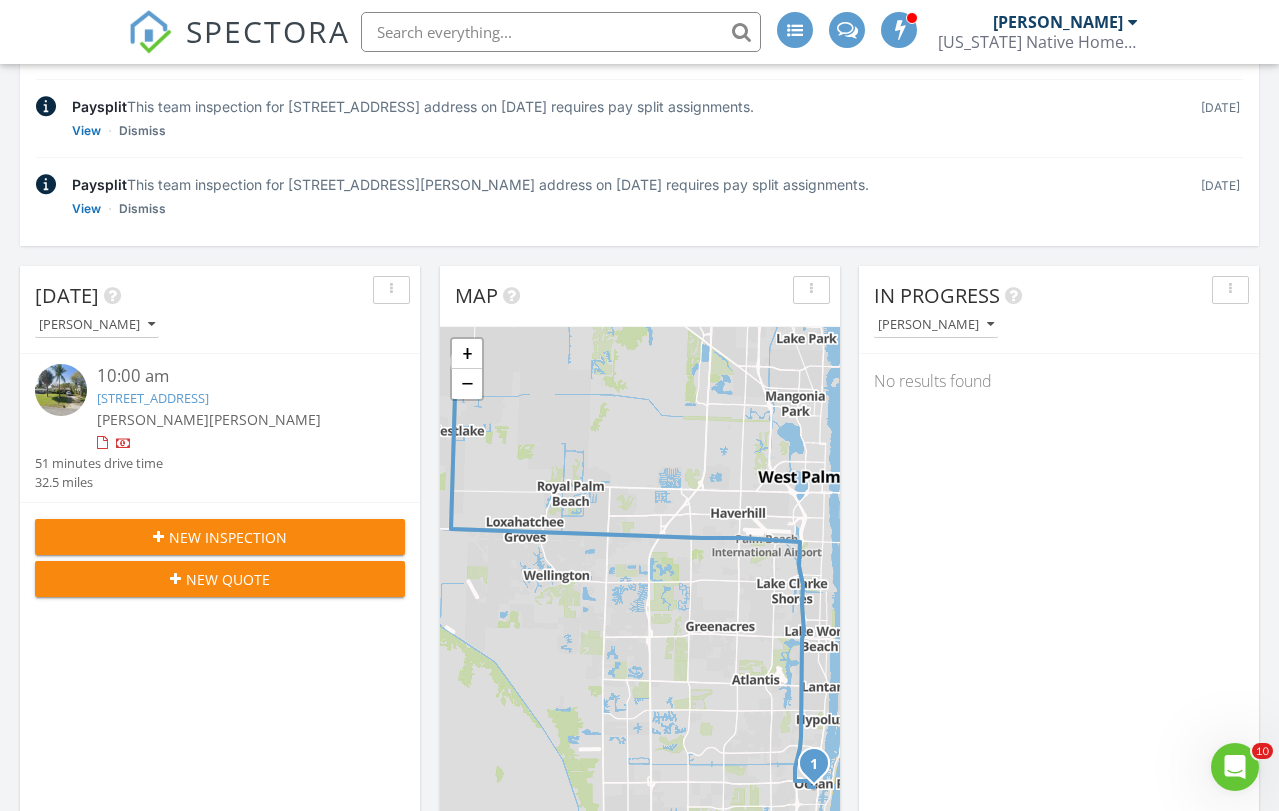 click on "New Inspection" at bounding box center (228, 537) 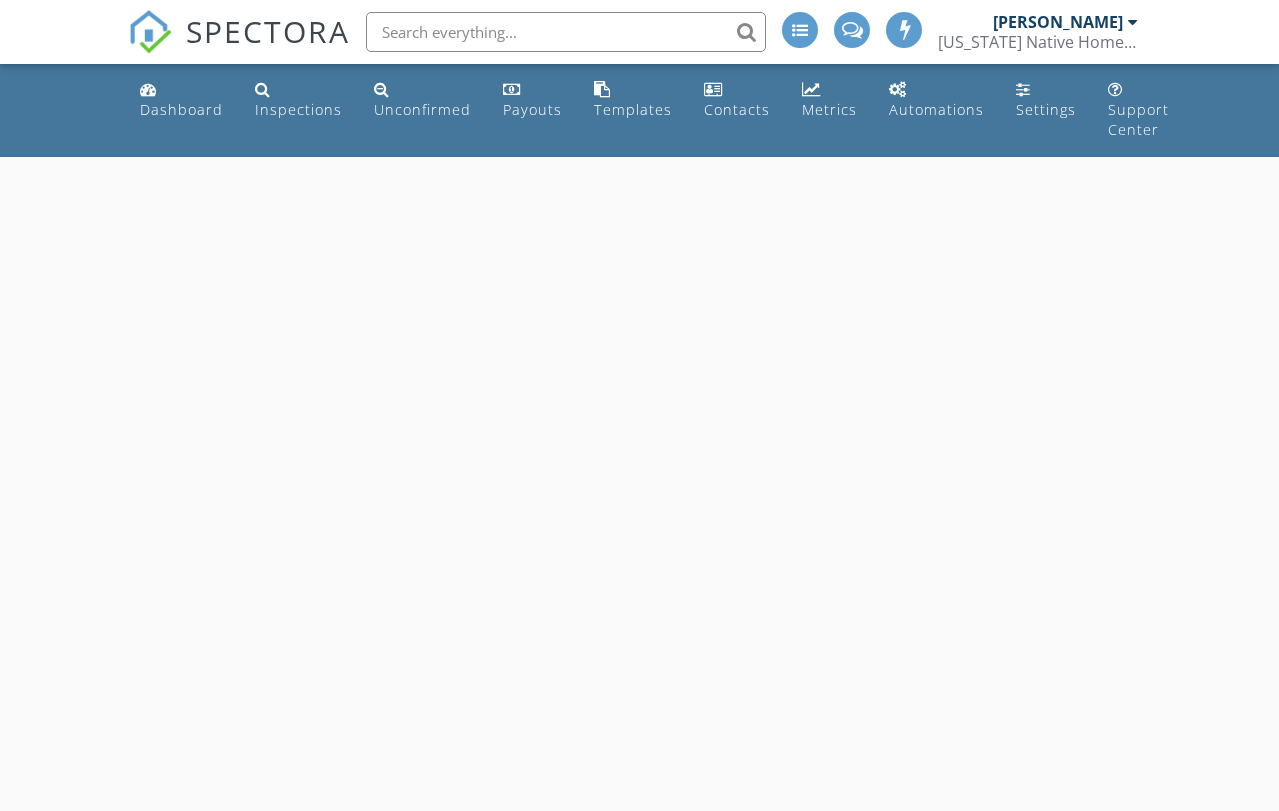 scroll, scrollTop: 0, scrollLeft: 0, axis: both 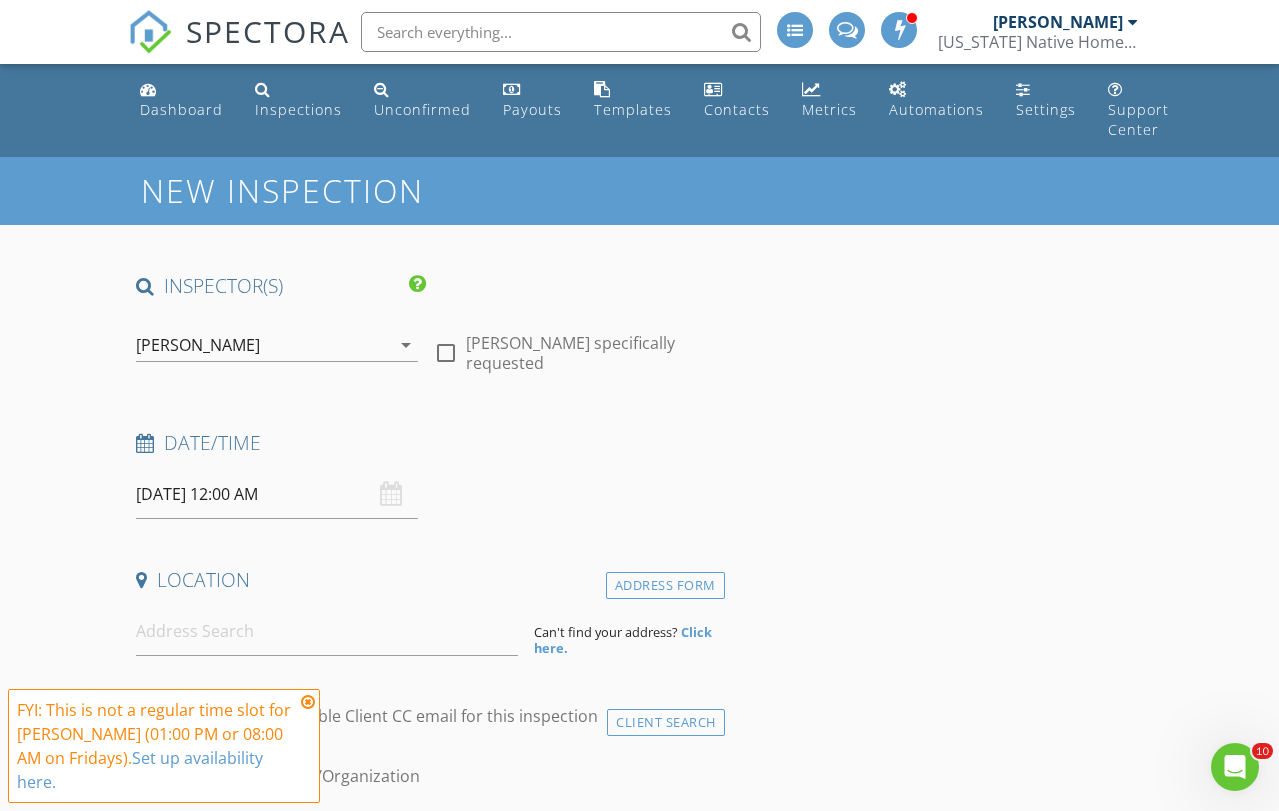 click on "[PERSON_NAME]" at bounding box center (198, 345) 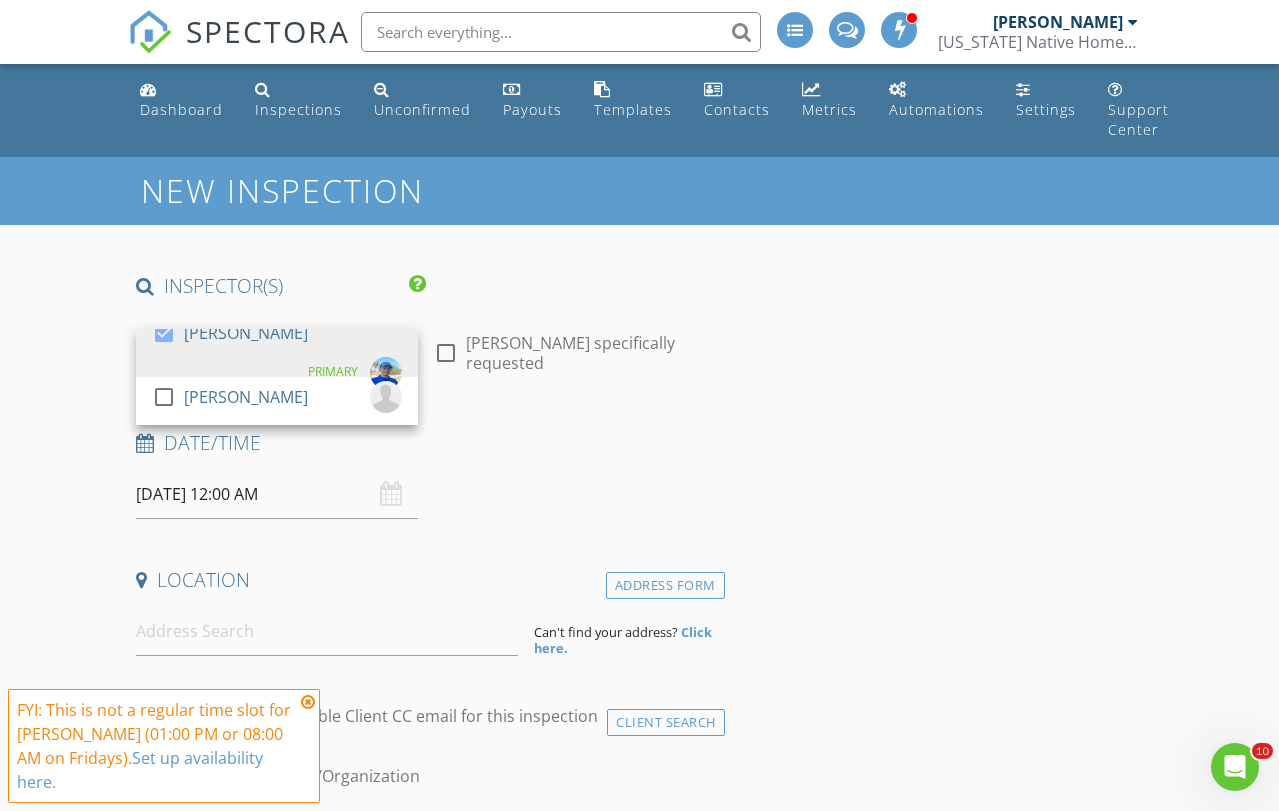 click on "New Inspection
INSPECTOR(S)
check_box   Erik Edison   PRIMARY   check_box_outline_blank   Omar Rodriguez     Erik Edison arrow_drop_down   check_box_outline_blank Erik Edison specifically requested
Date/Time
07/11/2025 12:00 AM
Location
Address Form       Can't find your address?   Click here.
client
check_box Enable Client CC email for this inspection   Client Search     check_box_outline_blank Client is a Company/Organization     First Name   Last Name   Email   CC Email   Phone   Address   City   State   Zip     Tags         Notes   Private Notes
ADD ADDITIONAL client
SERVICES
check_box_outline_blank   Standard Residential Home Inspection   check_box_outline_blank   4-Point/Wind Mitigation Bundle (w/o General Home Inspection)   check_box_outline_blank" at bounding box center [639, 2154] 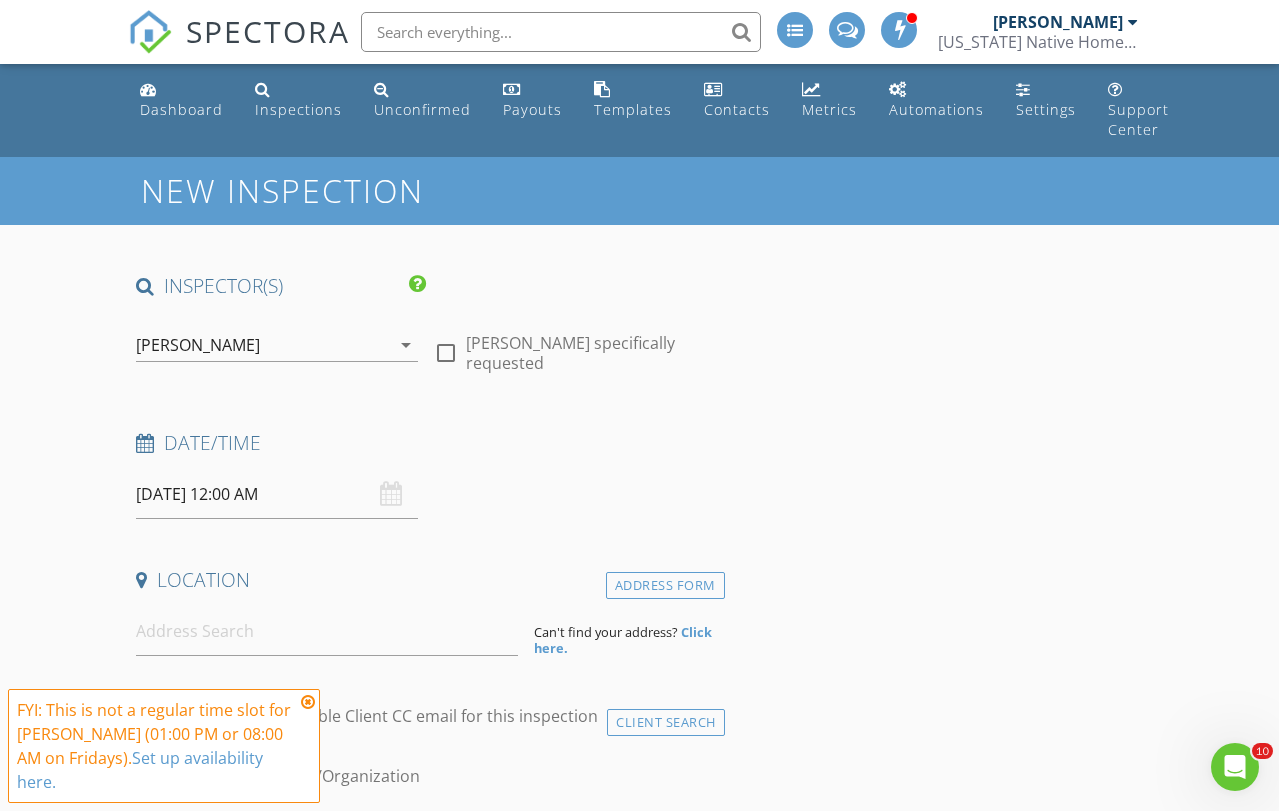 click on "[PERSON_NAME]" at bounding box center [198, 345] 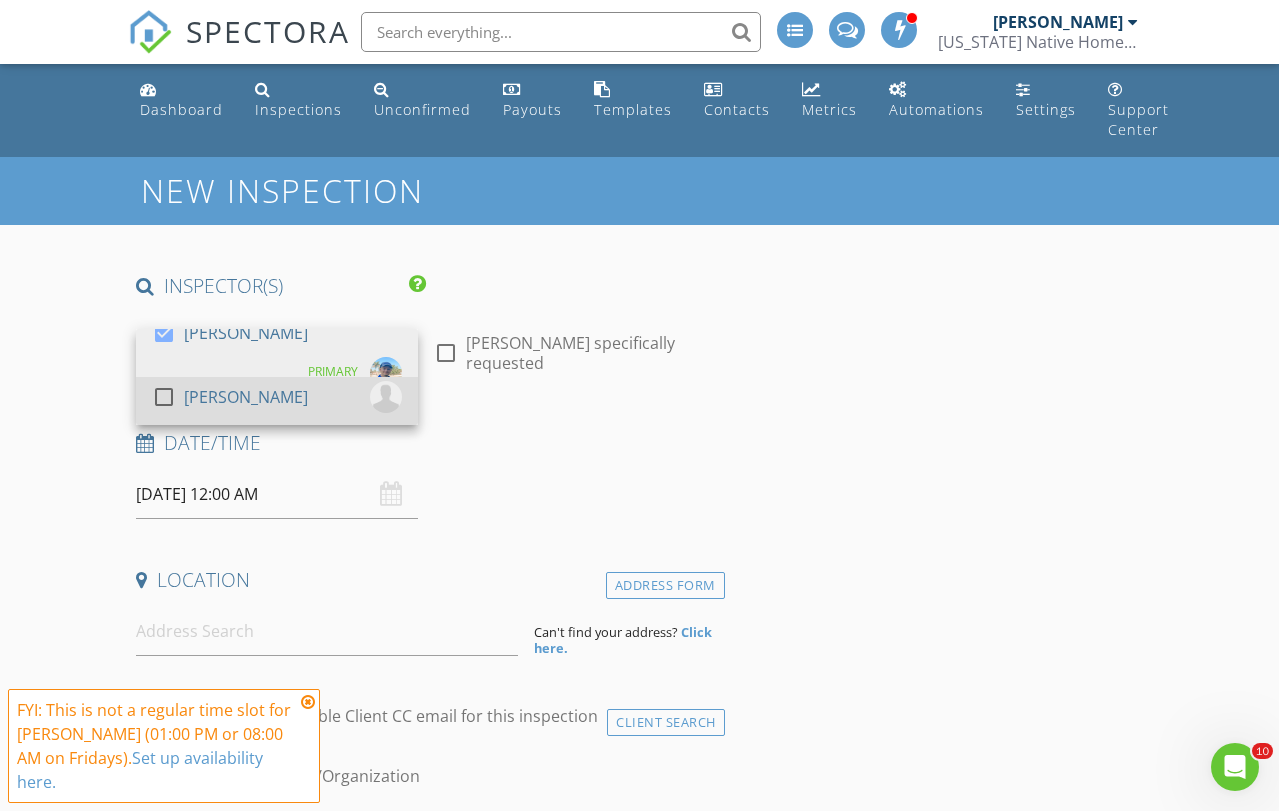 click at bounding box center (164, 397) 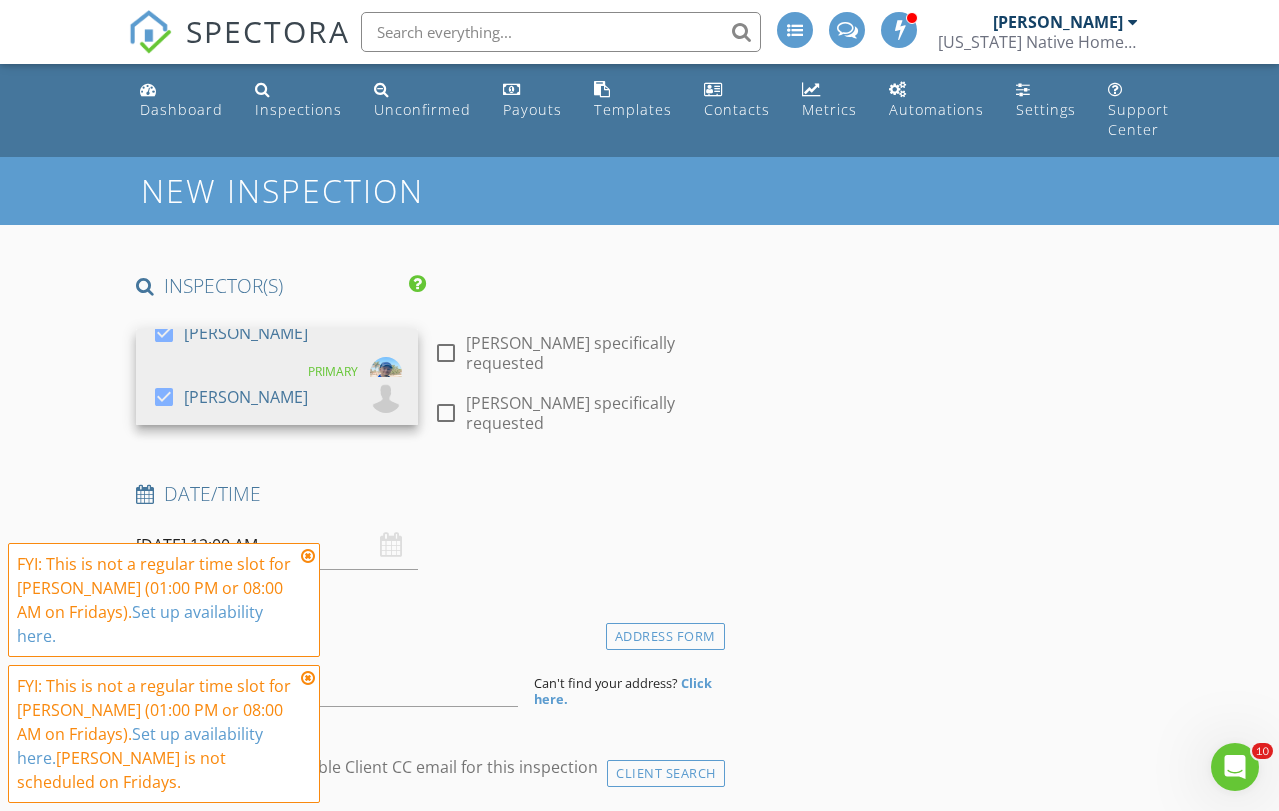 click on "07/11/2025 12:00 AM" at bounding box center (277, 545) 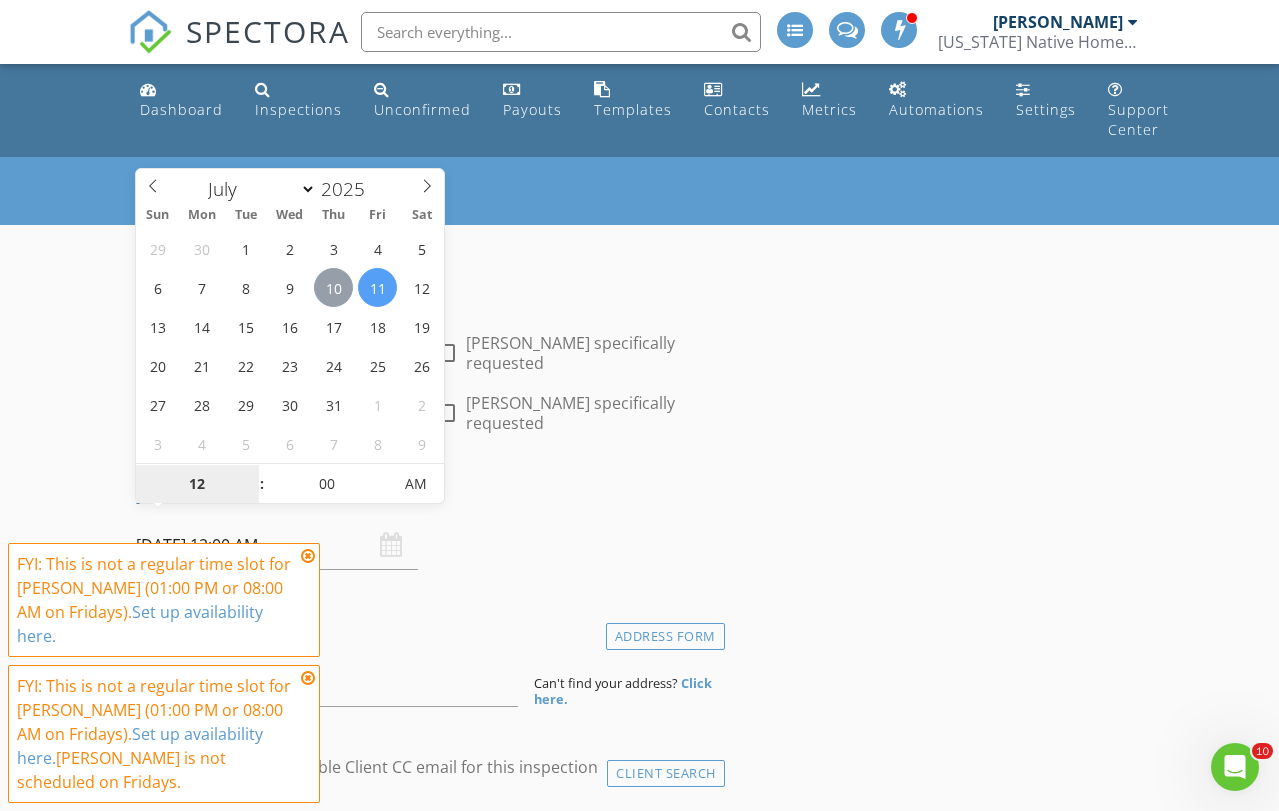type on "07/10/2025 12:00 AM" 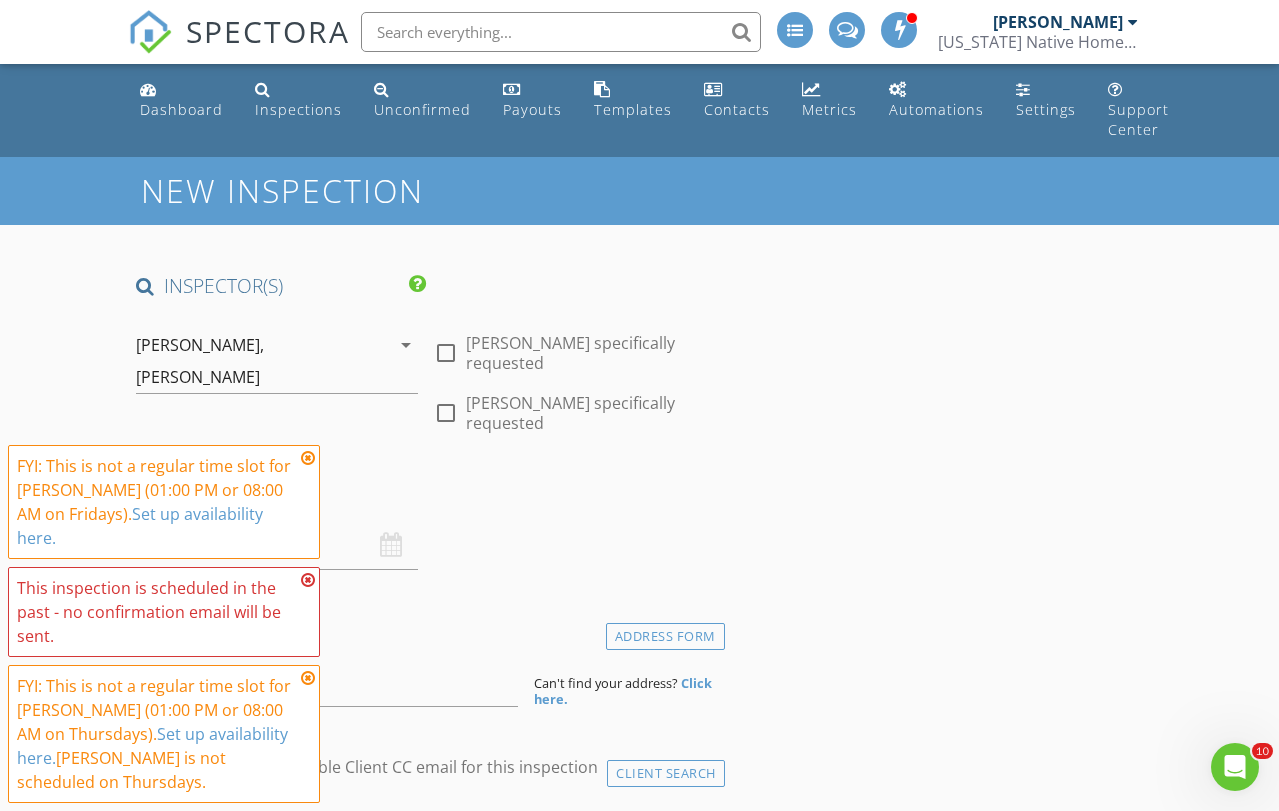 click at bounding box center (308, 458) 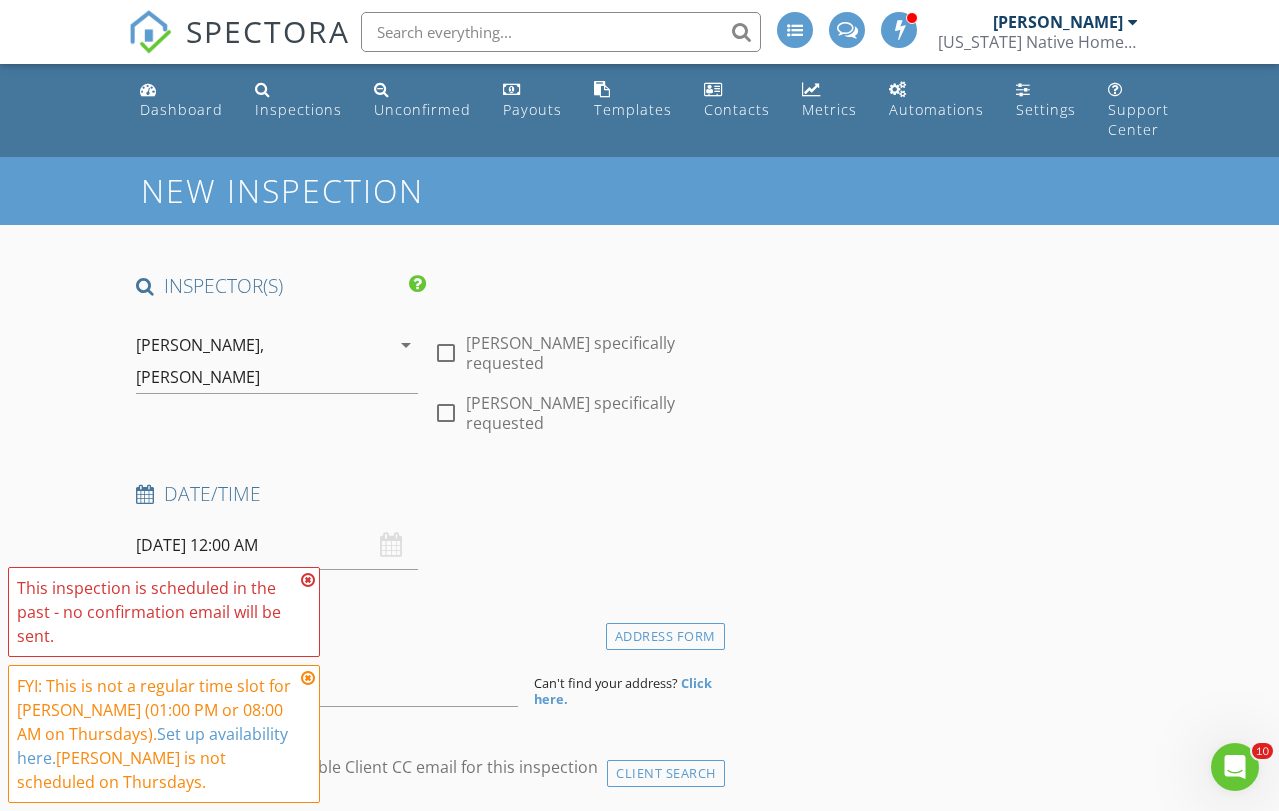 click at bounding box center (308, 580) 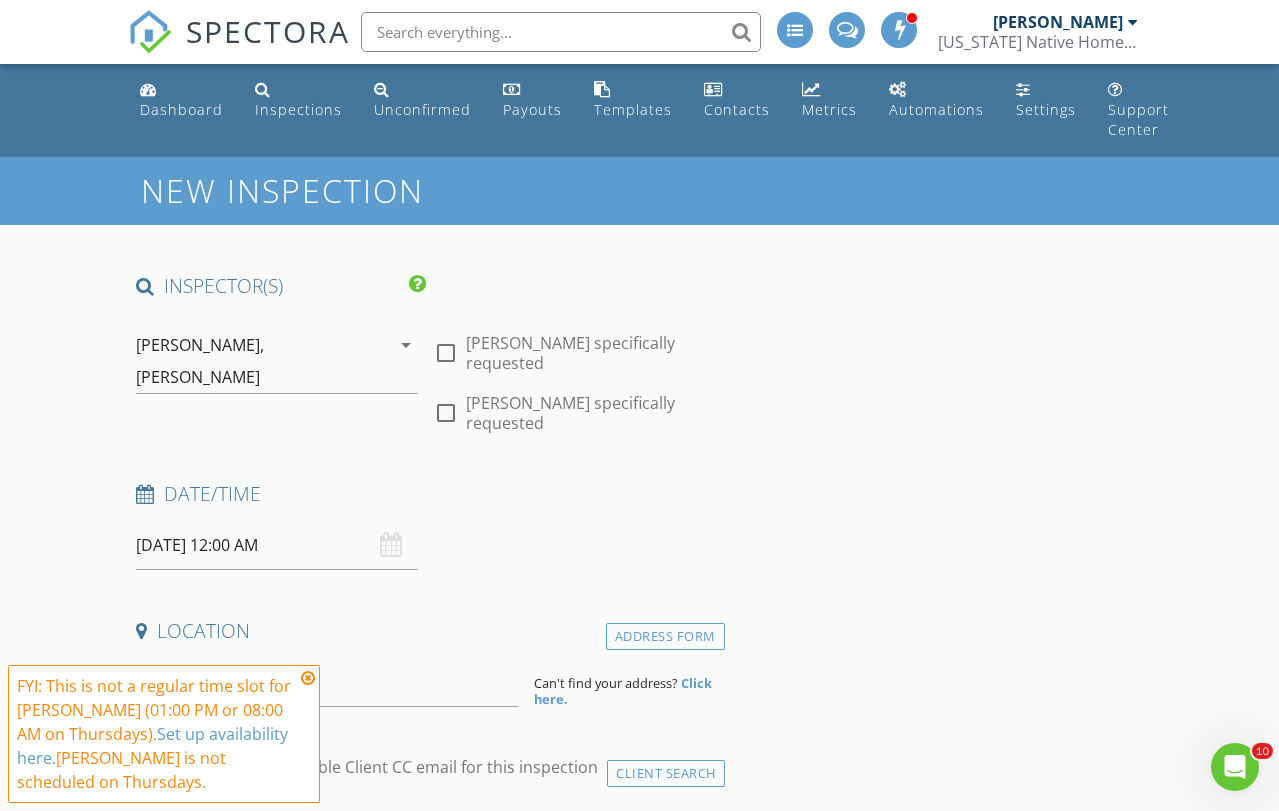 click at bounding box center (308, 678) 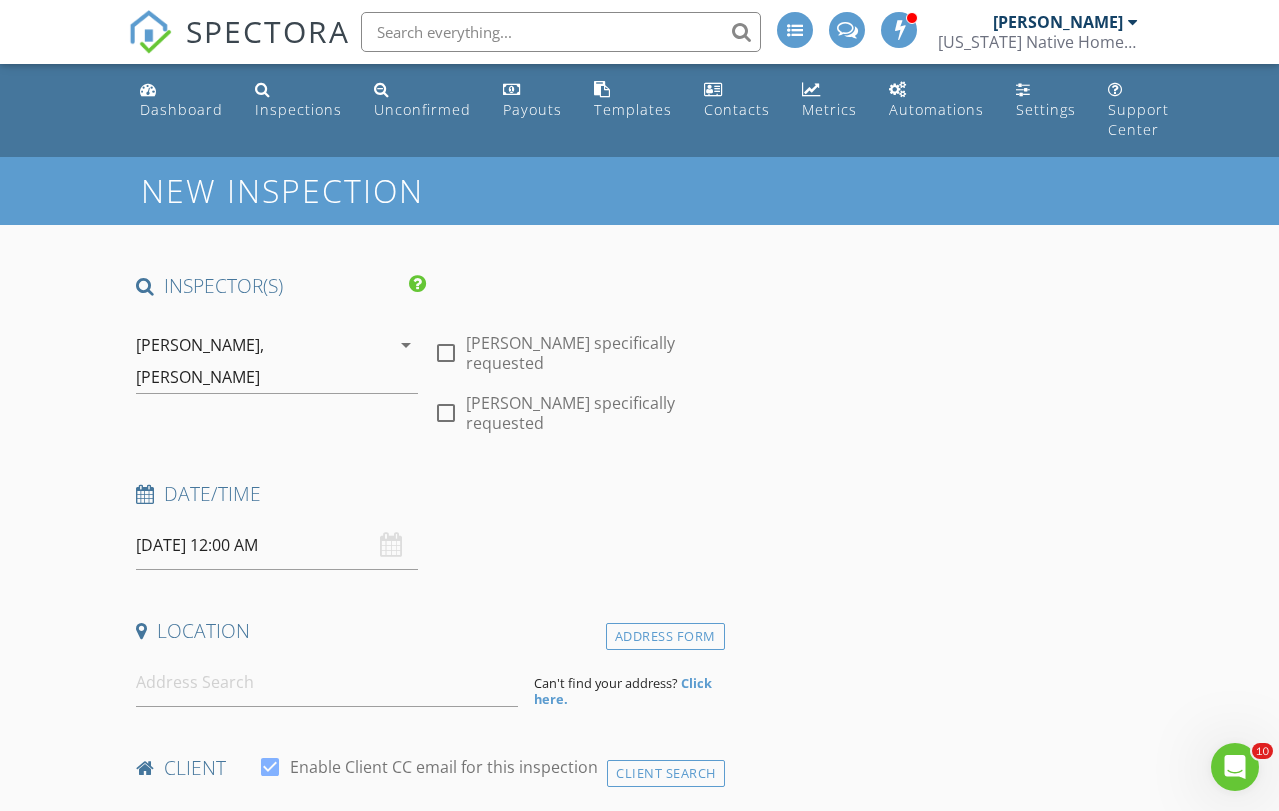 click on "07/10/2025 12:00 AM" at bounding box center [277, 545] 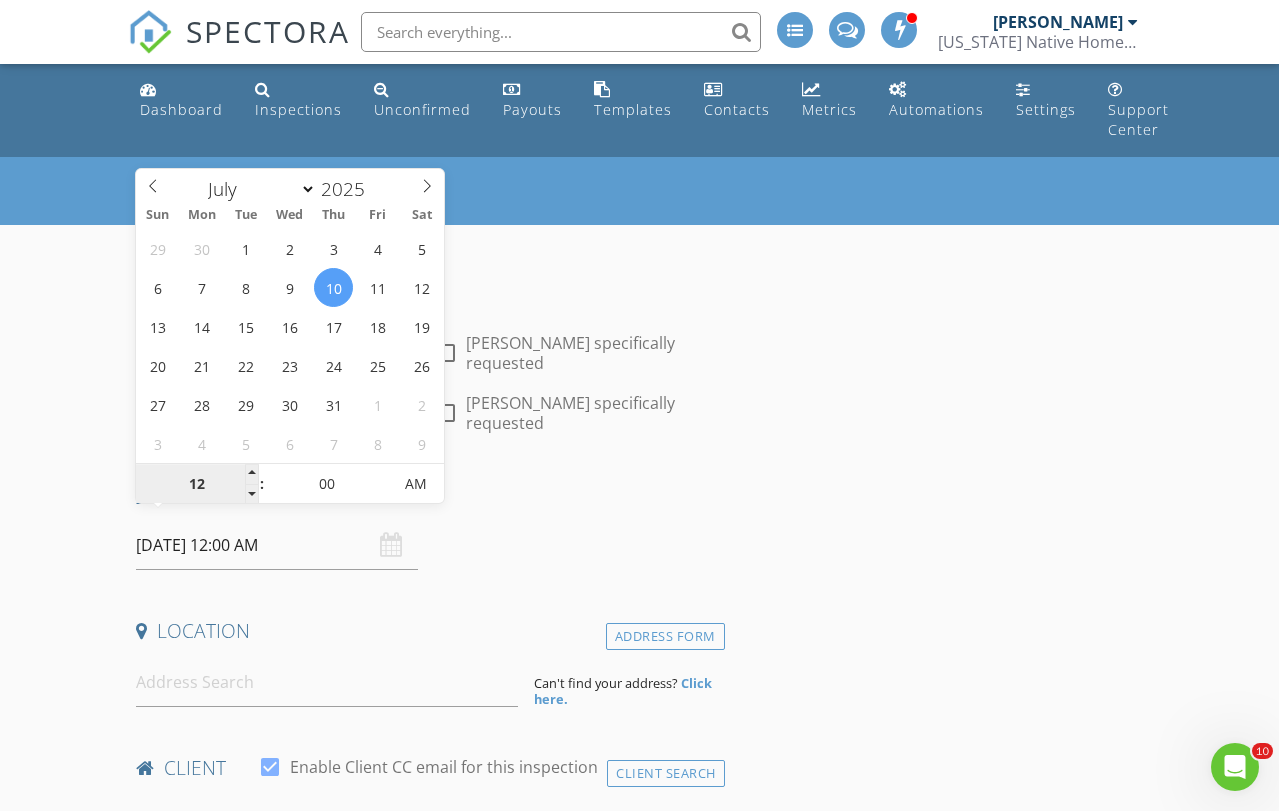 click on "12" at bounding box center (197, 485) 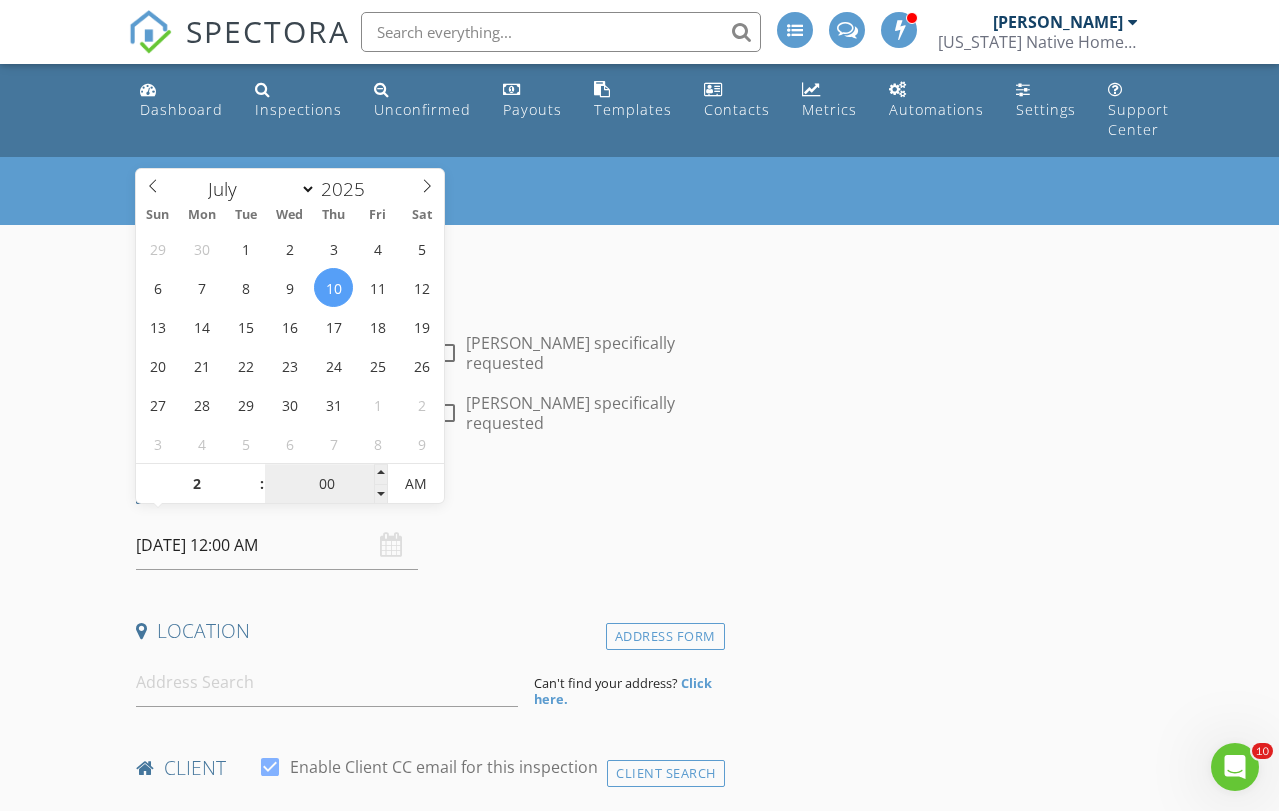 type on "02" 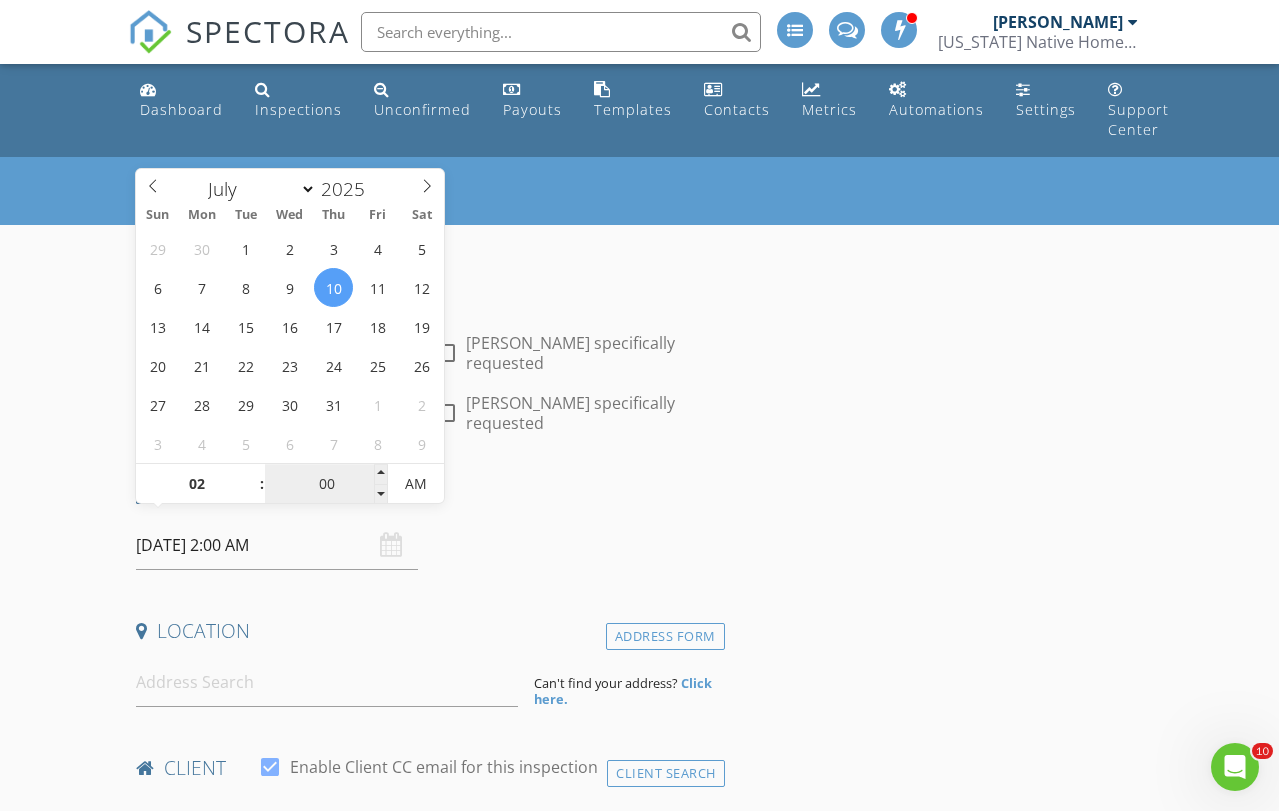 click on "00" at bounding box center (326, 485) 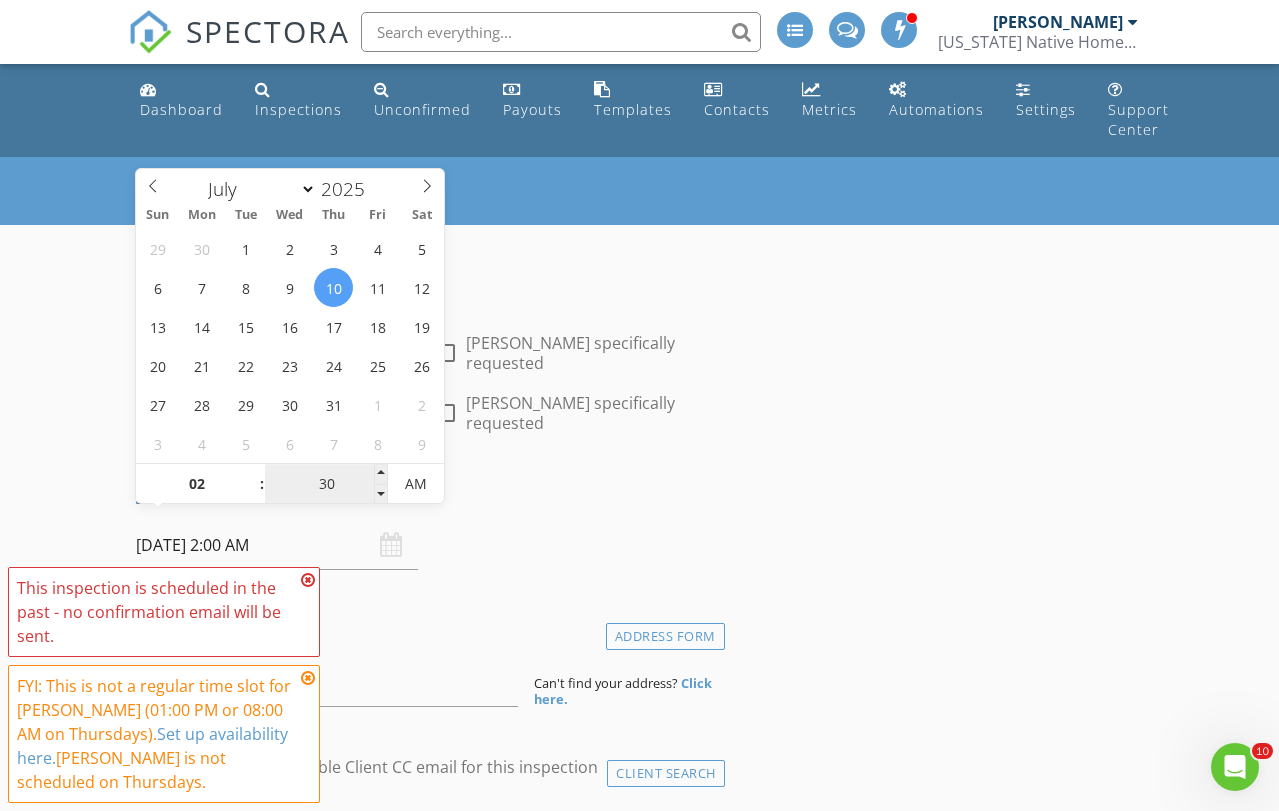 type on "30" 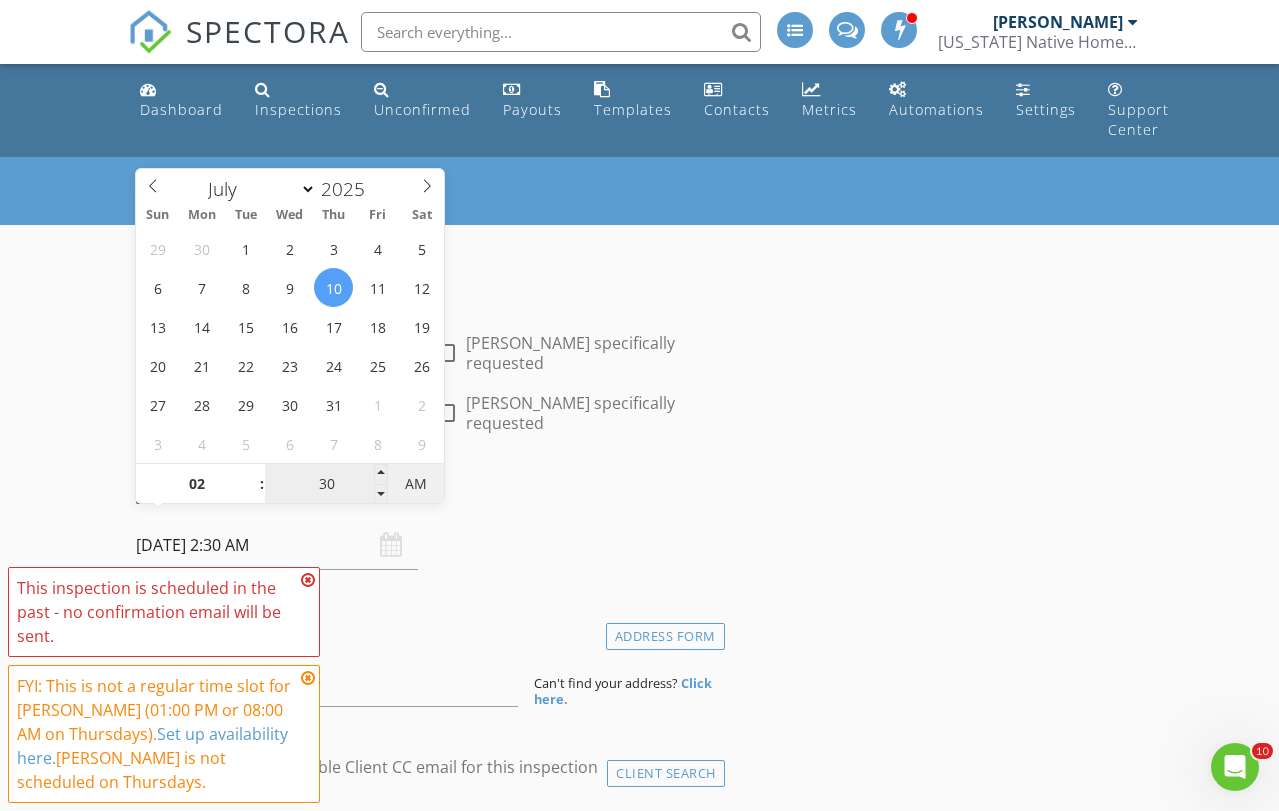 type on "07/10/2025 2:30 PM" 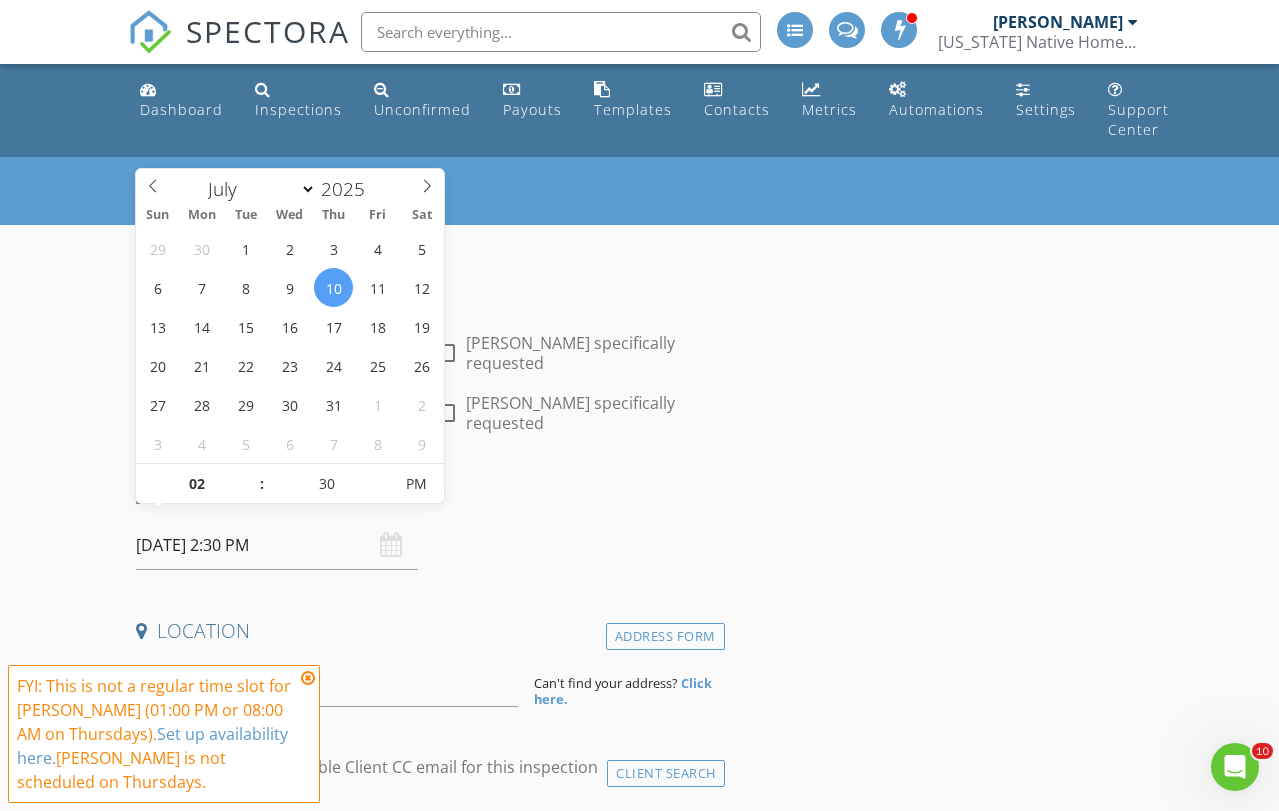 click on "Date/Time
07/10/2025 2:30 PM" at bounding box center [426, 525] 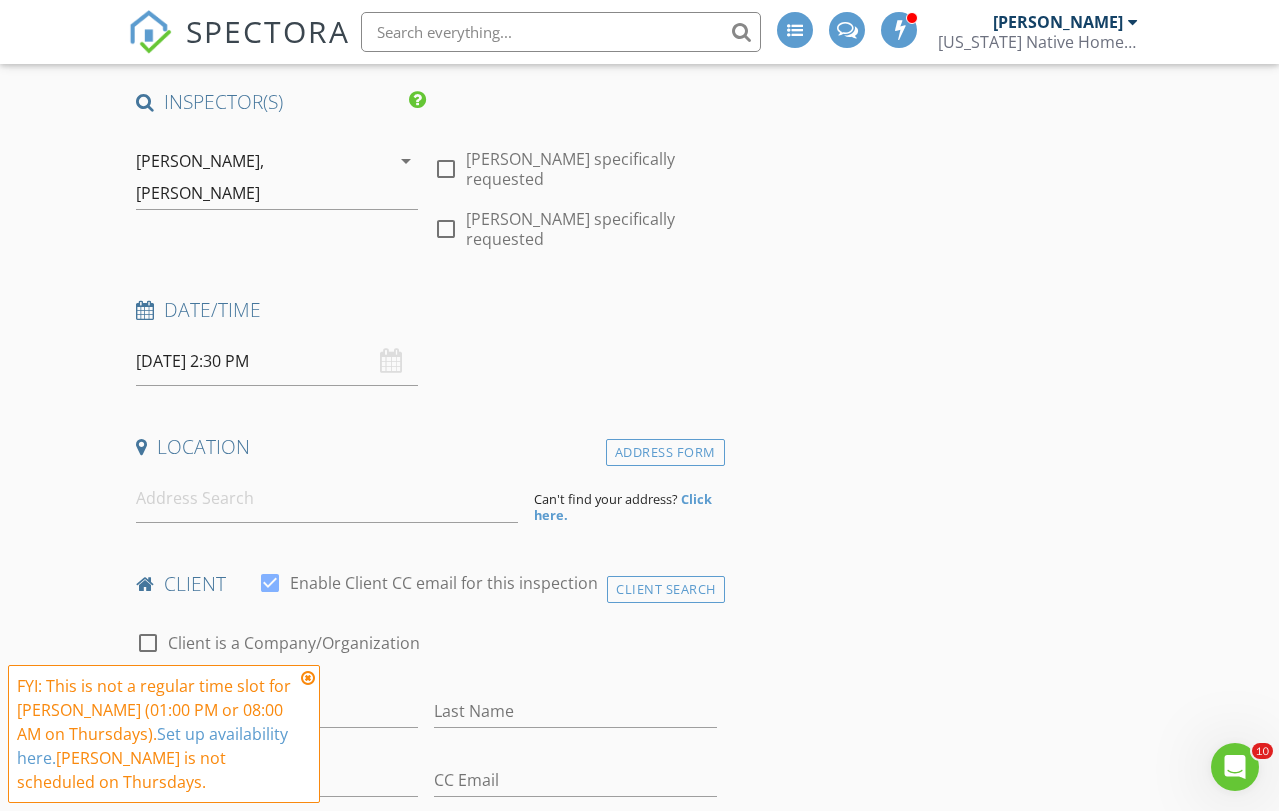 scroll, scrollTop: 188, scrollLeft: 0, axis: vertical 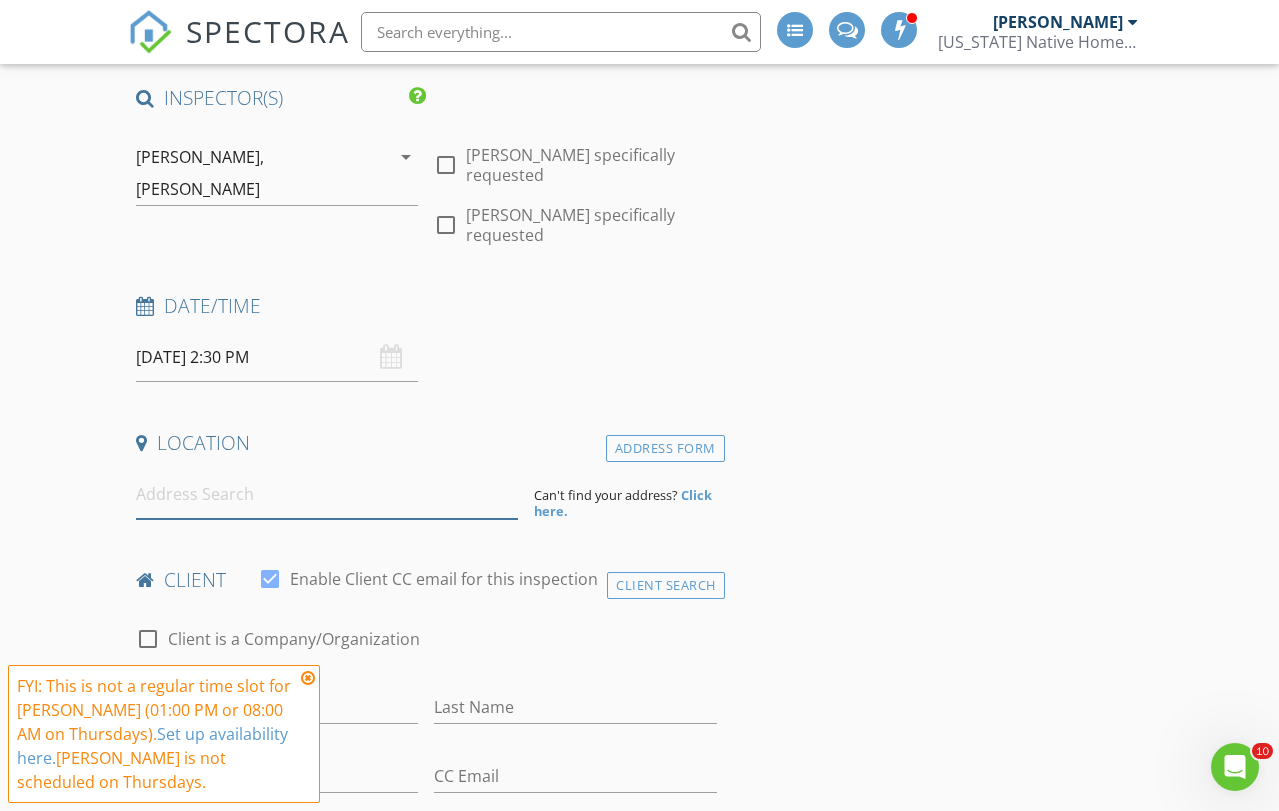 click at bounding box center [327, 494] 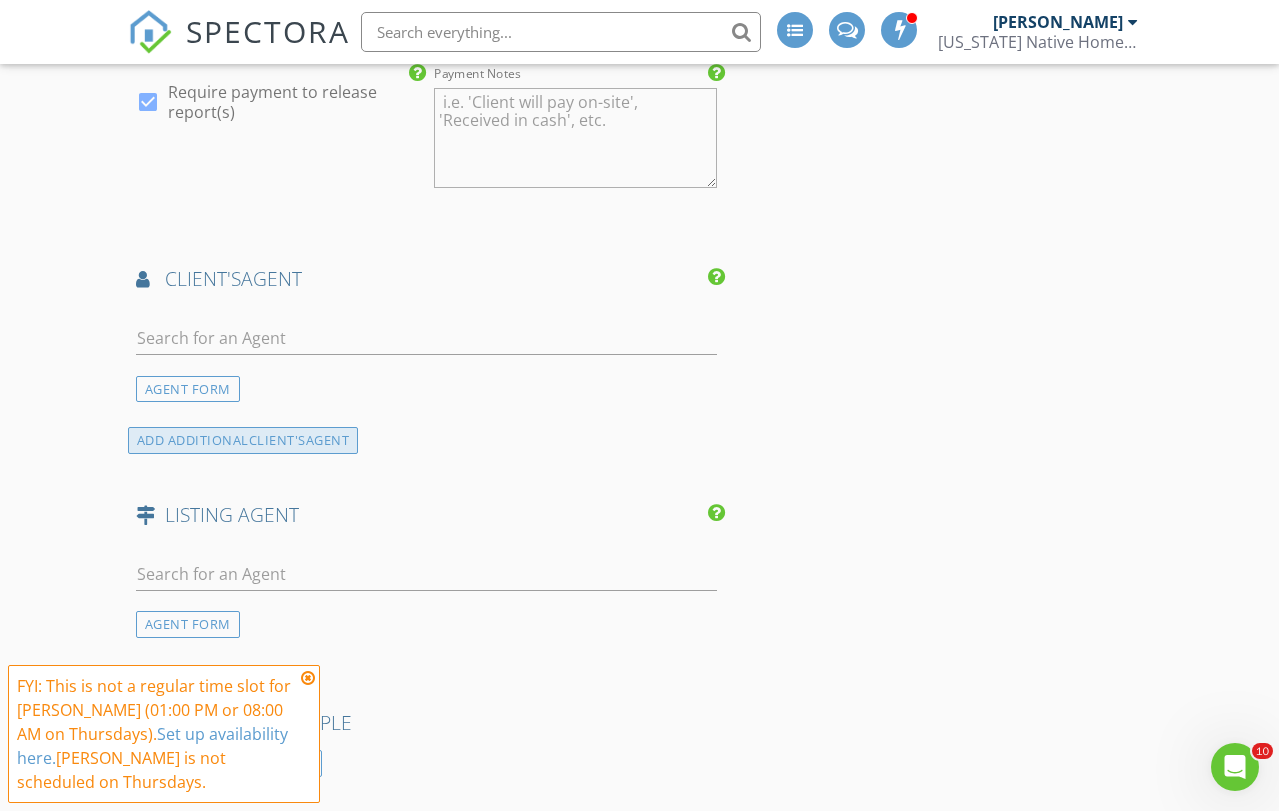 scroll, scrollTop: 2117, scrollLeft: 0, axis: vertical 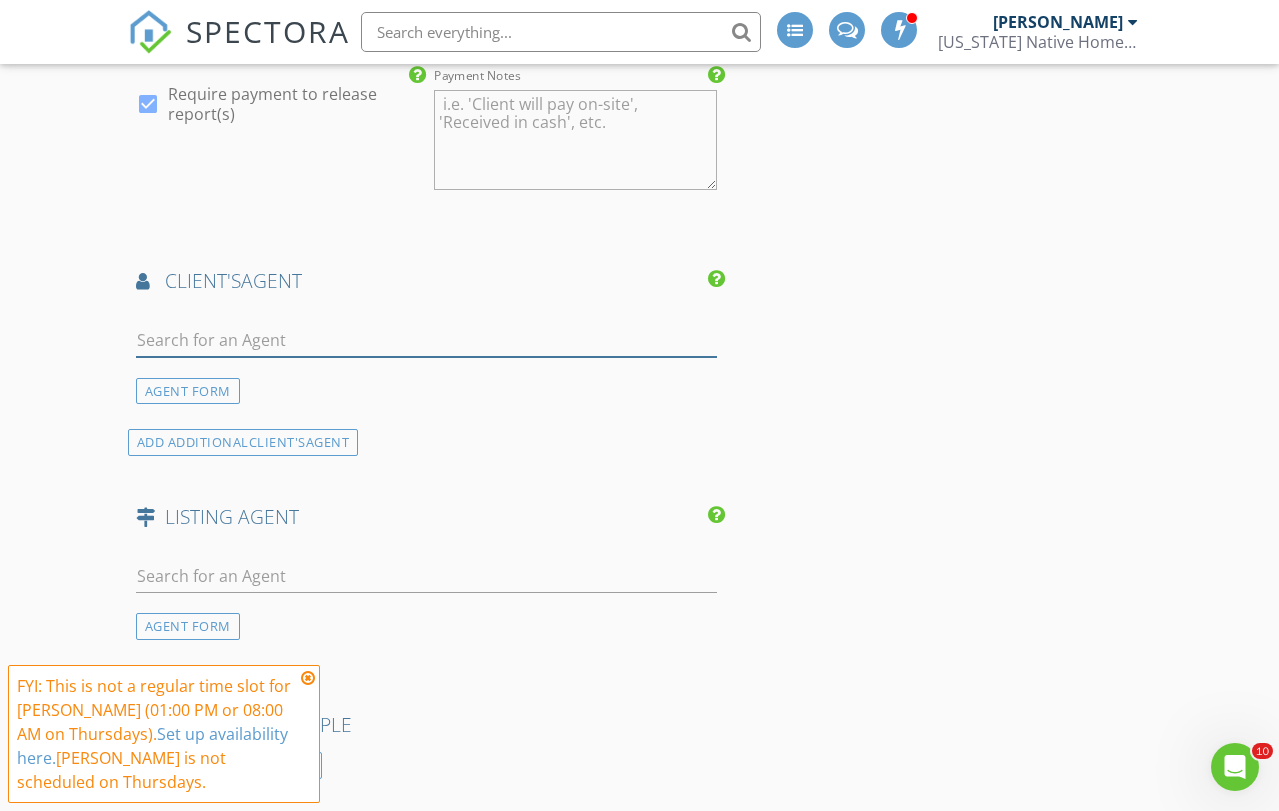 click at bounding box center [426, 340] 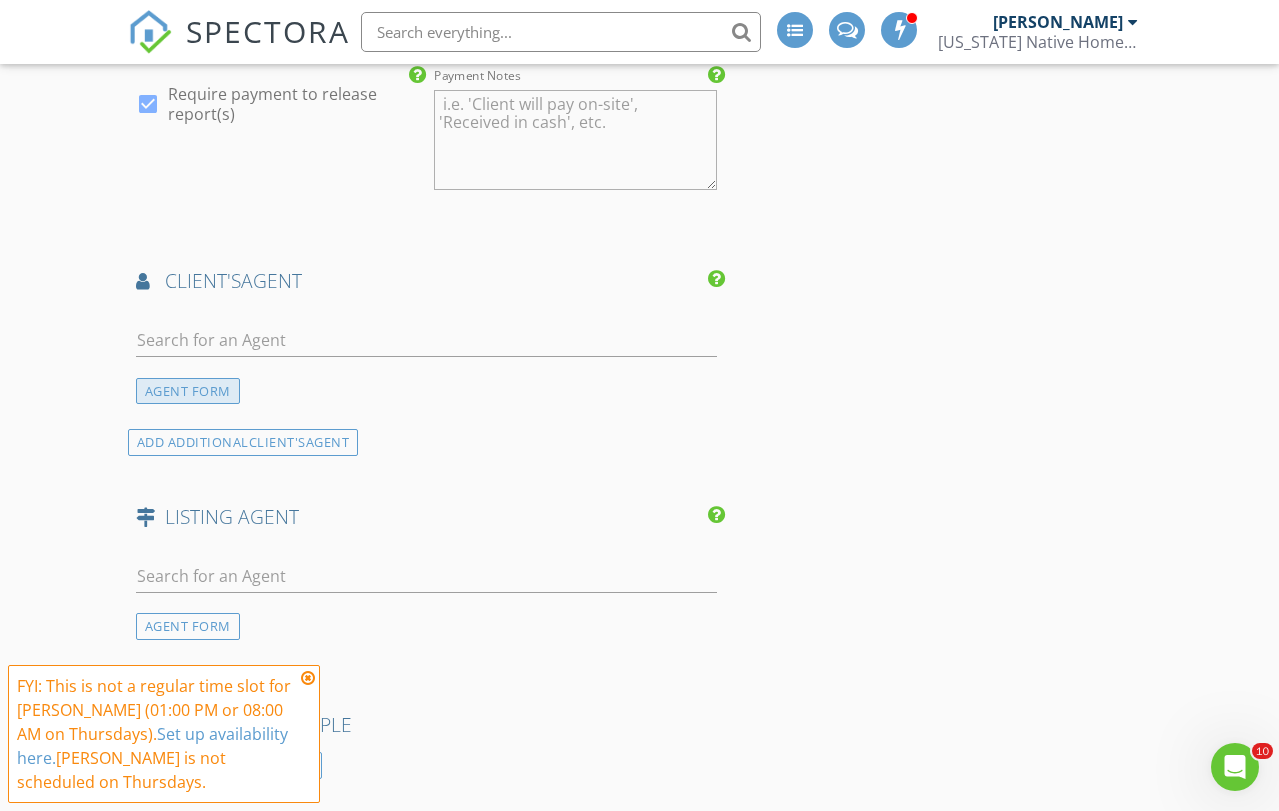 click on "AGENT FORM" at bounding box center [188, 391] 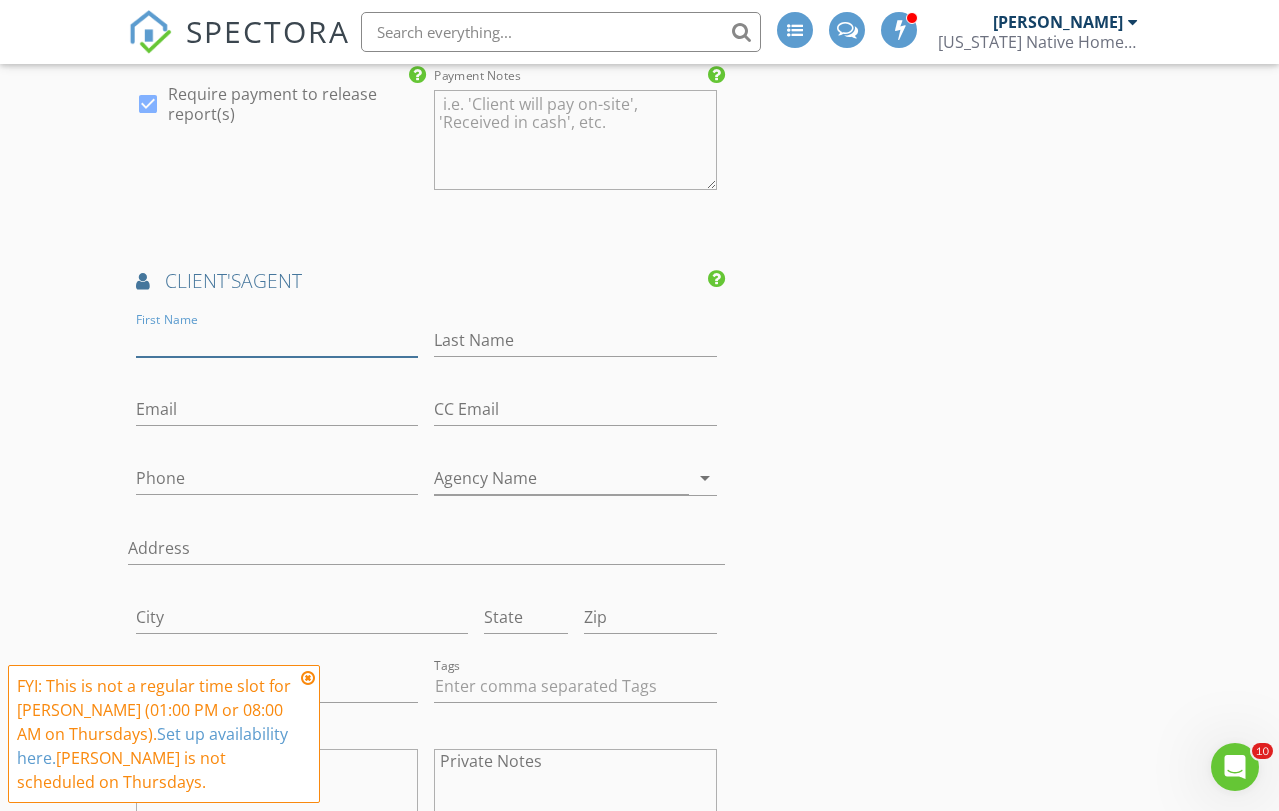 click on "First Name" at bounding box center (277, 340) 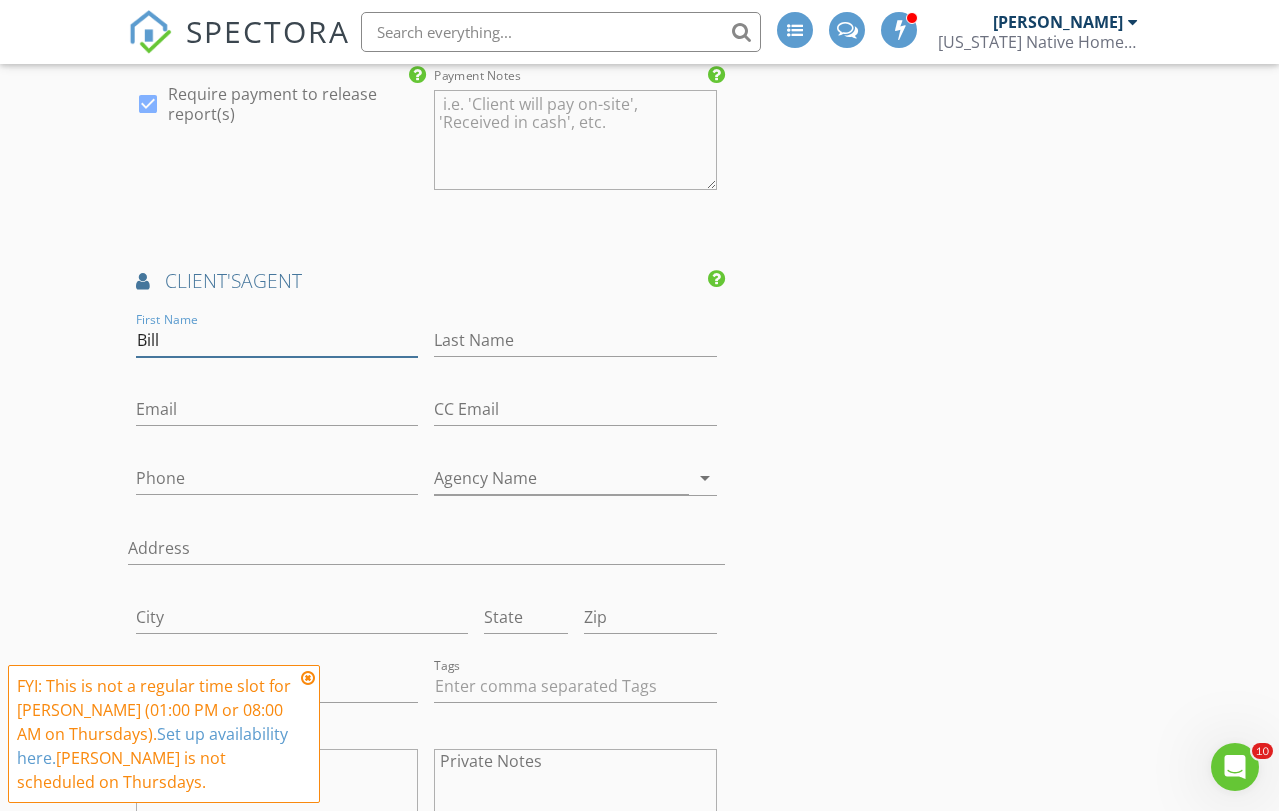 type on "Bill" 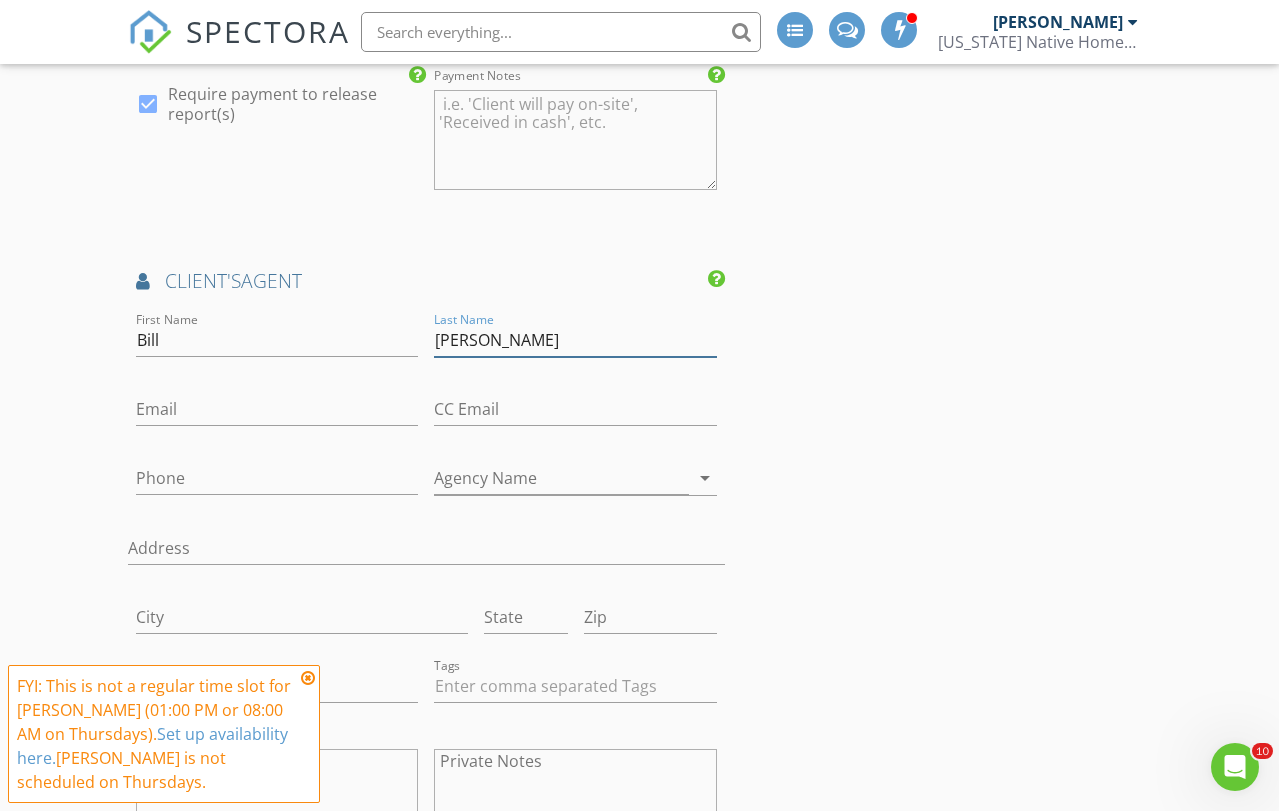 type on "Barrett" 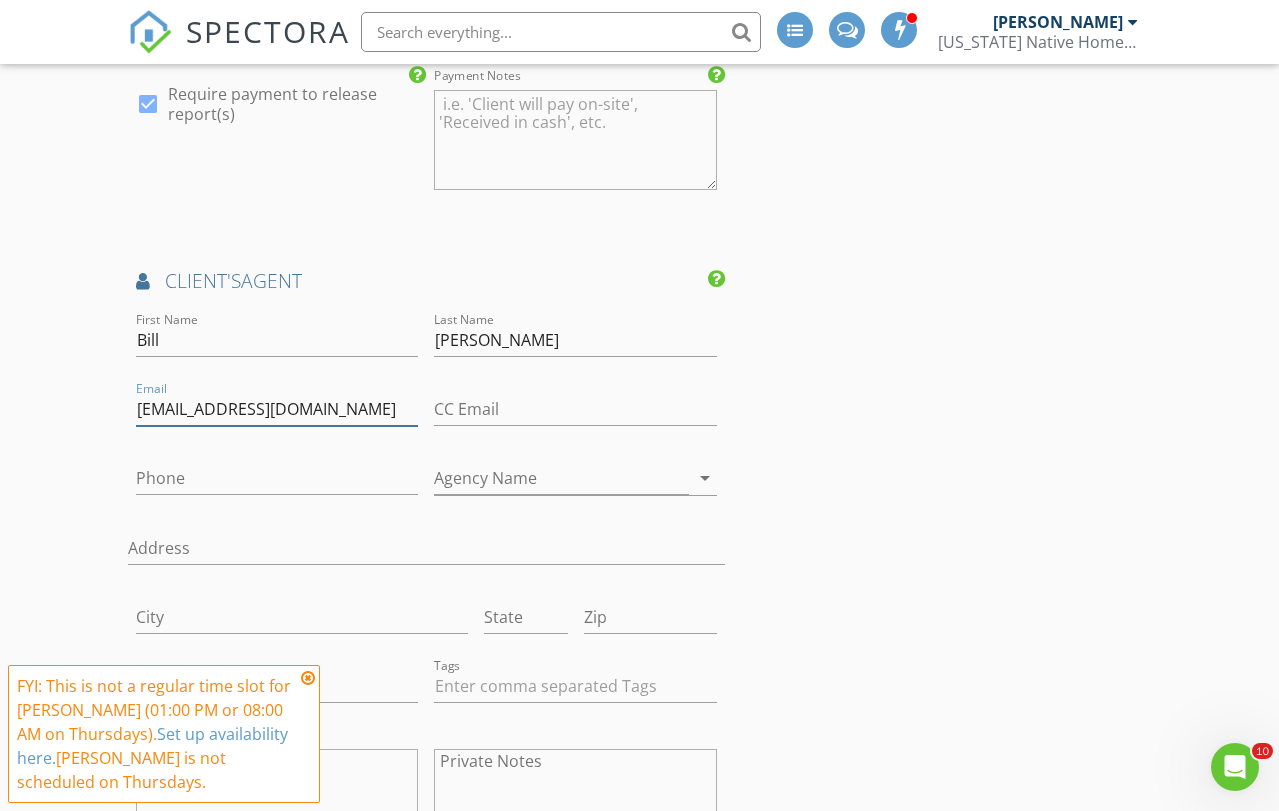 type on "bill@luxuryhomeconsultants.com" 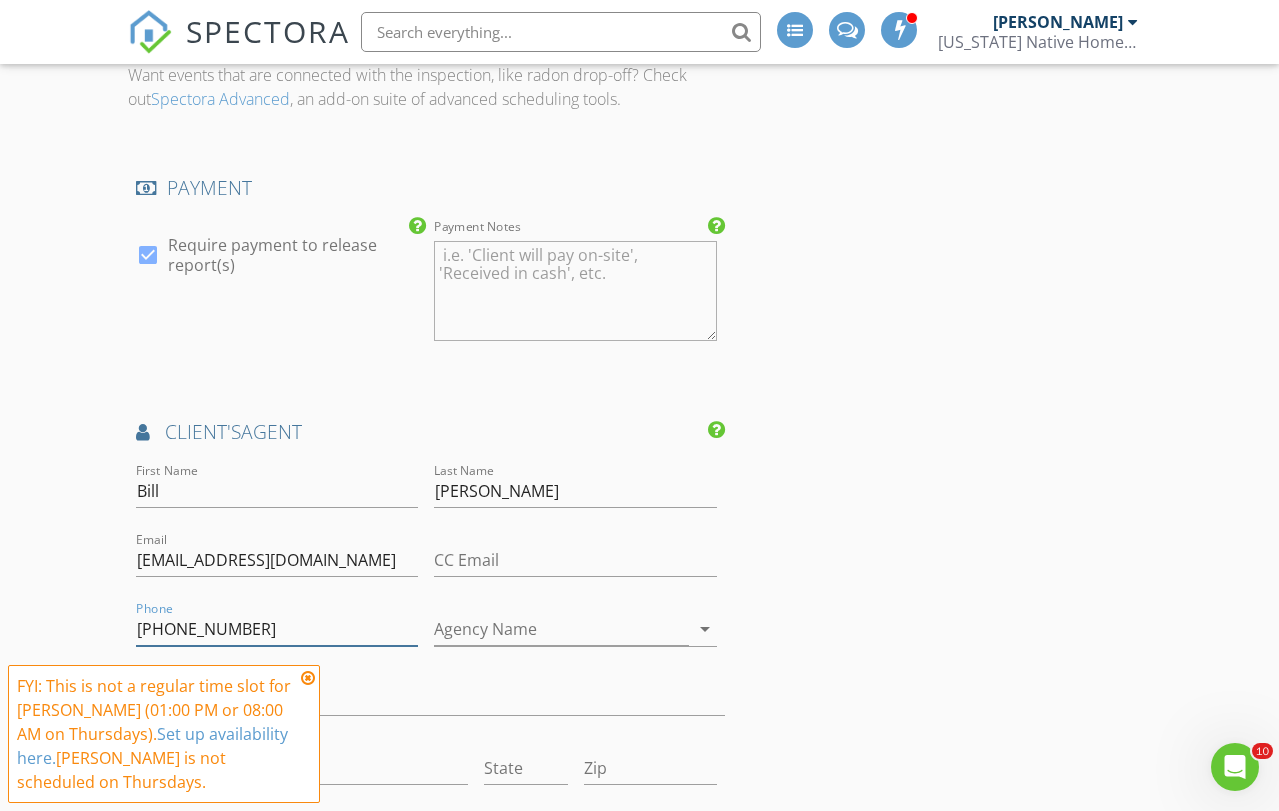scroll, scrollTop: 1964, scrollLeft: 0, axis: vertical 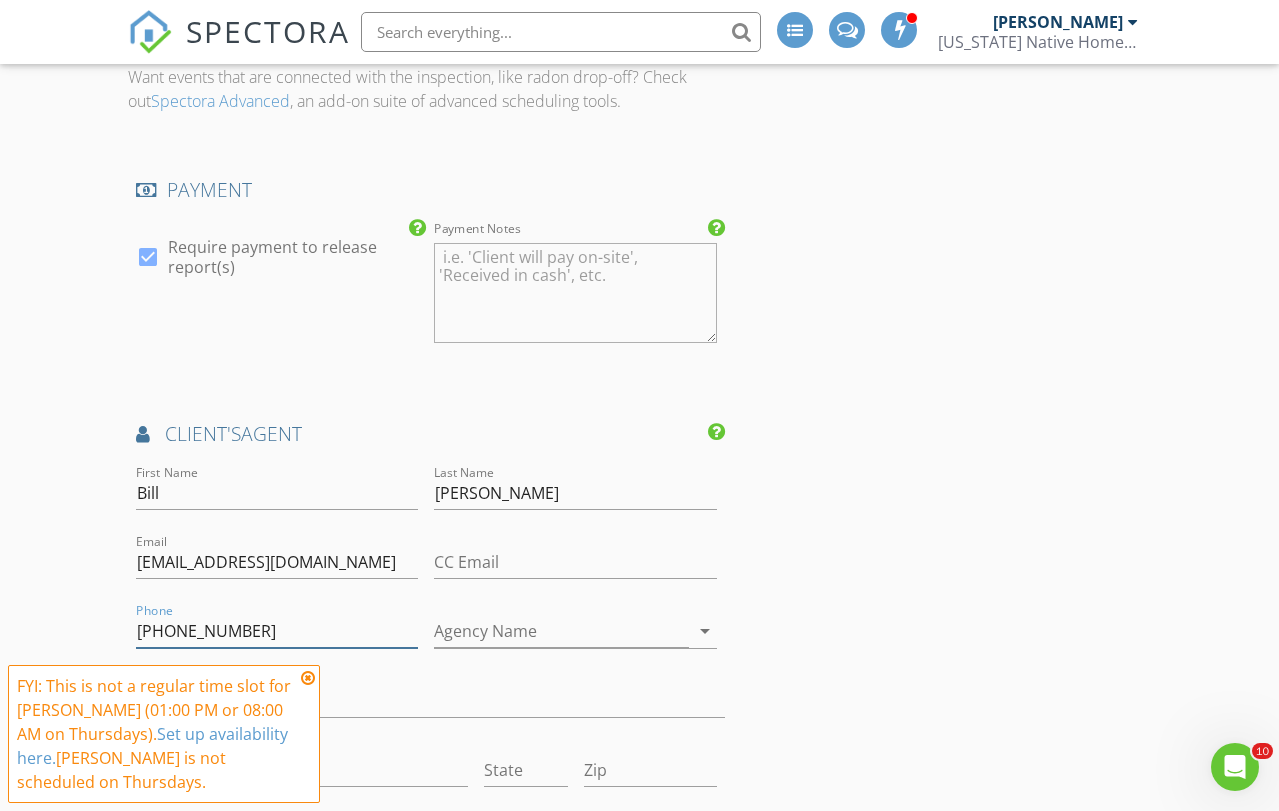 type on "954-789-7368" 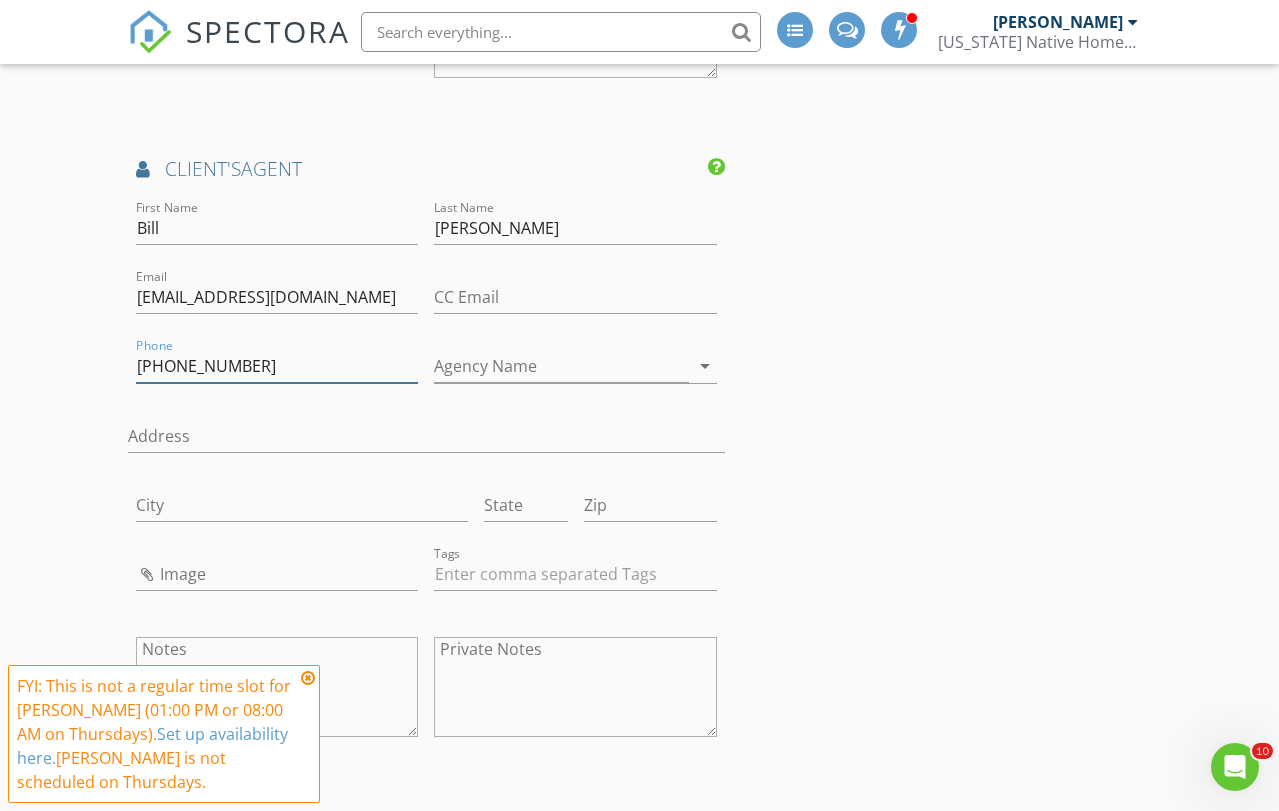 scroll, scrollTop: 2237, scrollLeft: 0, axis: vertical 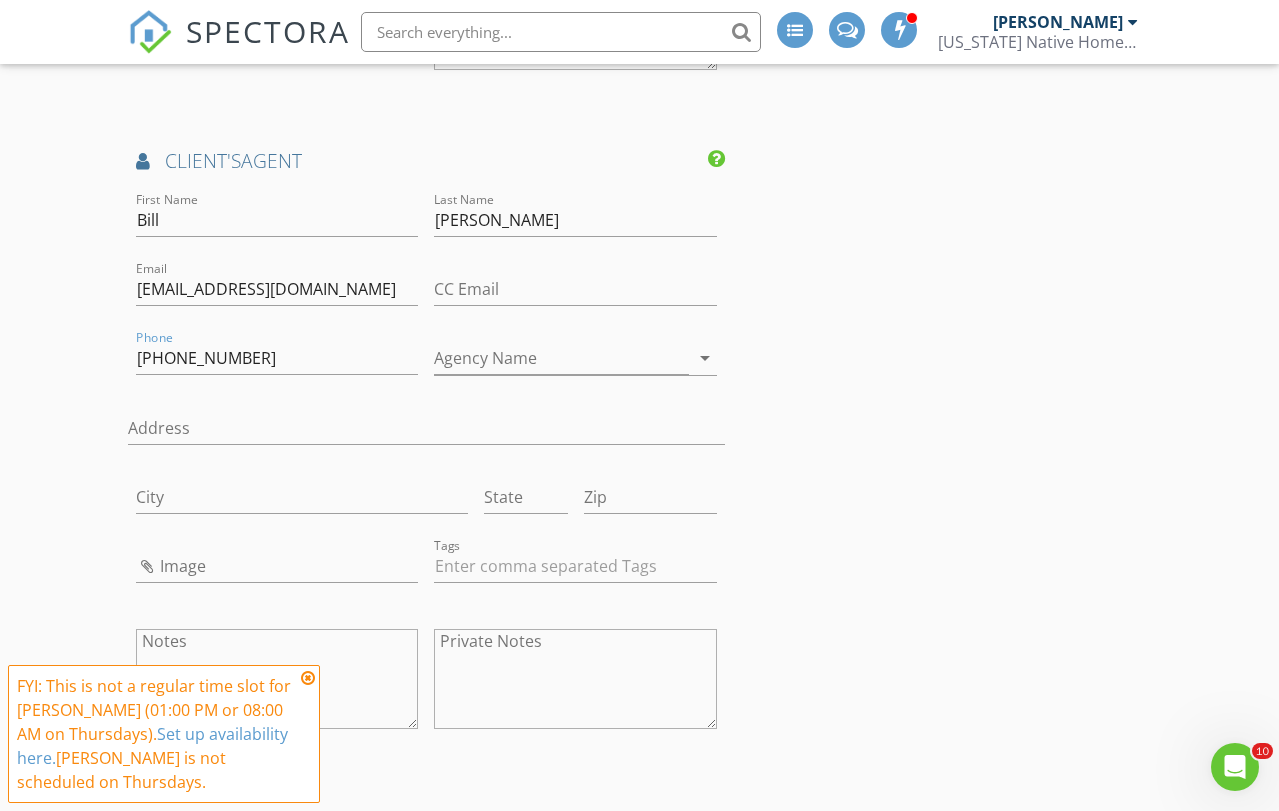 click on "Image" at bounding box center [277, 576] 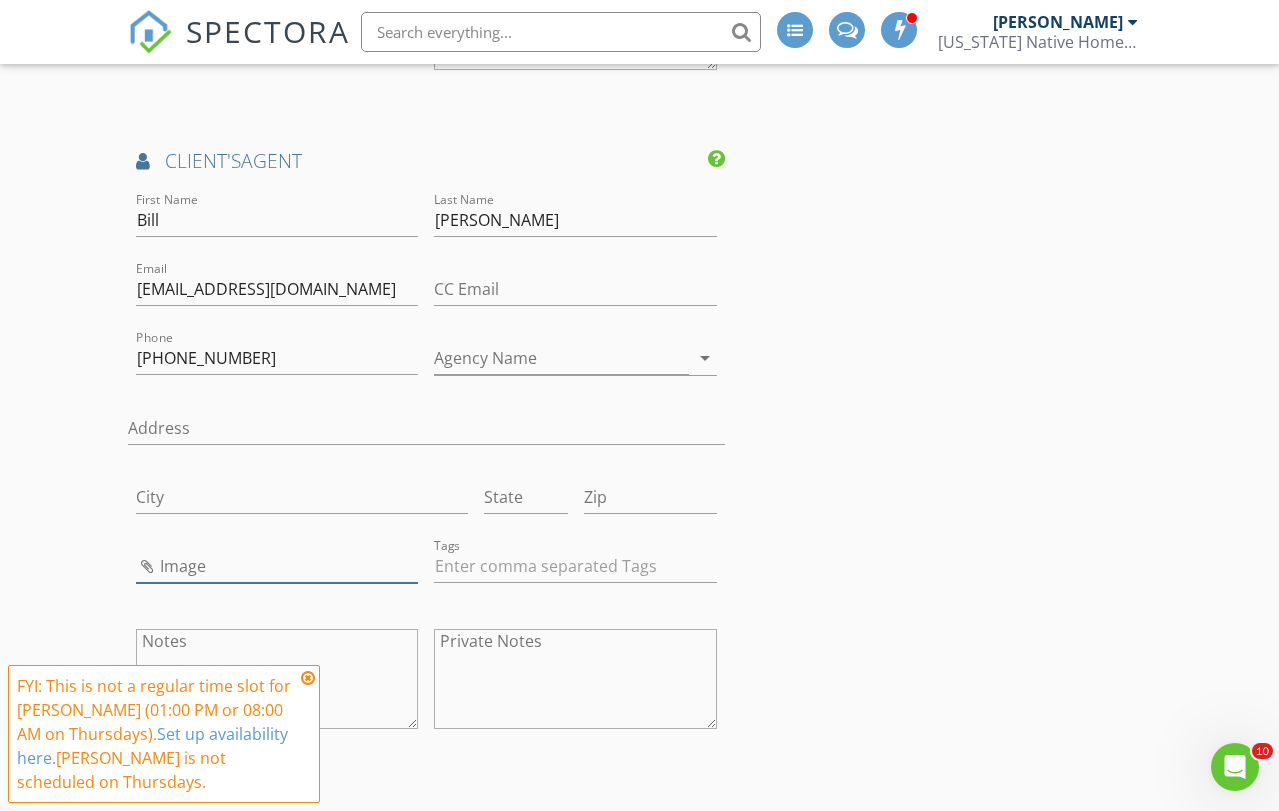 click at bounding box center [277, 566] 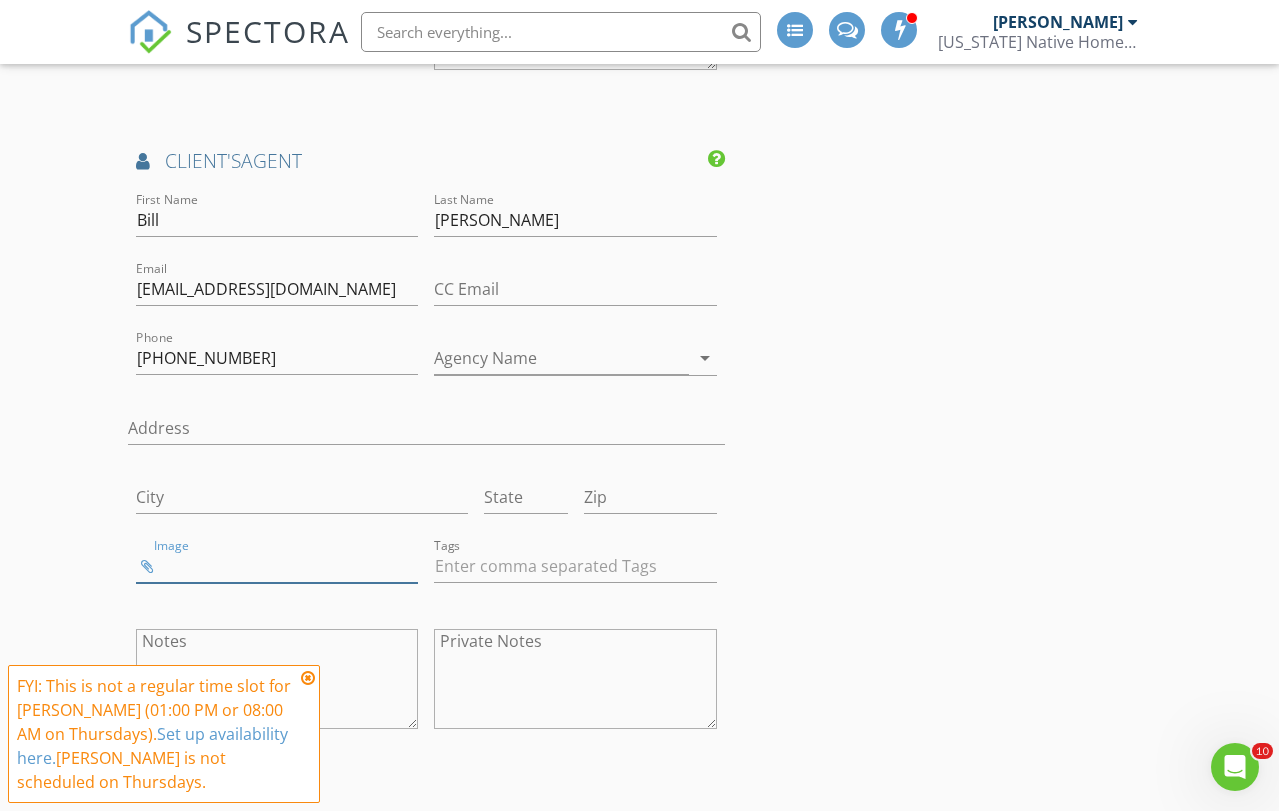 click at bounding box center (277, 566) 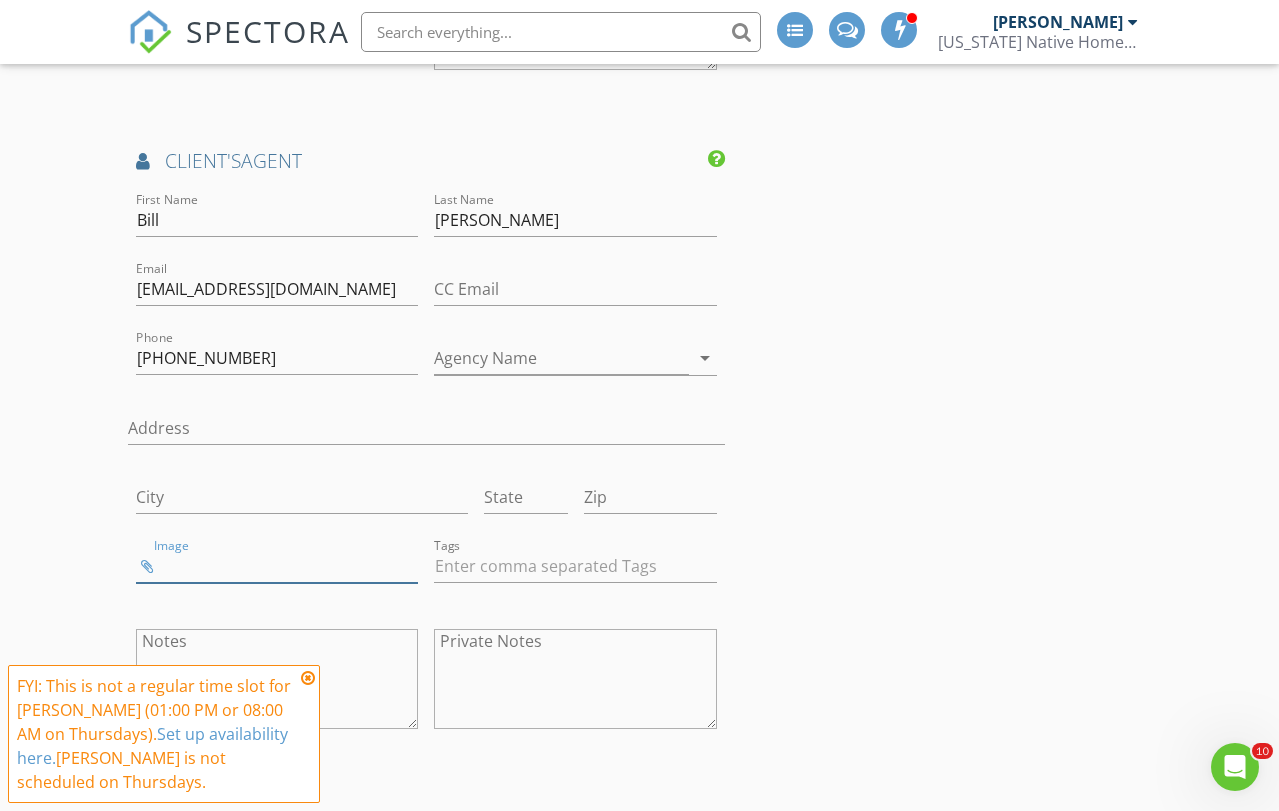 click at bounding box center (277, 566) 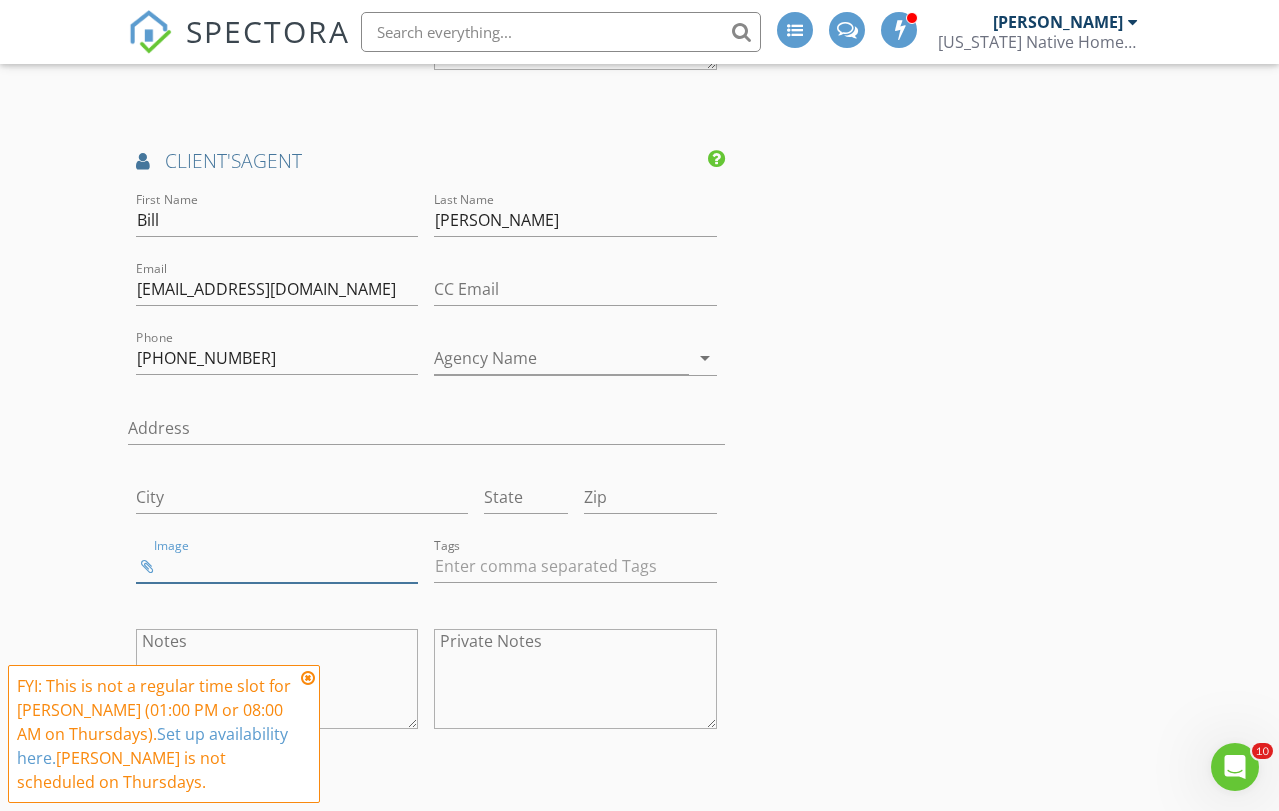 type on "Bill Barrett-330x357 web profile.jpg" 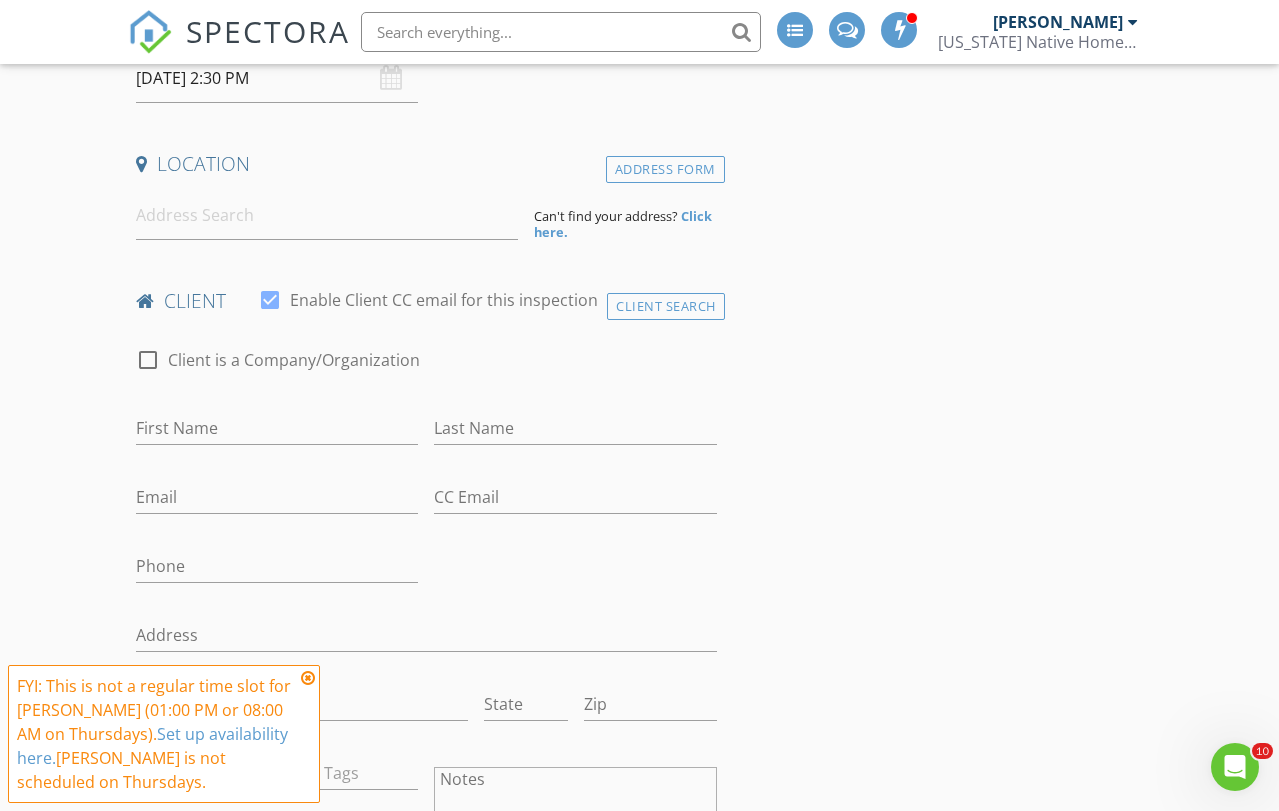 scroll, scrollTop: 469, scrollLeft: 0, axis: vertical 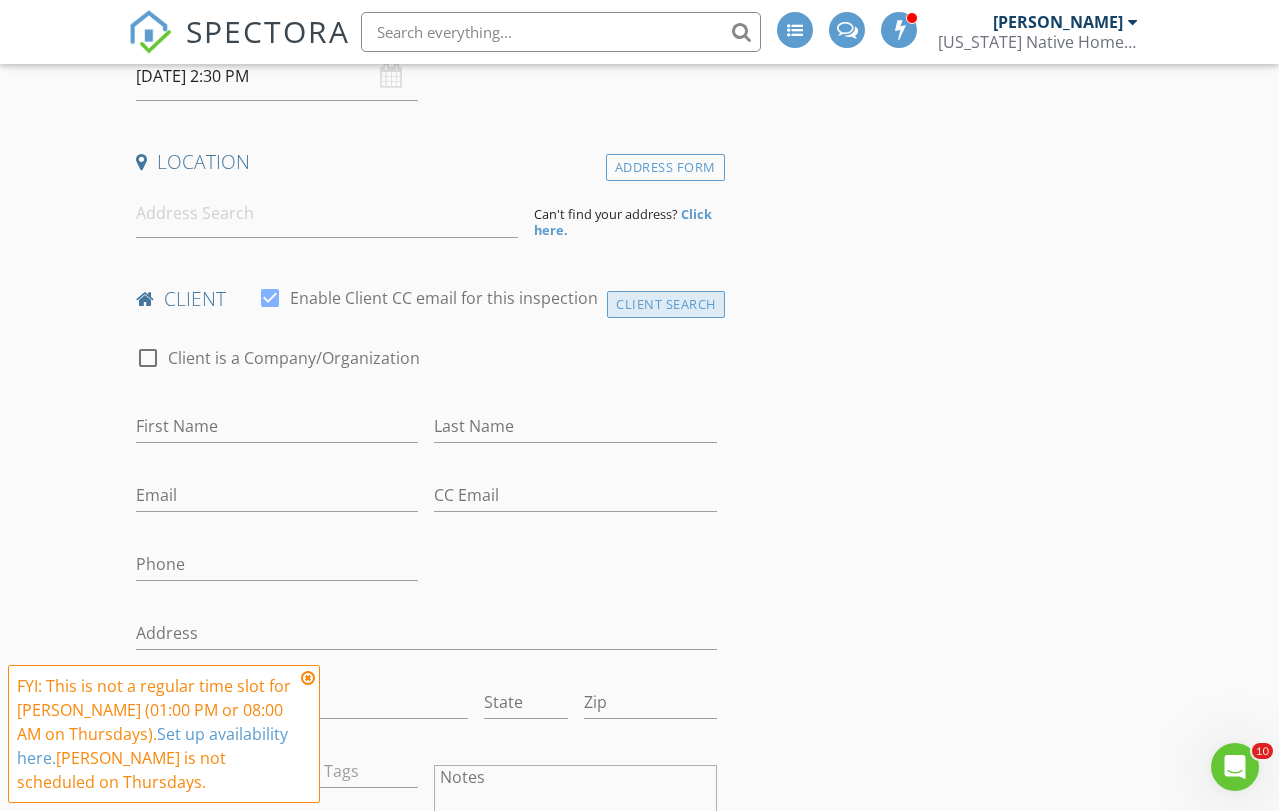 click on "Client Search" at bounding box center (666, 304) 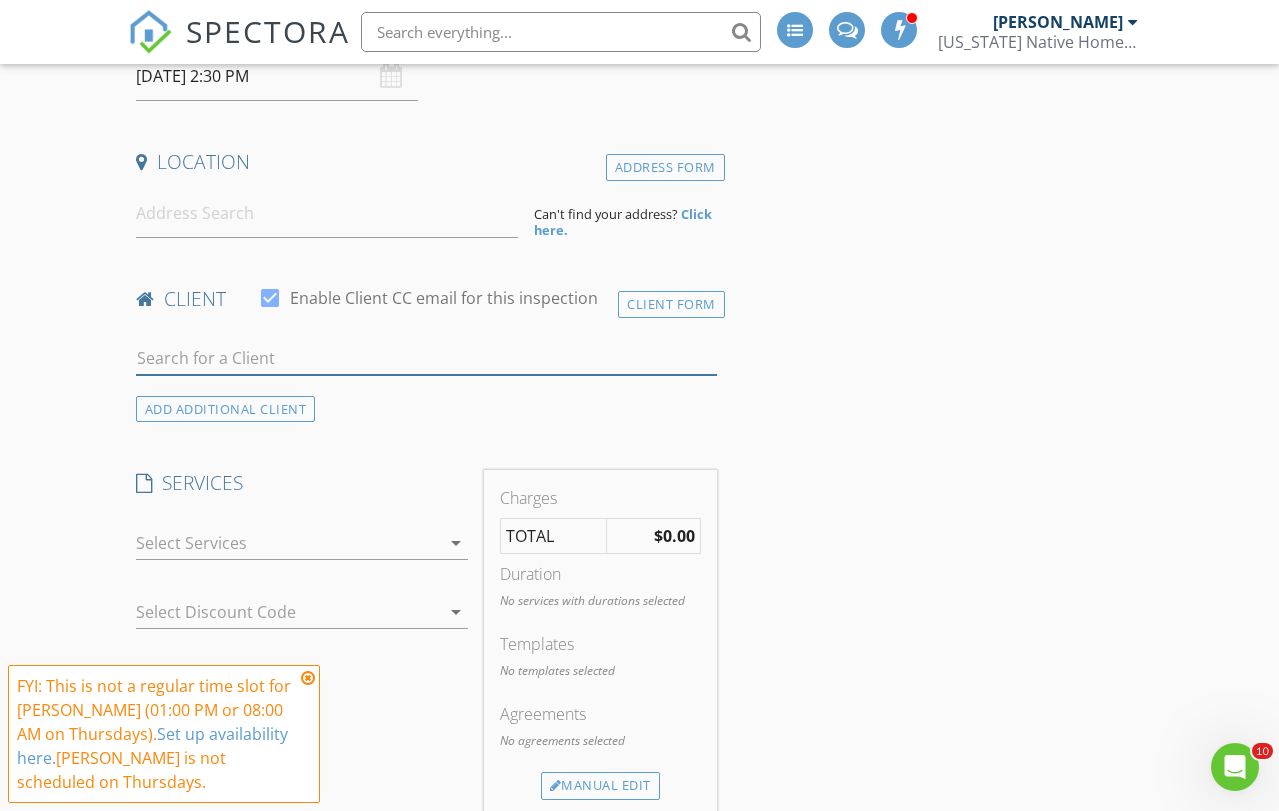 click at bounding box center (426, 358) 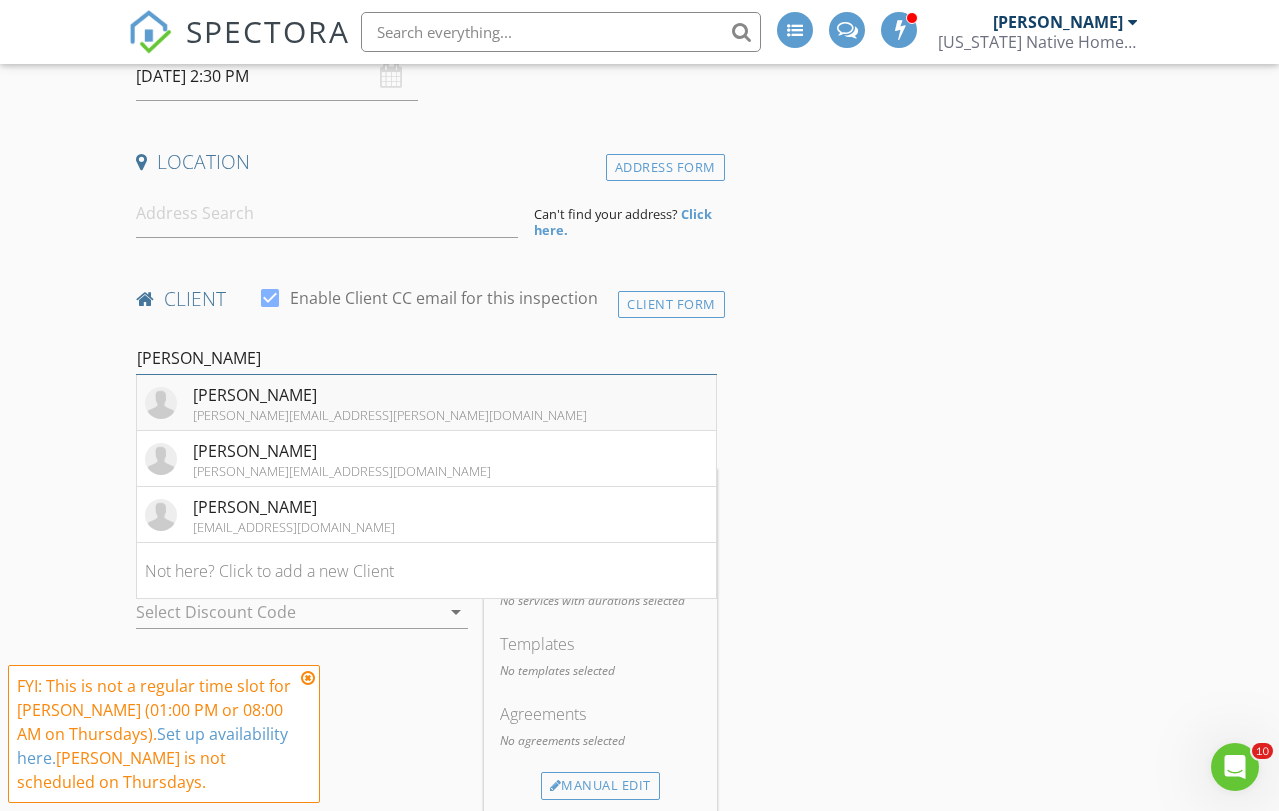 type on "cooper" 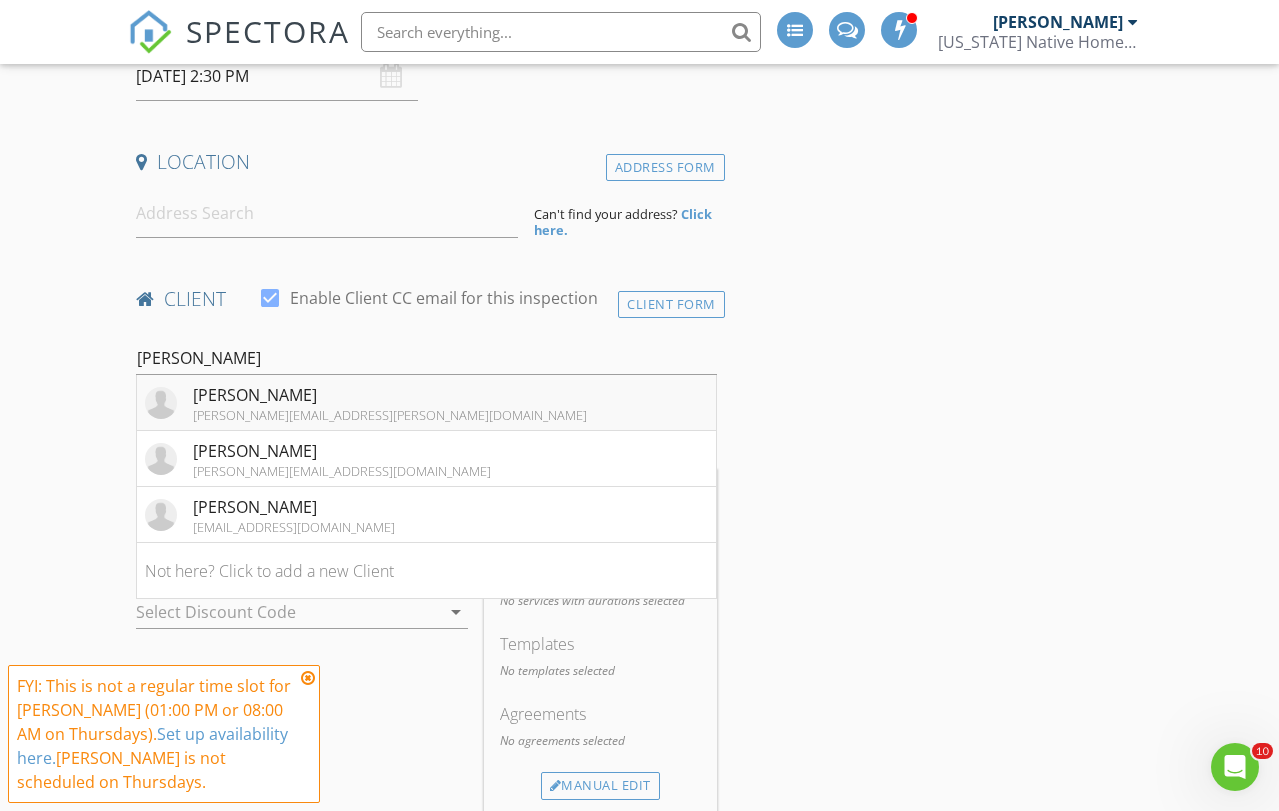 click on "Zachary Cooper" at bounding box center (390, 395) 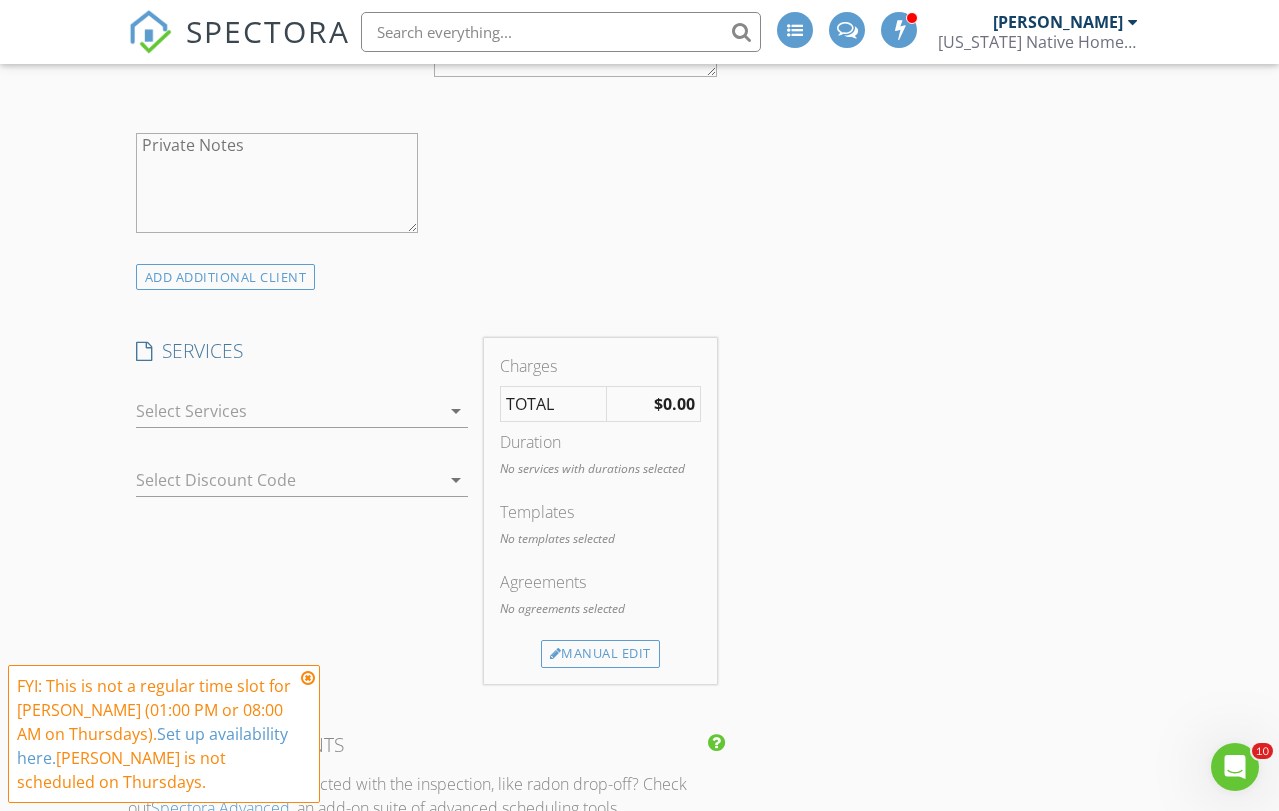 scroll, scrollTop: 1347, scrollLeft: 0, axis: vertical 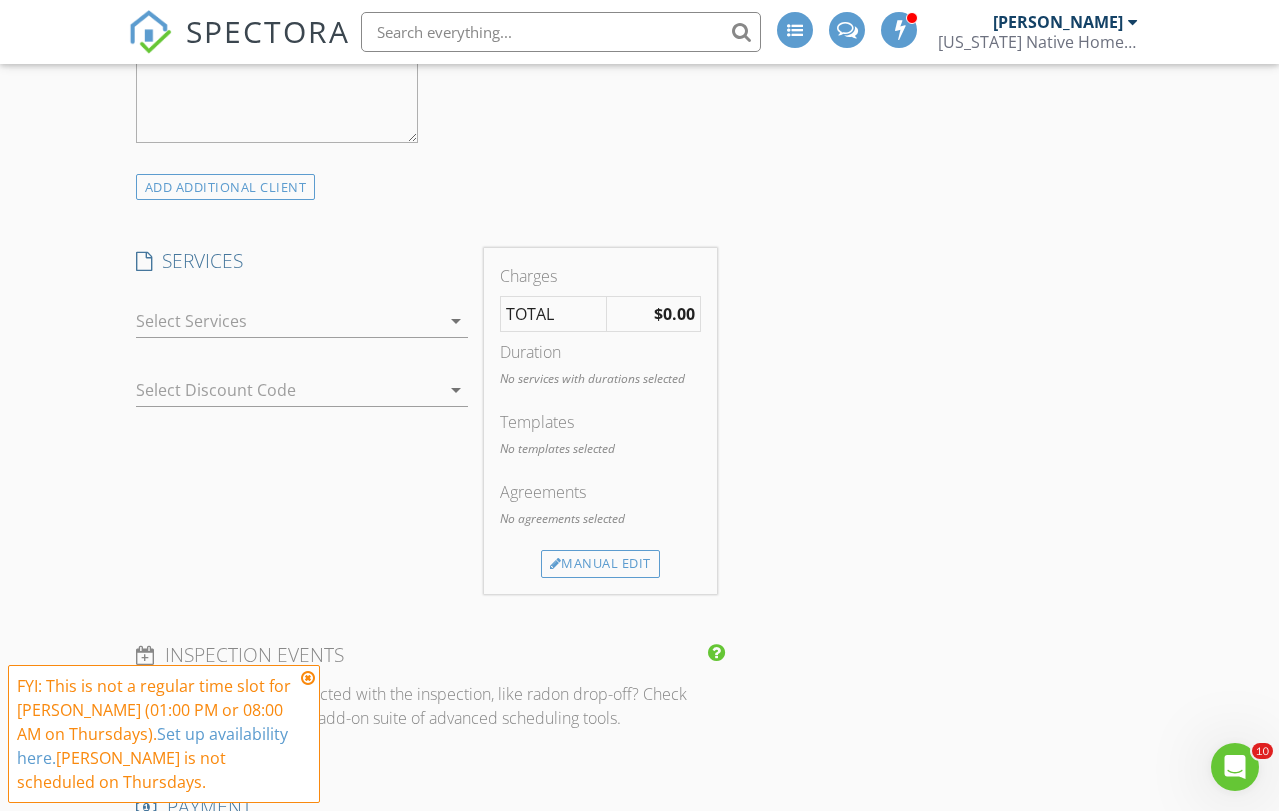 click at bounding box center [288, 321] 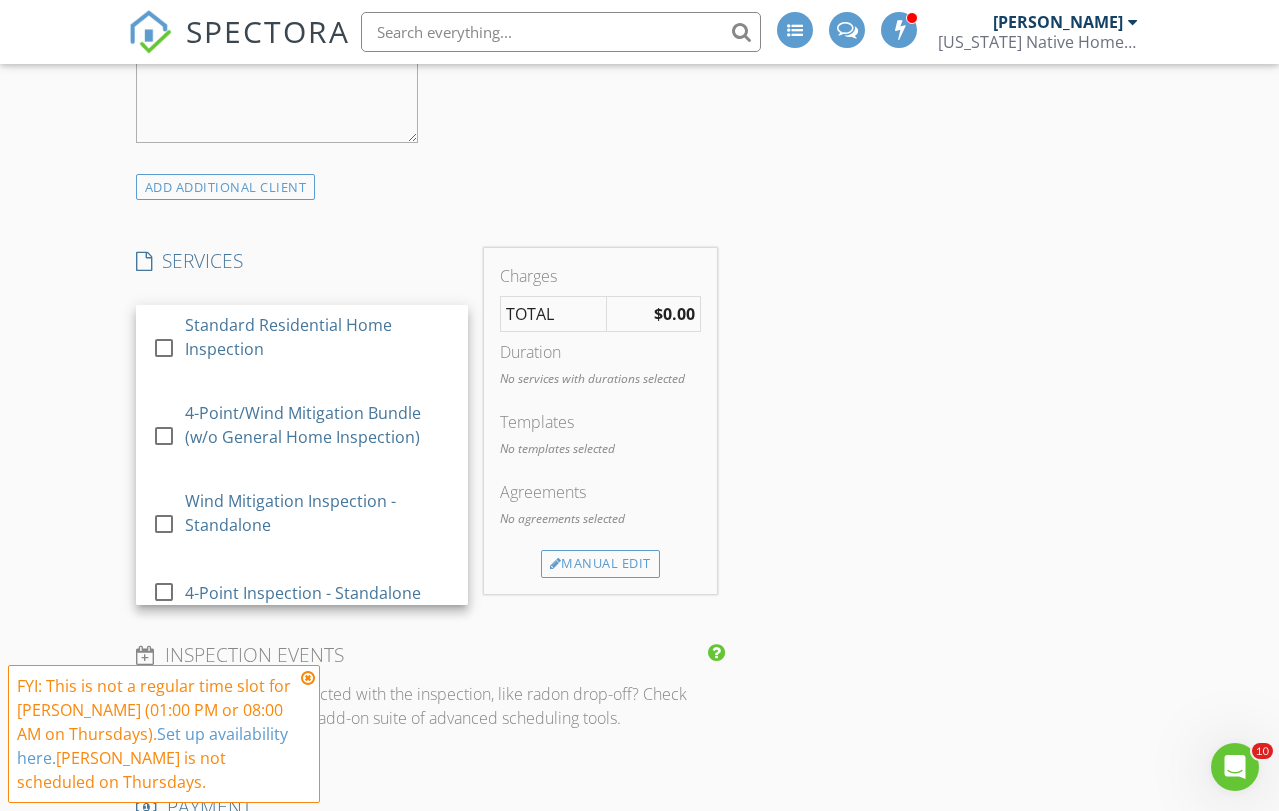 click on "New Inspection
INSPECTOR(S)
check_box   Erik Edison   PRIMARY   check_box   Omar Rodriguez     Erik Edison,  Omar Rodriguez arrow_drop_down   check_box_outline_blank Erik Edison specifically requested check_box_outline_blank Omar Rodriguez specifically requested
Date/Time
07/10/2025 2:30 PM
Location
Address Form       Can't find your address?   Click here.
client
check_box Enable Client CC email for this inspection   Client Search     check_box_outline_blank Client is a Company/Organization     First Name Zachary   Last Name Cooper   Email zachary.cooper.m@gmail.com   CC Email   Phone 630-639-1741   Address   City   State   Zip     Tags         Notes   Private Notes
ADD ADDITIONAL client
SERVICES
check_box_outline_blank   Standard Residential Home Inspection" at bounding box center [639, 1084] 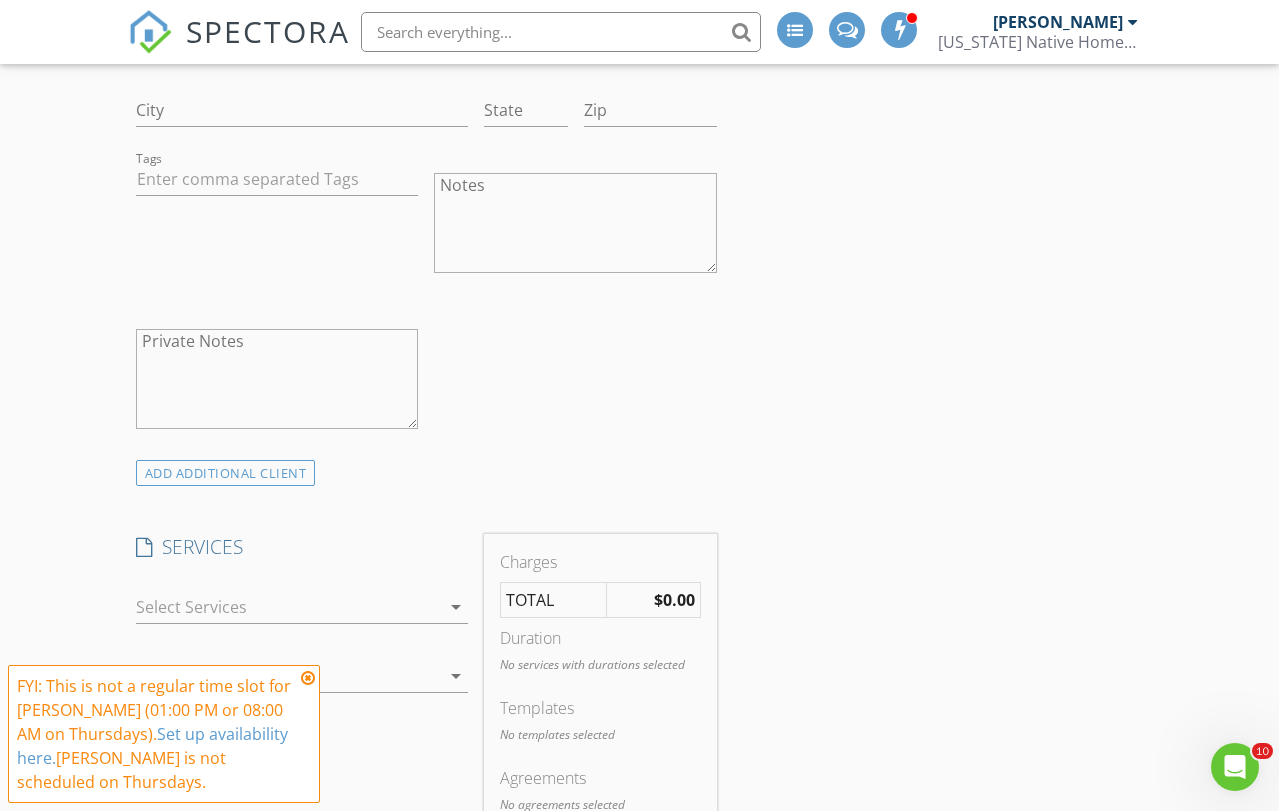 scroll, scrollTop: 368, scrollLeft: 0, axis: vertical 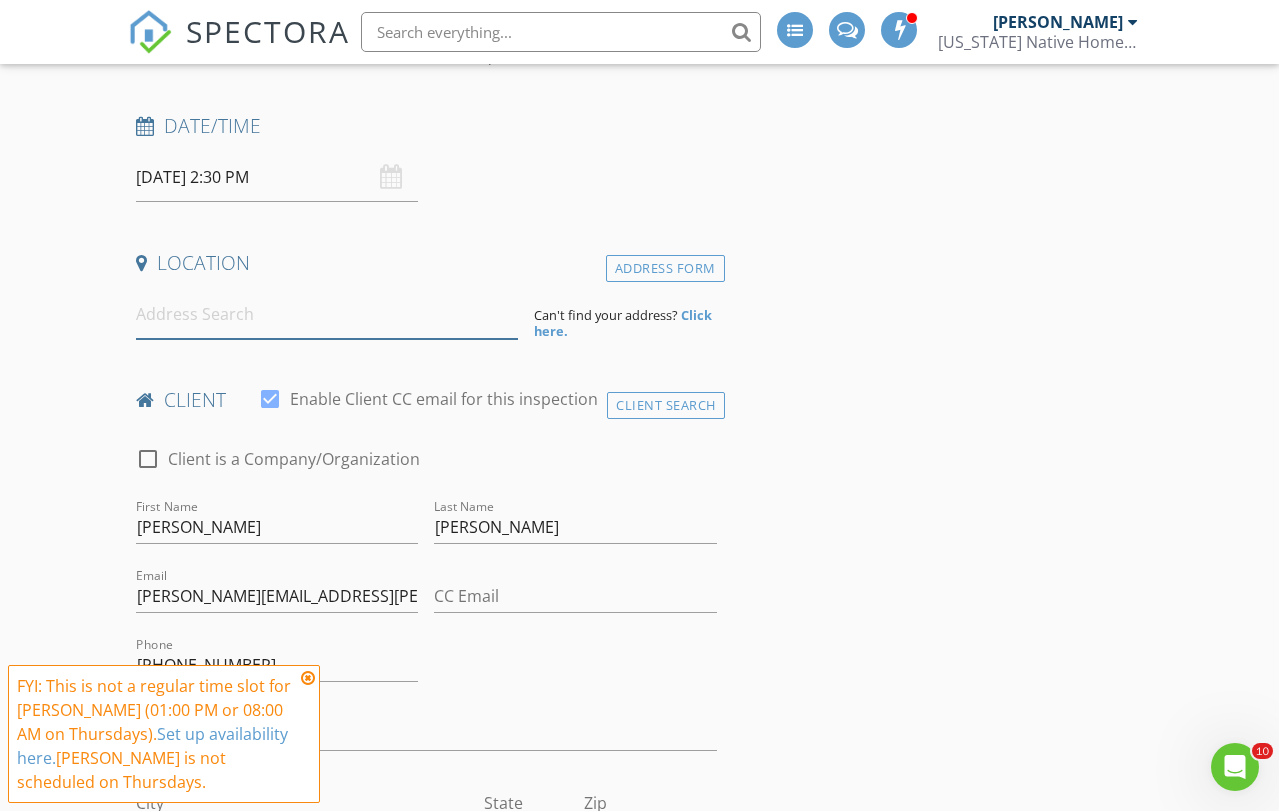 click at bounding box center (327, 314) 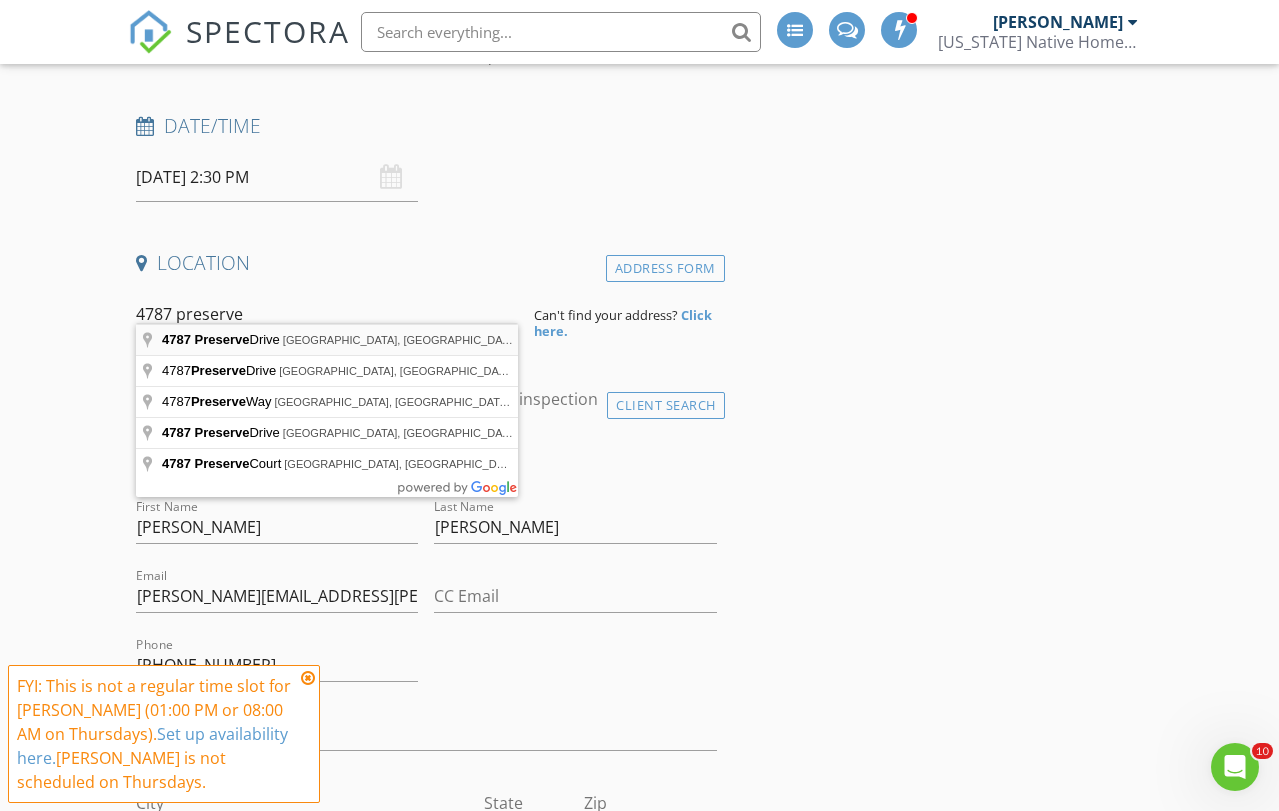 type on "4787 Preserve Drive, Delray Beach, FL, USA" 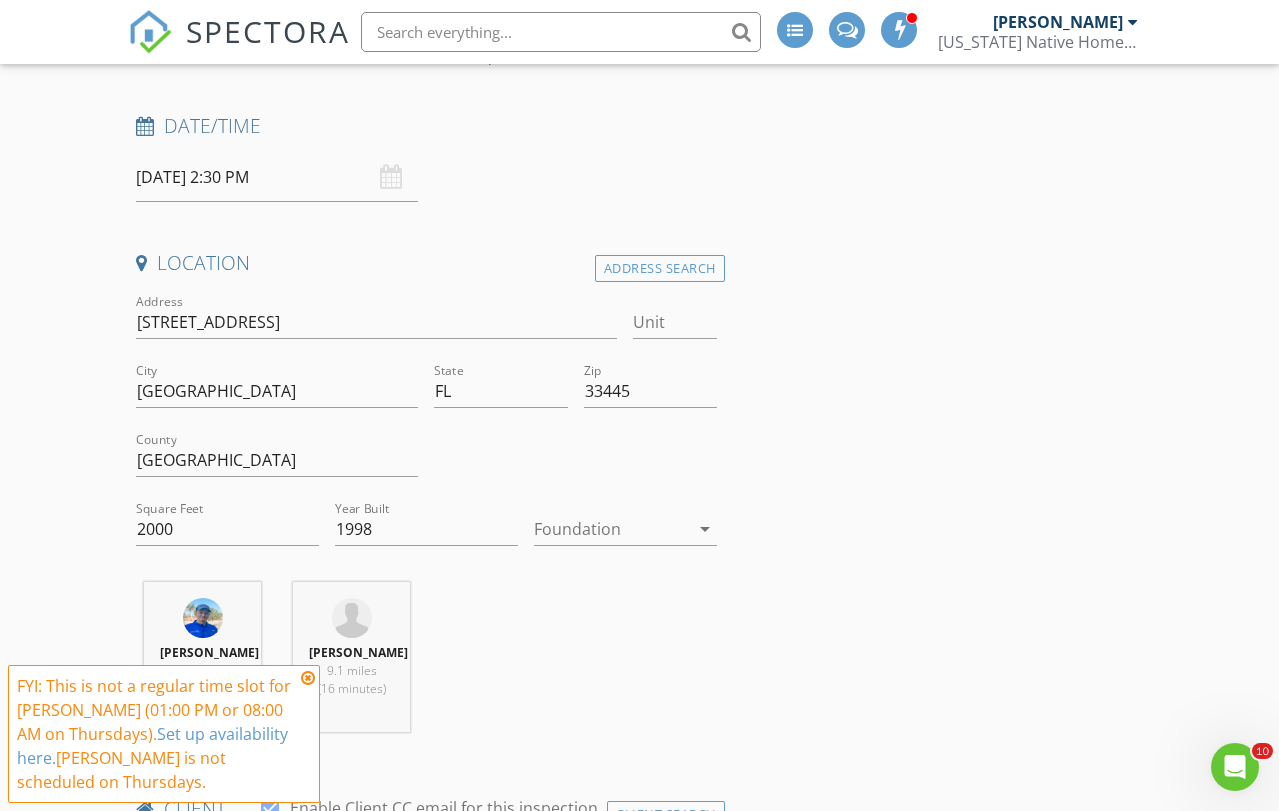 click at bounding box center (611, 529) 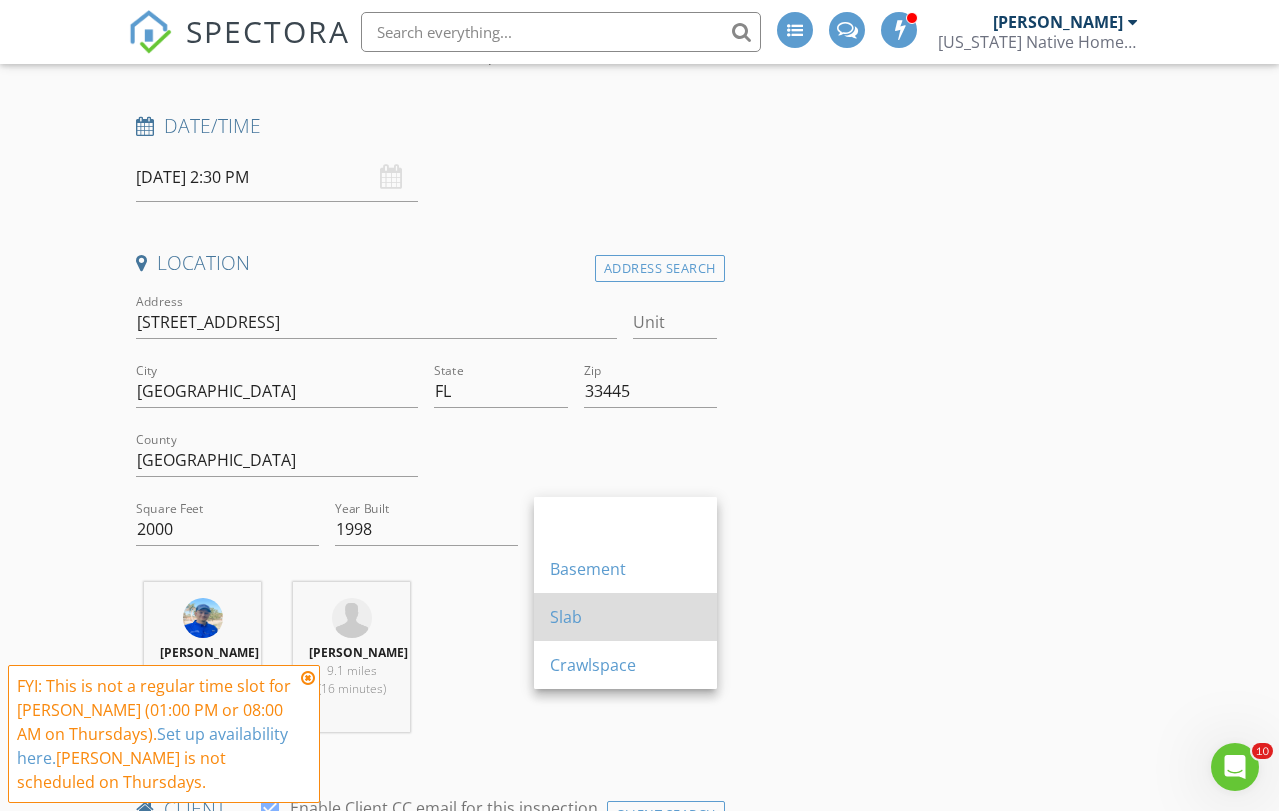 click on "Slab" at bounding box center [625, 617] 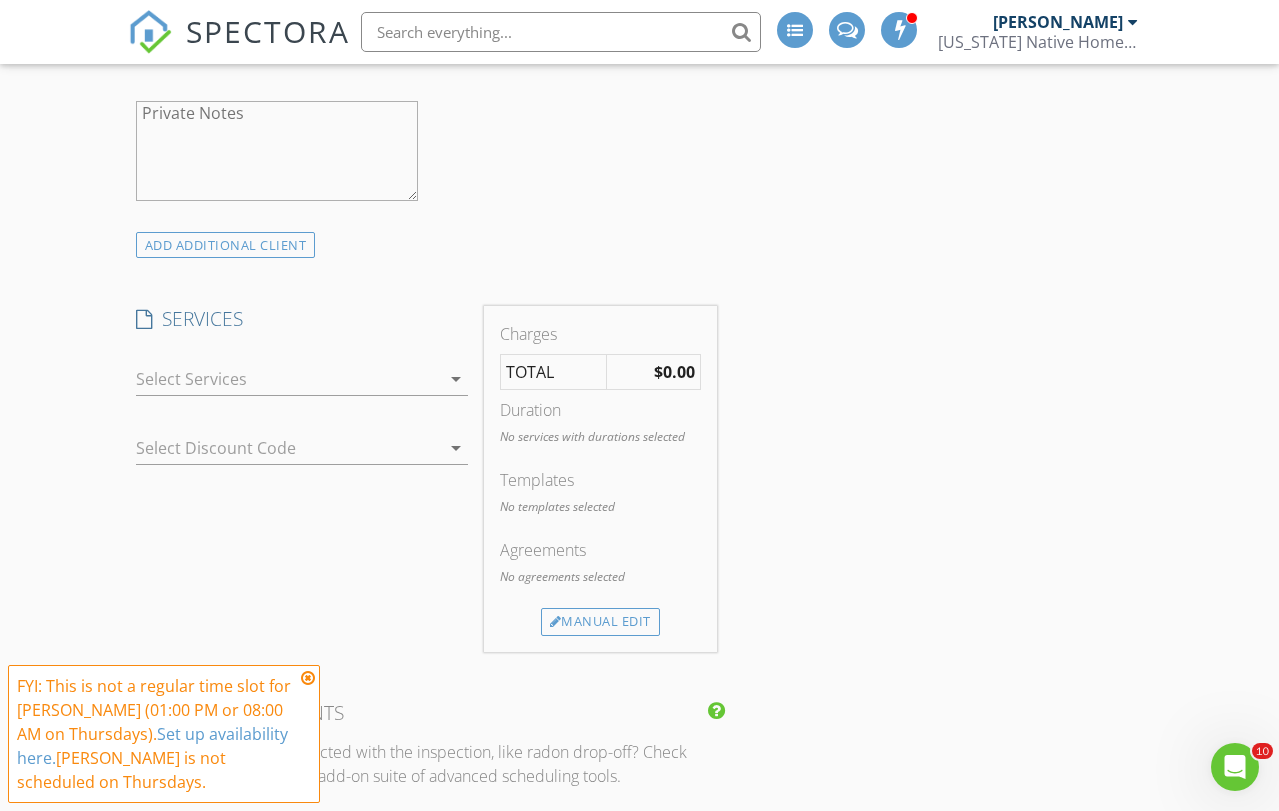scroll, scrollTop: 1703, scrollLeft: 0, axis: vertical 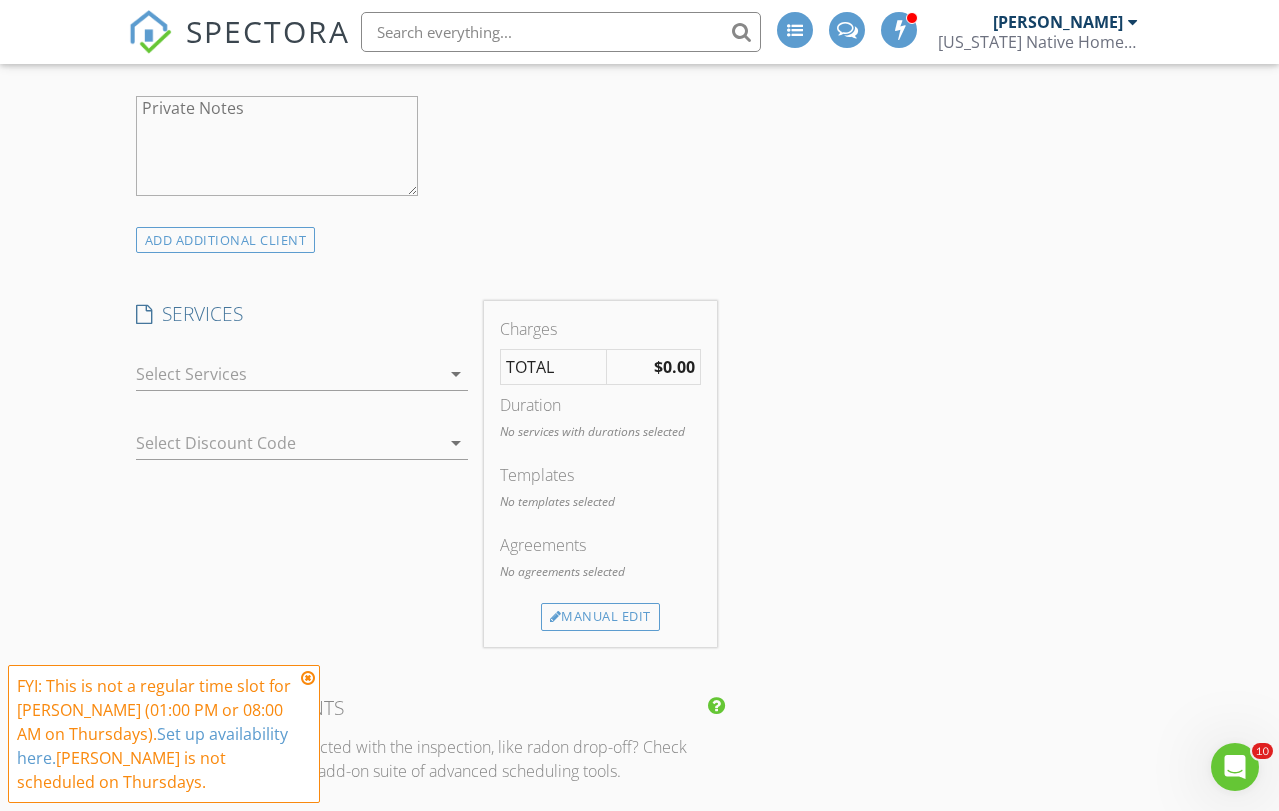 click on "check_box_outline_blank   Standard Residential Home Inspection   check_box_outline_blank   4-Point/Wind Mitigation Bundle (w/o General Home Inspection)   check_box_outline_blank   Wind Mitigation Inspection - Standalone   check_box_outline_blank   4-Point Inspection - Standalone   check_box_outline_blank   Pool, Patio, & Spa Inspection - Standalone   check_box_outline_blank   Reinspection   check_box_outline_blank   Courtesy Pre-Listing Inspection   check_box_outline_blank   Water Quality Test   Collection of a water sample with analysis by a qualified labratory. check_box_outline_blank   Sewer Scope Inspection   Camera inspection of main sewer line for indications of damage, roots, deterioration, obstructions, or other potentially costly repairs. arrow_drop_down" at bounding box center [302, 378] 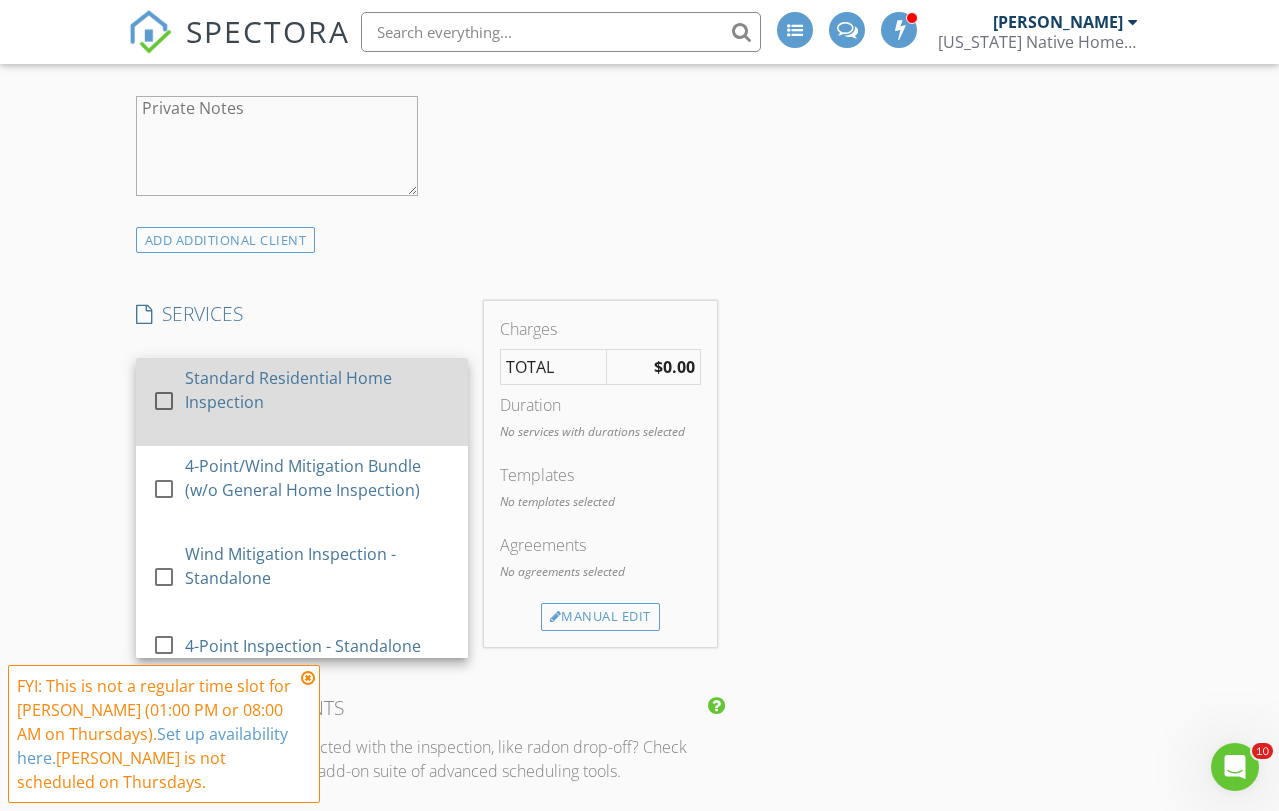click at bounding box center [164, 400] 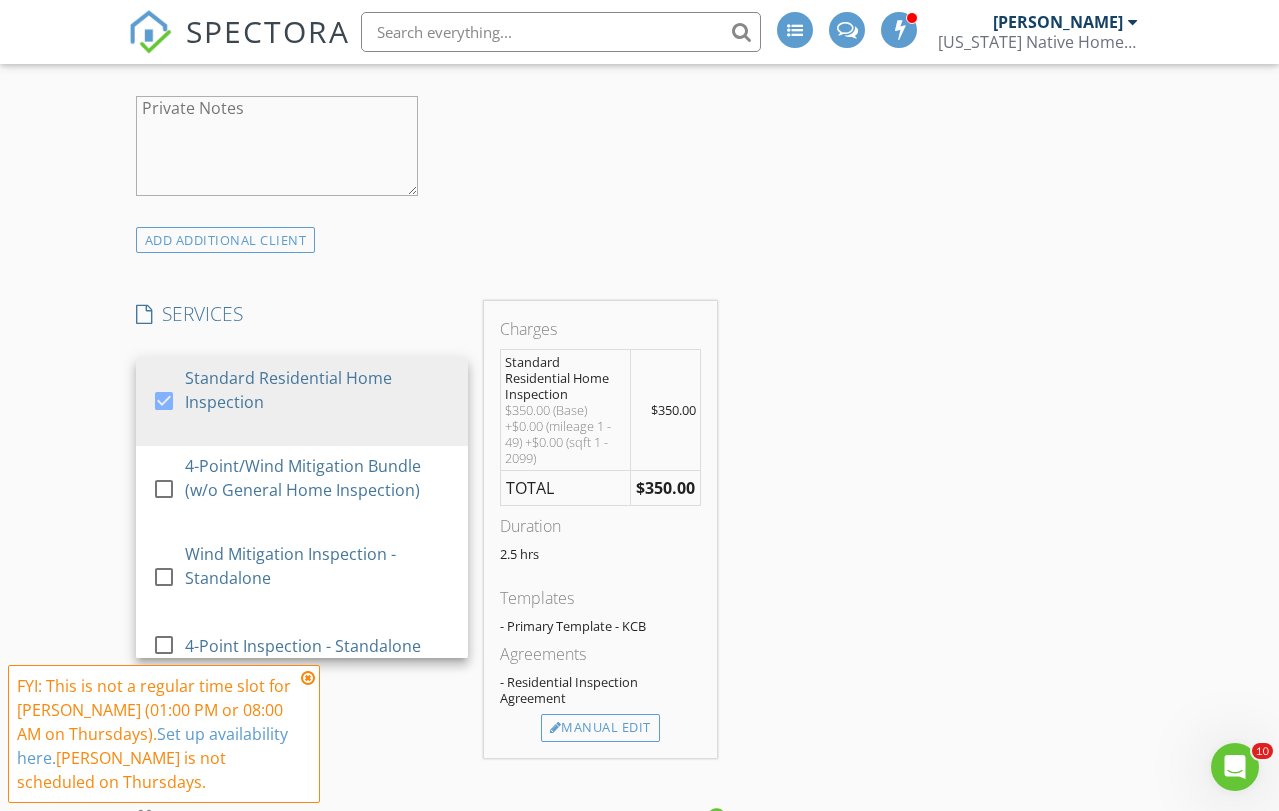click on "New Inspection
INSPECTOR(S)
check_box   Erik Edison   PRIMARY   check_box   Omar Rodriguez     Erik Edison,  Omar Rodriguez arrow_drop_down   check_box_outline_blank Erik Edison specifically requested check_box_outline_blank Omar Rodriguez specifically requested
Date/Time
07/10/2025 2:30 PM
Location
Address Search       Address 4787 Preserve Dr   Unit   City Delray Beach   State FL   Zip 33445   County Palm Beach     Square Feet 2000   Year Built 1998   Foundation Slab arrow_drop_down     Erik Edison     9.1 miles     (16 minutes)         Omar Rodriguez     9.1 miles     (16 minutes)
client
check_box Enable Client CC email for this inspection   Client Search     check_box_outline_blank Client is a Company/Organization     First Name Zachary   Last Name Cooper   Email zachary.cooper.m@gmail.com   CC Email   Phone 630-639-1741   Address   City   State" at bounding box center (639, 988) 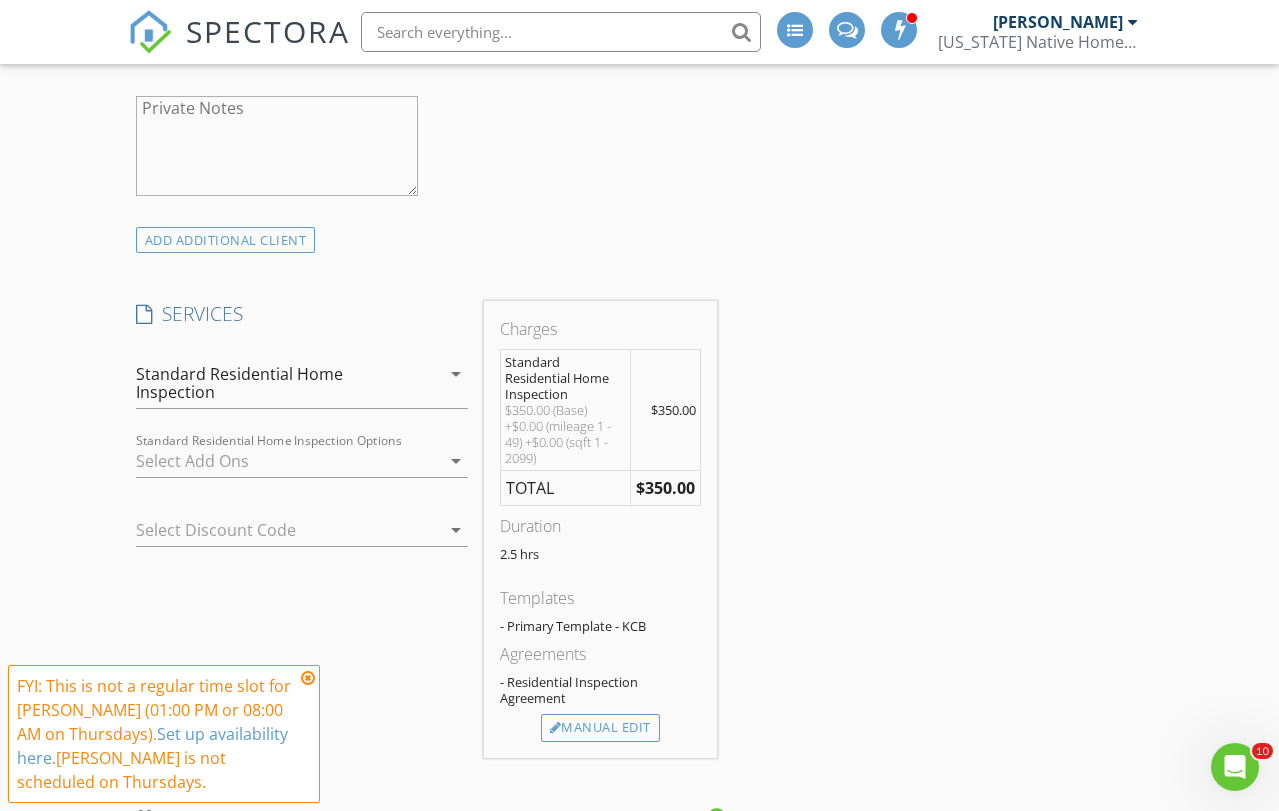 click at bounding box center [288, 461] 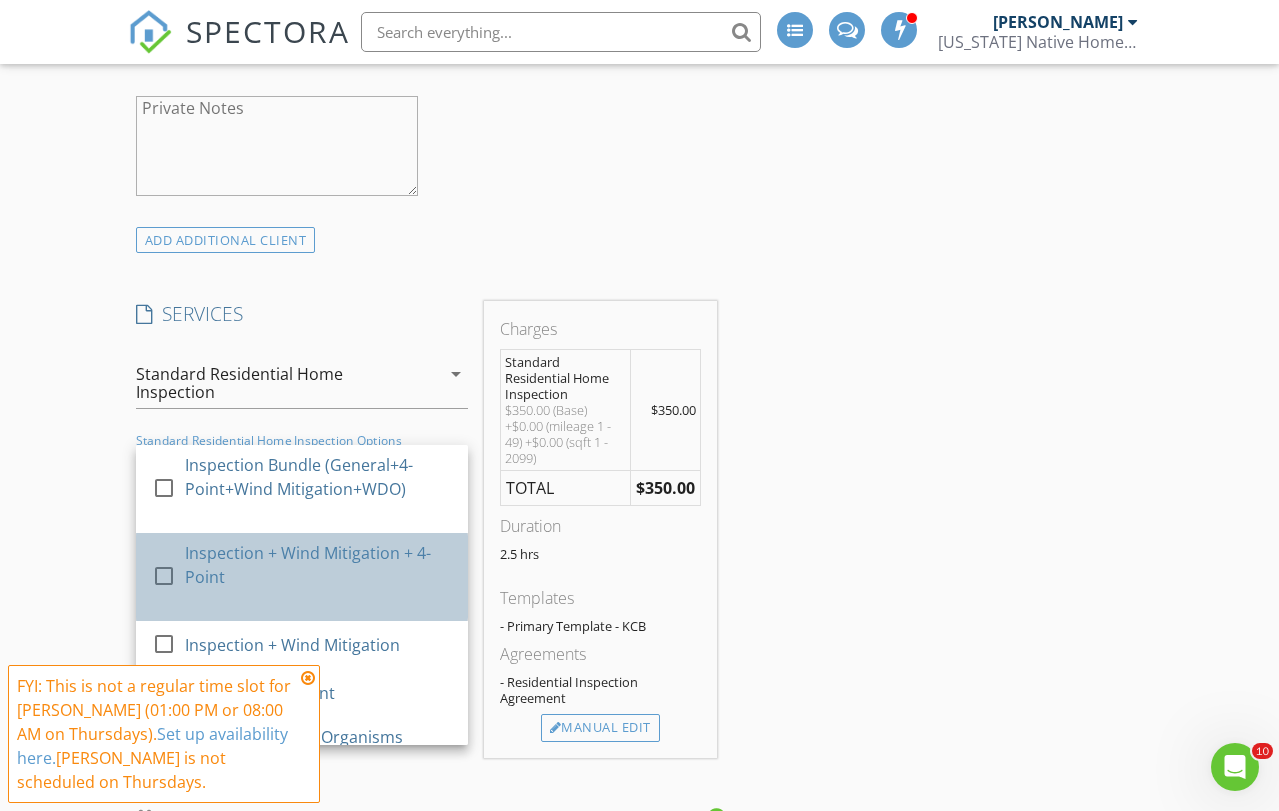 click on "check_box_outline_blank   Inspection + Wind Mitigation + 4-Point" at bounding box center [302, 577] 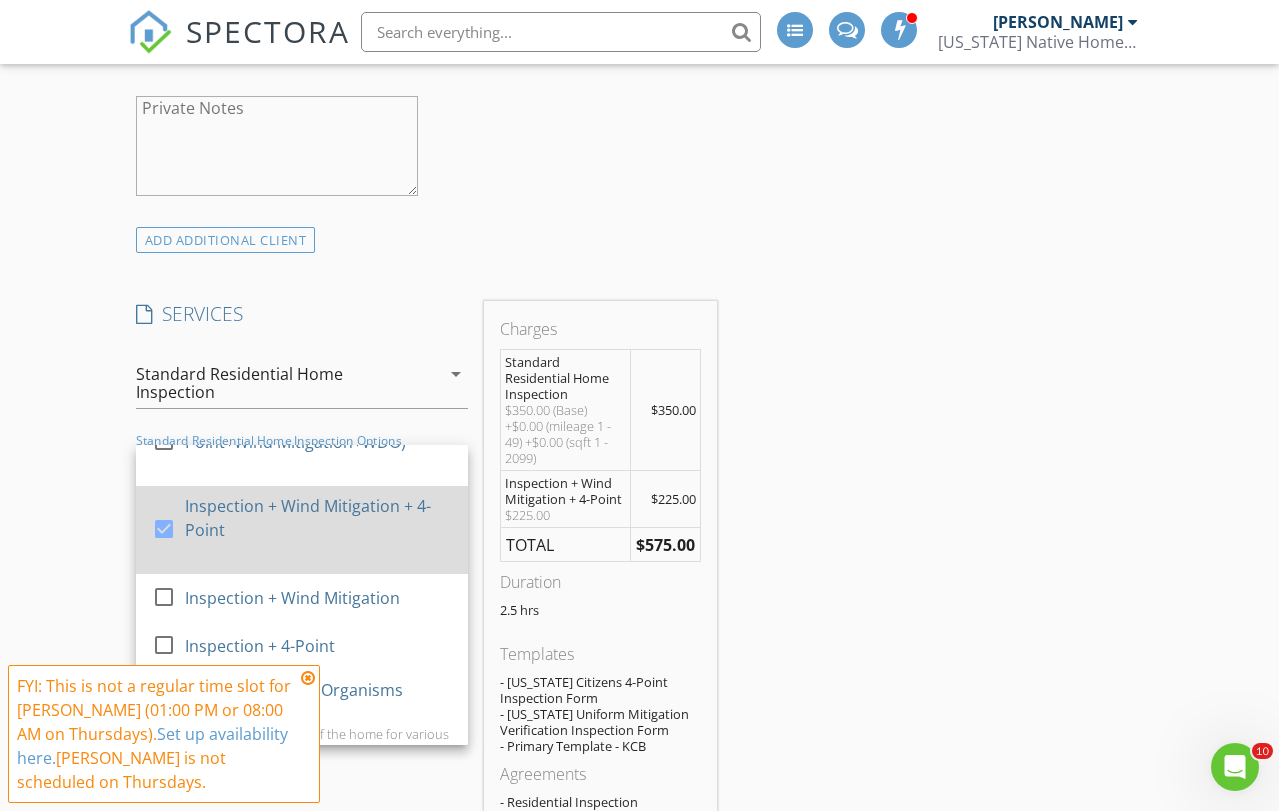 scroll, scrollTop: 44, scrollLeft: 0, axis: vertical 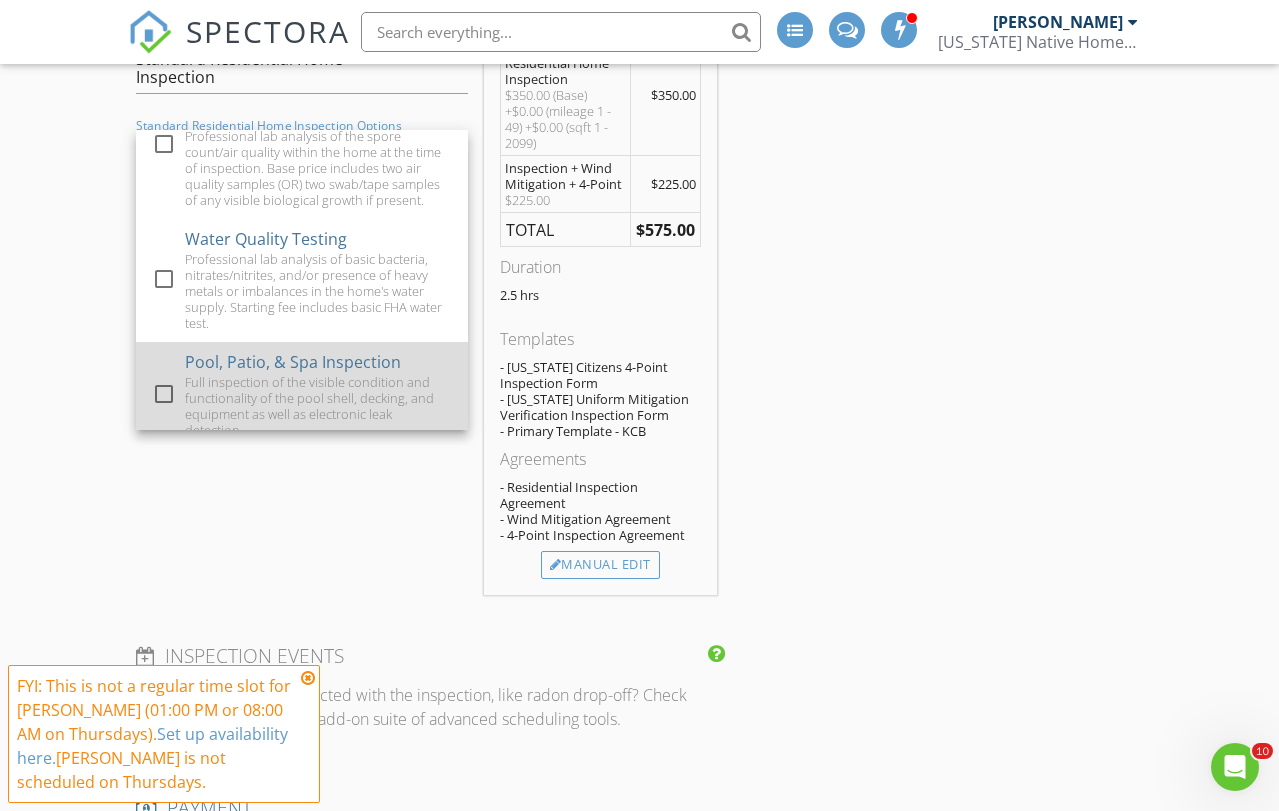 click at bounding box center (164, 394) 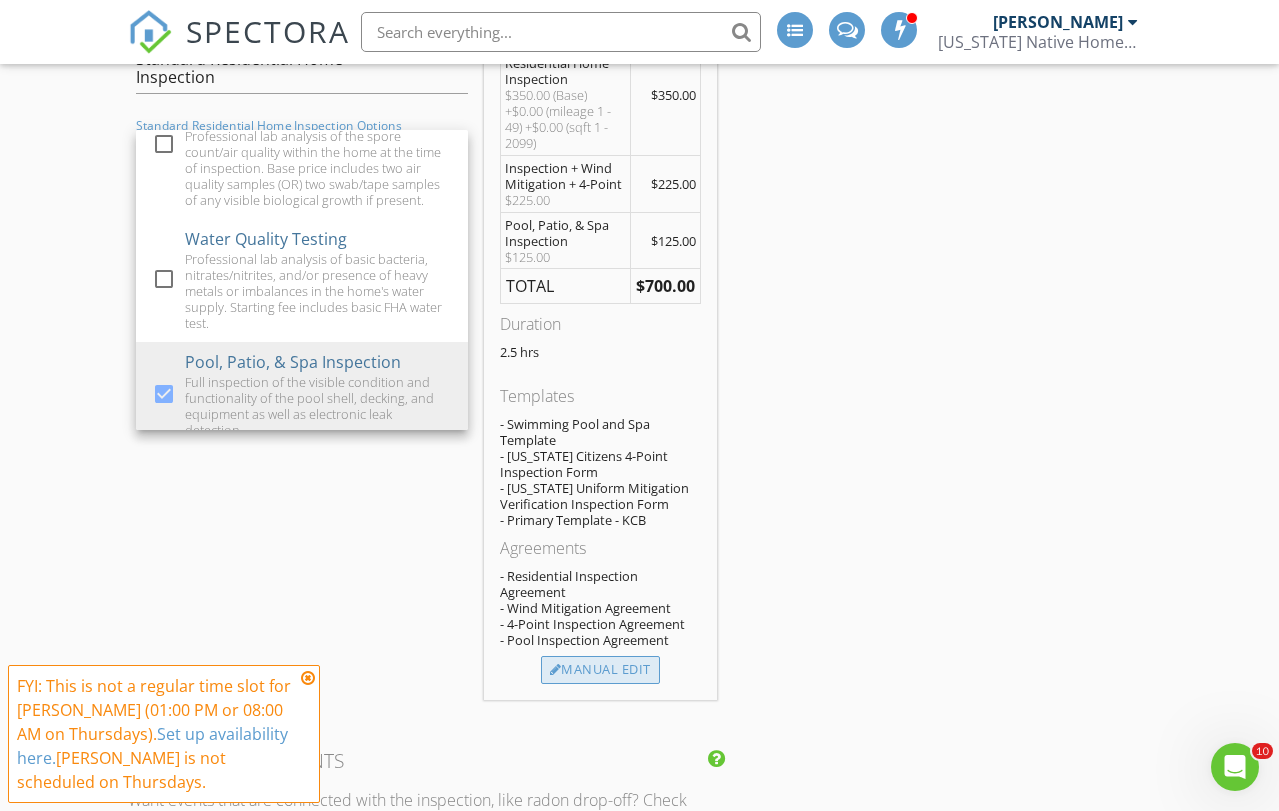 click on "Manual Edit" at bounding box center (600, 670) 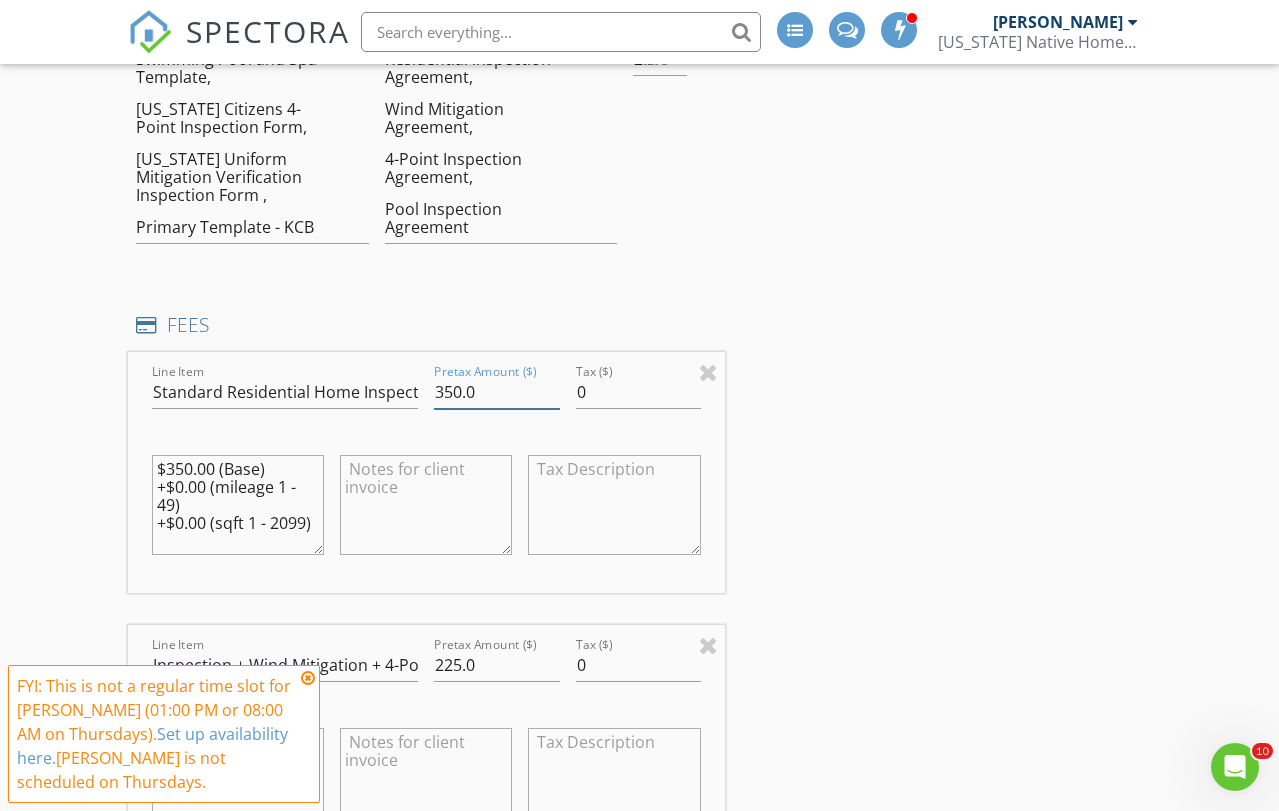 drag, startPoint x: 502, startPoint y: 400, endPoint x: 319, endPoint y: 381, distance: 183.98369 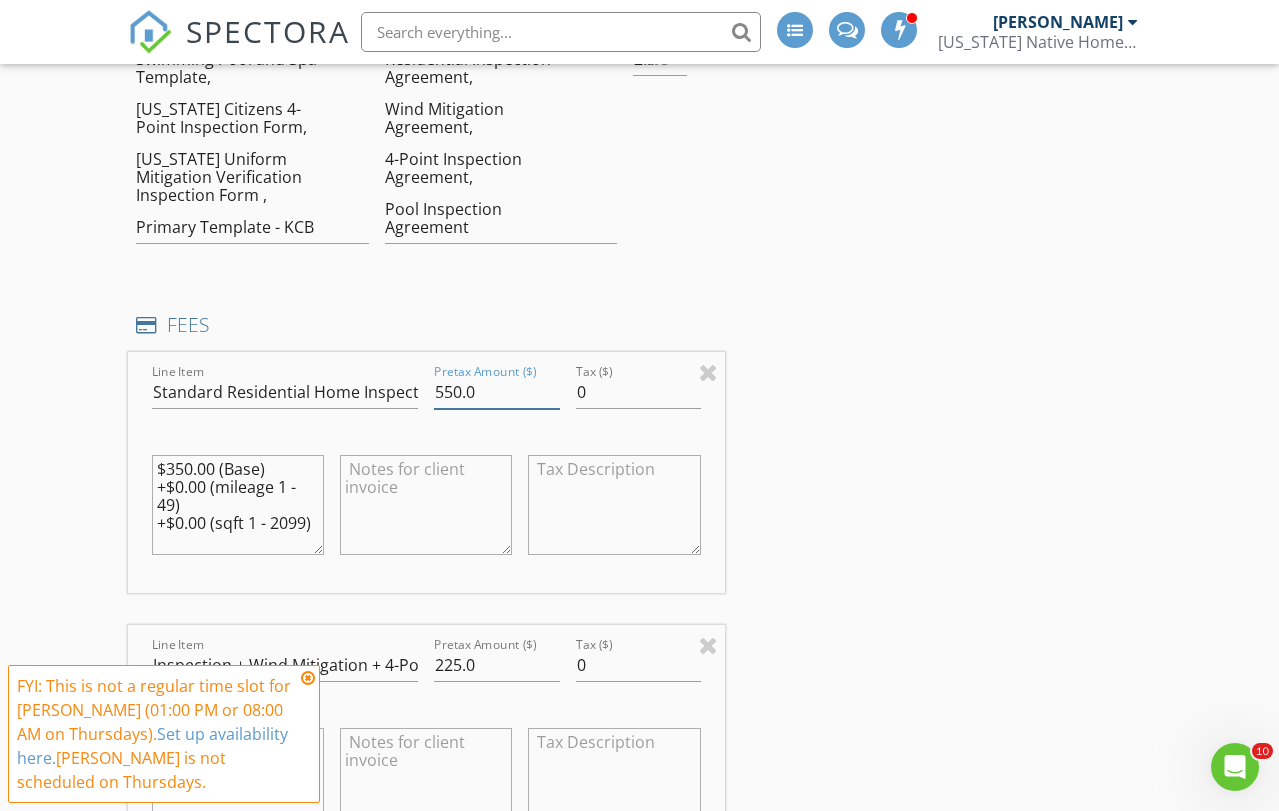 type on "550.0" 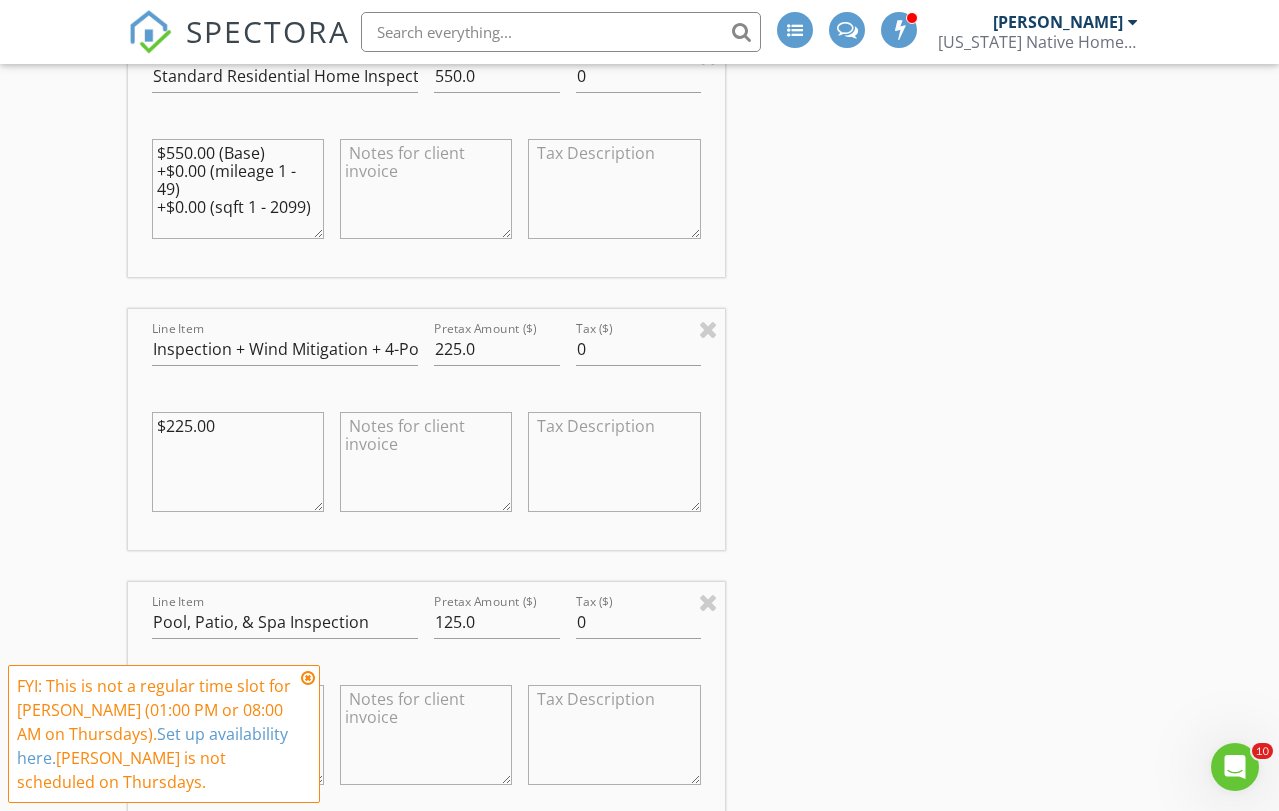 scroll, scrollTop: 2352, scrollLeft: 0, axis: vertical 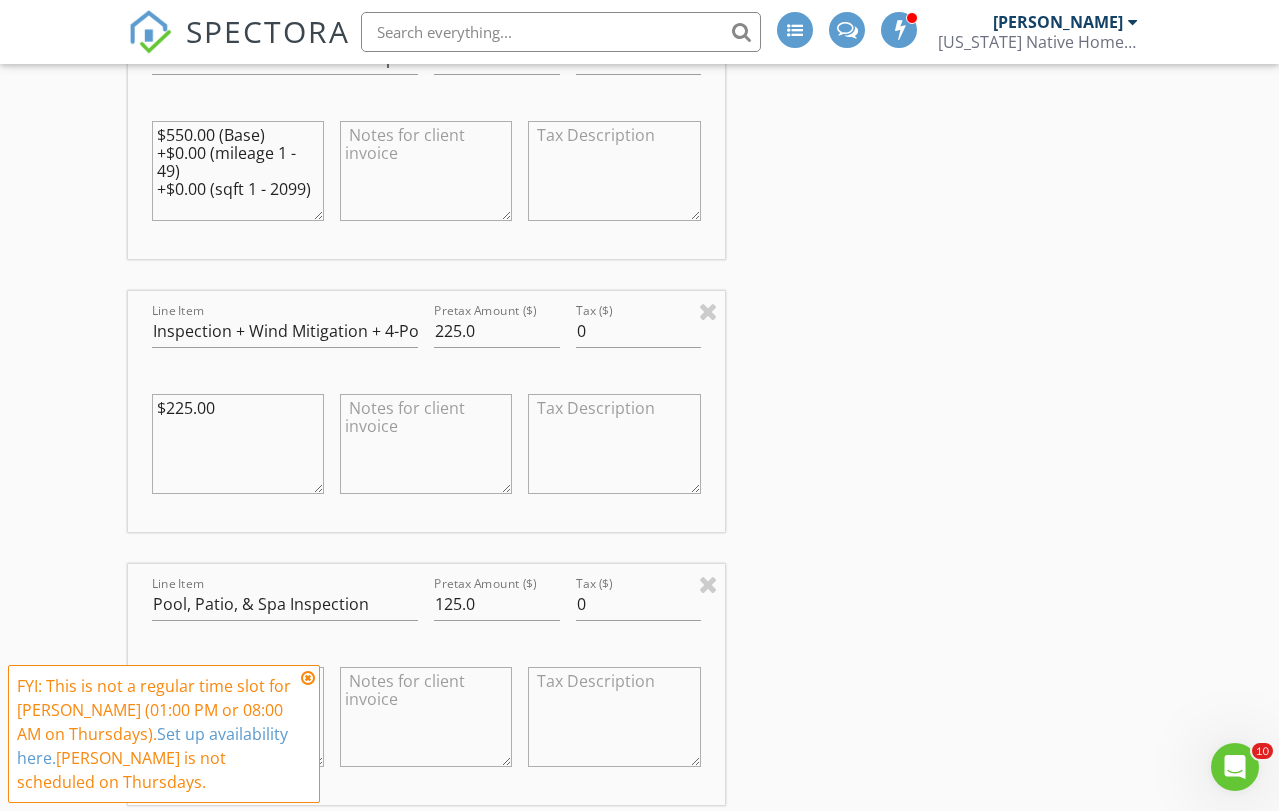 type on "$550.00 (Base)
+$0.00 (mileage 1 - 49)
+$0.00 (sqft 1 - 2099)" 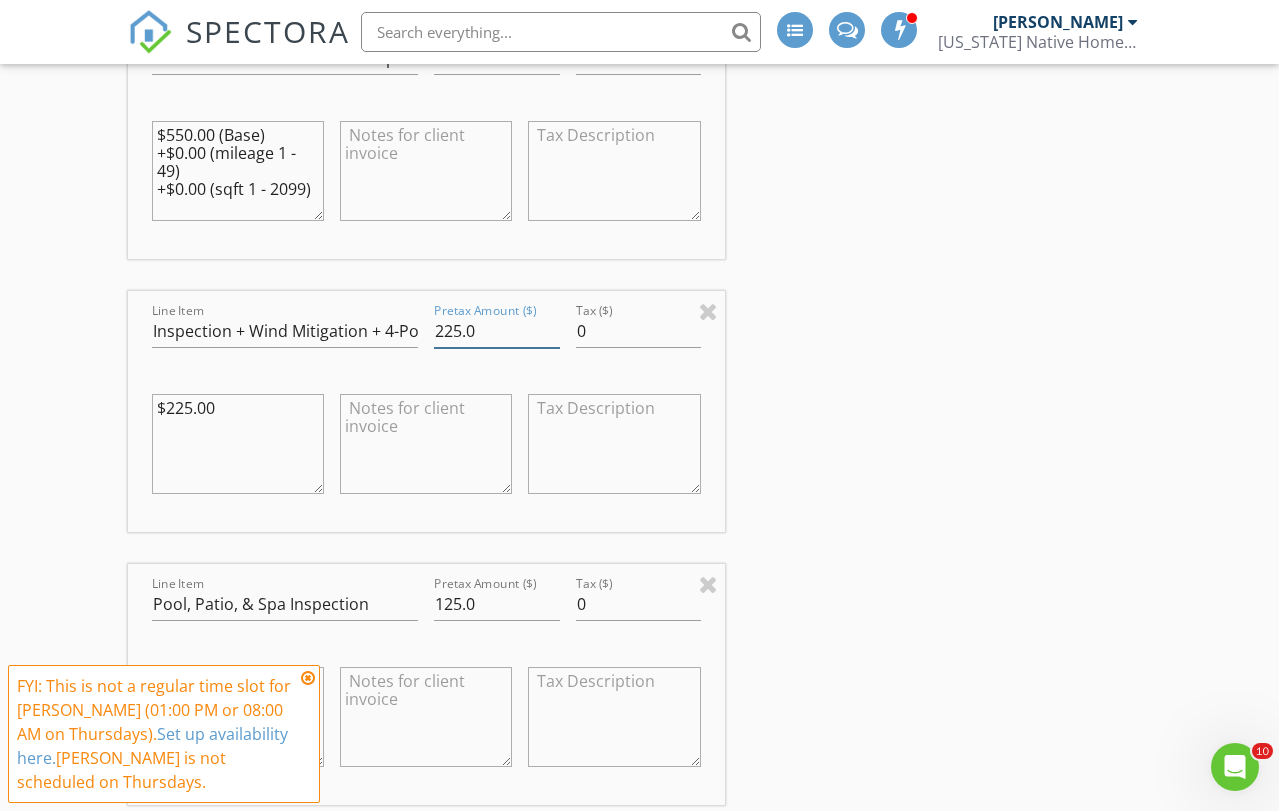 drag, startPoint x: 459, startPoint y: 328, endPoint x: 325, endPoint y: 269, distance: 146.4138 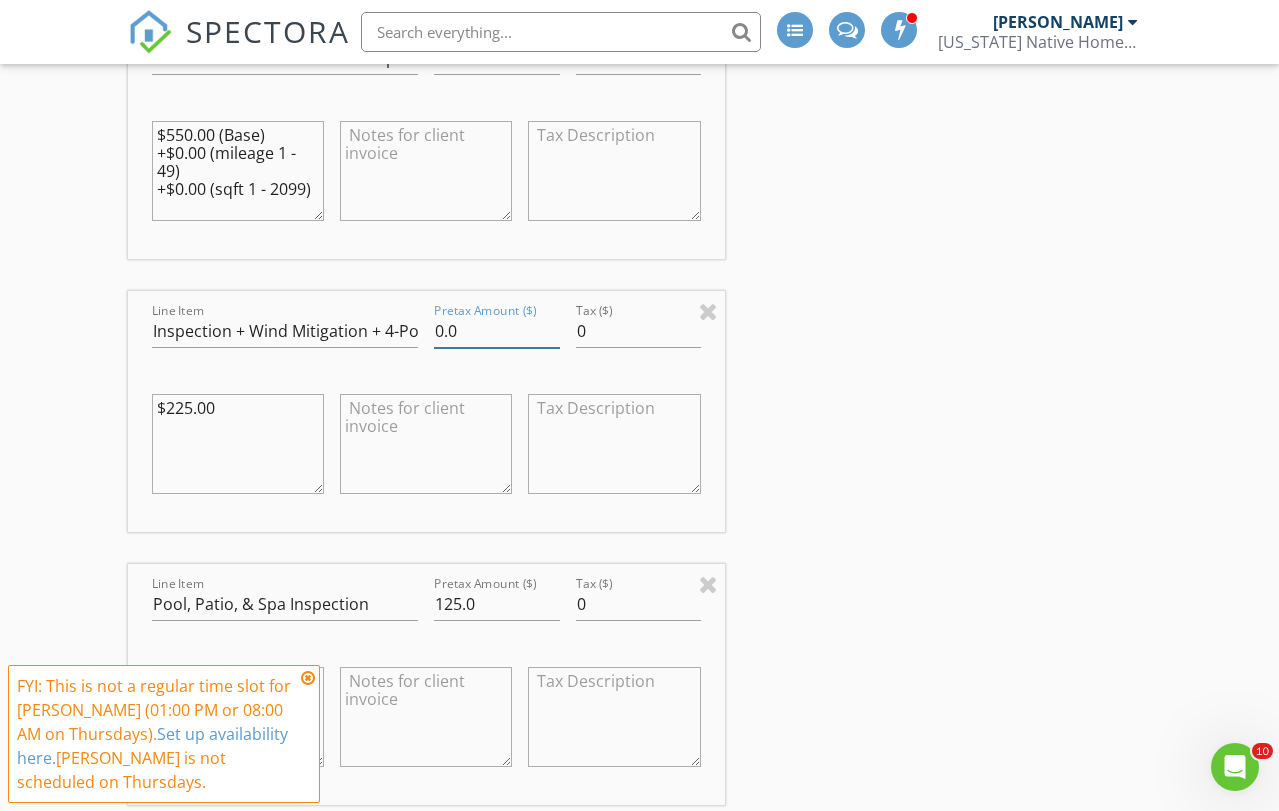 type on "0.0" 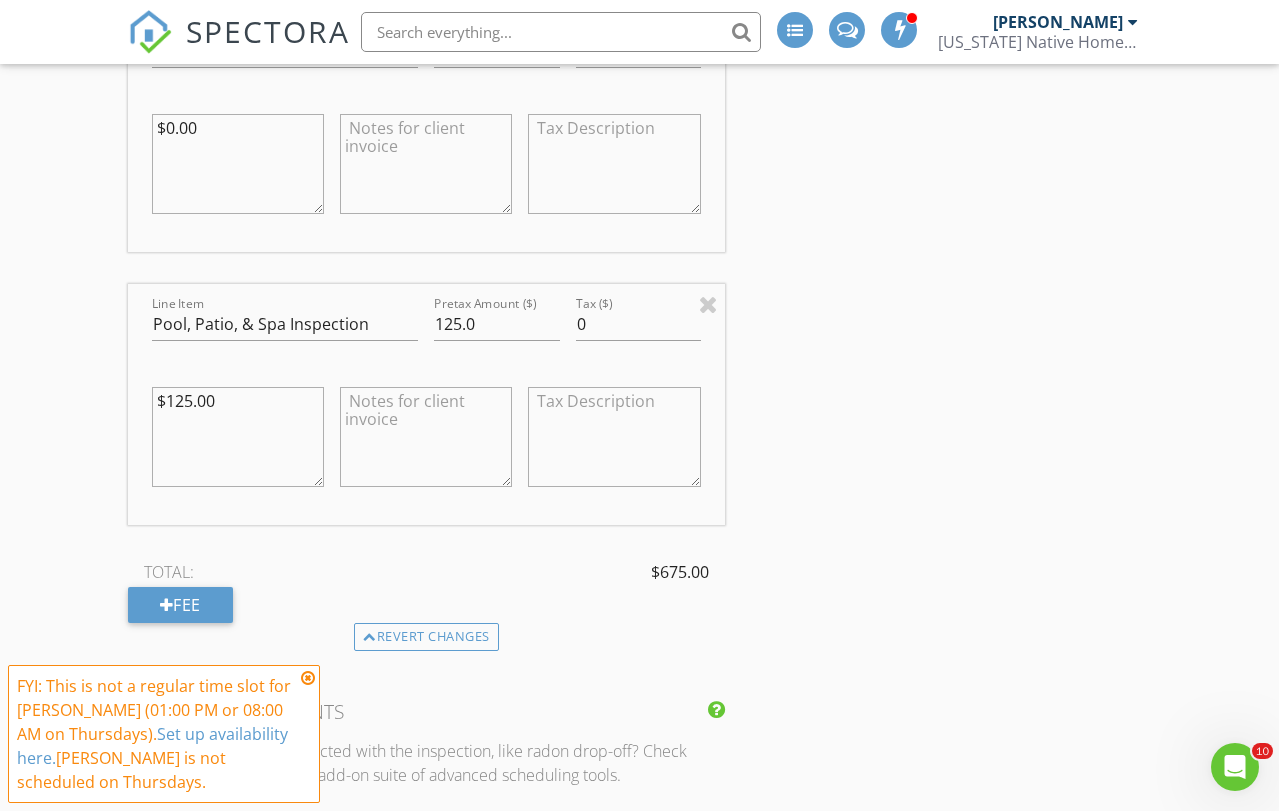 scroll, scrollTop: 2630, scrollLeft: 0, axis: vertical 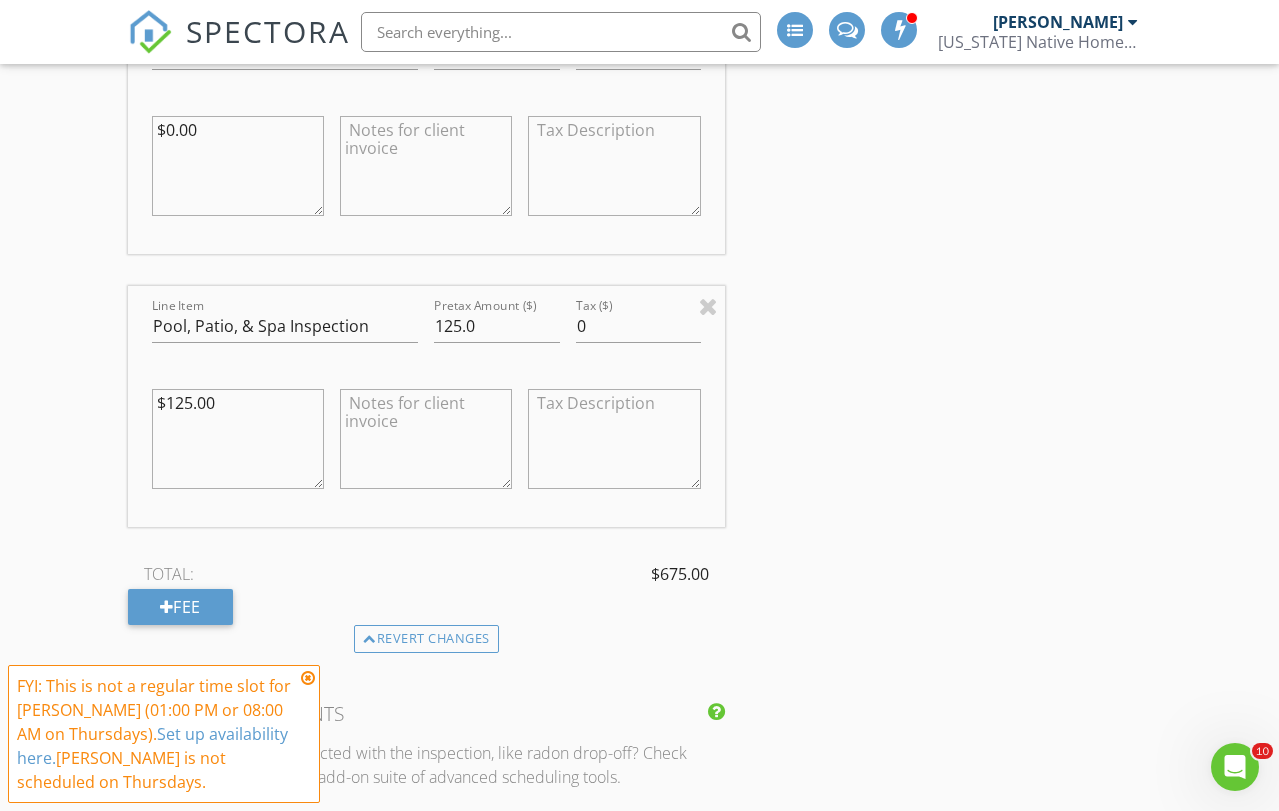 type on "$0.00" 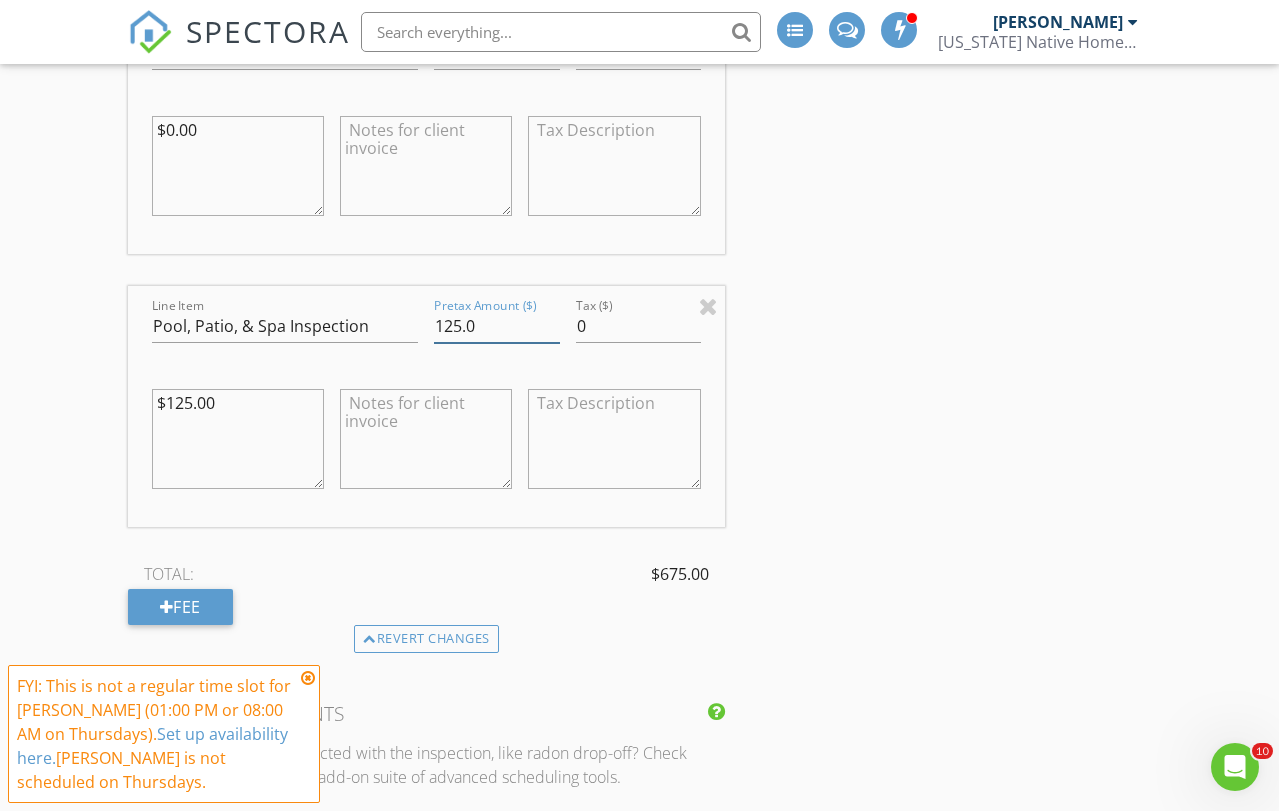 drag, startPoint x: 462, startPoint y: 327, endPoint x: 288, endPoint y: 315, distance: 174.4133 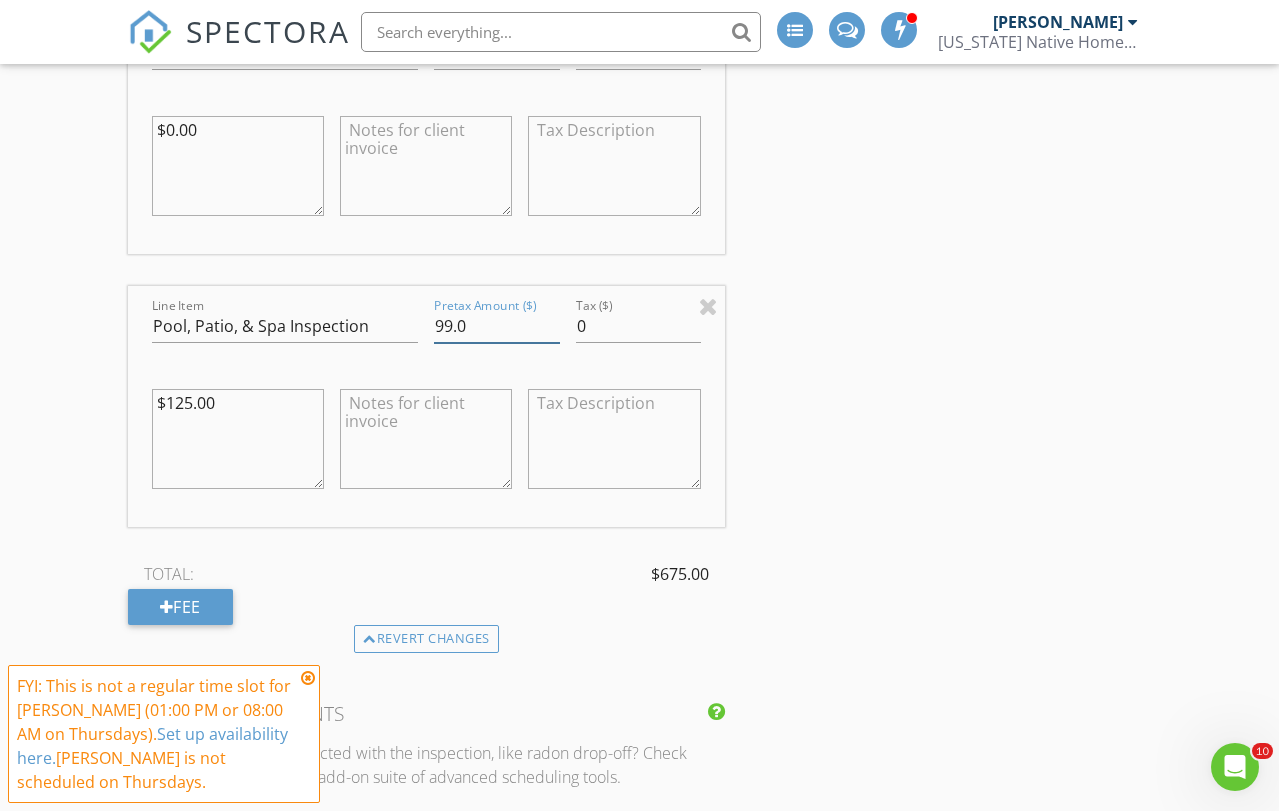 type on "99.0" 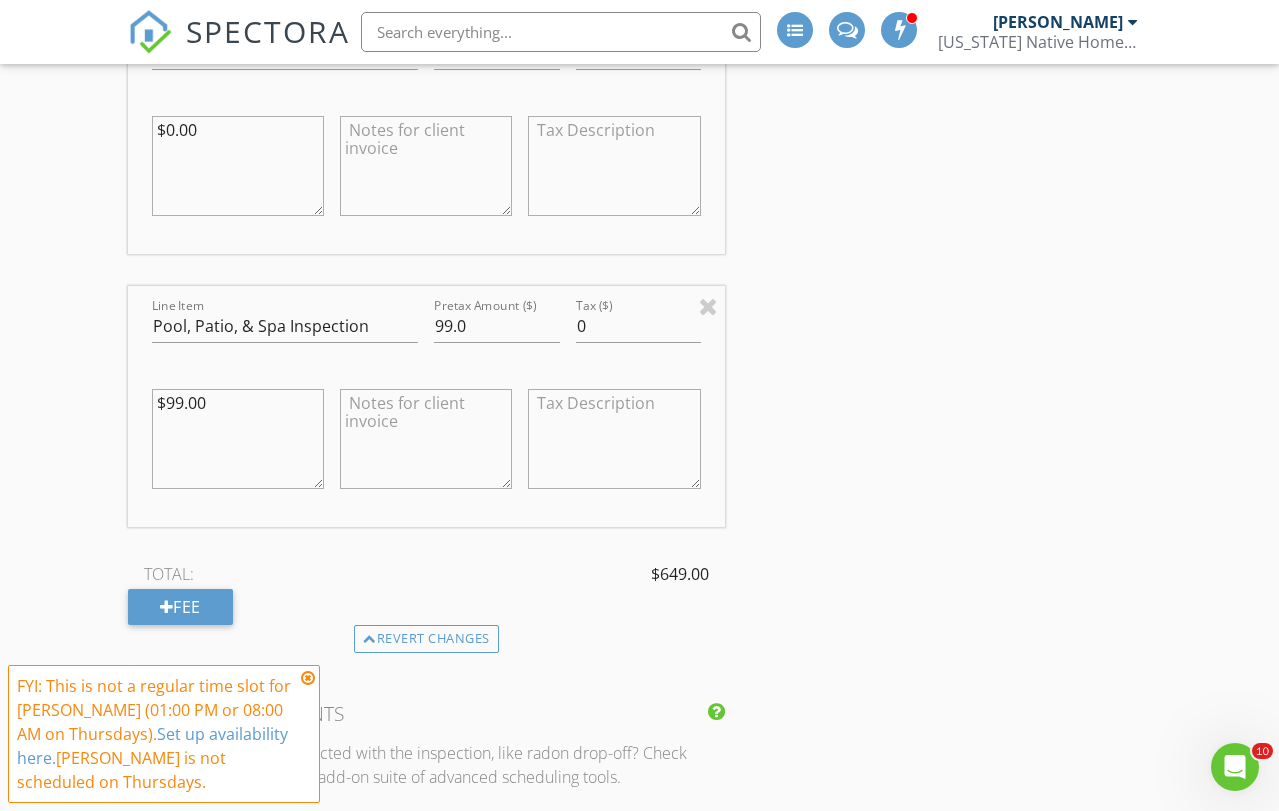 type on "$99.00" 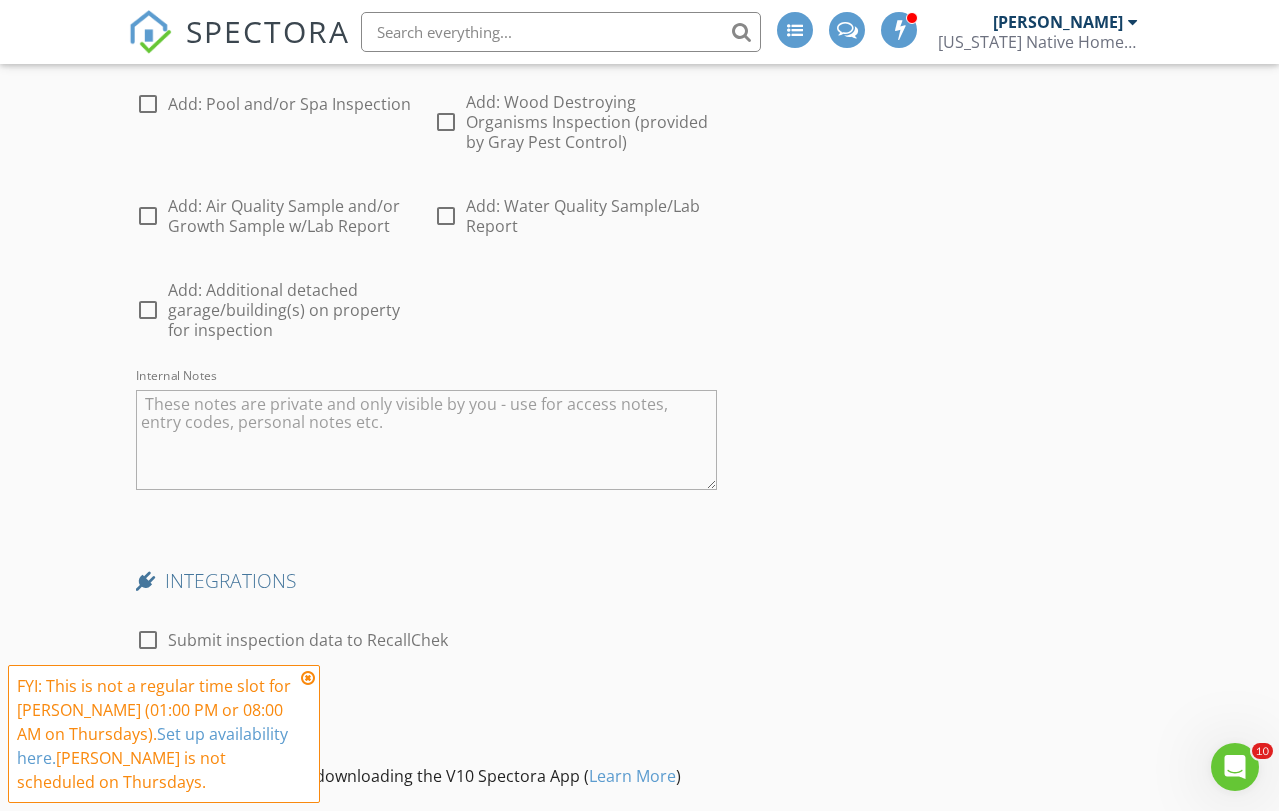 scroll, scrollTop: 5237, scrollLeft: 0, axis: vertical 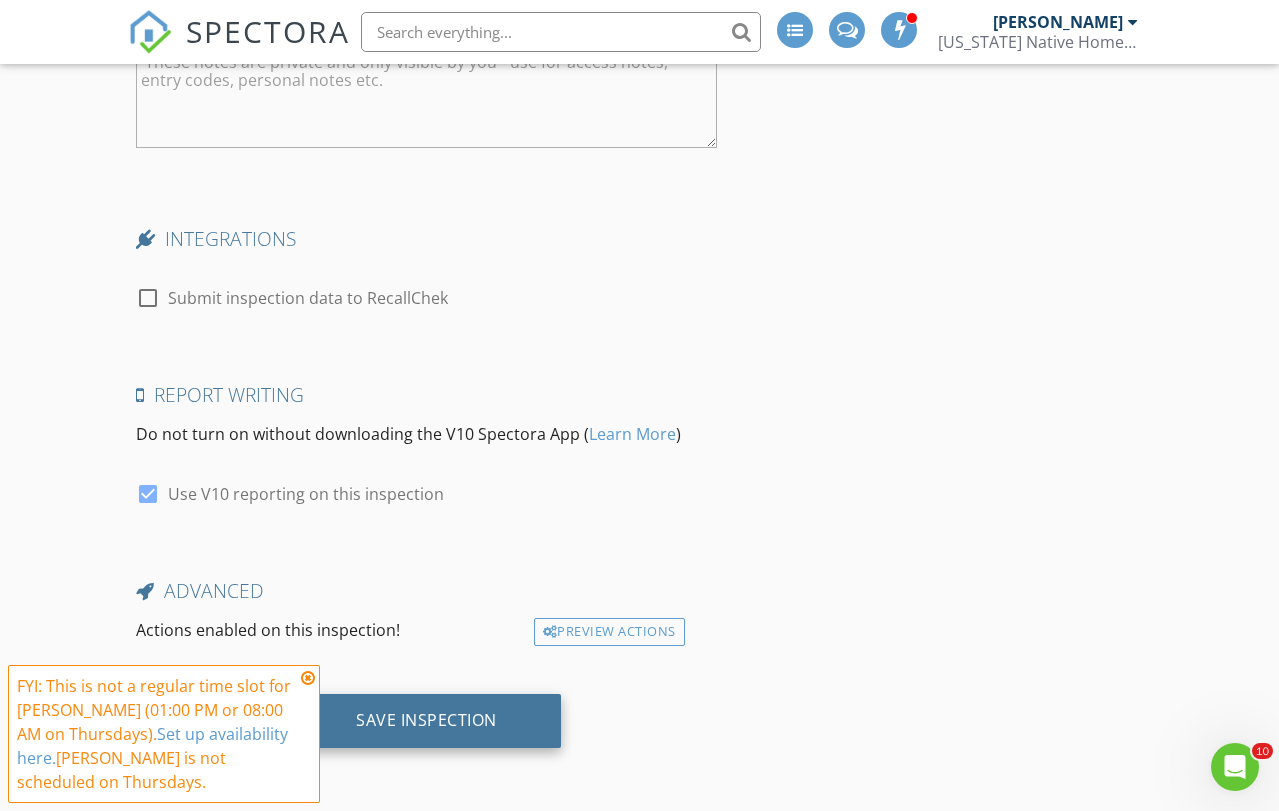 click on "Save Inspection" at bounding box center [426, 721] 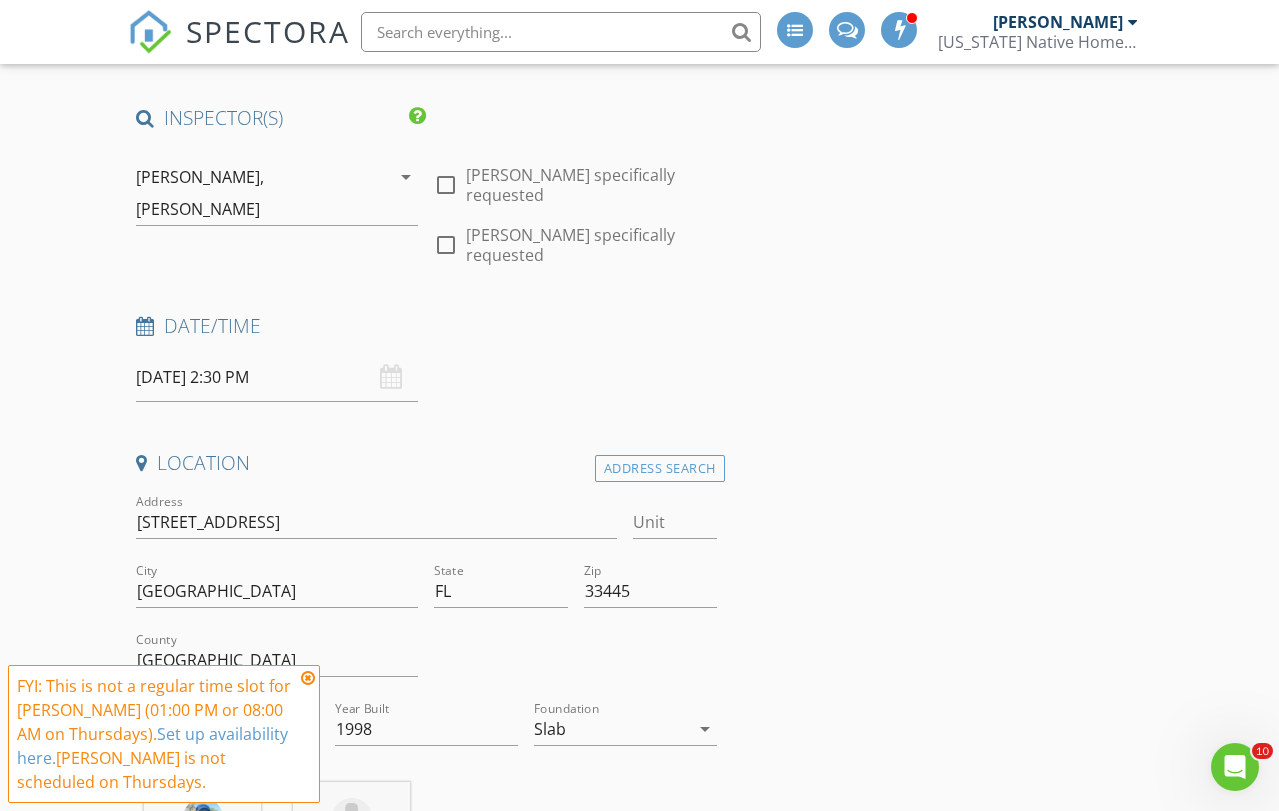scroll, scrollTop: 87, scrollLeft: 0, axis: vertical 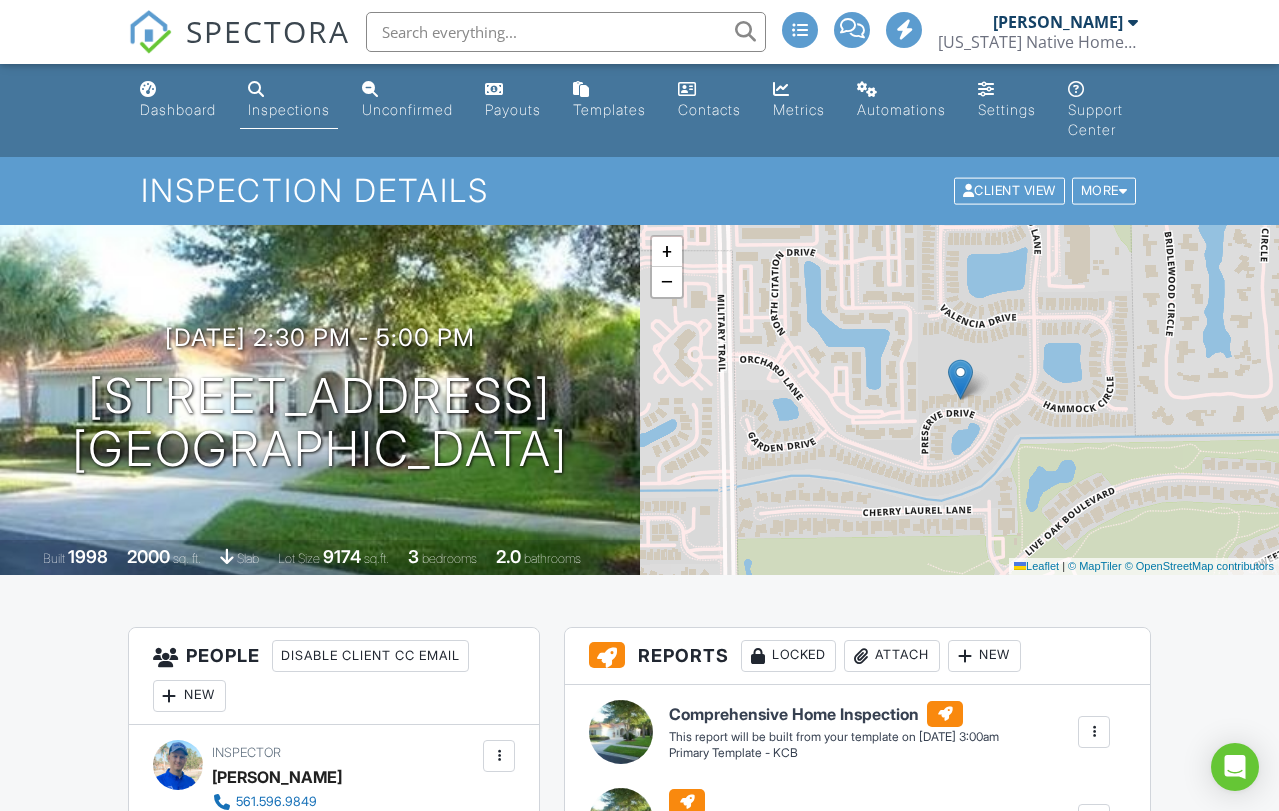 click at bounding box center [150, 32] 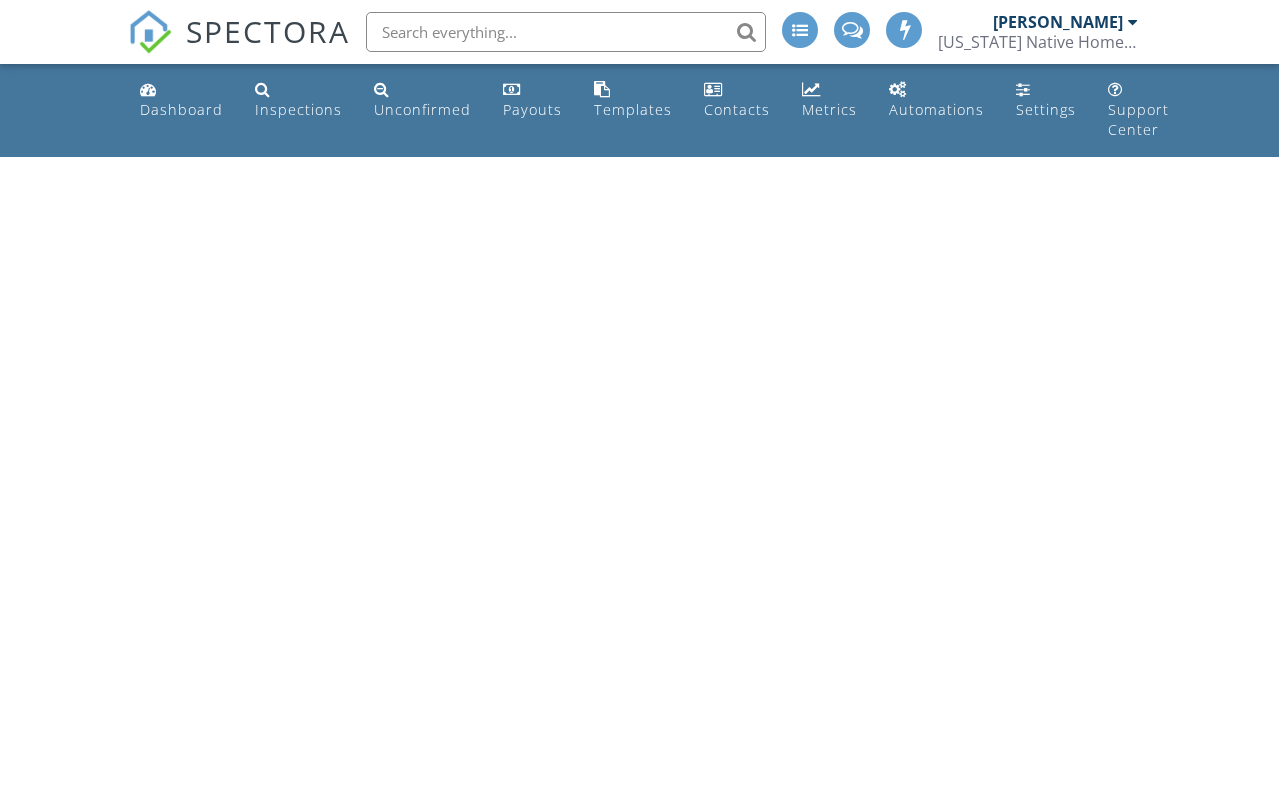 scroll, scrollTop: 0, scrollLeft: 0, axis: both 